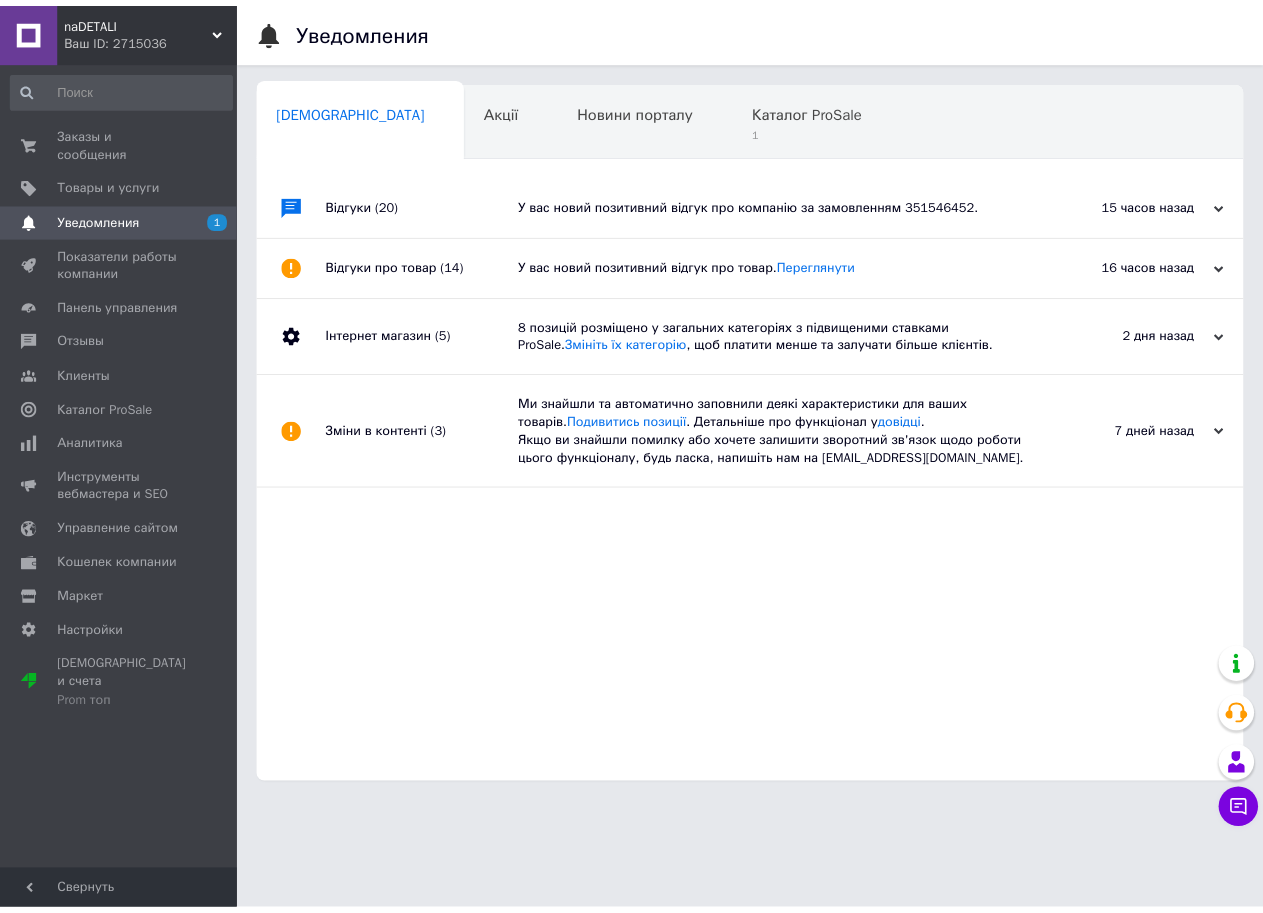 scroll, scrollTop: 0, scrollLeft: 0, axis: both 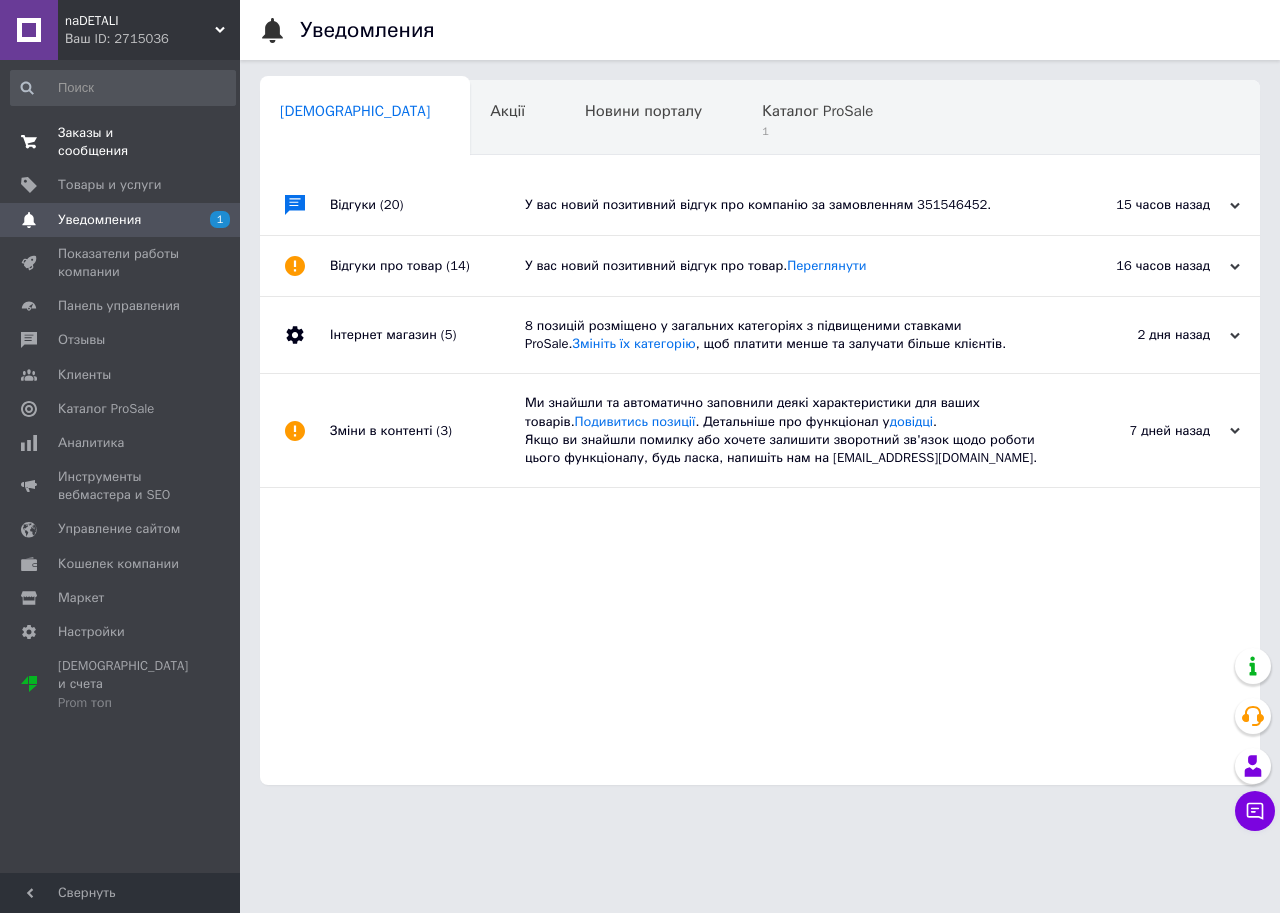 click on "Заказы и сообщения" at bounding box center (121, 142) 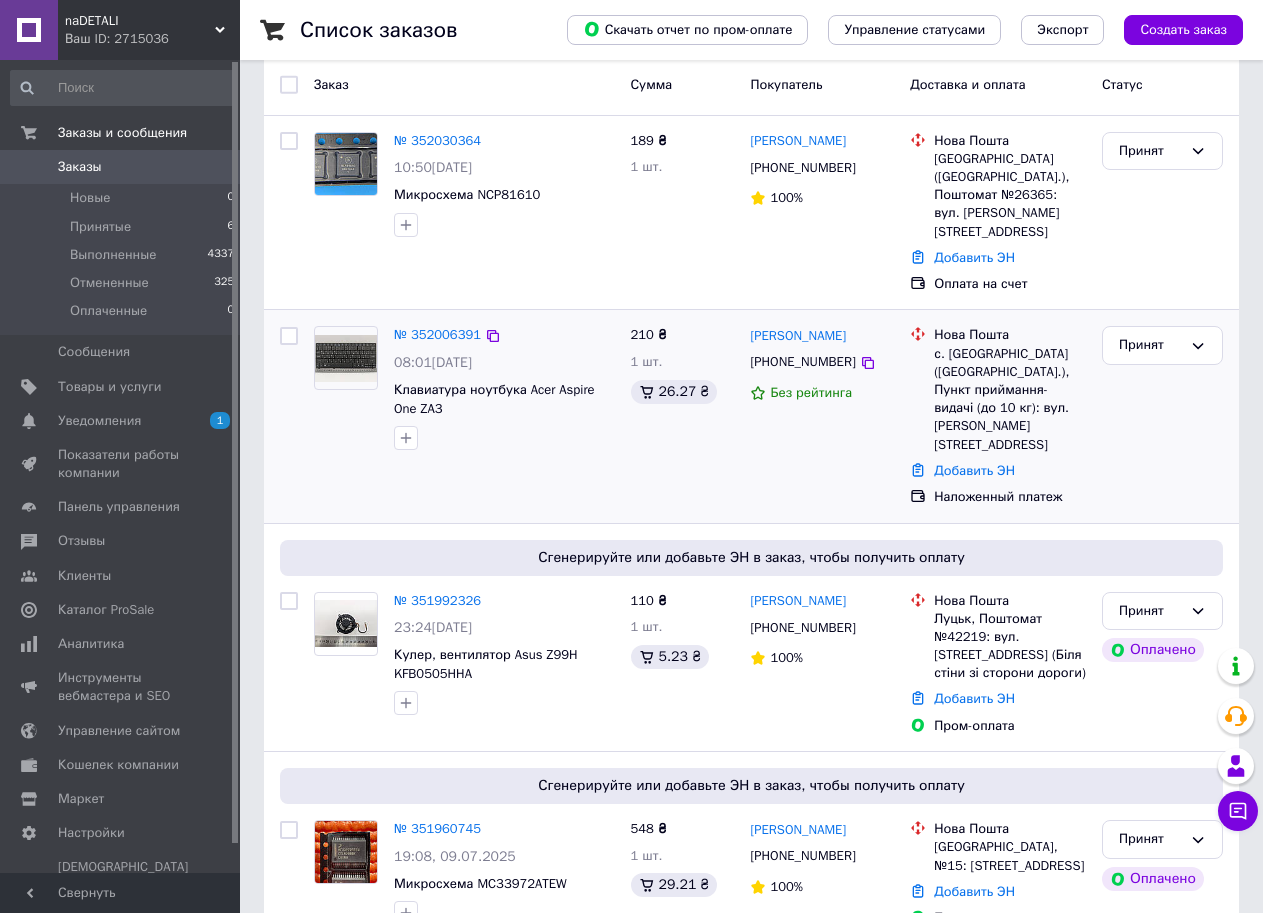 scroll, scrollTop: 0, scrollLeft: 0, axis: both 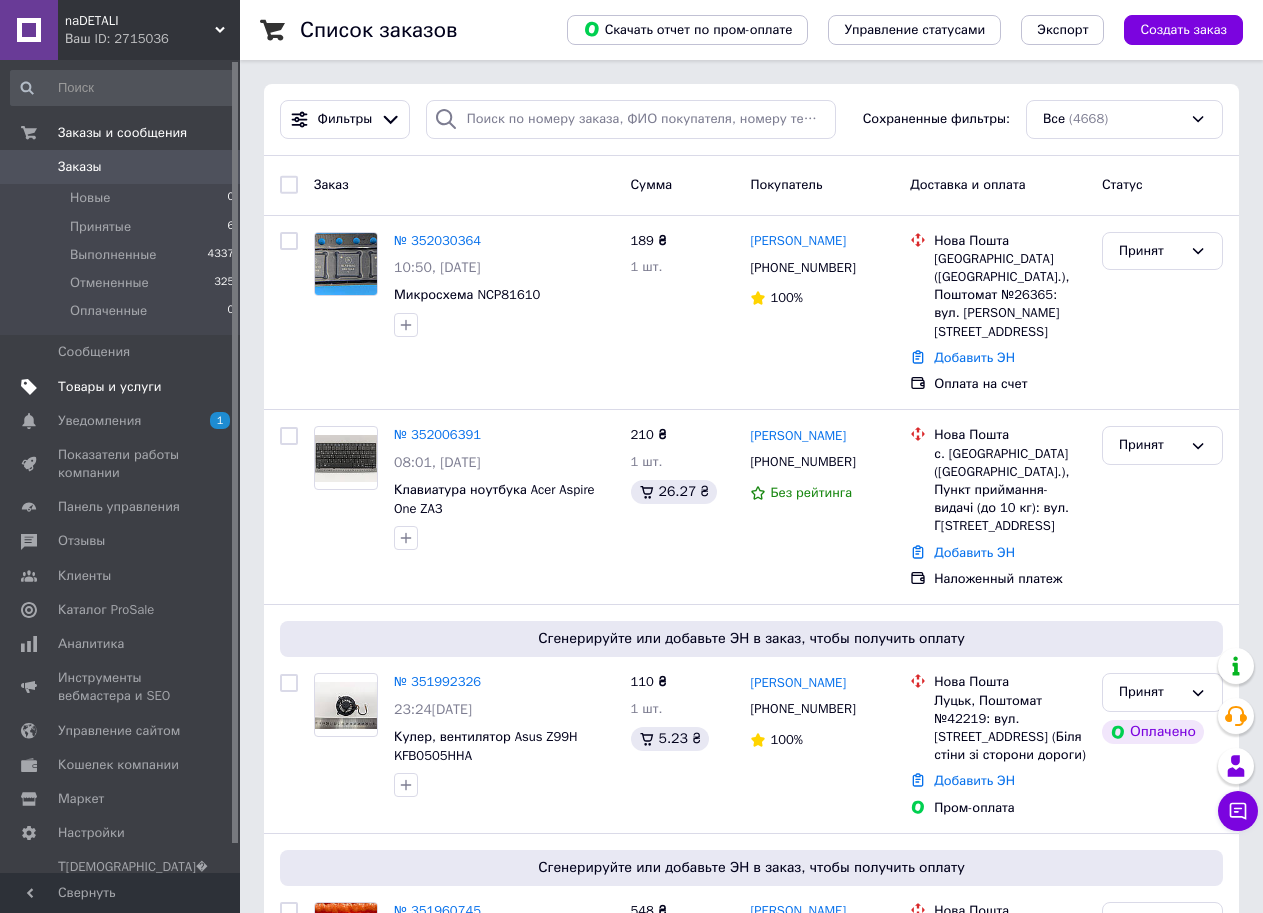 click on "Товары и услуги" at bounding box center (110, 387) 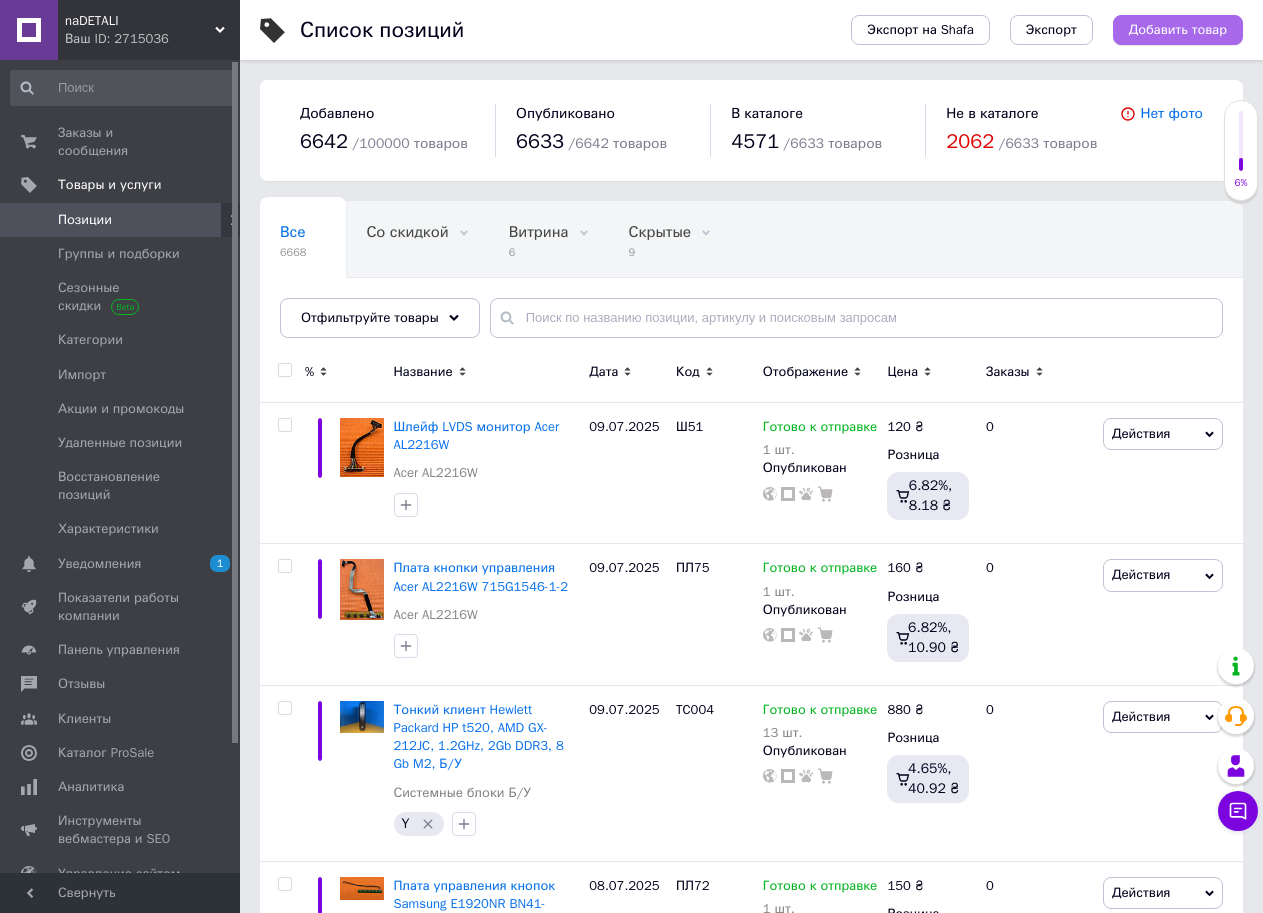 click on "Добавить товар" at bounding box center [1178, 30] 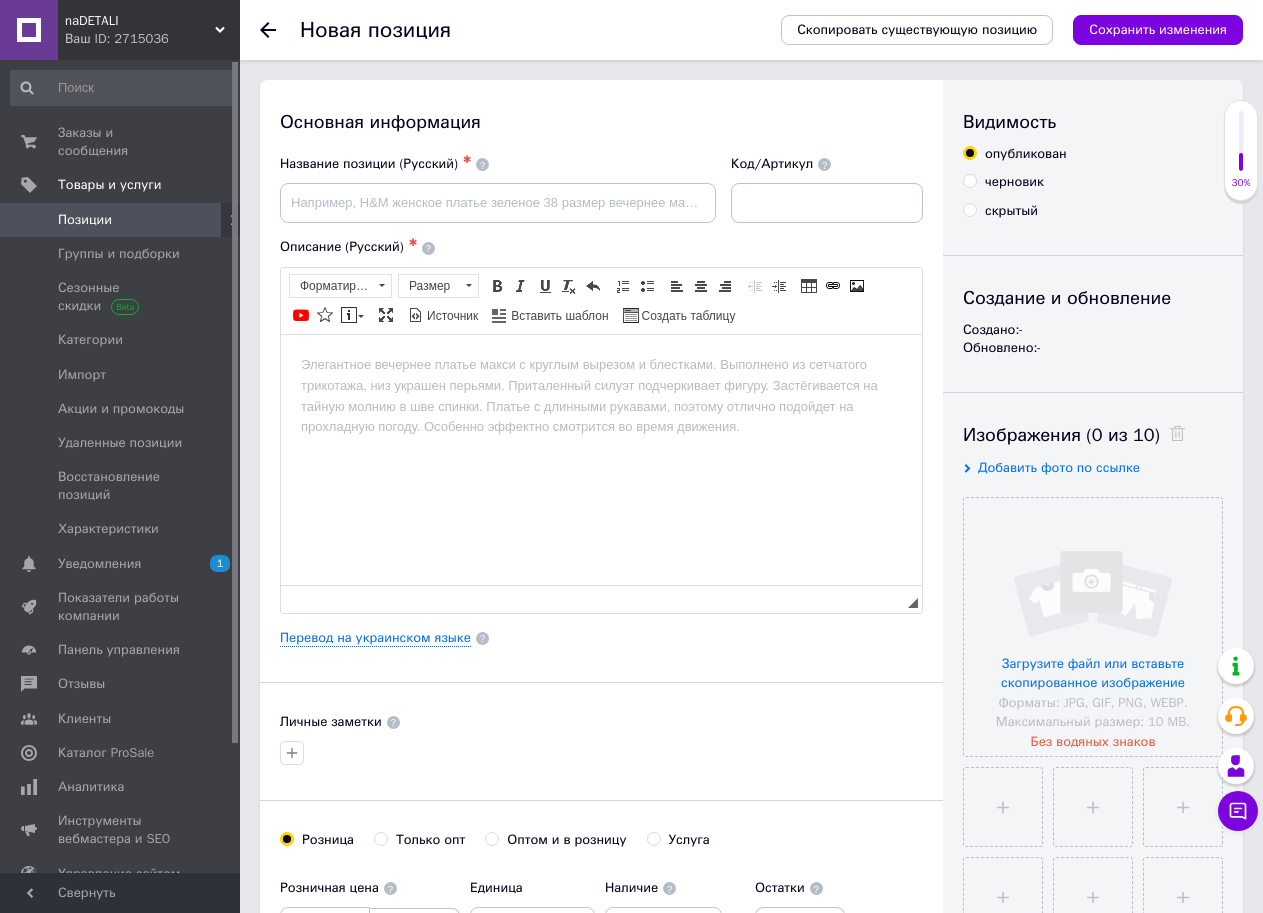 scroll, scrollTop: 0, scrollLeft: 0, axis: both 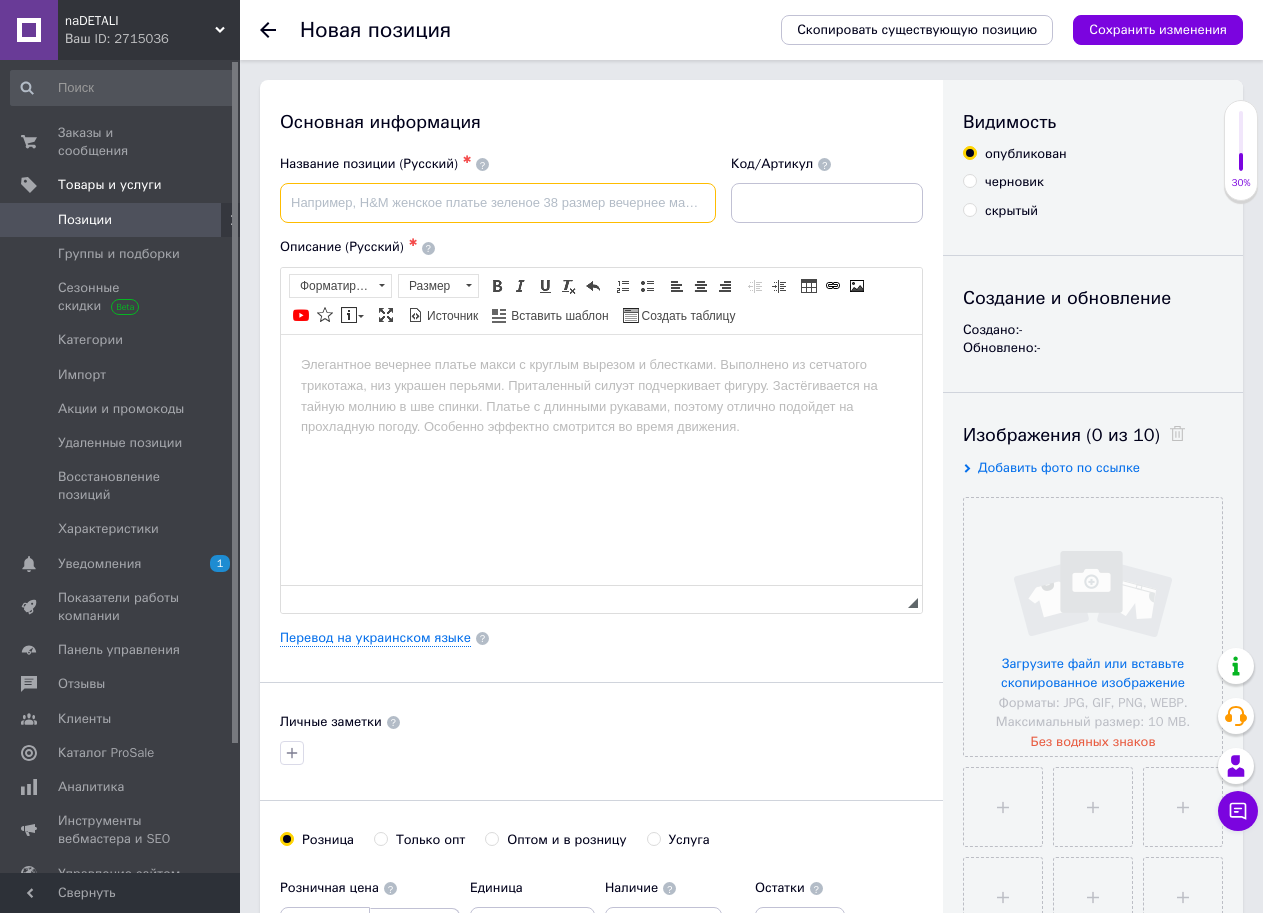 paste on "Материнская плата" 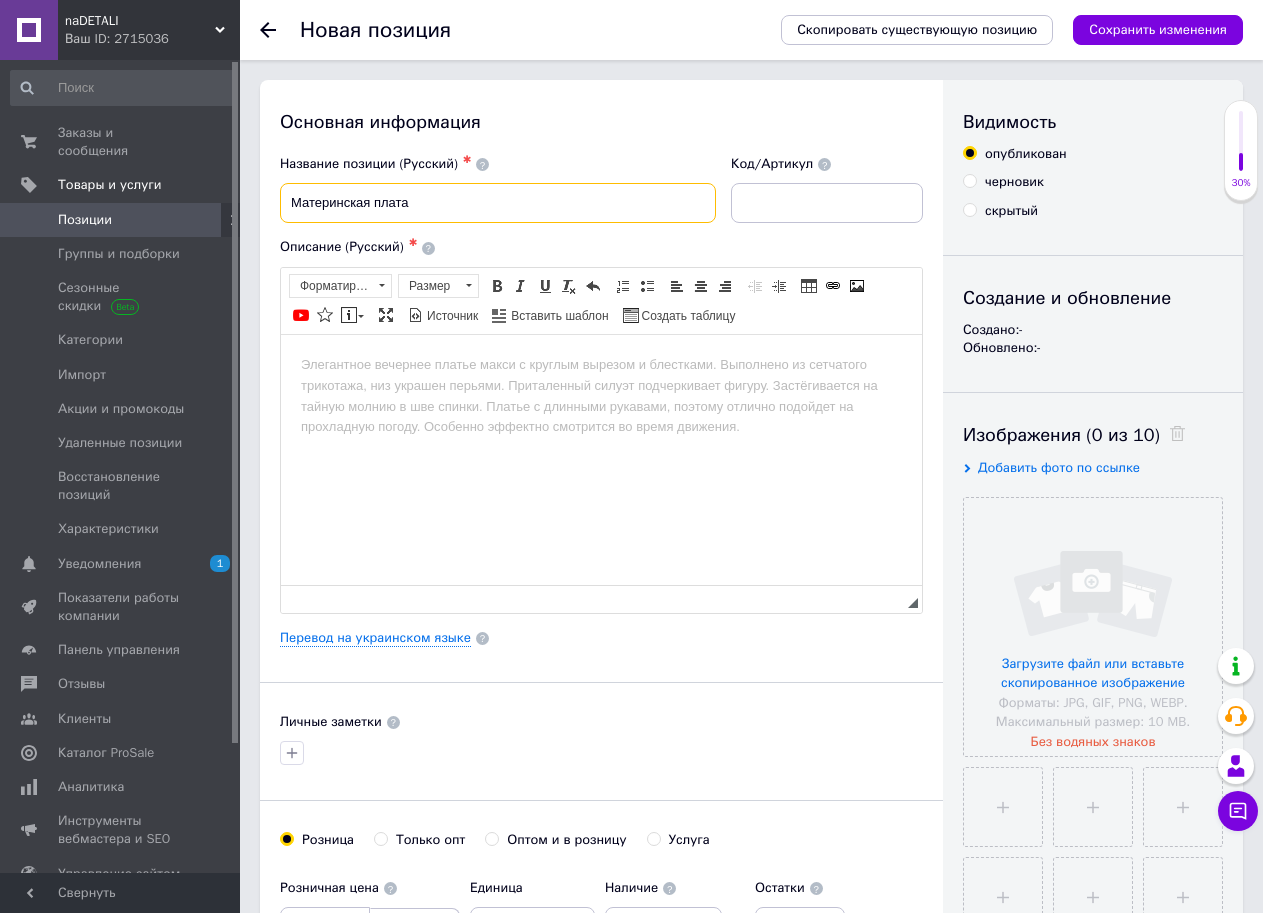 paste on "Acer Aspire 8930, 8930G, 6050A2207701-MB-A02" 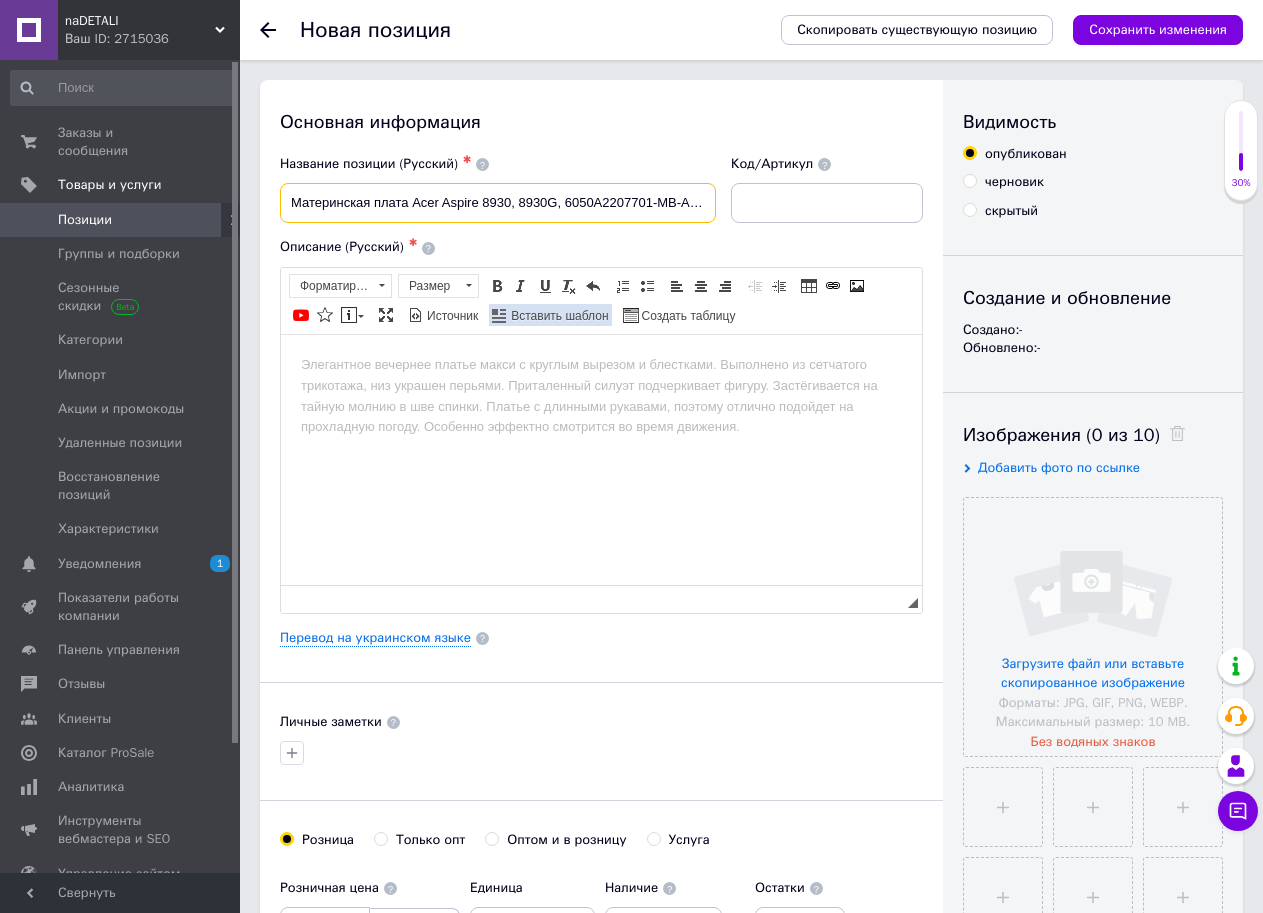 scroll, scrollTop: 0, scrollLeft: 1, axis: horizontal 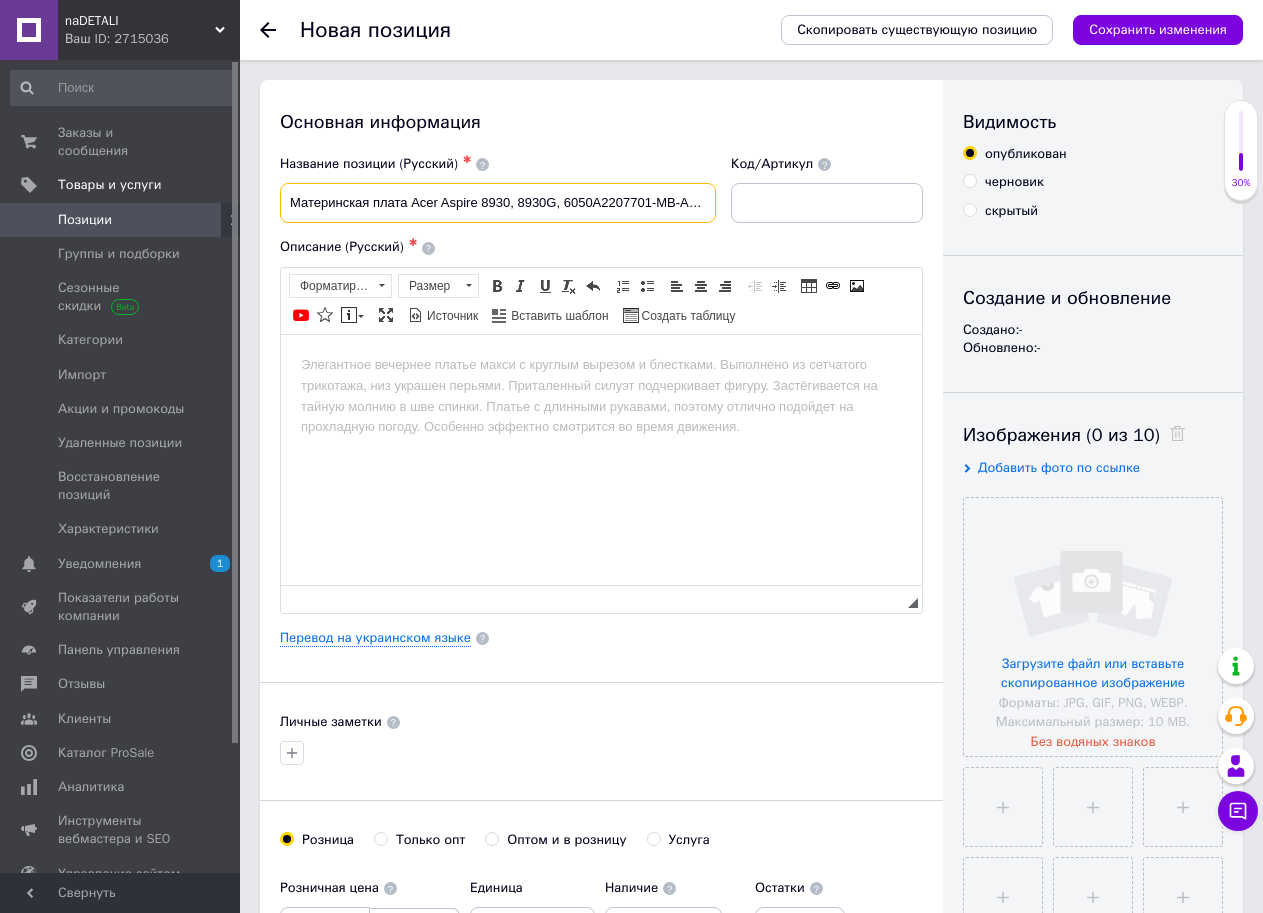 click on "Материнская плата Acer Aspire 8930, 8930G, 6050A2207701-MB-A02" at bounding box center (498, 203) 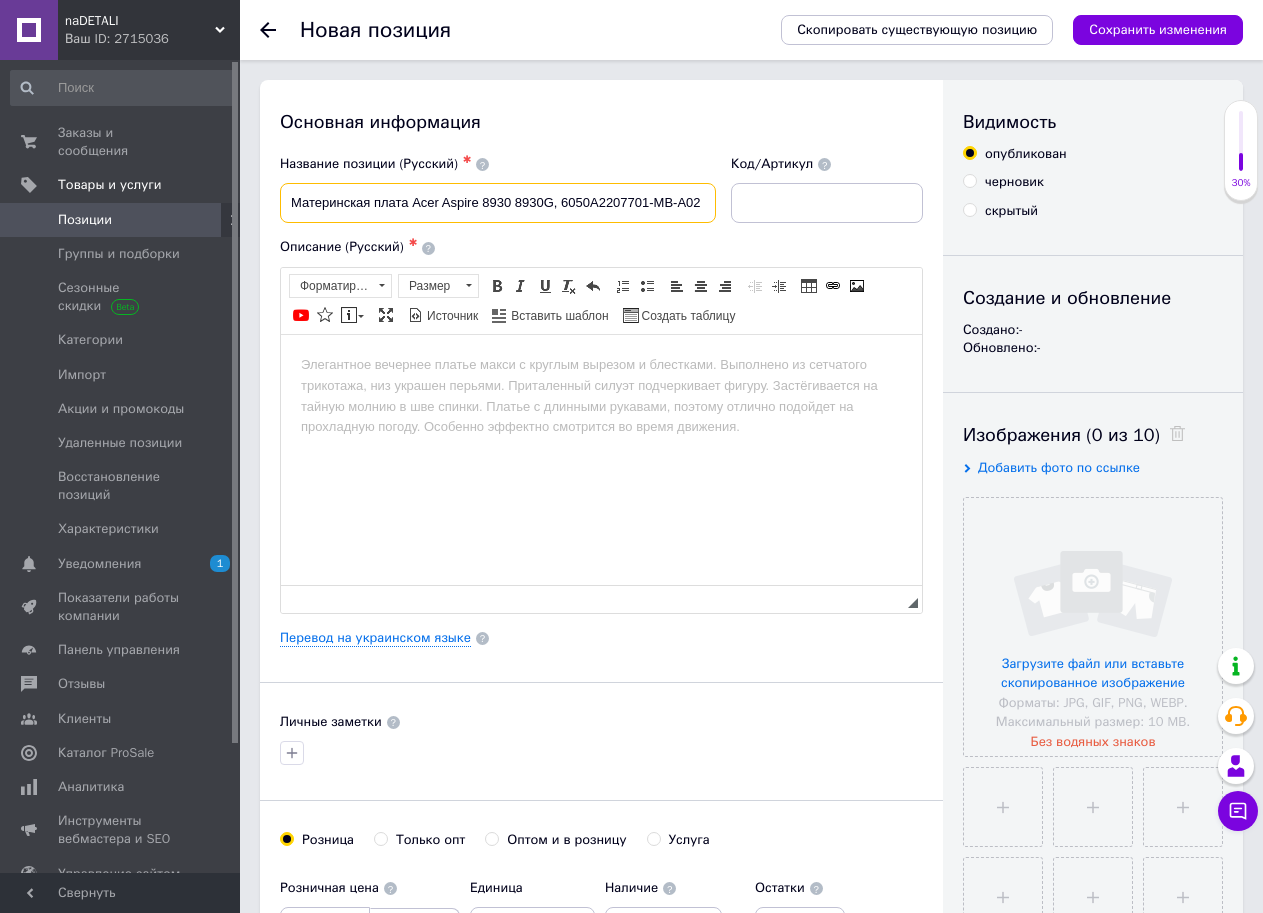 scroll, scrollTop: 0, scrollLeft: 0, axis: both 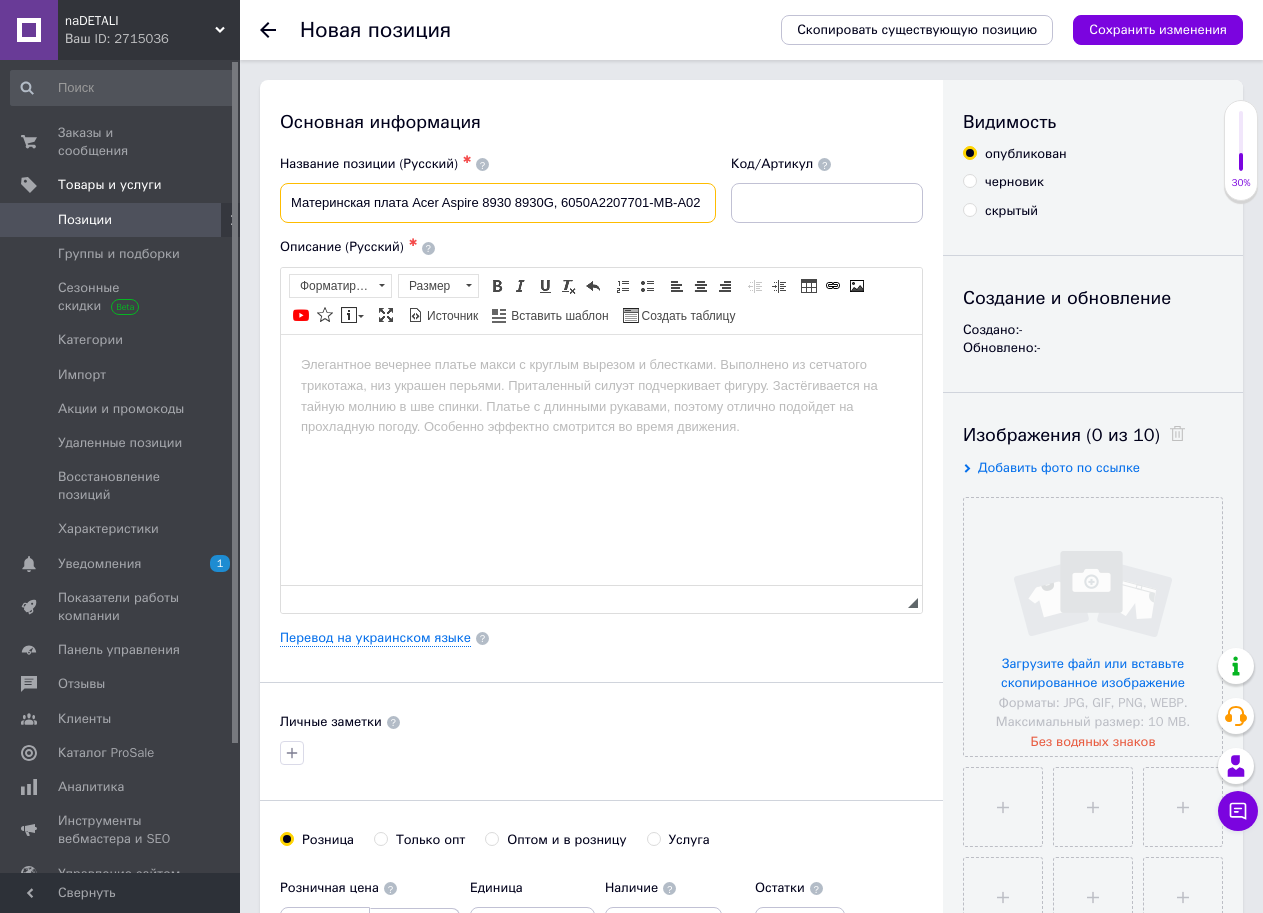 click on "Материнская плата Acer Aspire 8930 8930G, 6050A2207701-MB-A02" at bounding box center [498, 203] 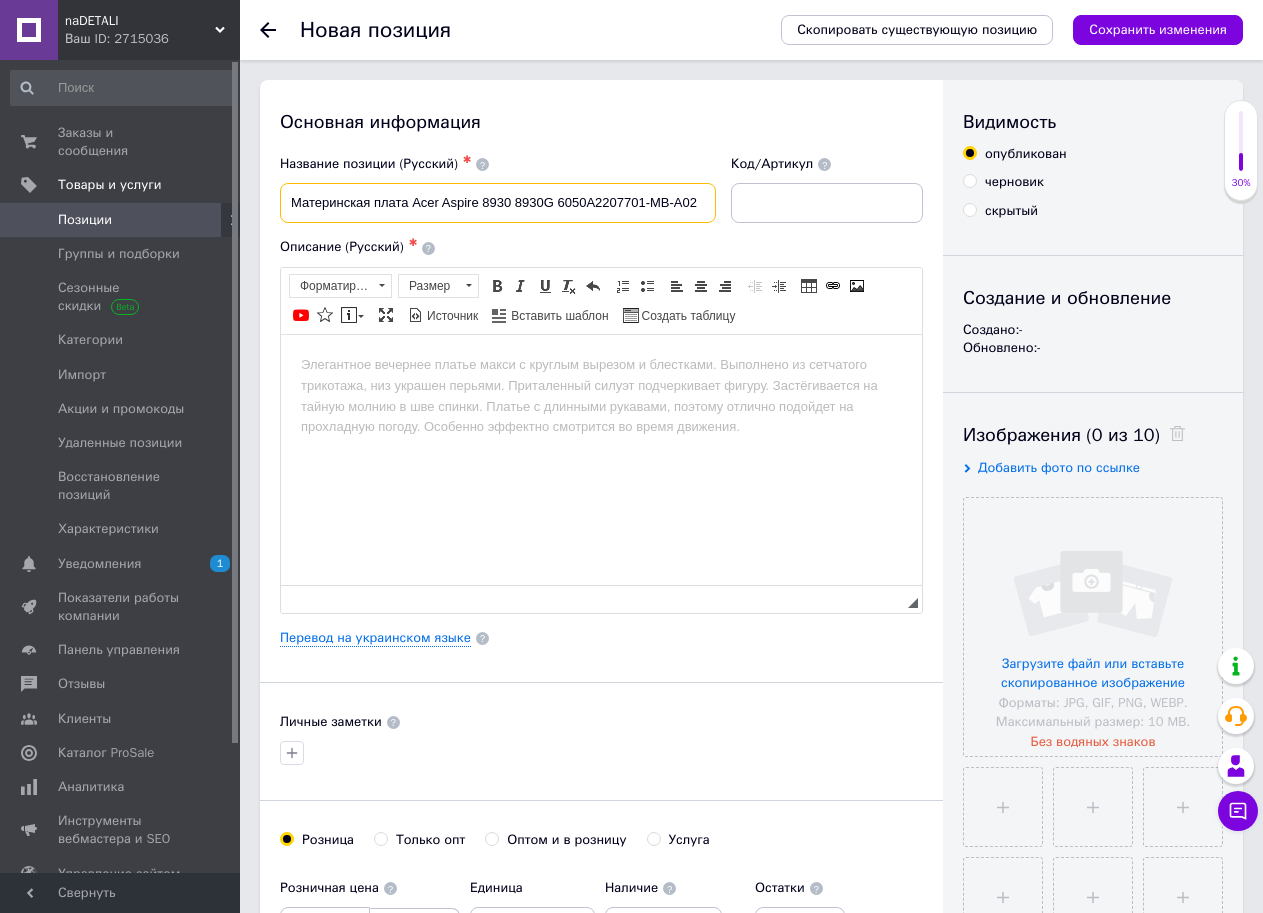 click on "Материнская плата Acer Aspire 8930 8930G 6050A2207701-MB-A02" at bounding box center (498, 203) 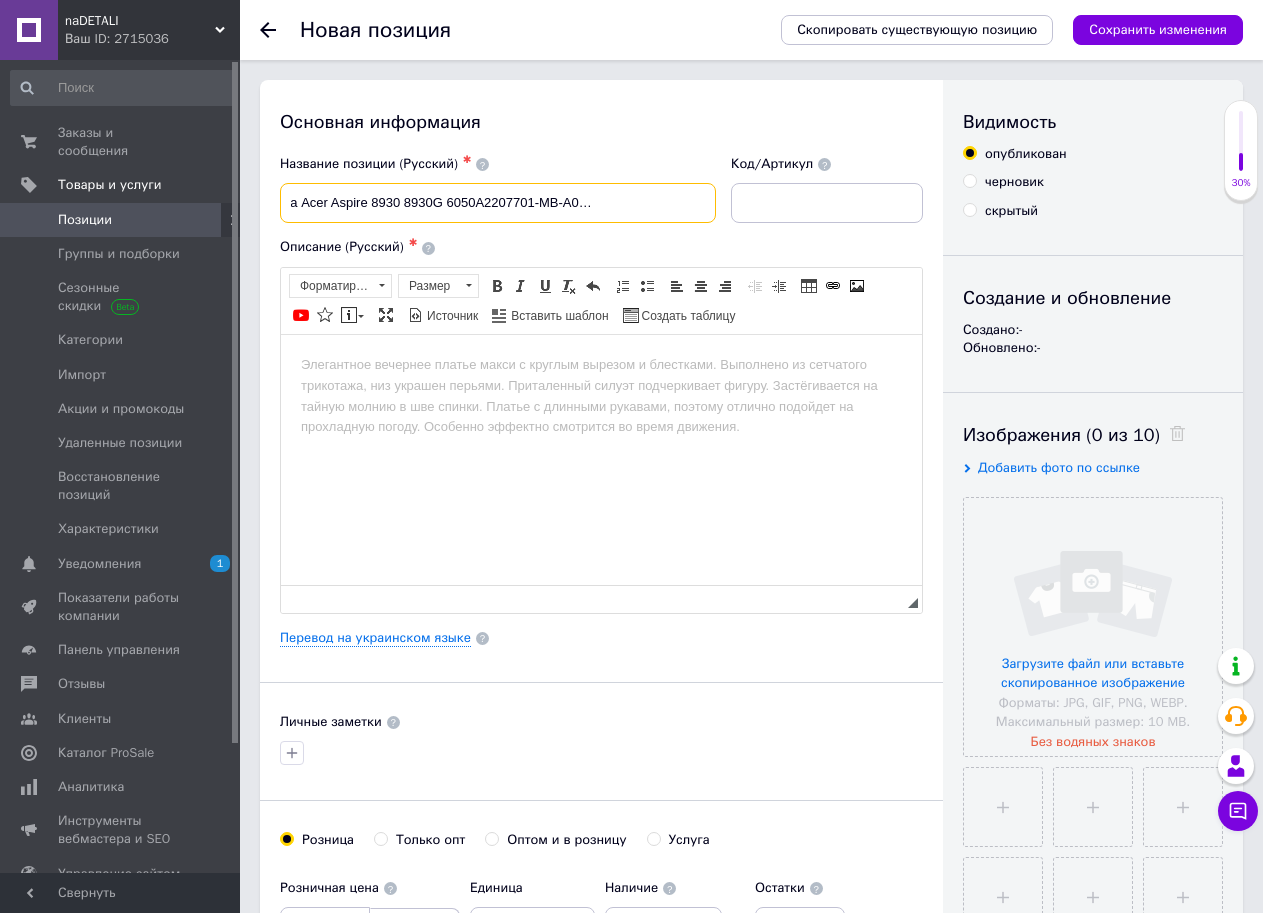 scroll, scrollTop: 0, scrollLeft: 118, axis: horizontal 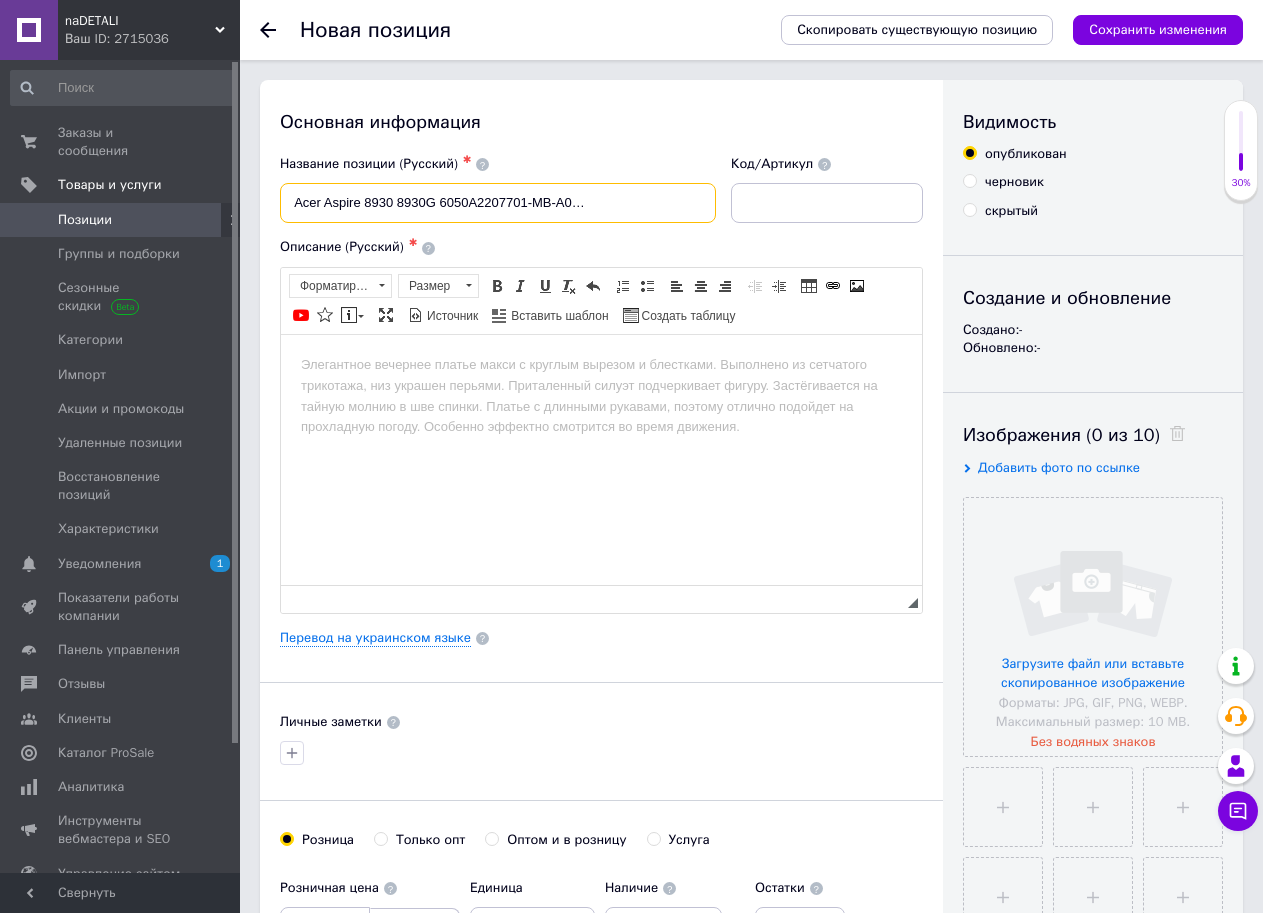 drag, startPoint x: 582, startPoint y: 206, endPoint x: 665, endPoint y: 205, distance: 83.00603 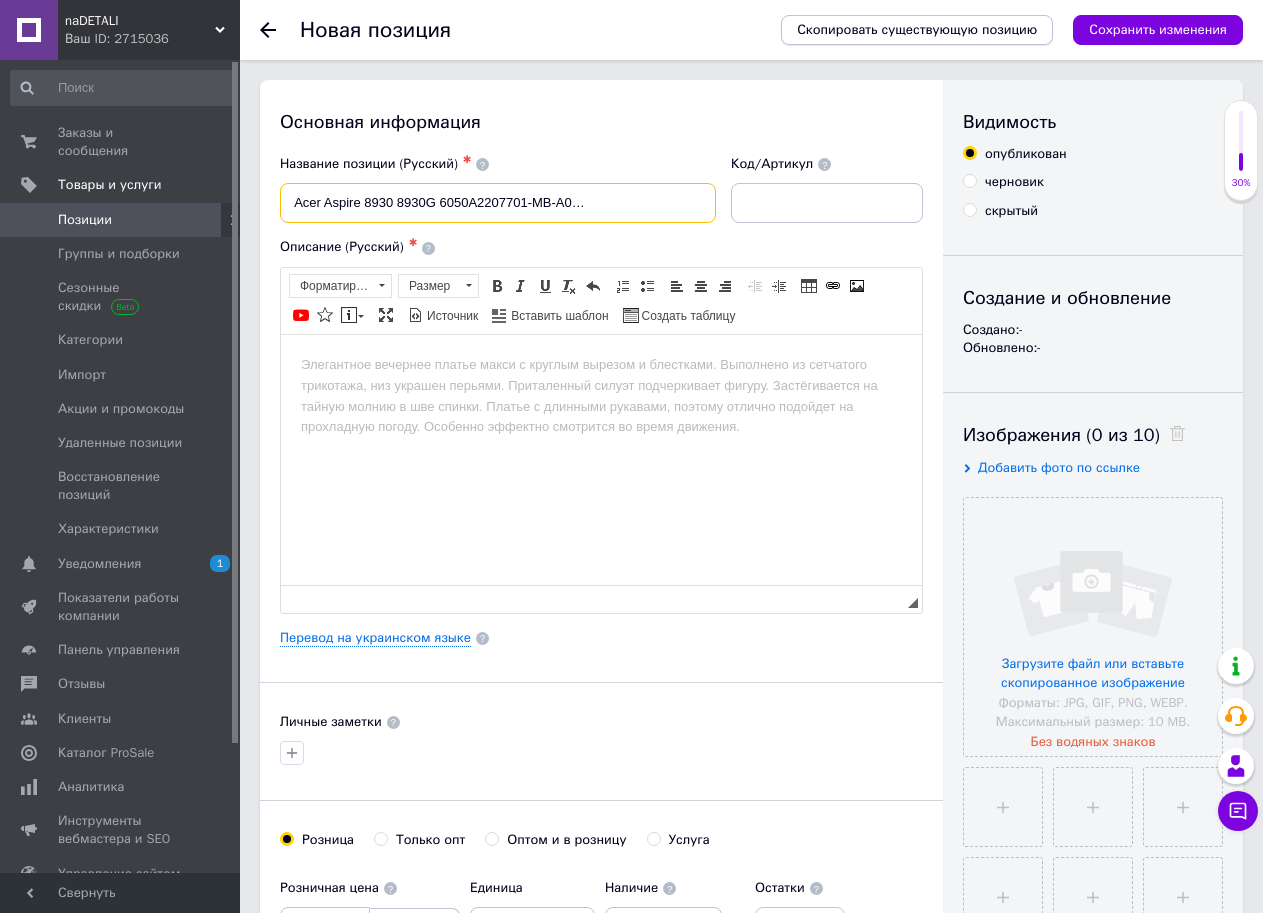 type on "Материнская плата Acer Aspire 8930 8930G 6050A2207701-MB-A02 MBASZ0B001 DDR3" 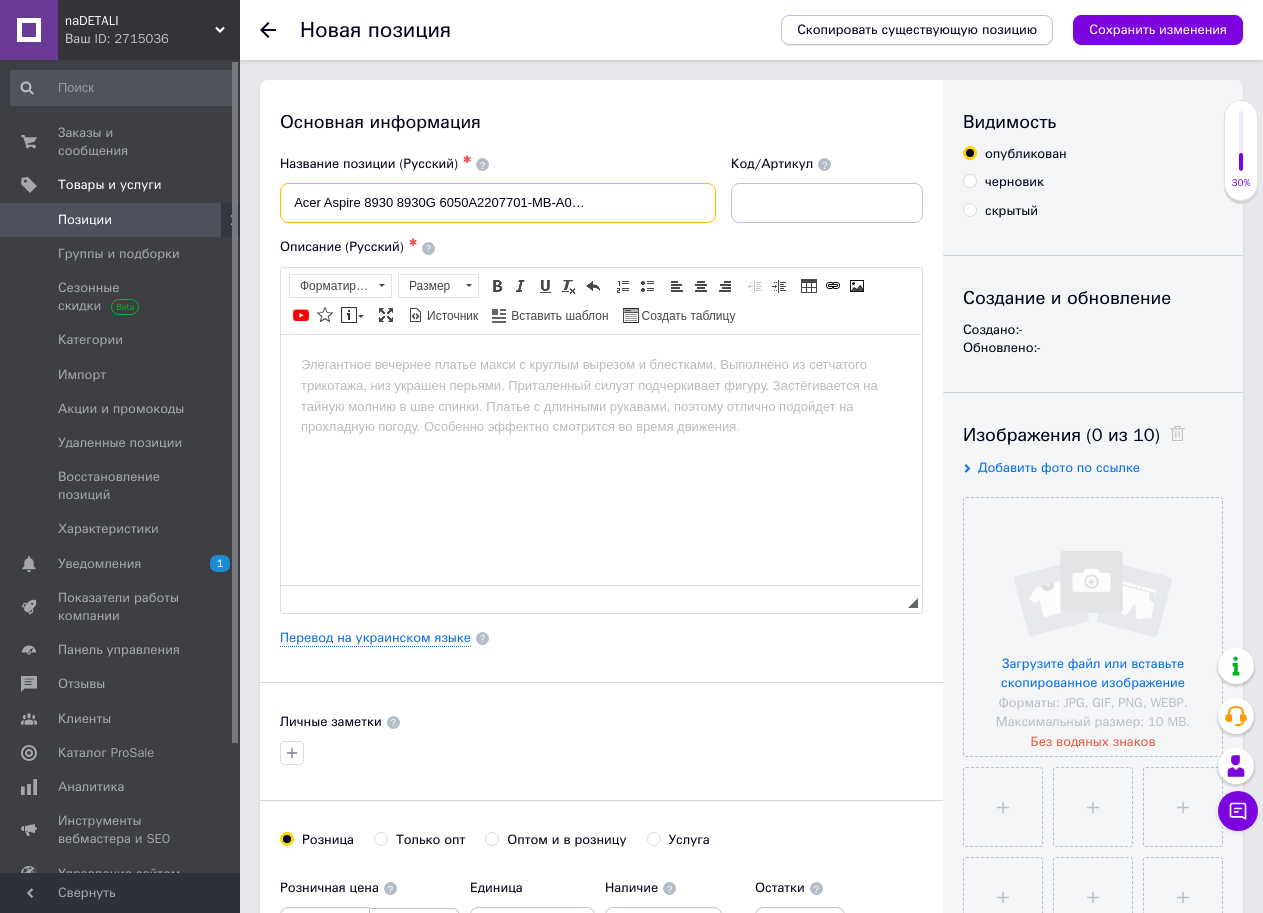scroll, scrollTop: 0, scrollLeft: 0, axis: both 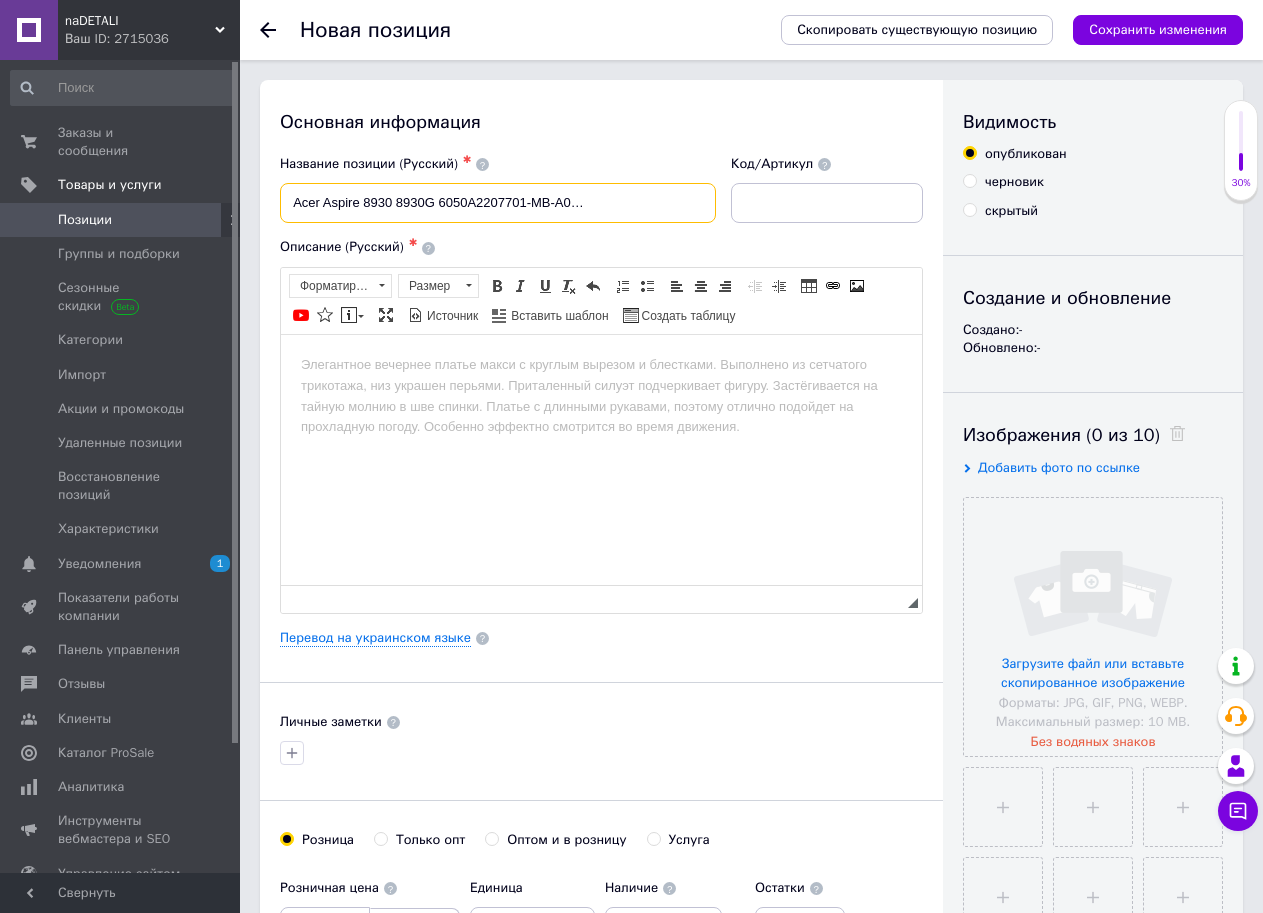 drag, startPoint x: 287, startPoint y: 205, endPoint x: 861, endPoint y: 233, distance: 574.6825 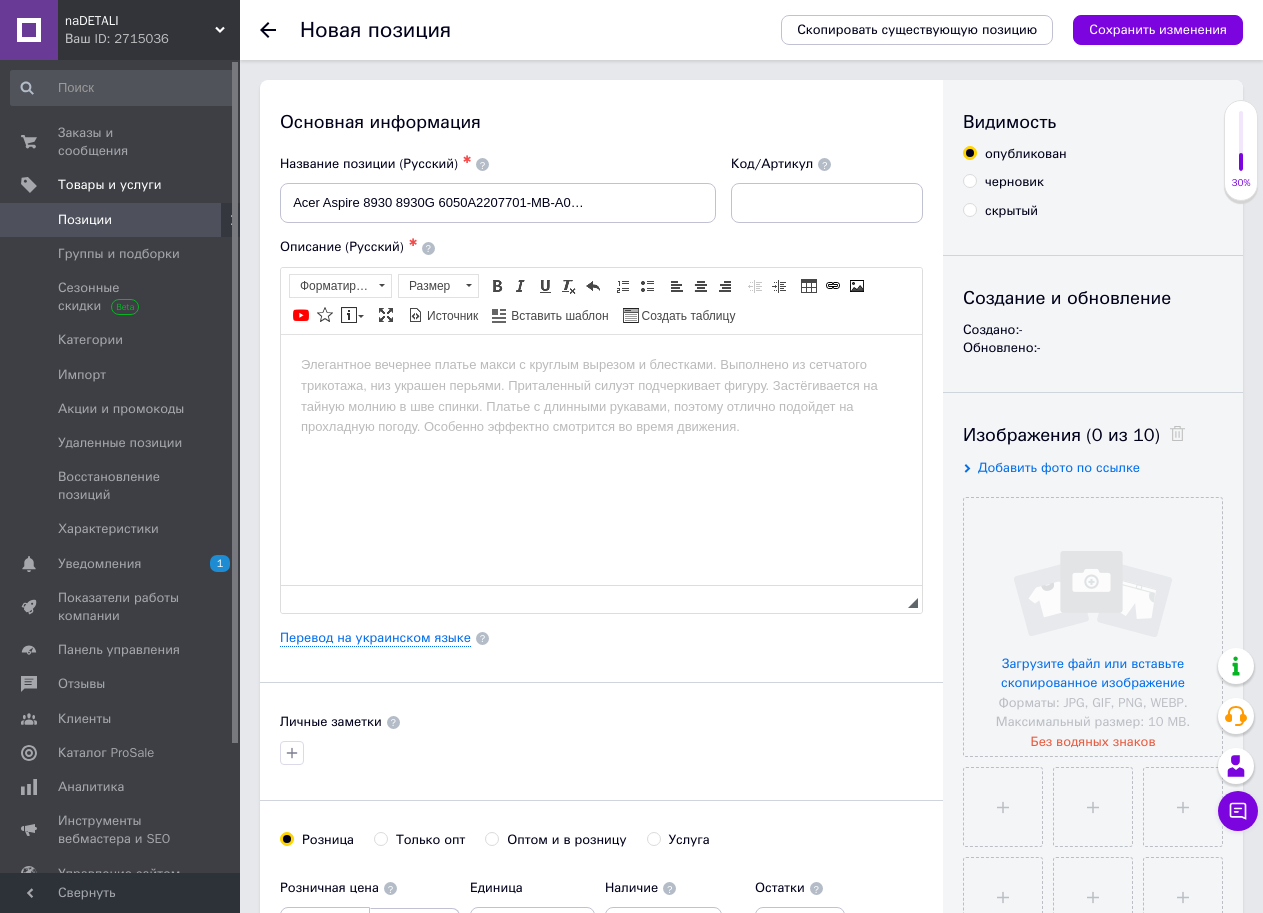 click at bounding box center [601, 364] 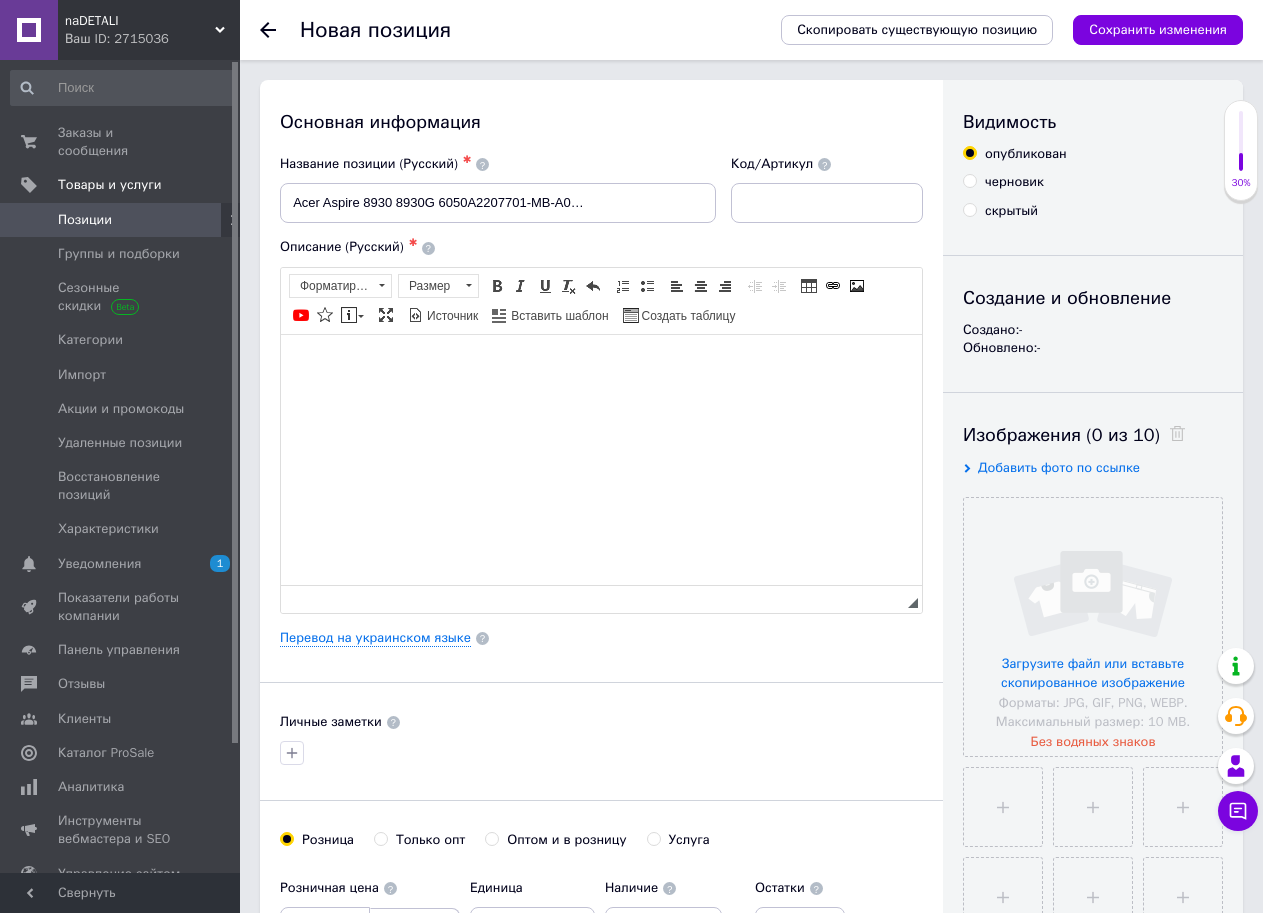 scroll, scrollTop: 0, scrollLeft: 0, axis: both 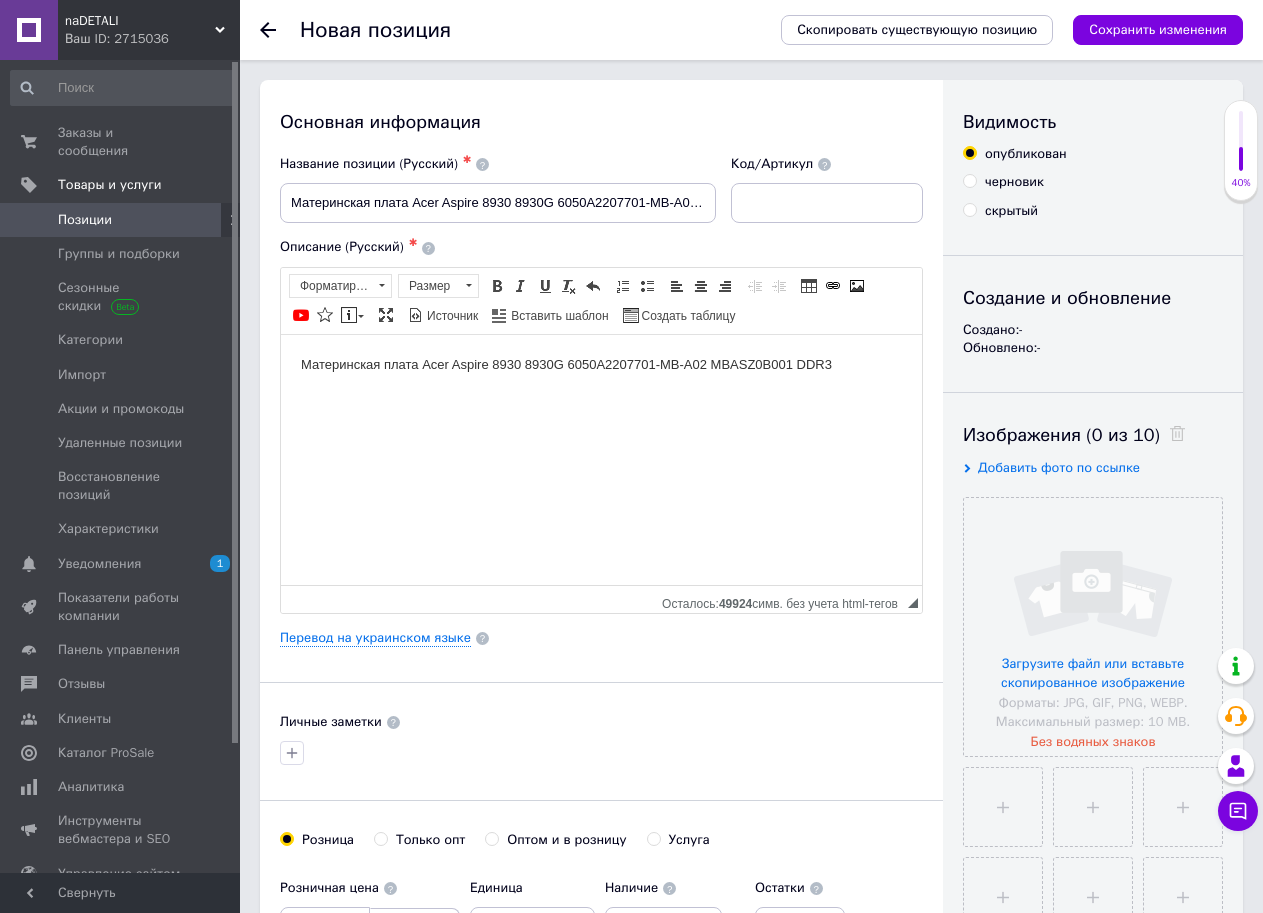 drag, startPoint x: 567, startPoint y: 359, endPoint x: 603, endPoint y: 367, distance: 36.878178 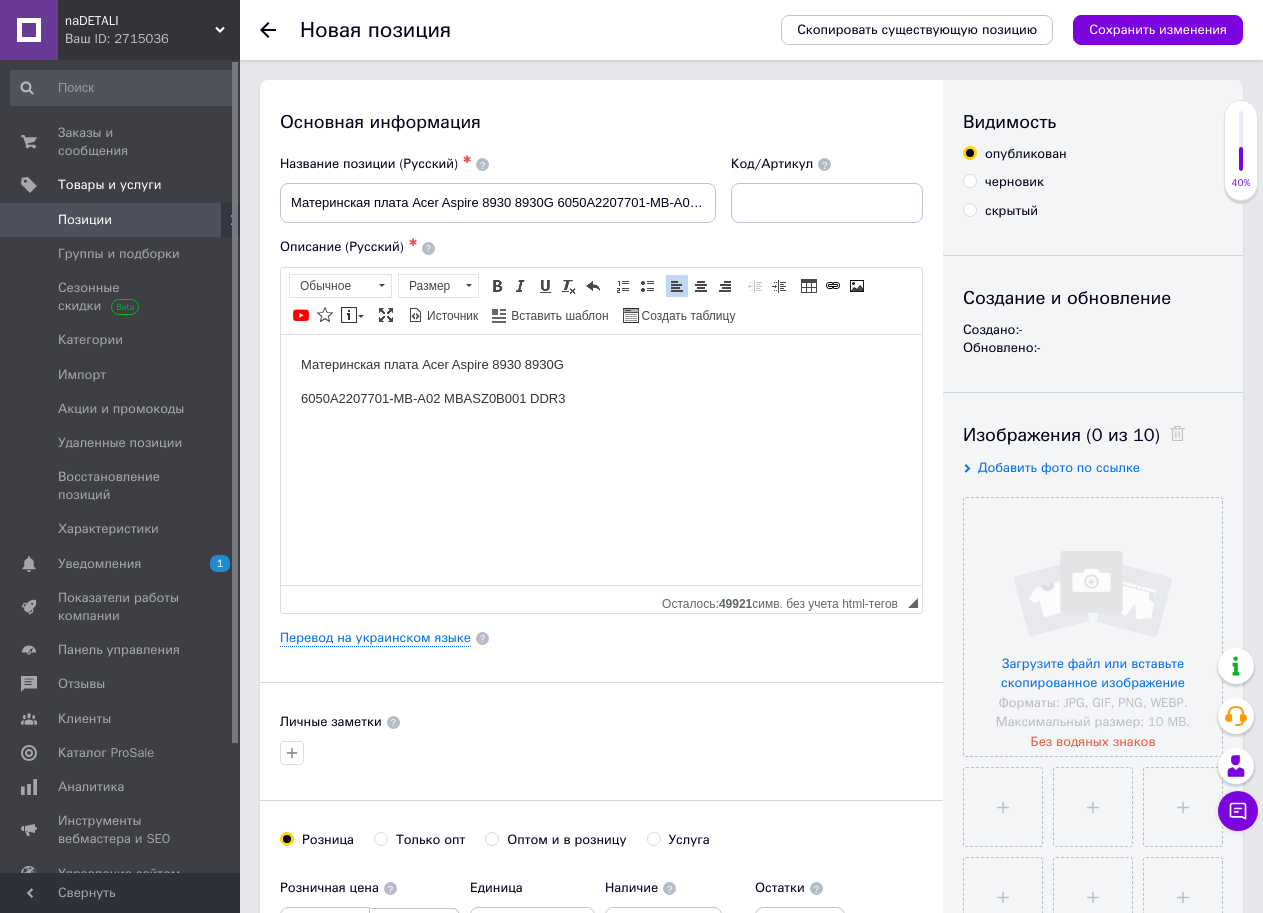 type 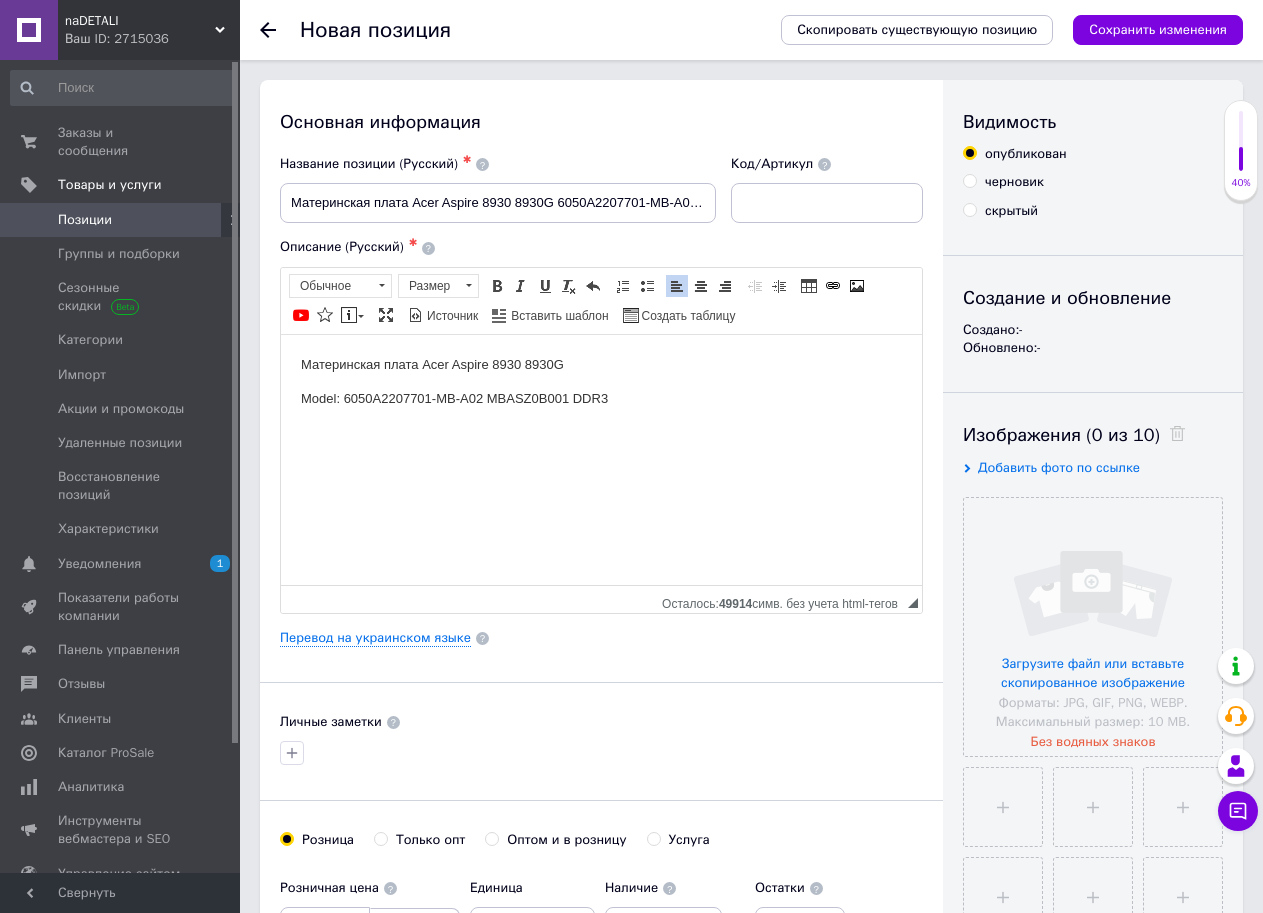 click on "Model: 6050A2207701-MB-A02 MBASZ0B001 DDR3" at bounding box center (601, 398) 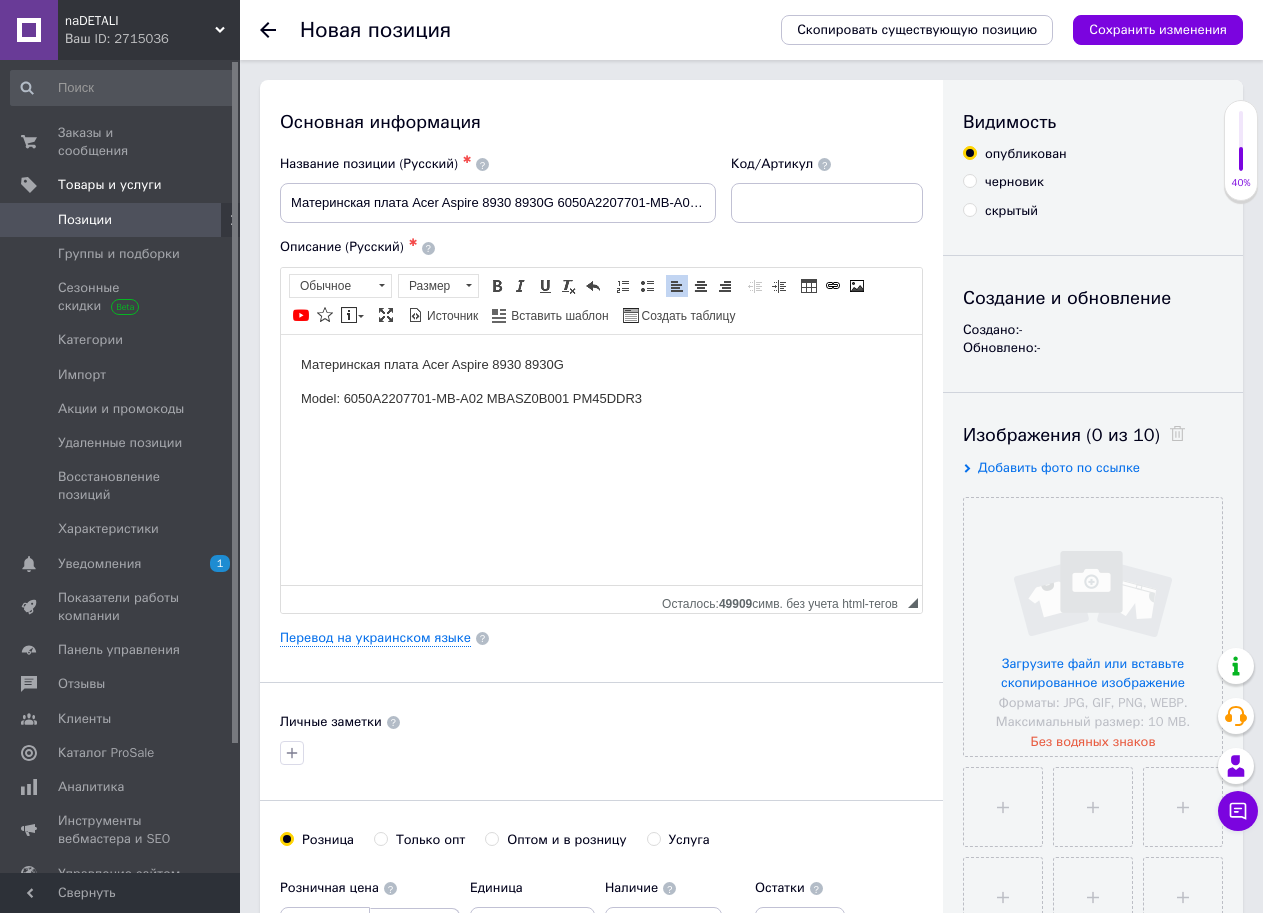 click on "Материнская плата Acer Aspire 8930 8930G" at bounding box center (601, 364) 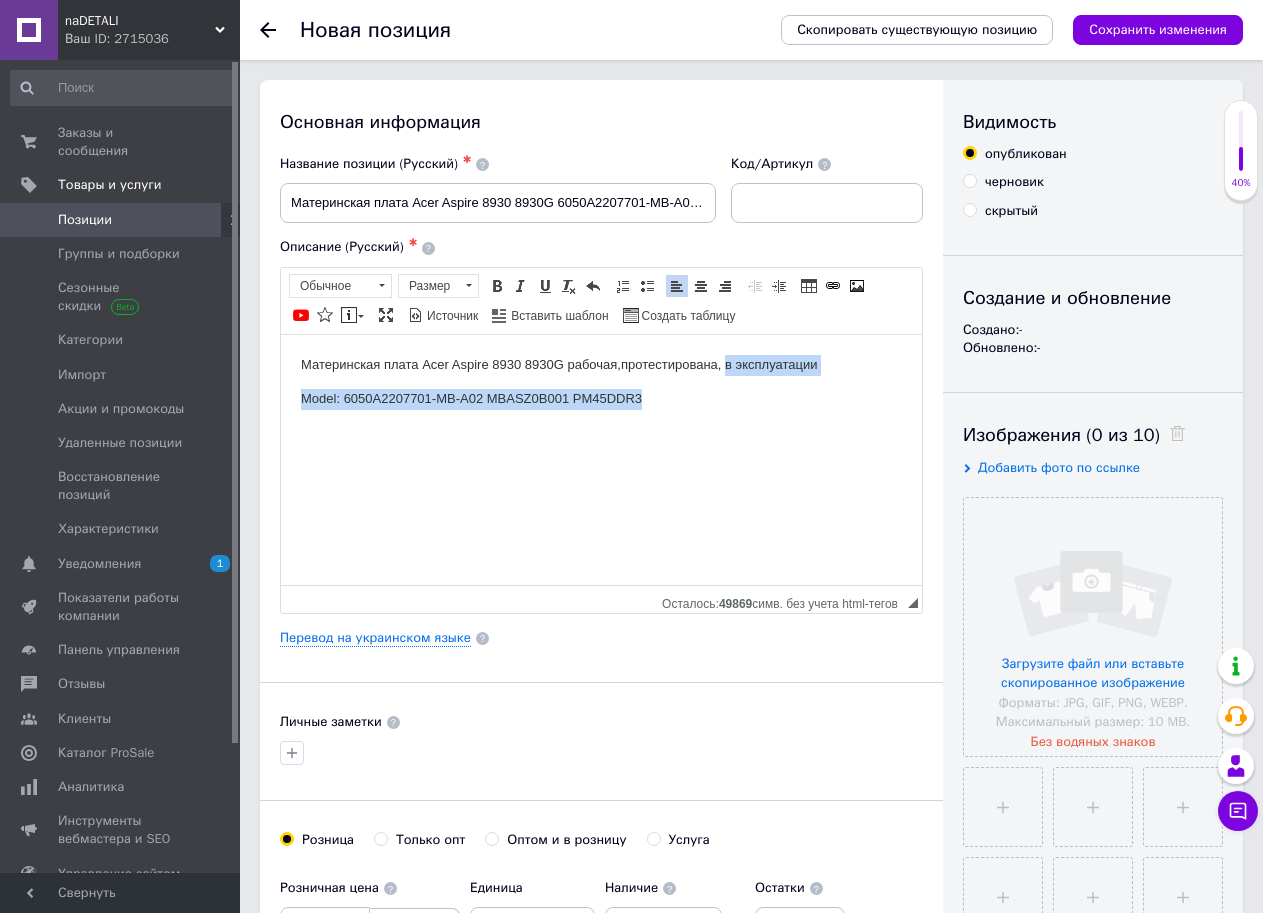 drag, startPoint x: 726, startPoint y: 366, endPoint x: 1086, endPoint y: 386, distance: 360.5551 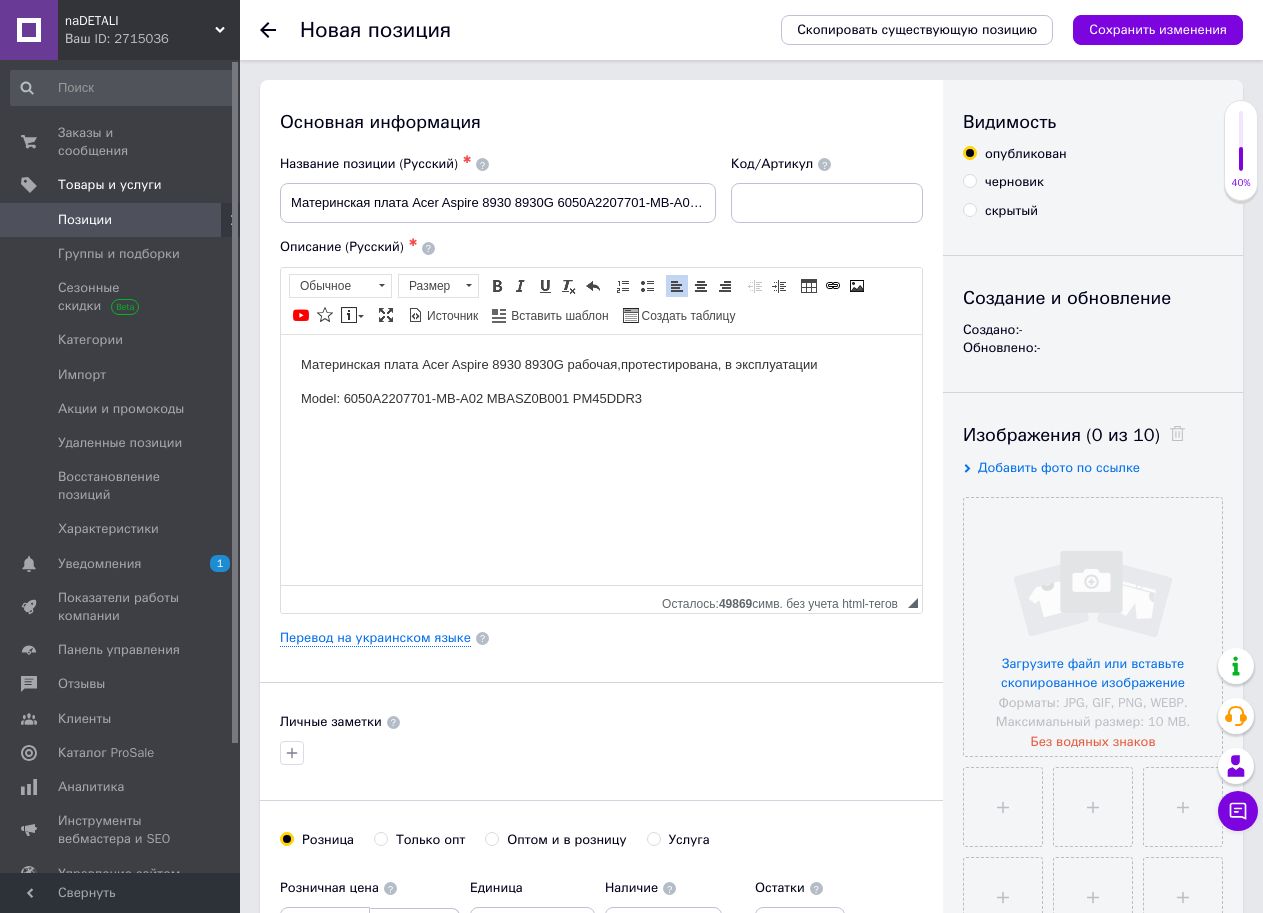 drag, startPoint x: 721, startPoint y: 366, endPoint x: 849, endPoint y: 367, distance: 128.0039 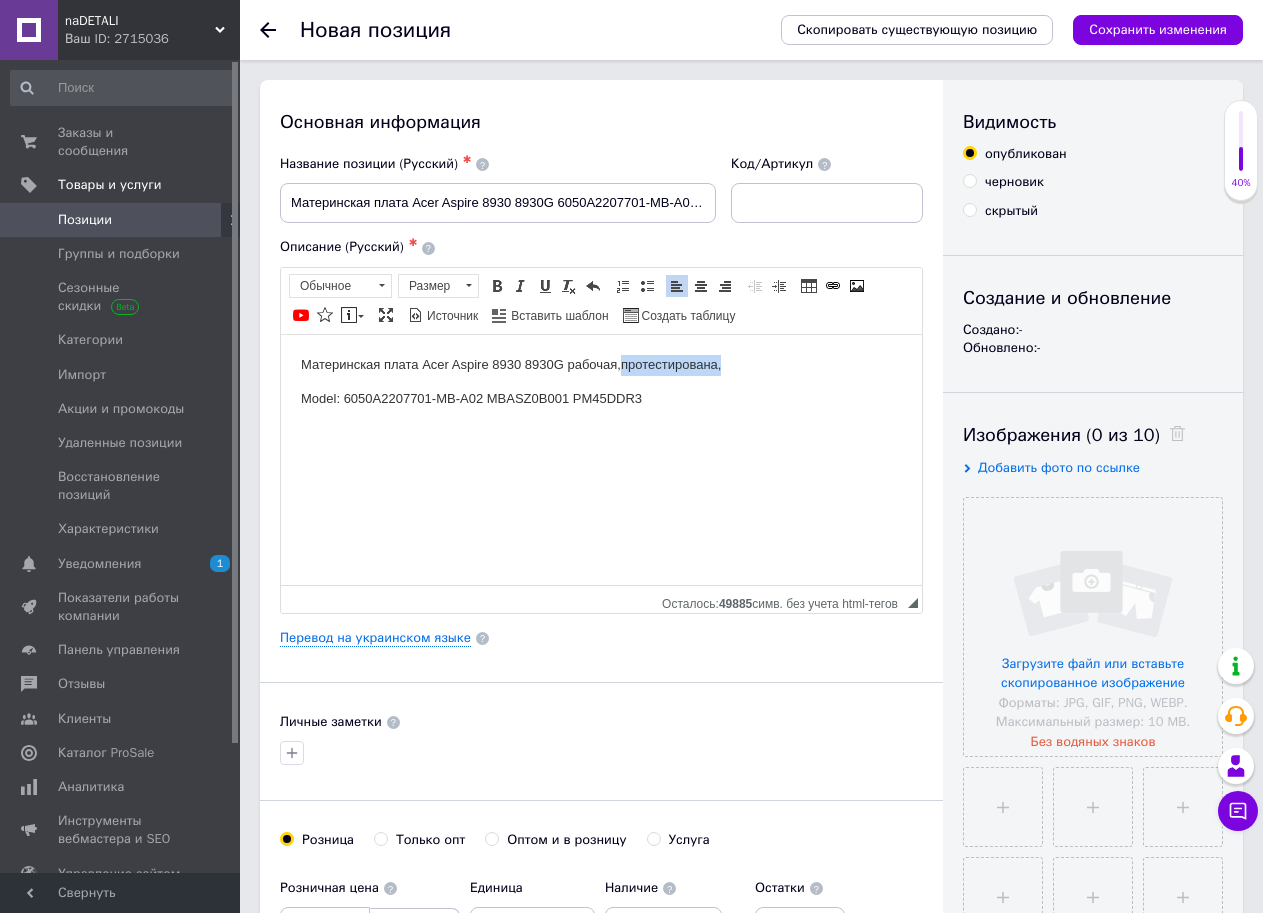 drag, startPoint x: 622, startPoint y: 362, endPoint x: 791, endPoint y: 361, distance: 169.00296 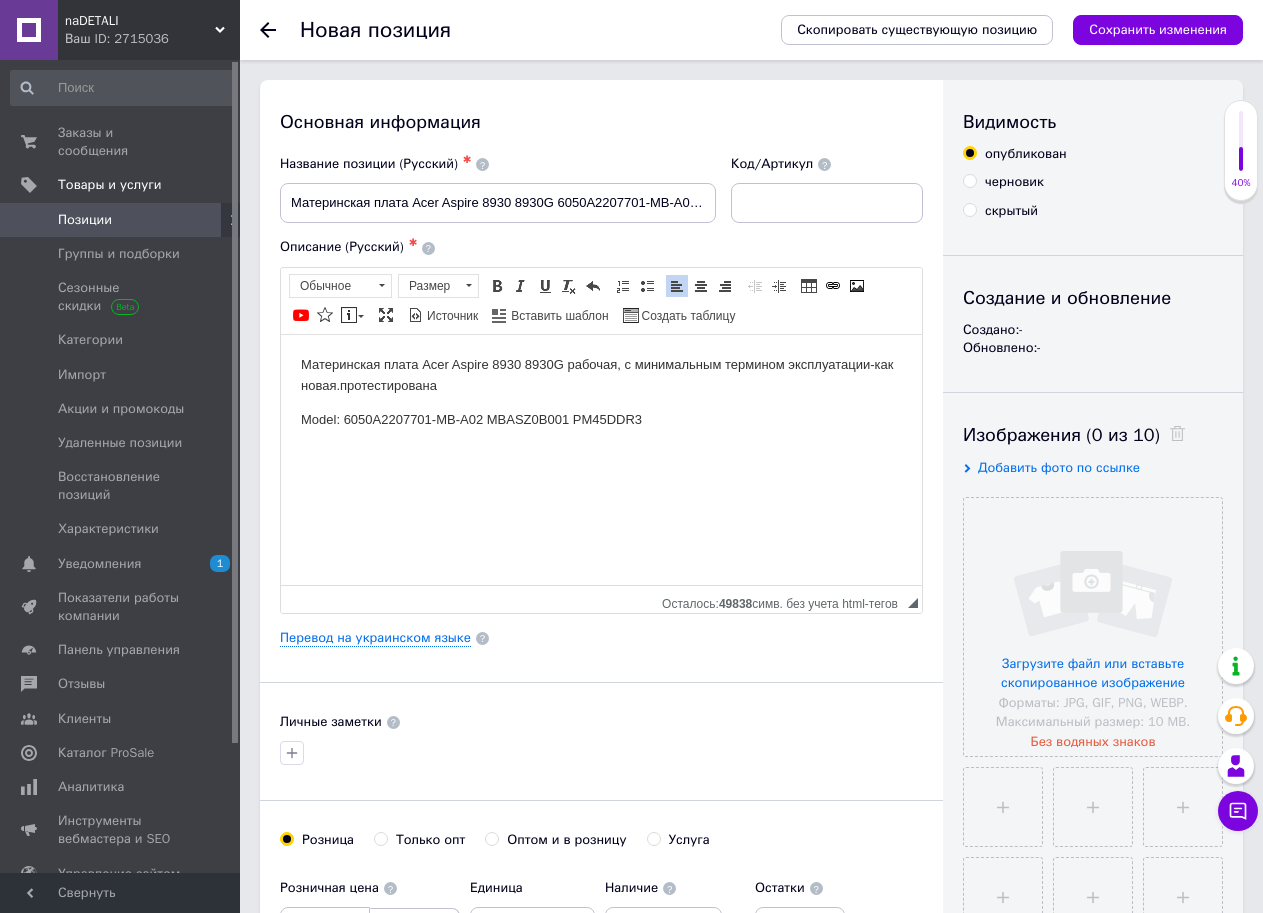 click on "Материнская плата Acer Aspire 8930 8930G рабочая, с минимальным термином эксплуатации-как новая.протестирована" at bounding box center [601, 375] 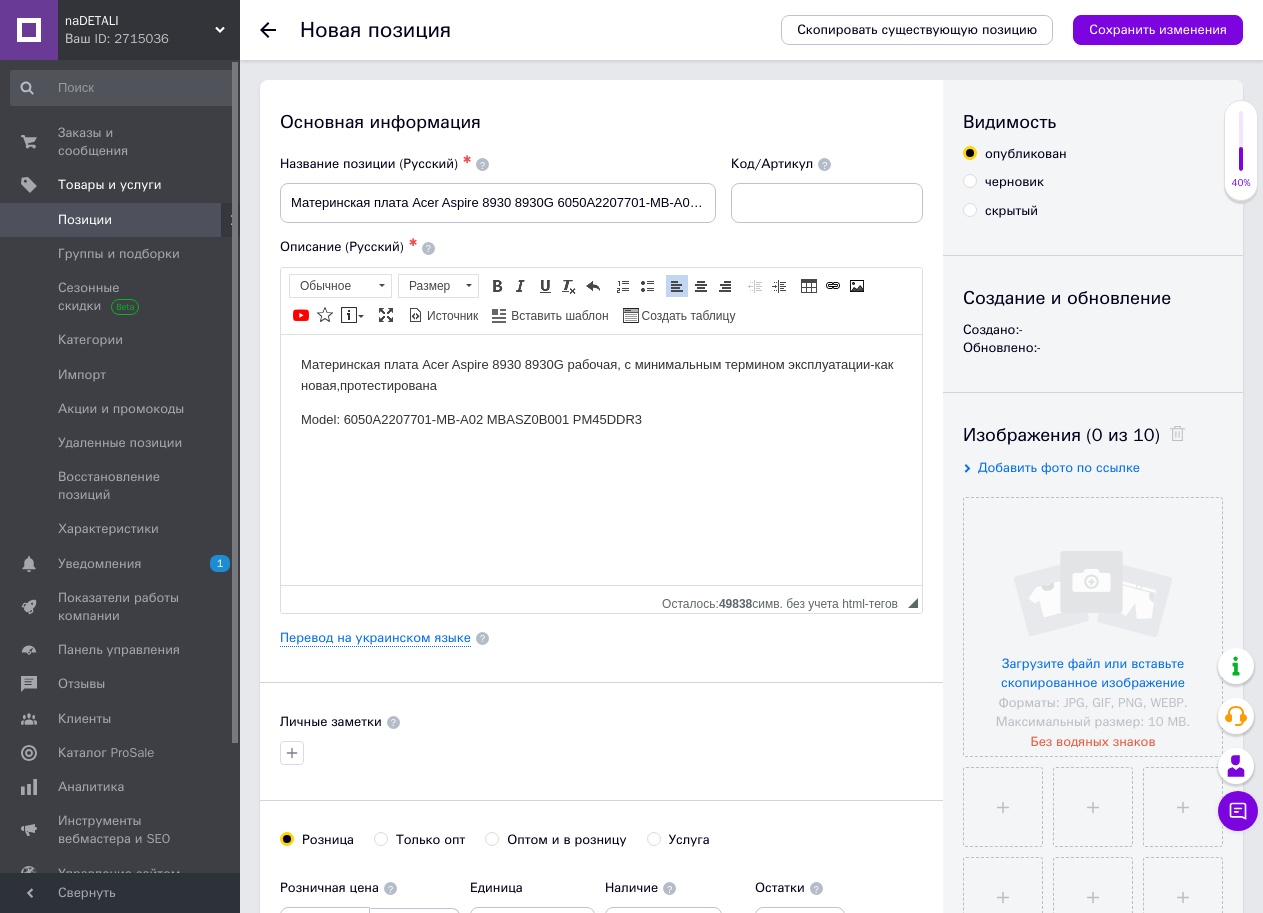 click on "Материнская плата Acer Aspire 8930 8930G рабочая, с минимальным термином эксплуатации-как новая,протестирована  Model: 6050A2207701-MB-A02 MBASZ0B001 PM45  DDR3" at bounding box center [601, 391] 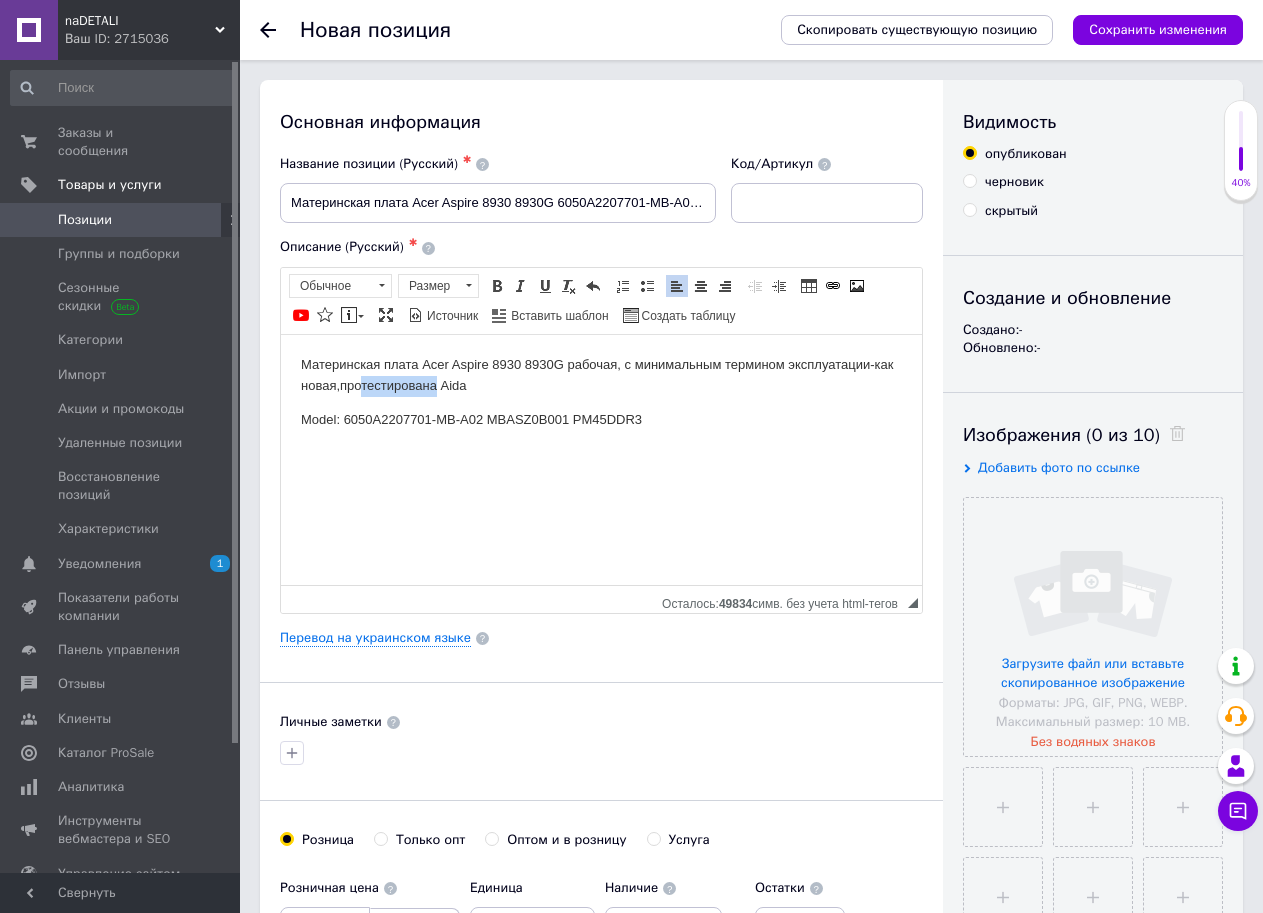 drag, startPoint x: 435, startPoint y: 378, endPoint x: 360, endPoint y: 392, distance: 76.29548 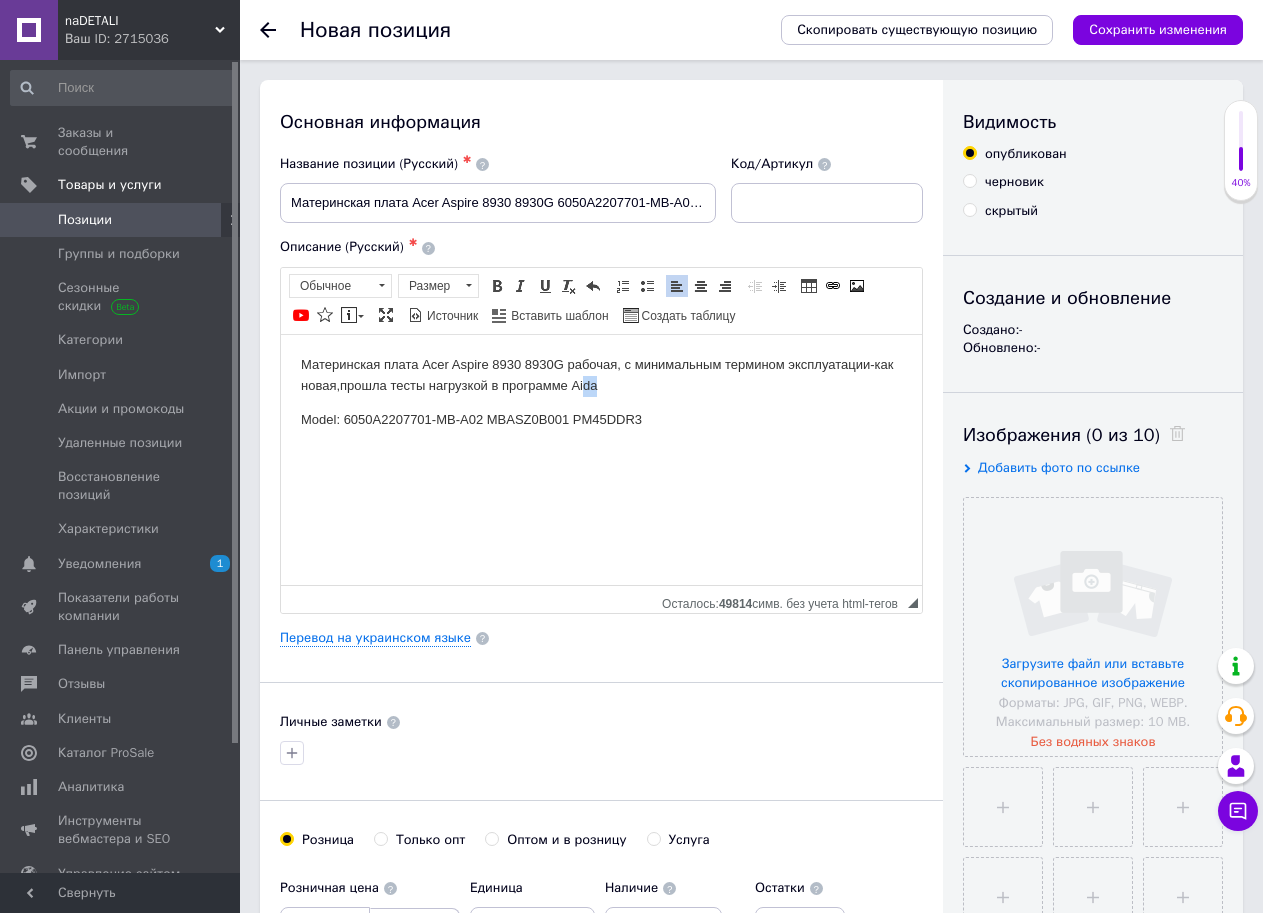 drag, startPoint x: 582, startPoint y: 381, endPoint x: 615, endPoint y: 386, distance: 33.37664 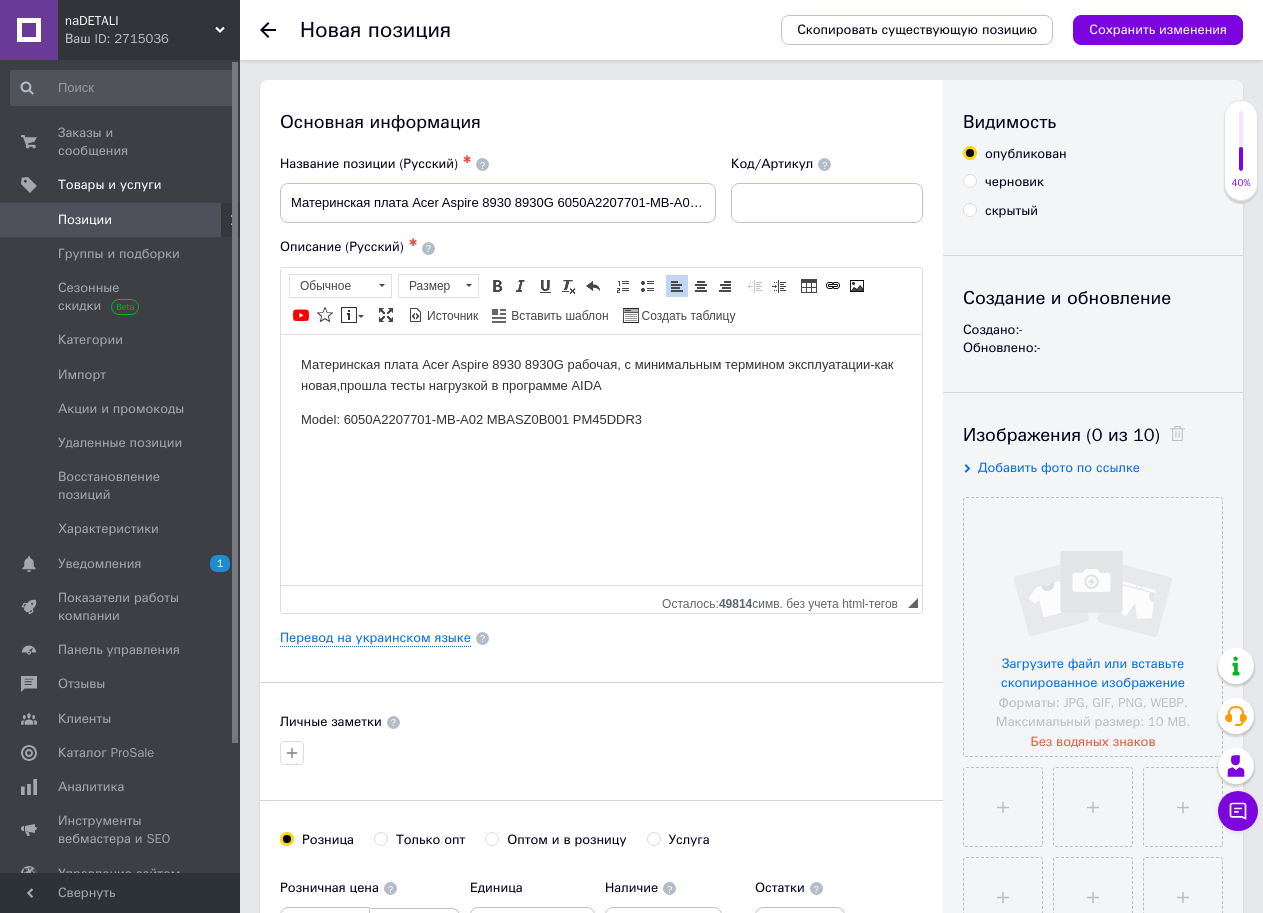 click on "Материнская плата Acer Aspire 8930 8930G рабочая, с минимальным термином эксплуатации-как новая,прошла тесты нагрузкой в программе AIDA" at bounding box center (601, 375) 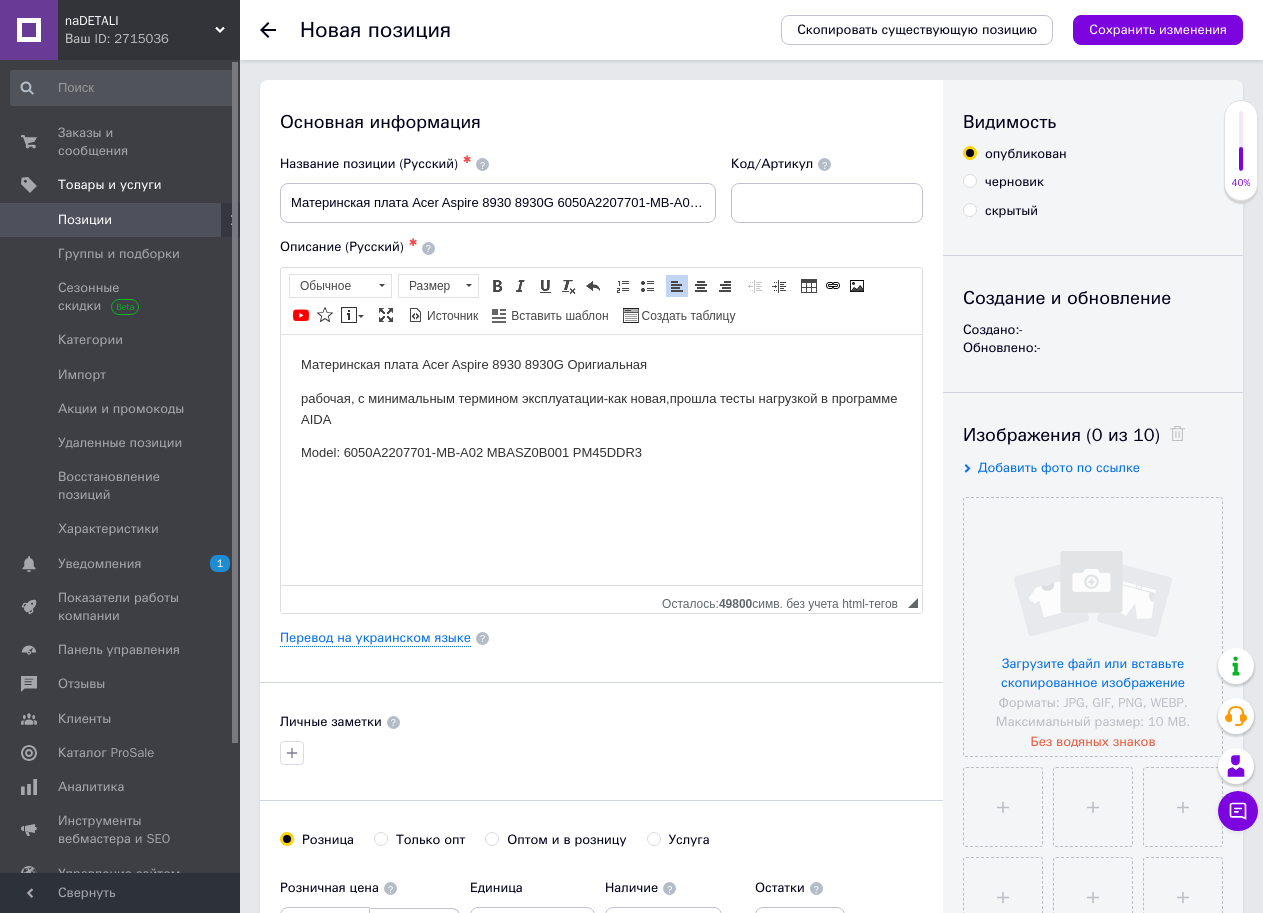 click on "рабочая, с минимальным термином эксплуатации-как новая,прошла тесты нагрузкой в программе AIDA" at bounding box center [601, 409] 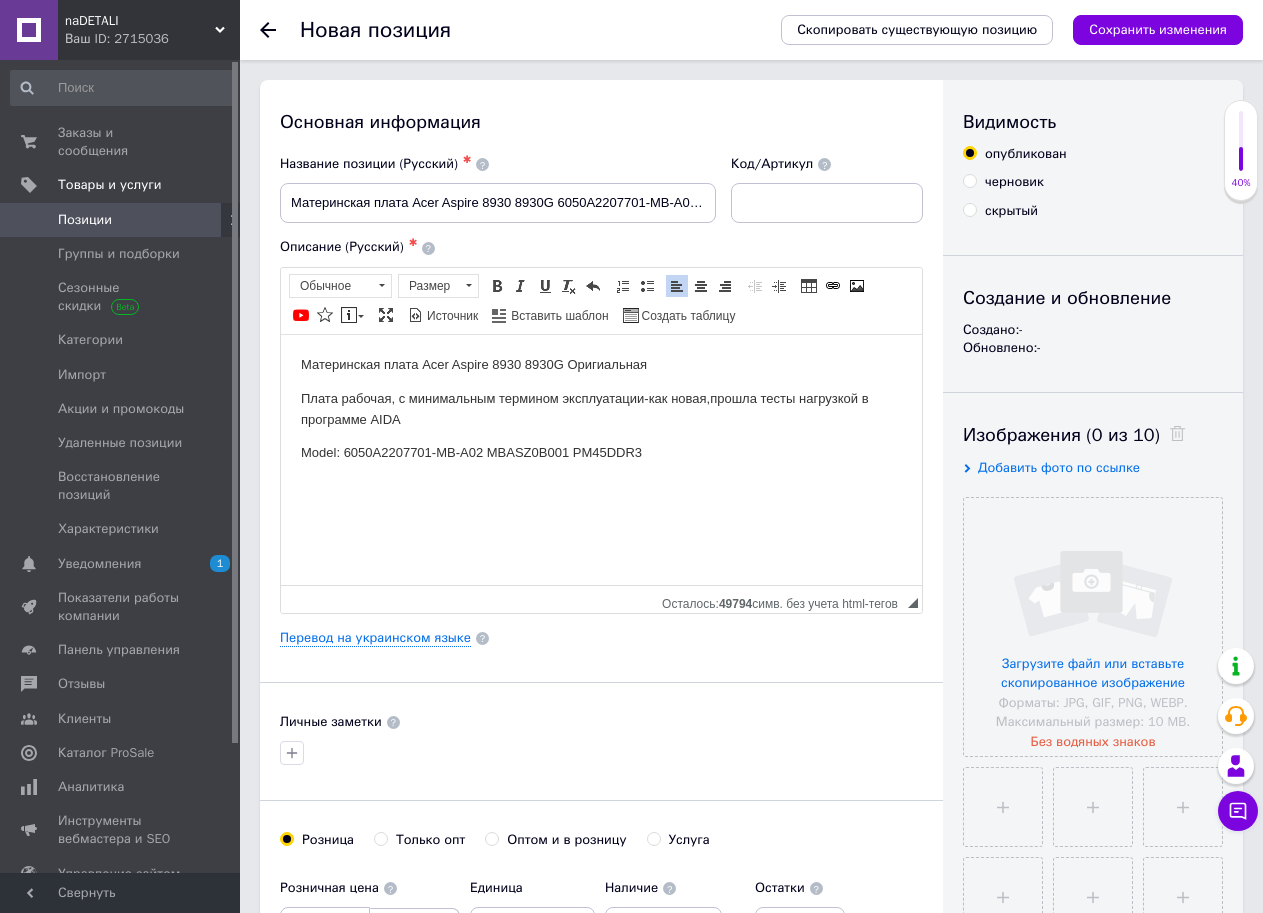 click on "Model: 6050A2207701-MB-A02 MBASZ0B001 PM45  DDR3" at bounding box center (601, 452) 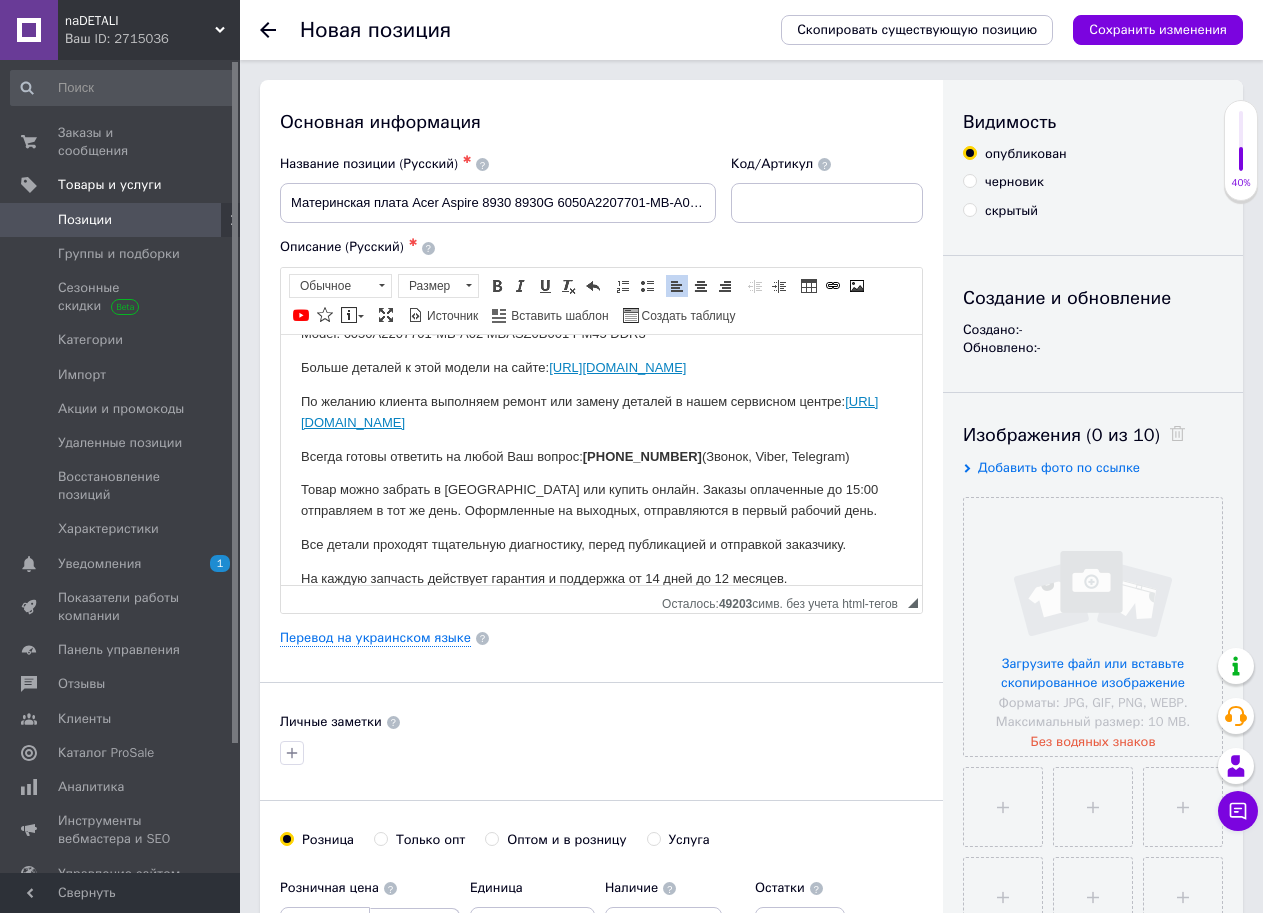 scroll, scrollTop: 400, scrollLeft: 0, axis: vertical 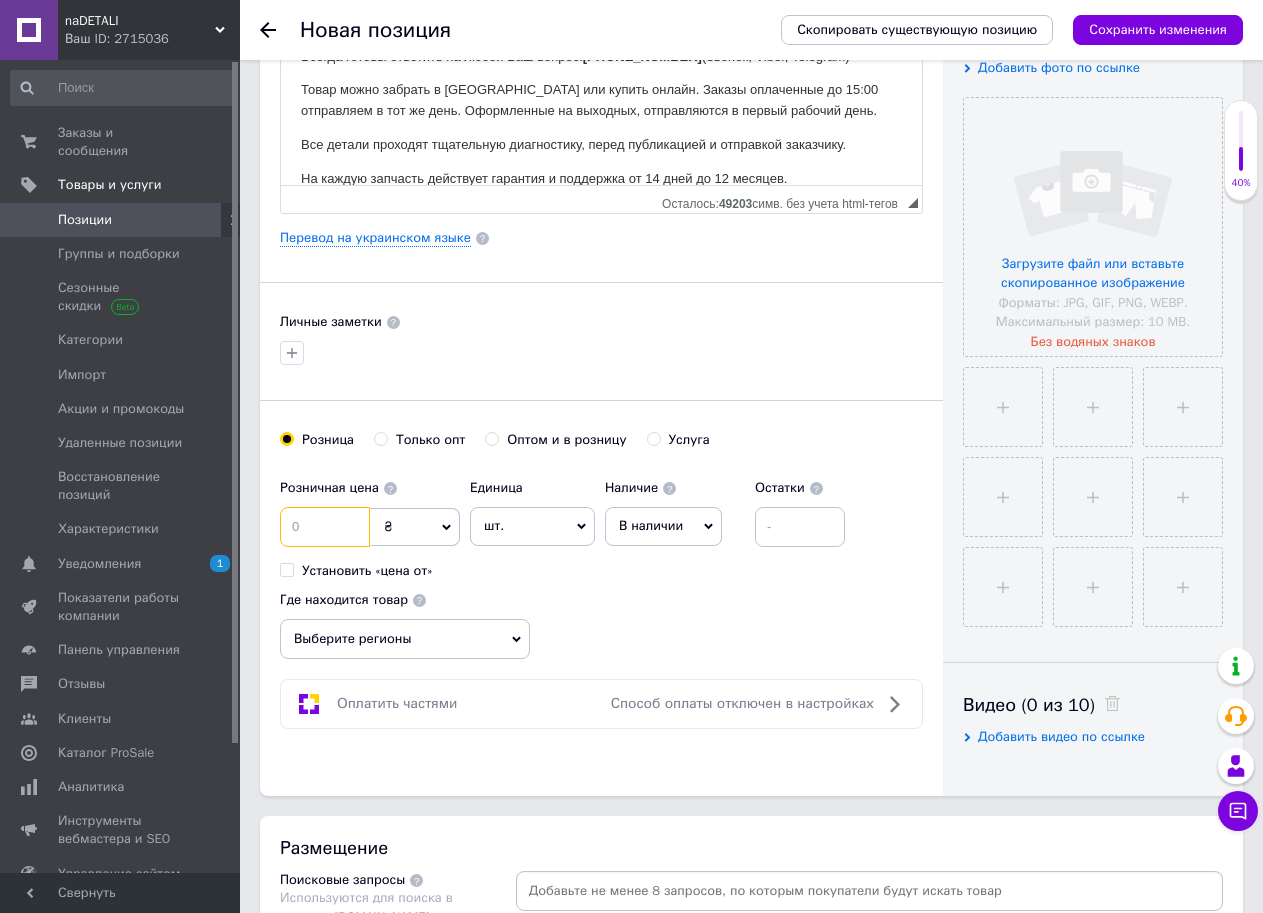 click at bounding box center (325, 527) 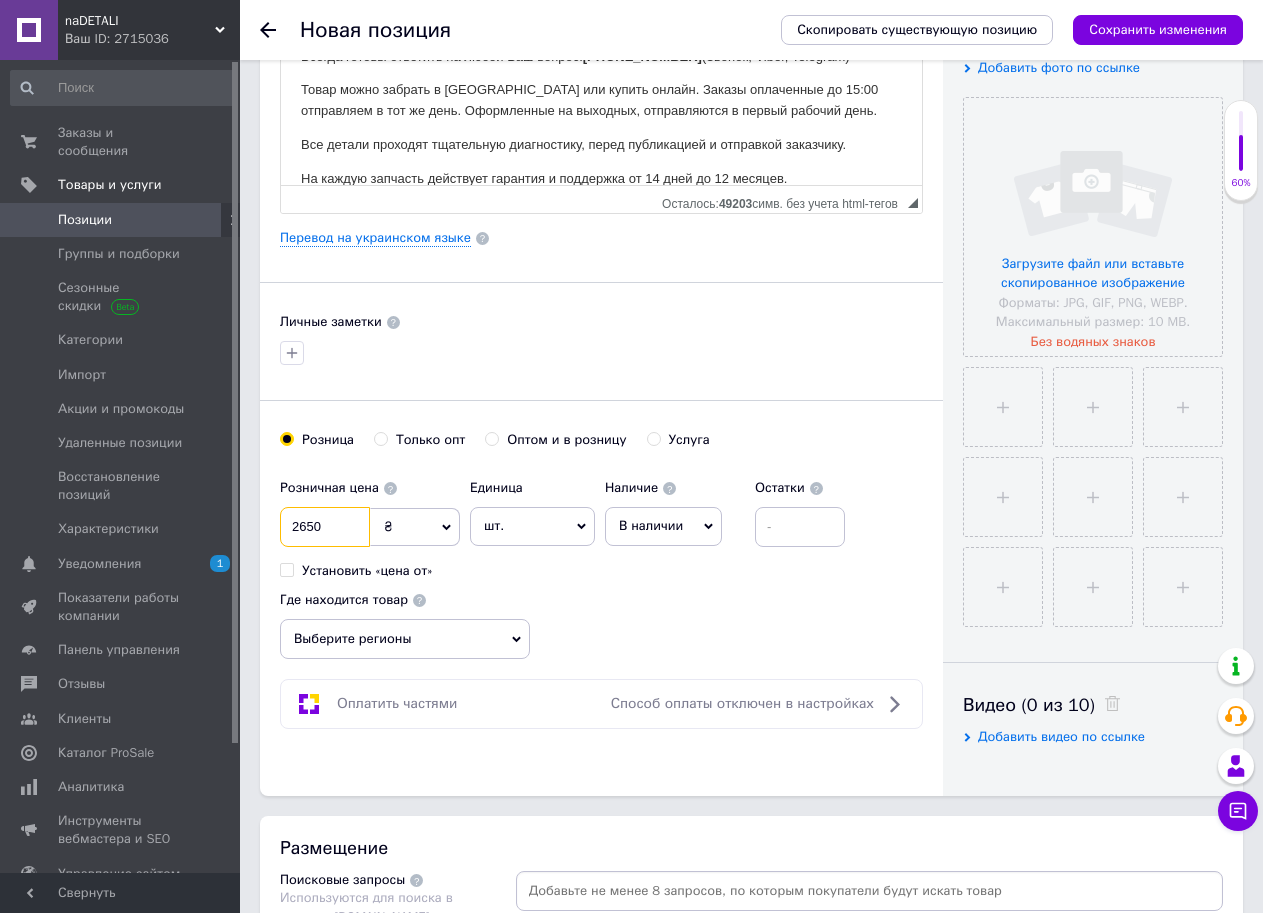 type on "2650" 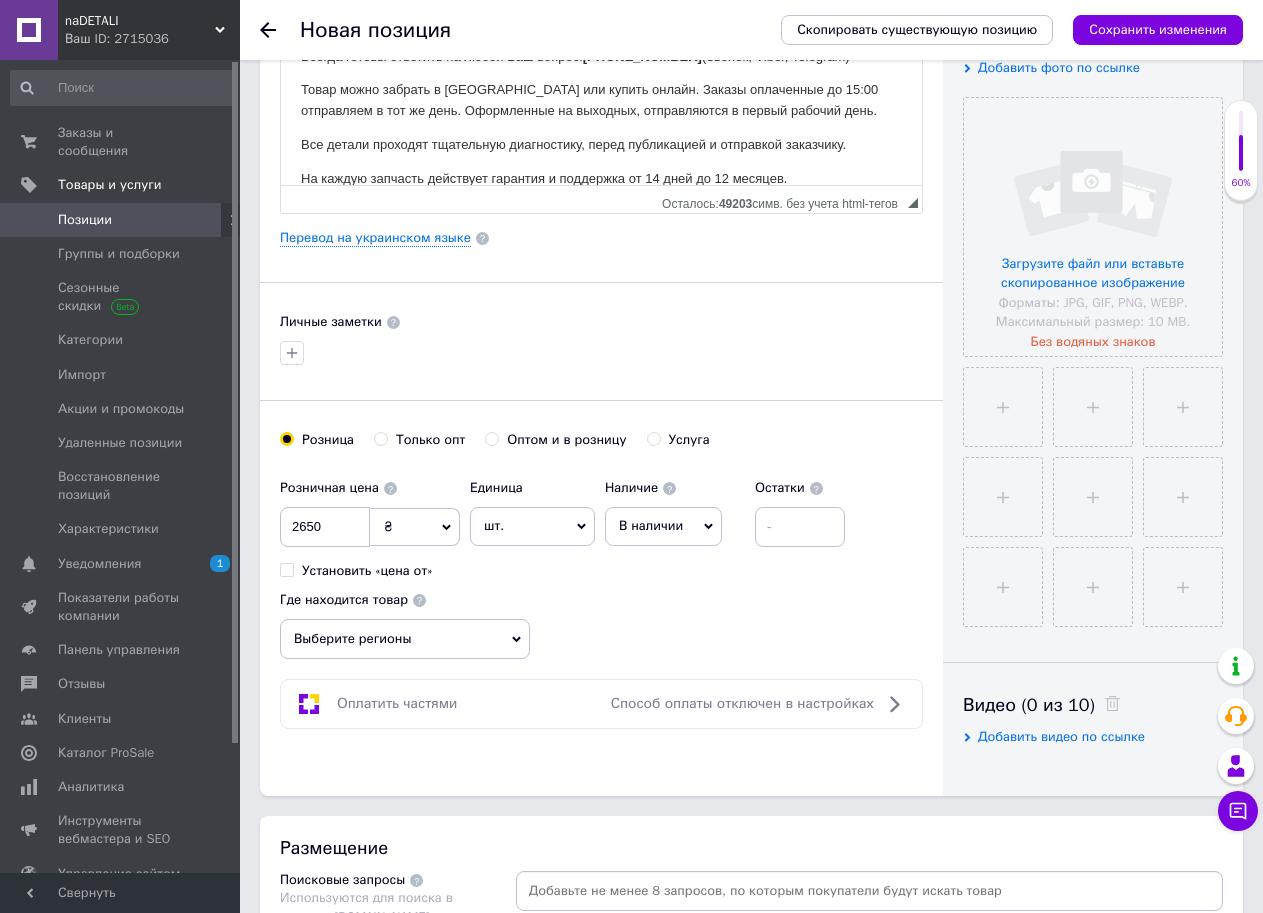 click on "В наличии" at bounding box center [651, 525] 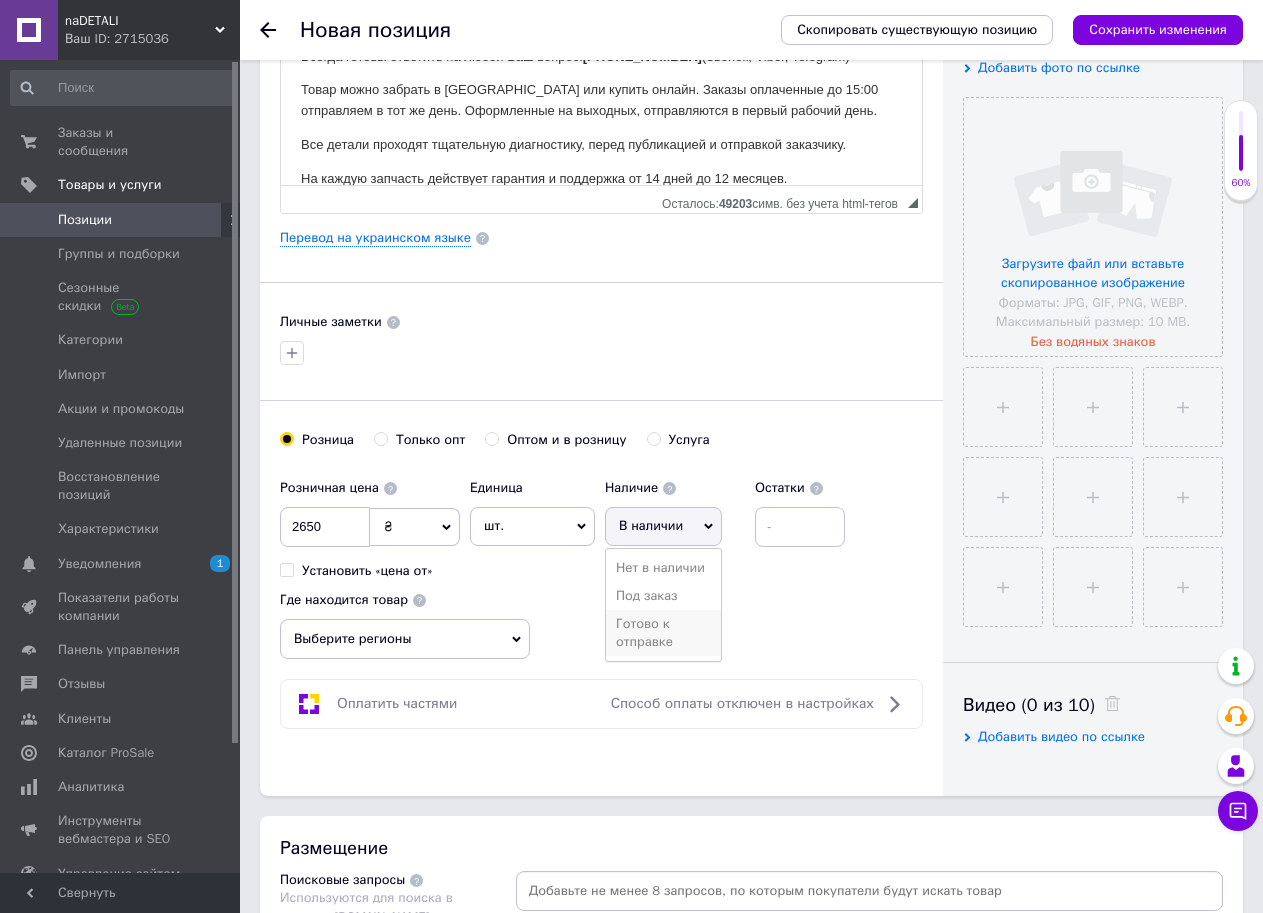 click on "Готово к отправке" at bounding box center (663, 633) 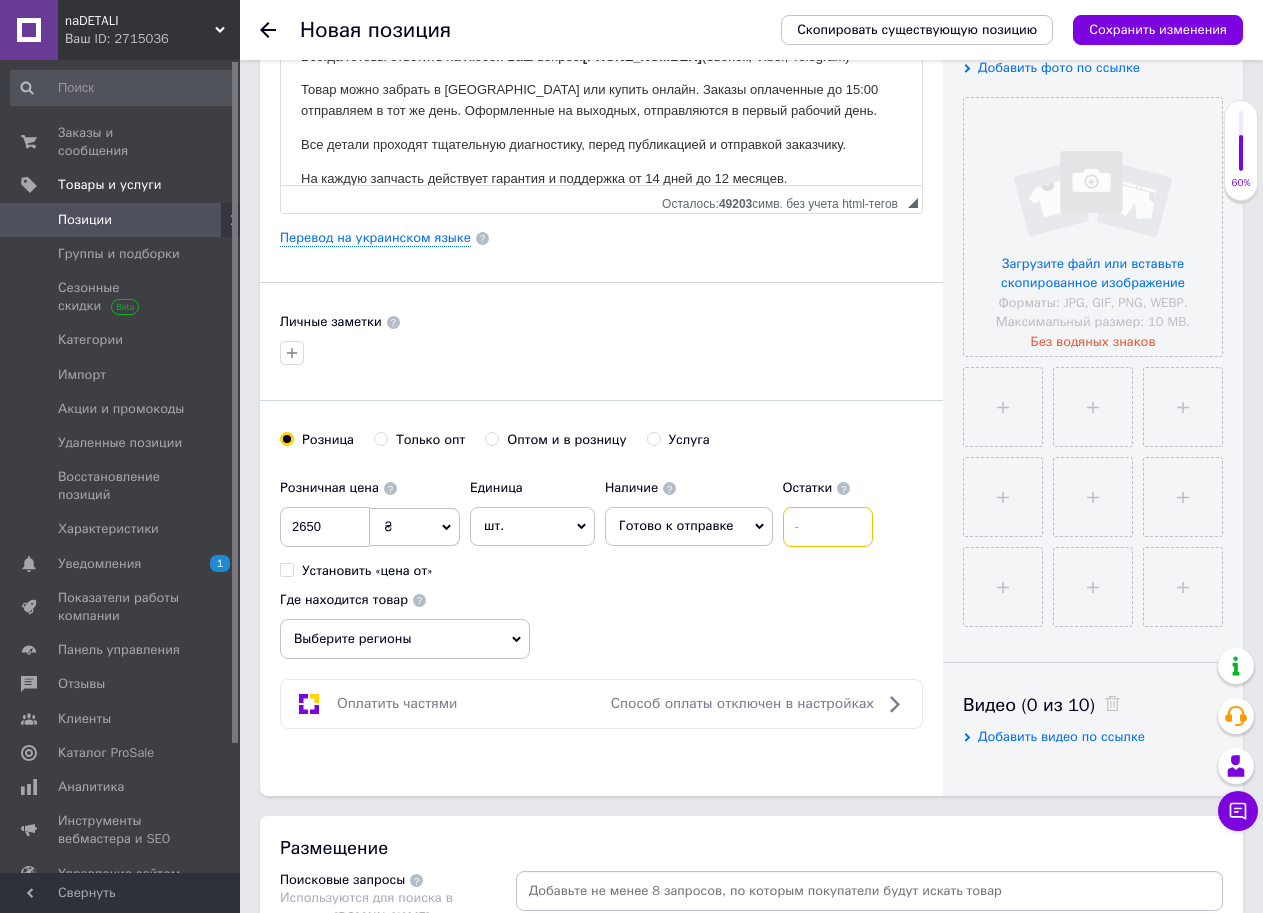 click at bounding box center [828, 527] 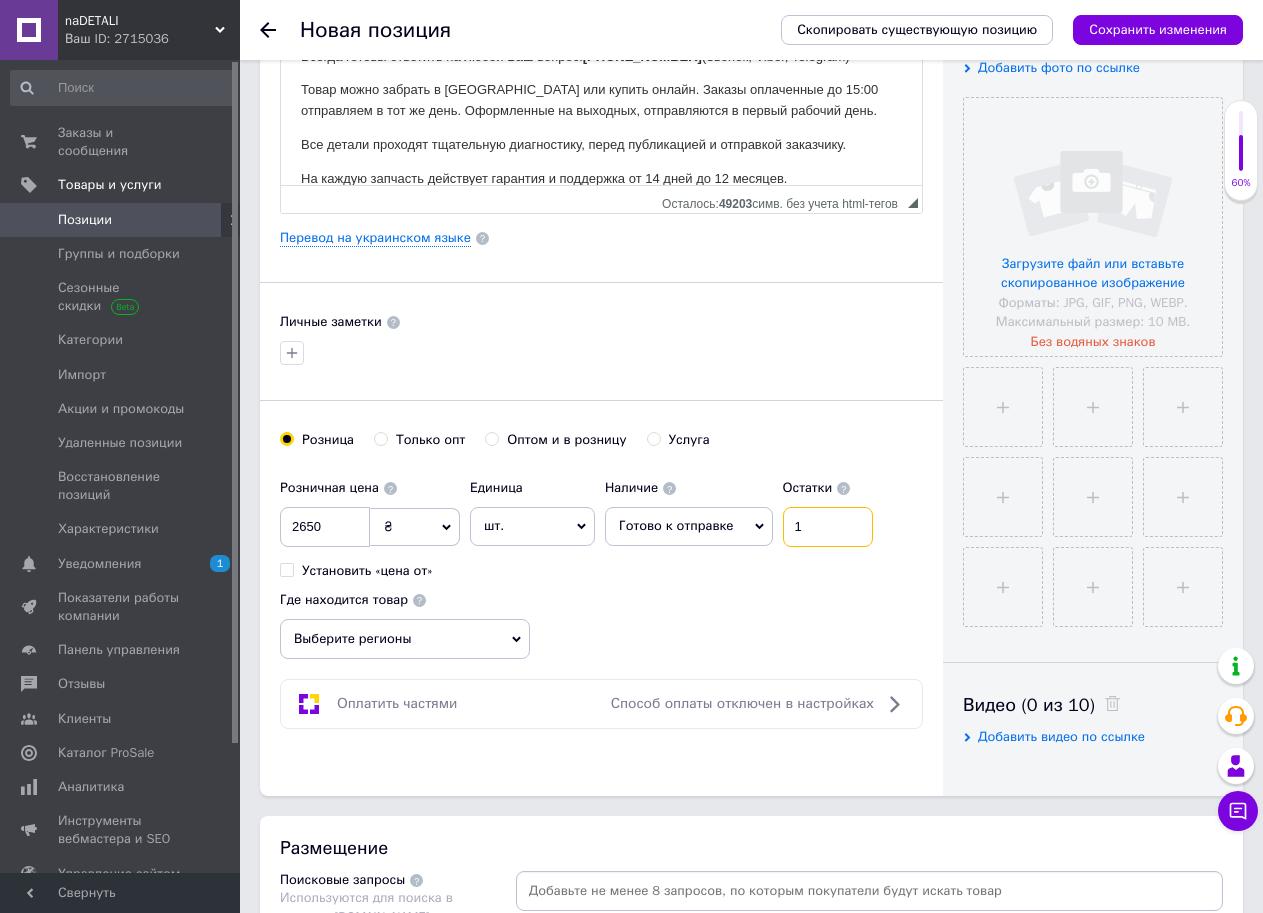 type on "1" 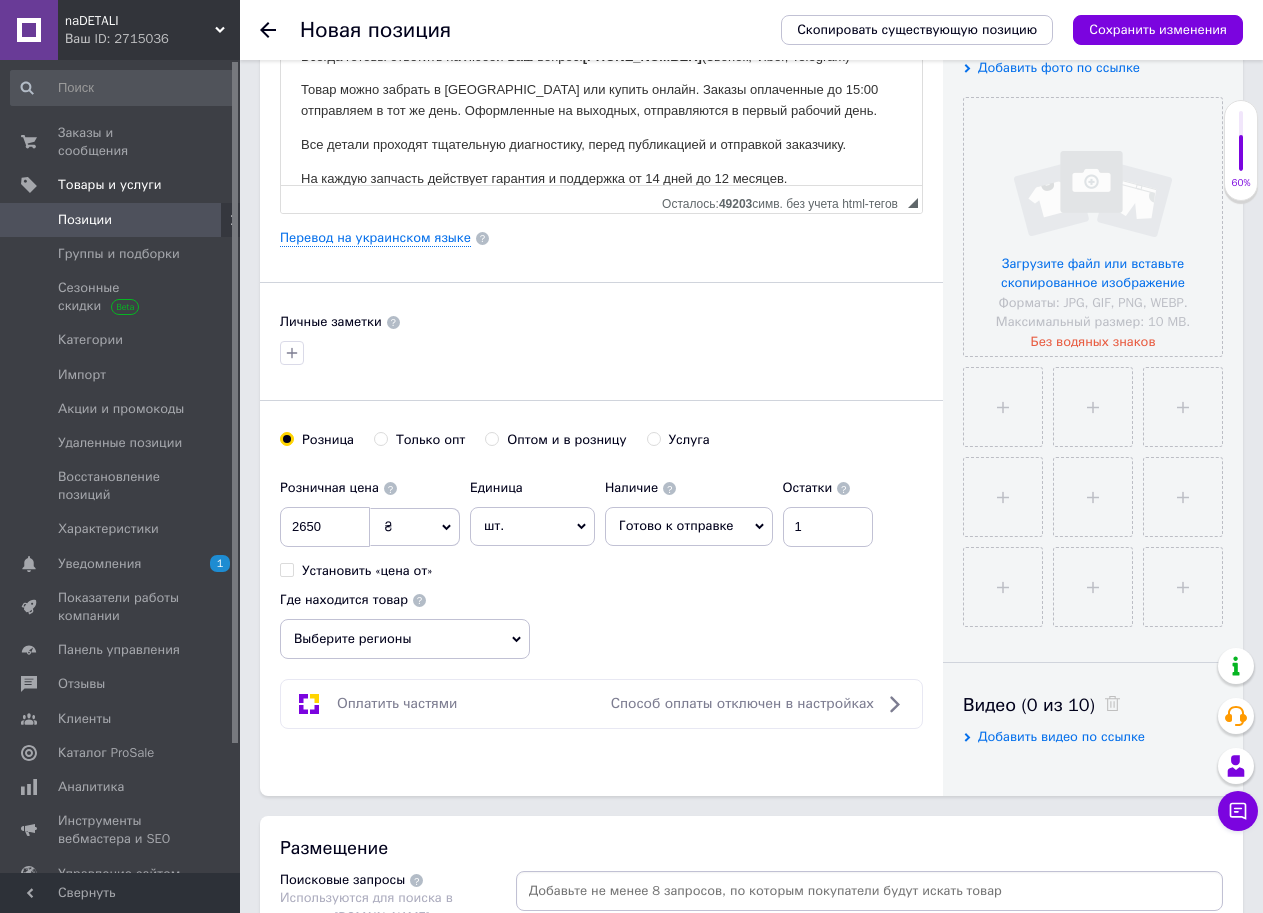 click on "Выберите регионы" at bounding box center [405, 639] 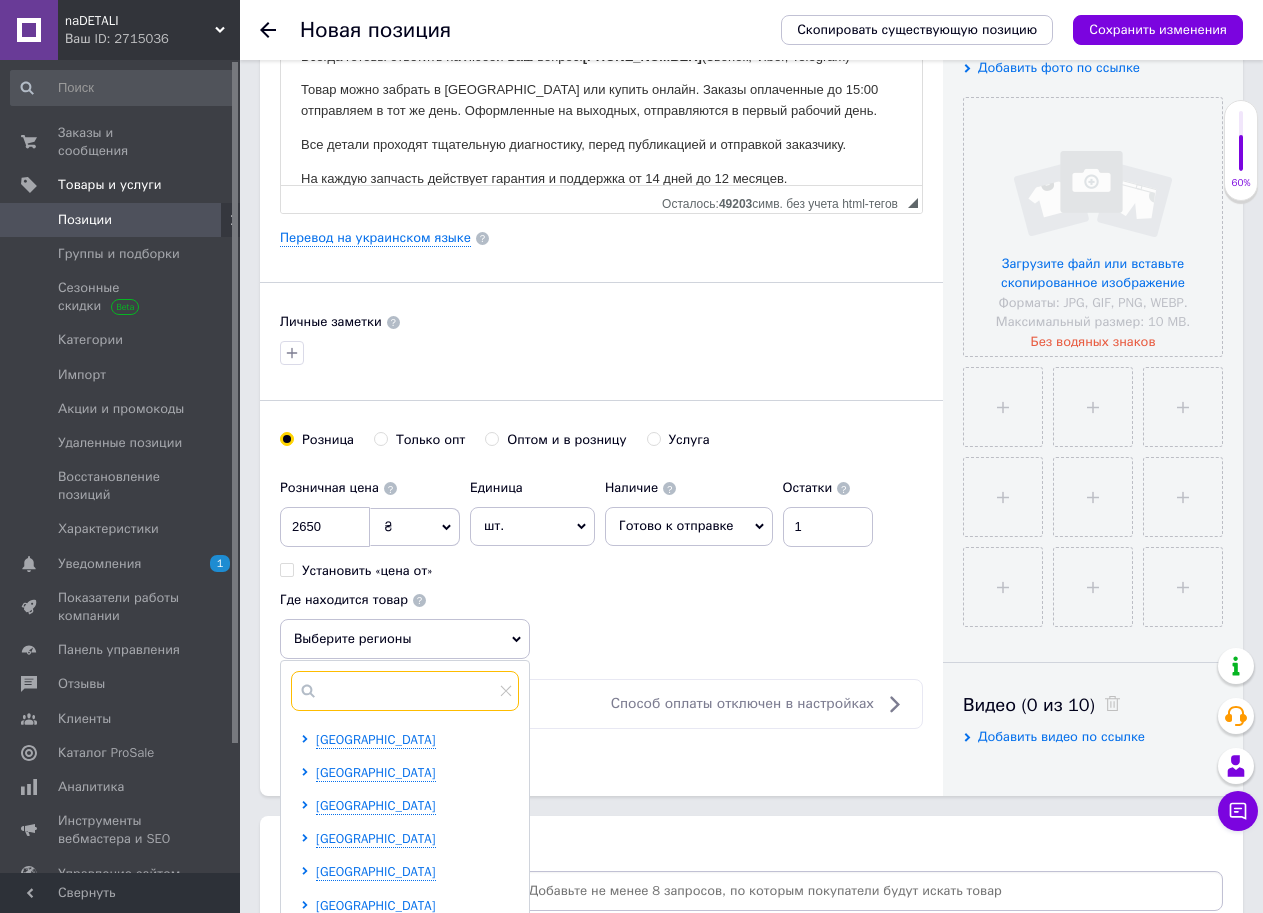 click at bounding box center [405, 691] 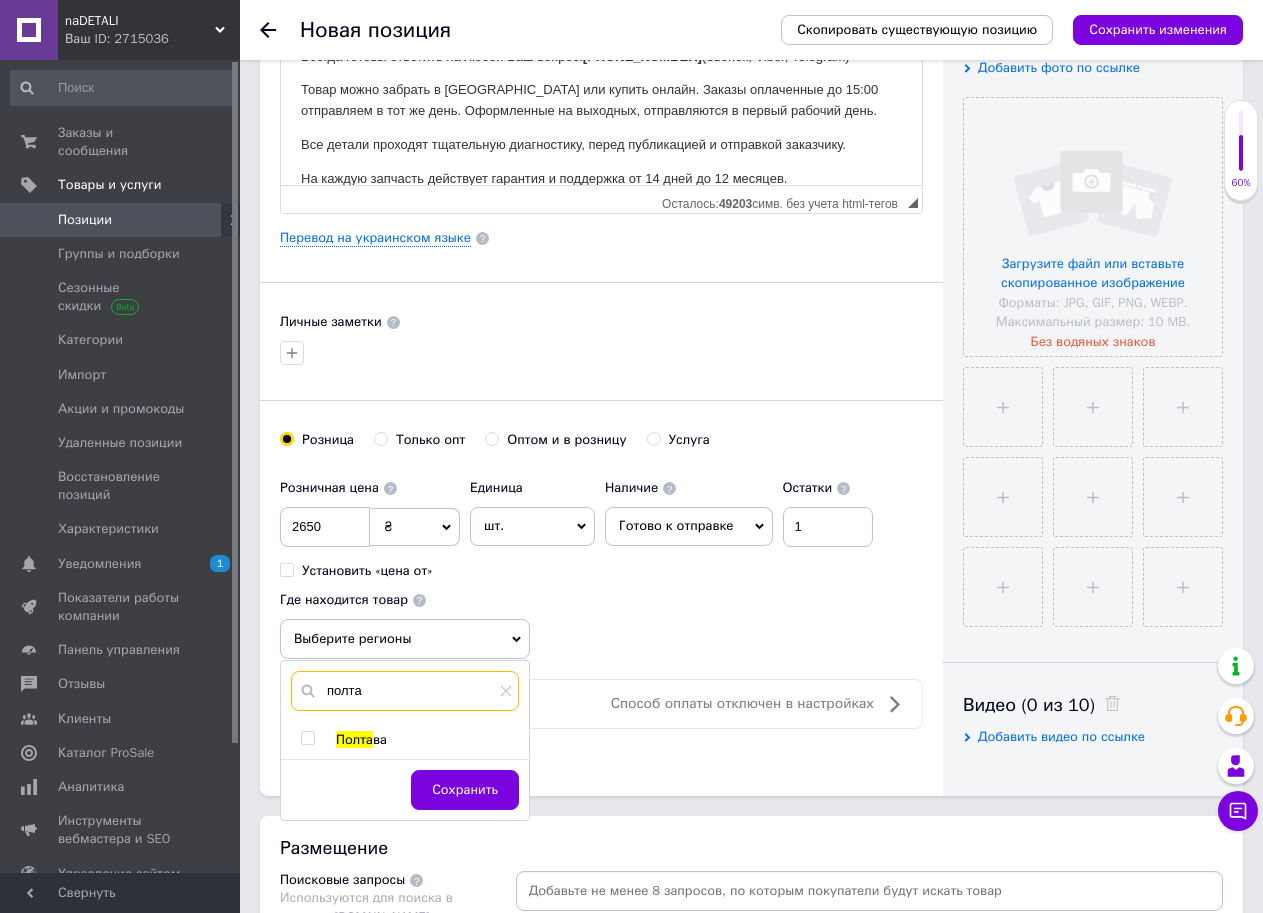 type on "полта" 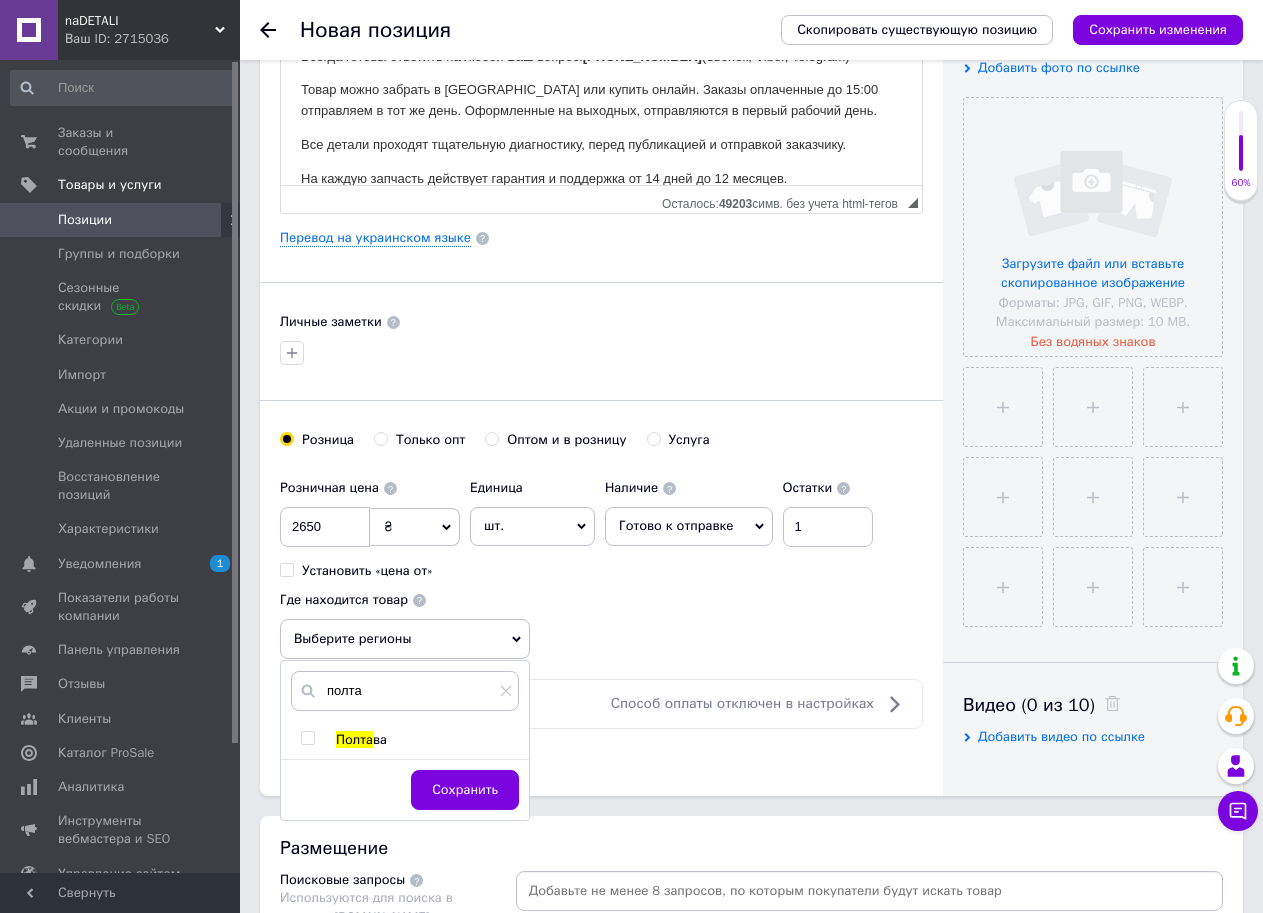click on "Полта" at bounding box center (354, 739) 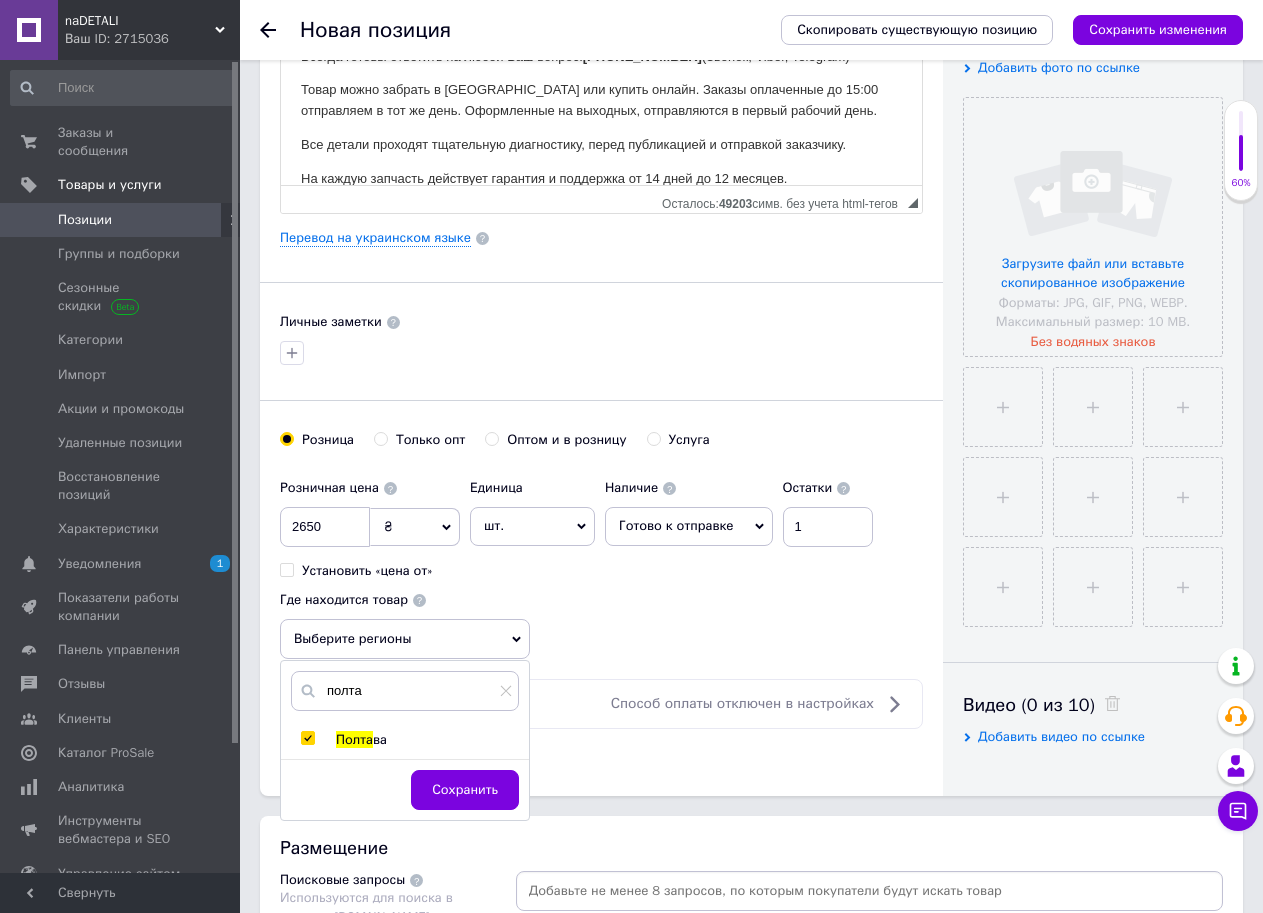 checkbox on "true" 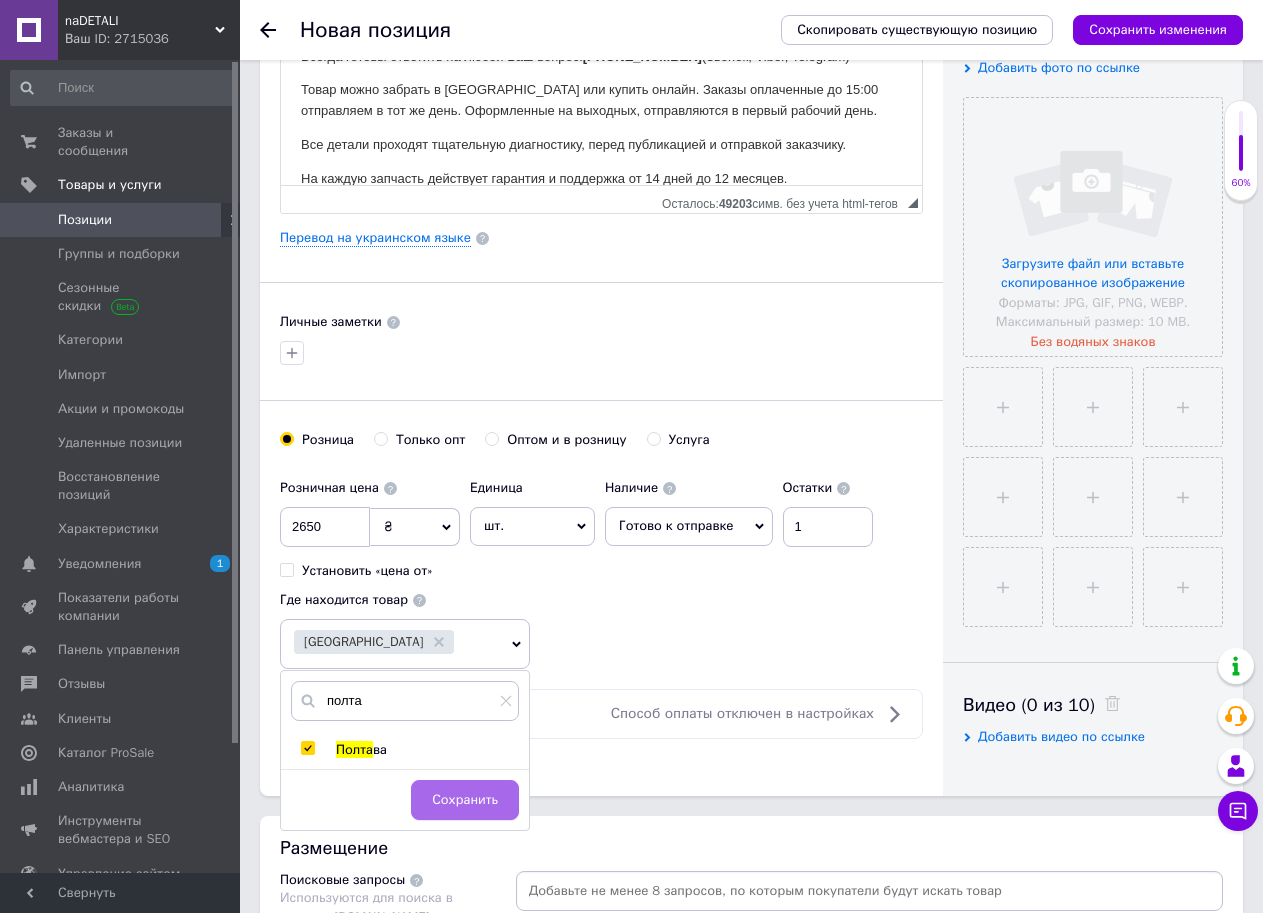 click on "Сохранить" at bounding box center [465, 800] 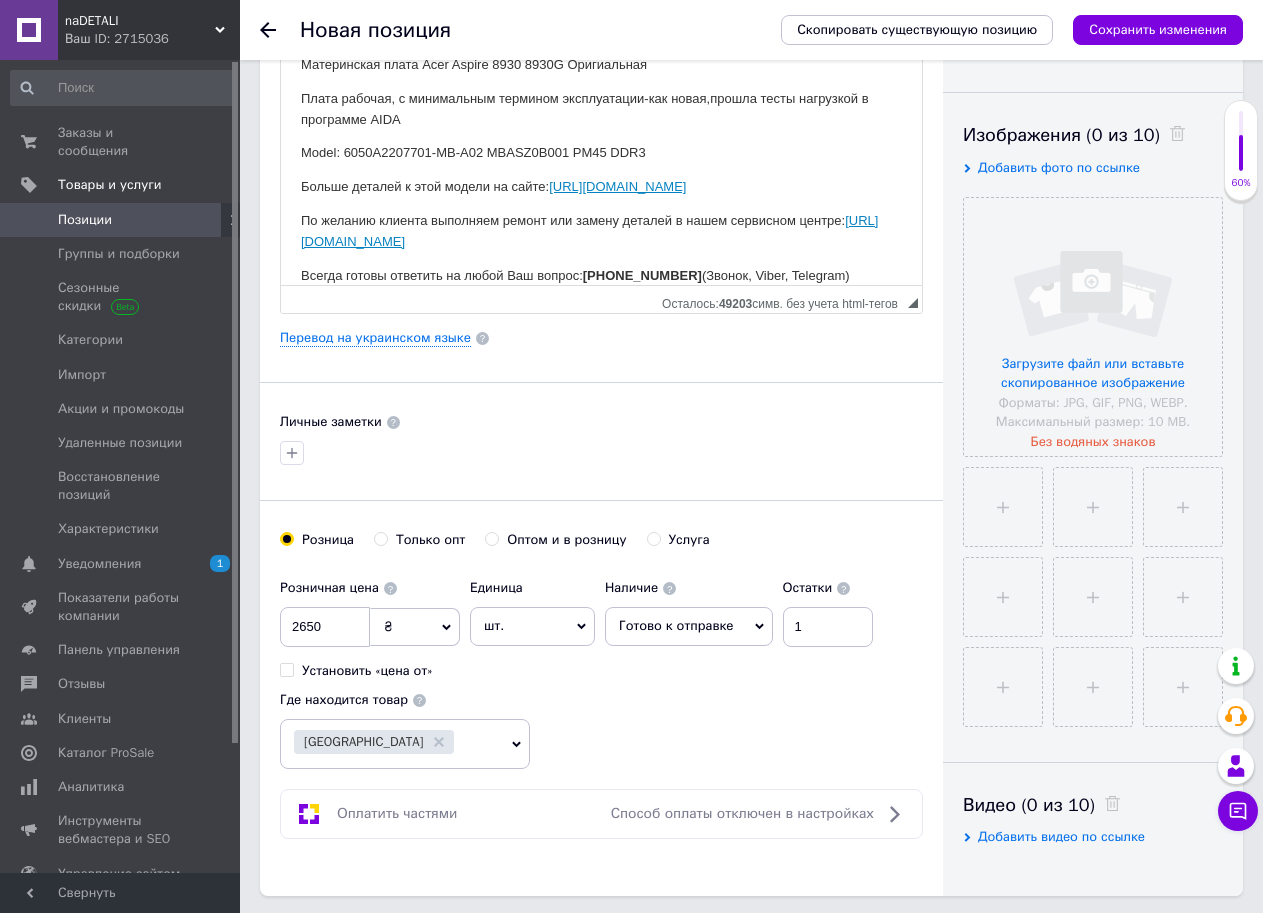 scroll, scrollTop: 0, scrollLeft: 0, axis: both 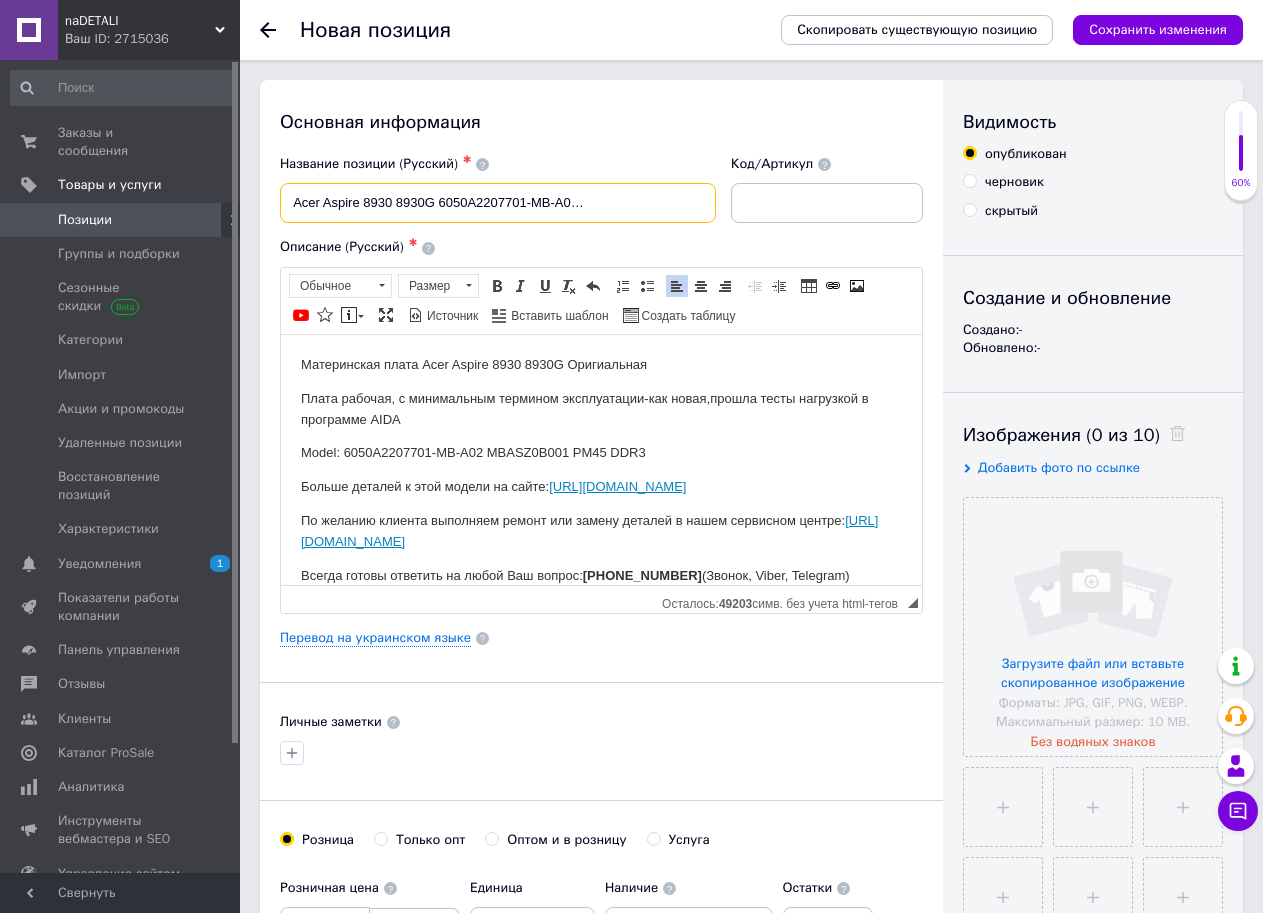 drag, startPoint x: 288, startPoint y: 199, endPoint x: 851, endPoint y: 193, distance: 563.032 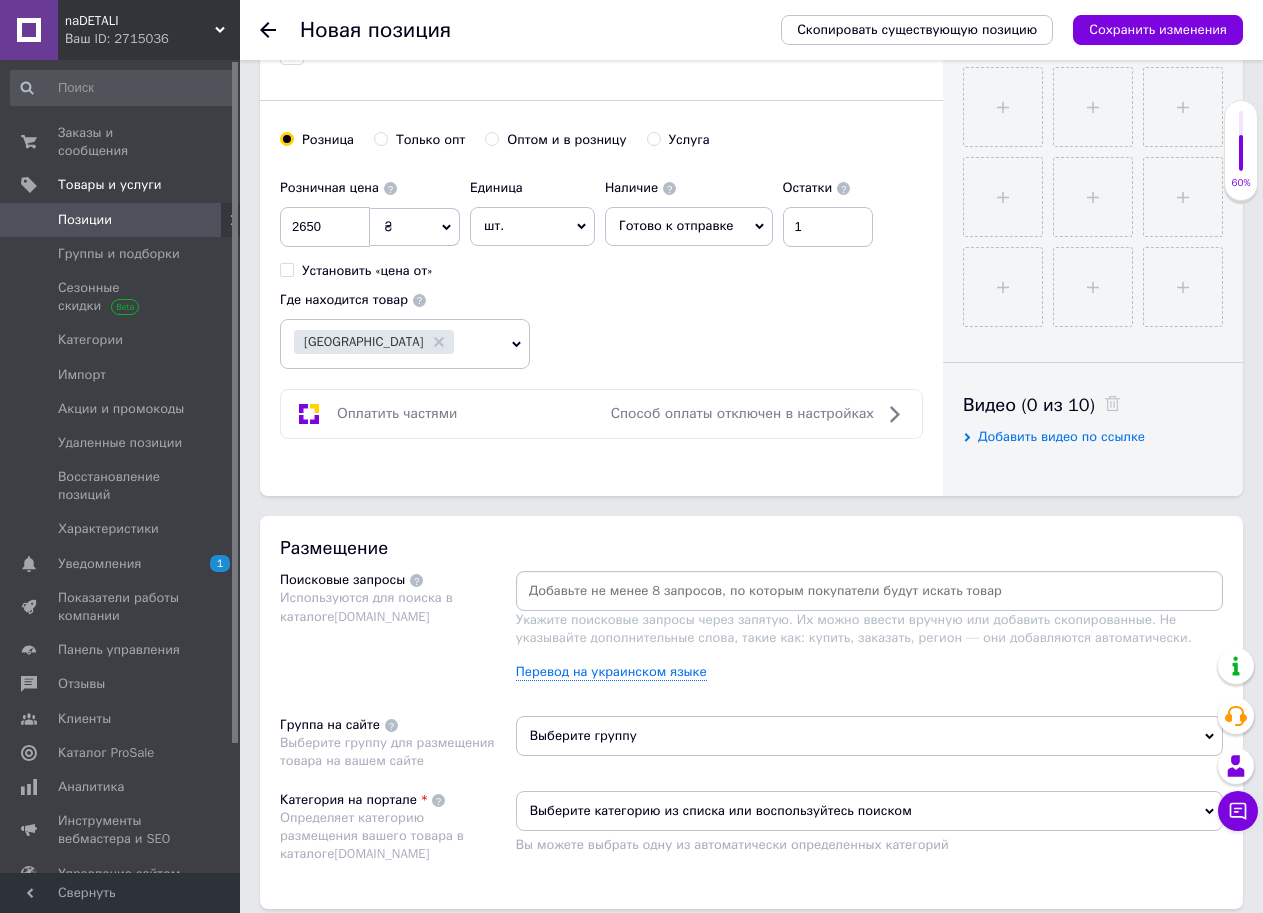 scroll, scrollTop: 1000, scrollLeft: 0, axis: vertical 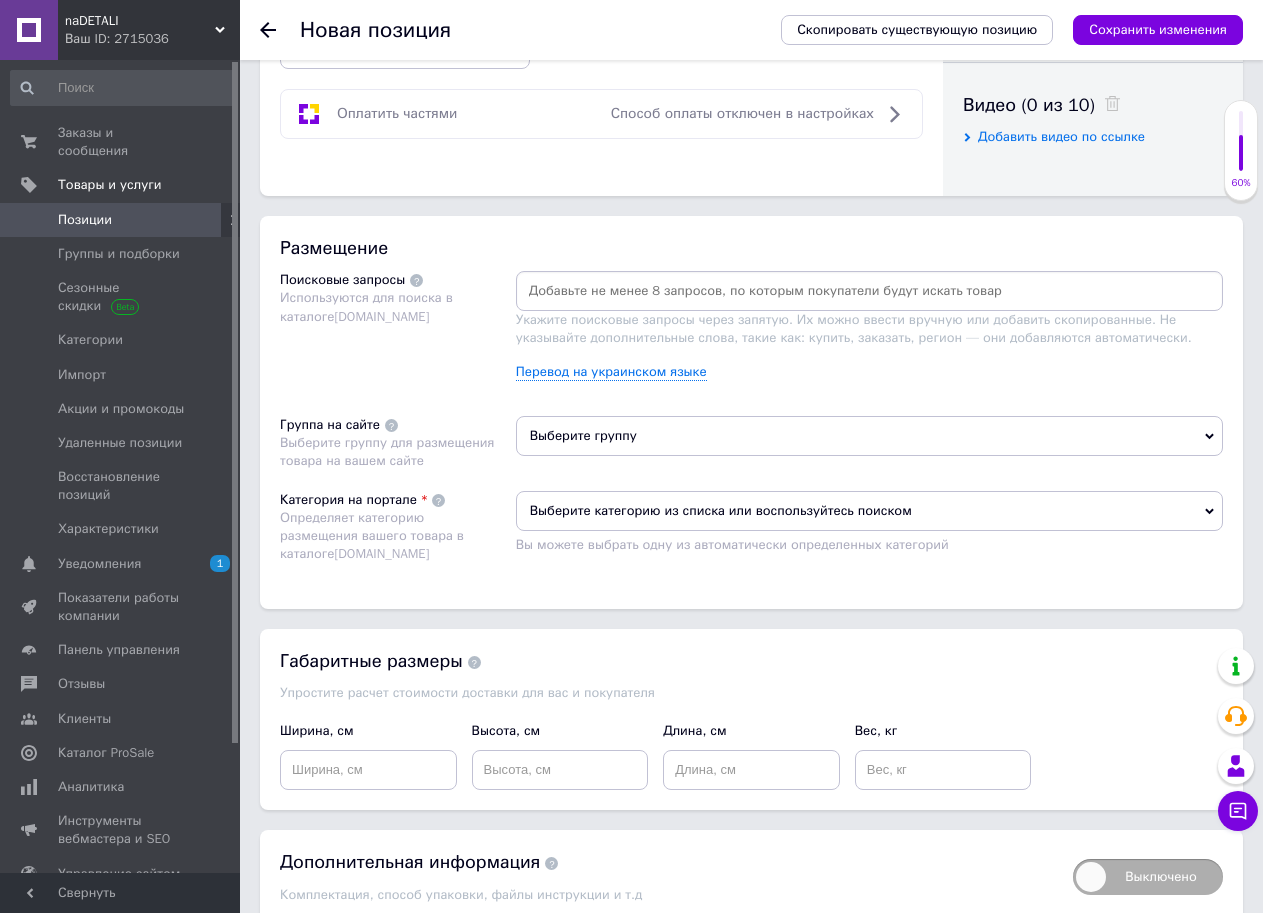 click at bounding box center (869, 291) 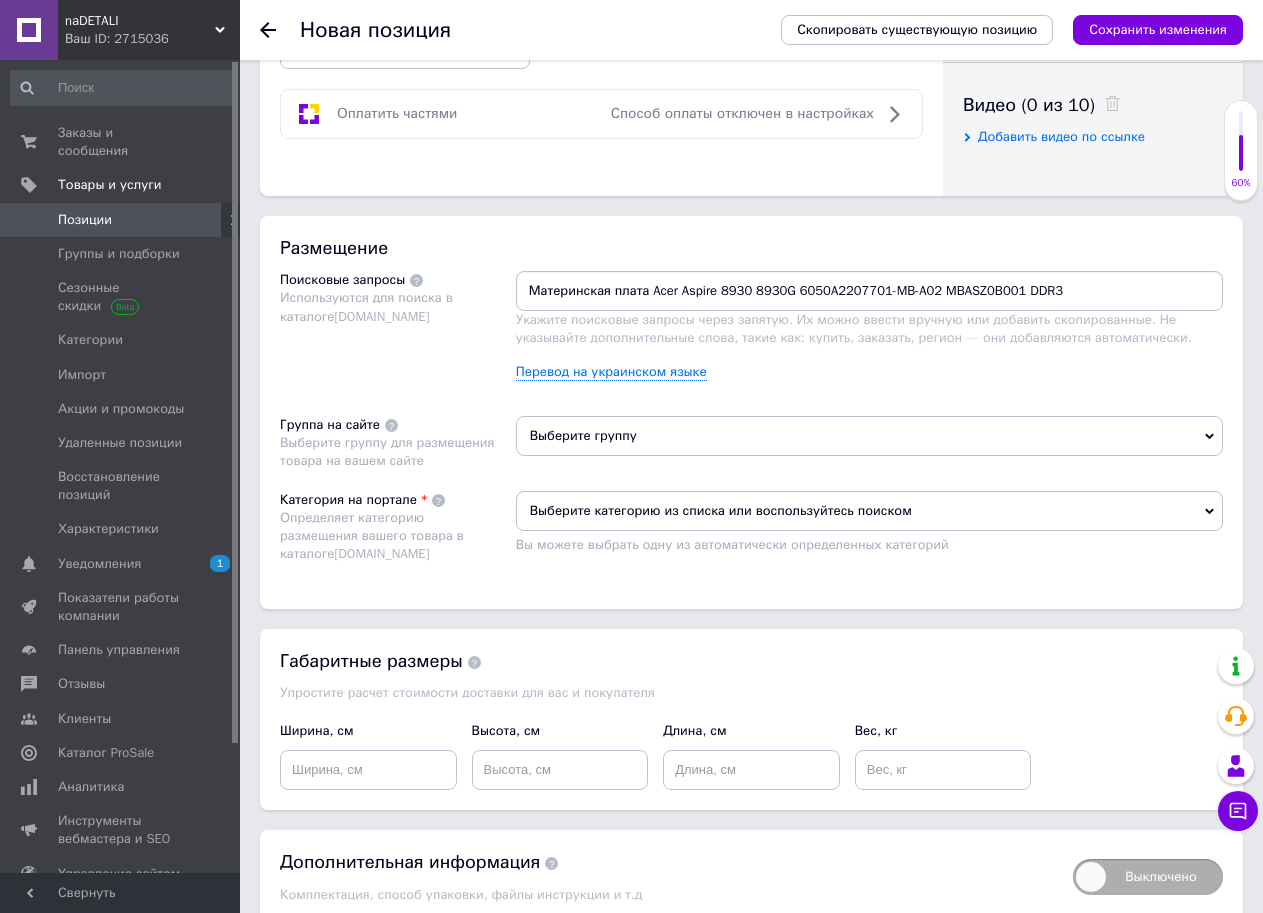type 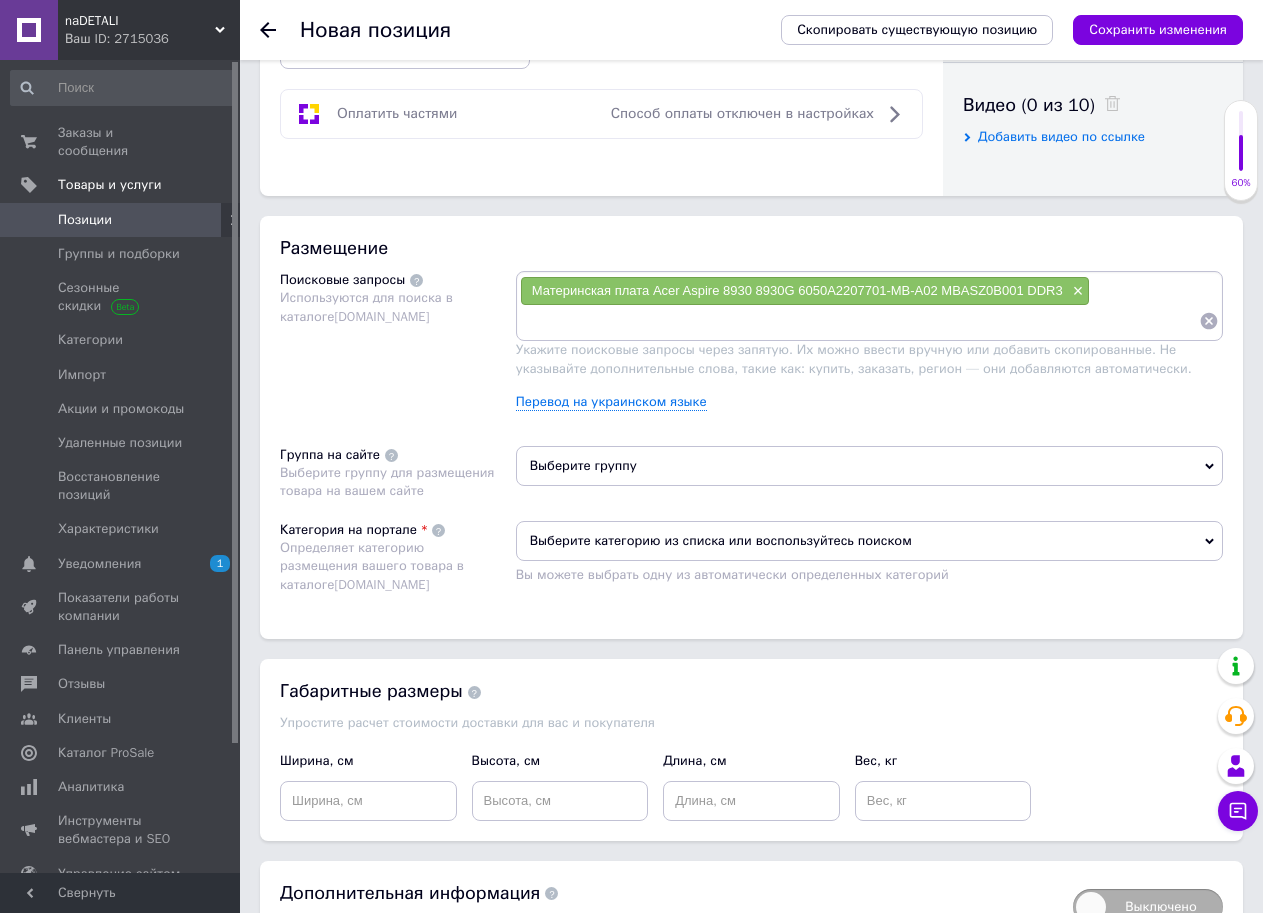 click on "Выберите группу" at bounding box center (869, 466) 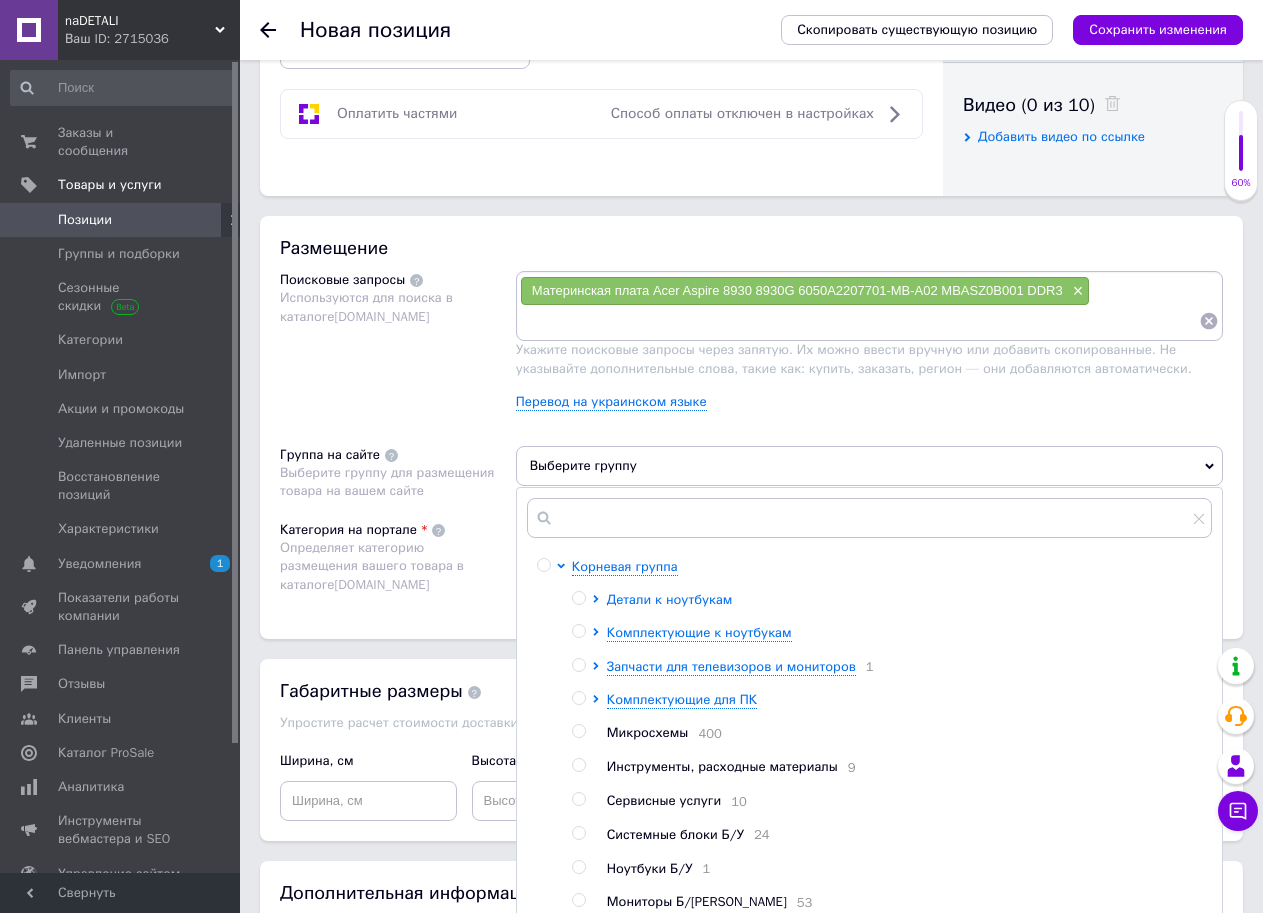 click 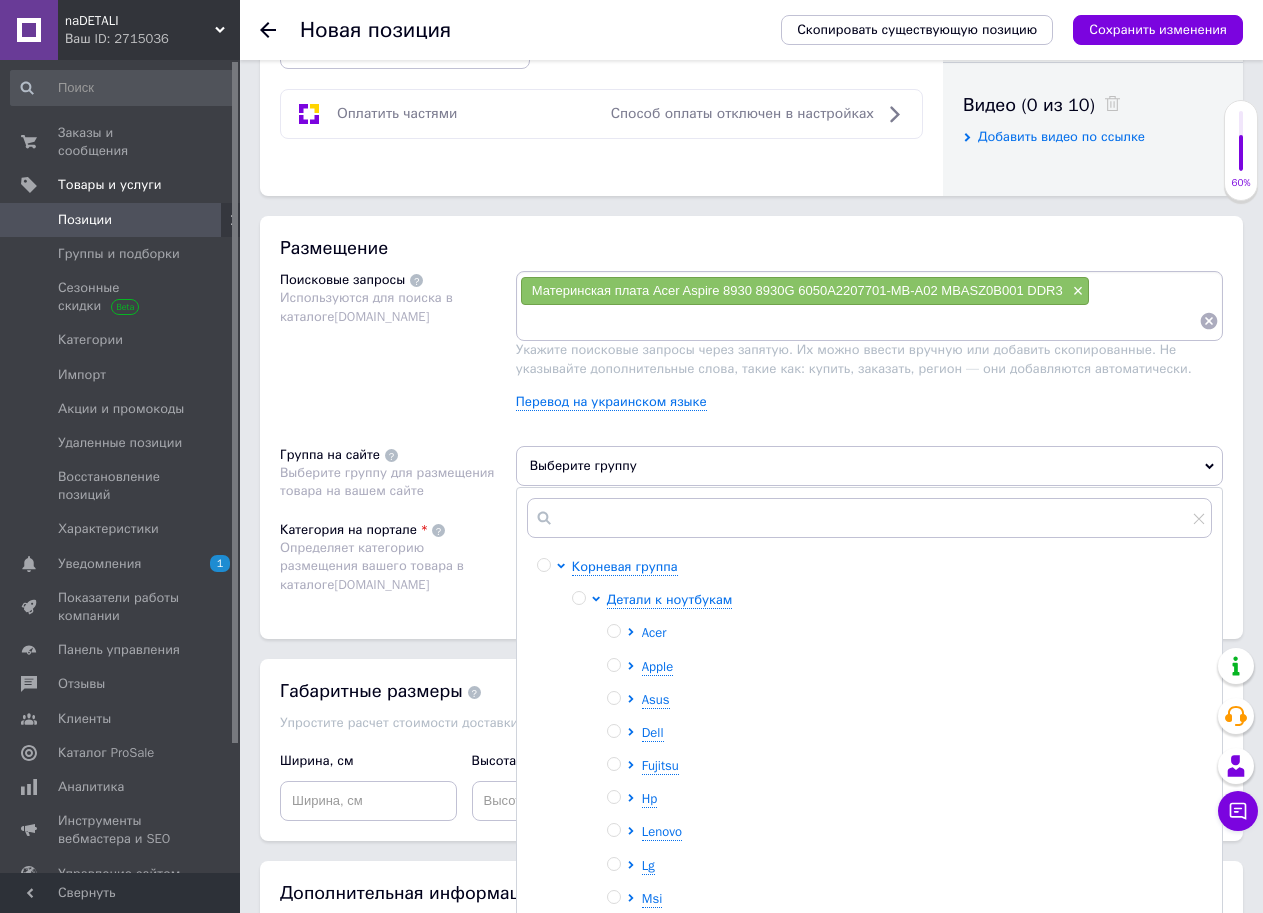 click 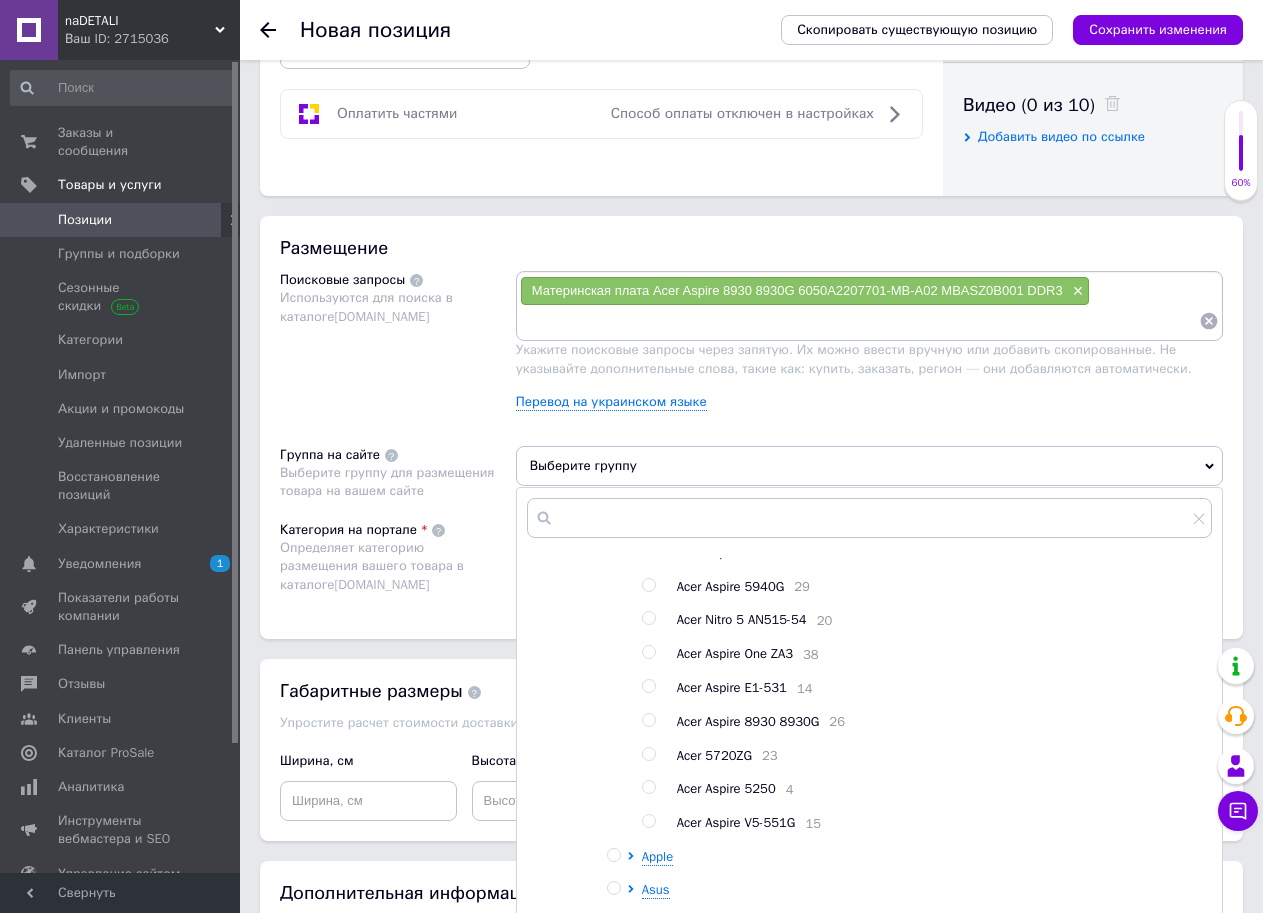 scroll, scrollTop: 1700, scrollLeft: 0, axis: vertical 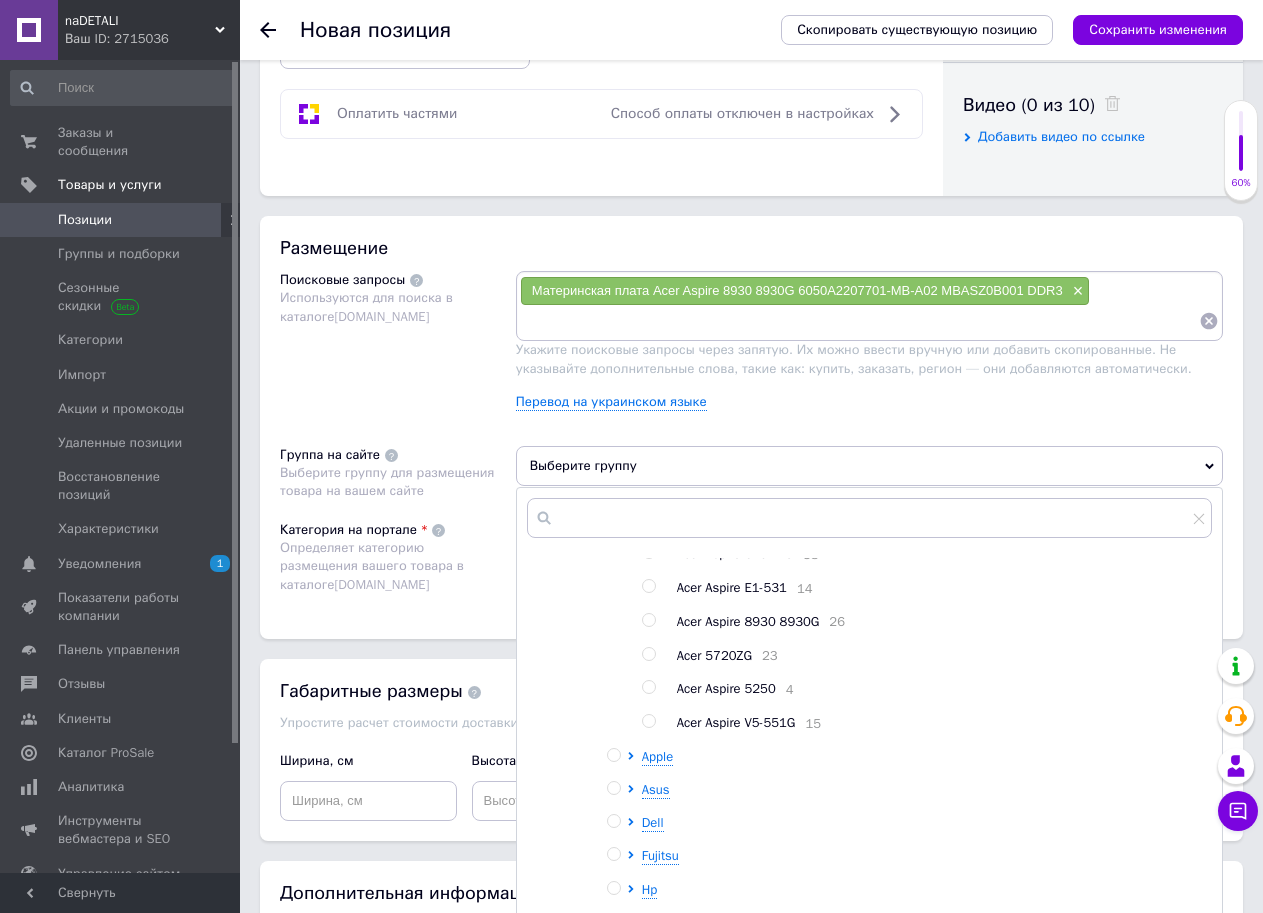 click on "Acer Aspire 5520 42 Acer Aspire E1-522 11 Acer Aspire 7540 7540G 29 Acer Aspire 7735 7738 7535 22 Acer Aspire 5552 36 Acer Aspire 5542 20 Acer Aspire 5920 29 Acer Aspire E1-571 7 Acer Aspire 5742G 1 Acer Aspire A515-51 2 Acer Extensa 5430 16 Acer Aspire 6920 15 Acer Extensa 5620 18 Acer Extensa 5235 7 Acer Aspire 5536/5236 21 Acer Aspire 5541G 17 Acer Travelmate 4520 10 Acer Aspire 5560G 5560 18 Acer Aspire ES1-111 11 Acer Aspire 5349 10 Acer Aspire 5740 13 Acer Aspire 5100 11 Acer Travelmate 5335 14 Acer Aspire 7520 35 Acer Aspire One D255 5 Acer Travelmate 2490 12 Acer Travelmate 5542 10 Acer Travelmate 7720G 13 Acer Nitro 5 AN515-45 1 Acer Aspire 7741 2 Acer Aspire 7736 32 Acer Aspire One ZG5 15 Acer Aspire One PAV70 8 Acer Aspire 1680 18 Acer 5738ZG 22 Acer TravelMate 2480 ZR1 14 Acer Aspire One KAV60 18 Acer Aspire 5741G 19 Acer Aspire 5530 28 Acer Aspire 4520G, 4520 33 Acer Aspire 6530 21 Acer TravelMate 4070 19 Acer Aspire 5050, 5051AWXMi 20 Acer Extensa 7630G 32 Acer Aspire E1-571G 16 29 20 38 14 26 4" at bounding box center [926, -155] 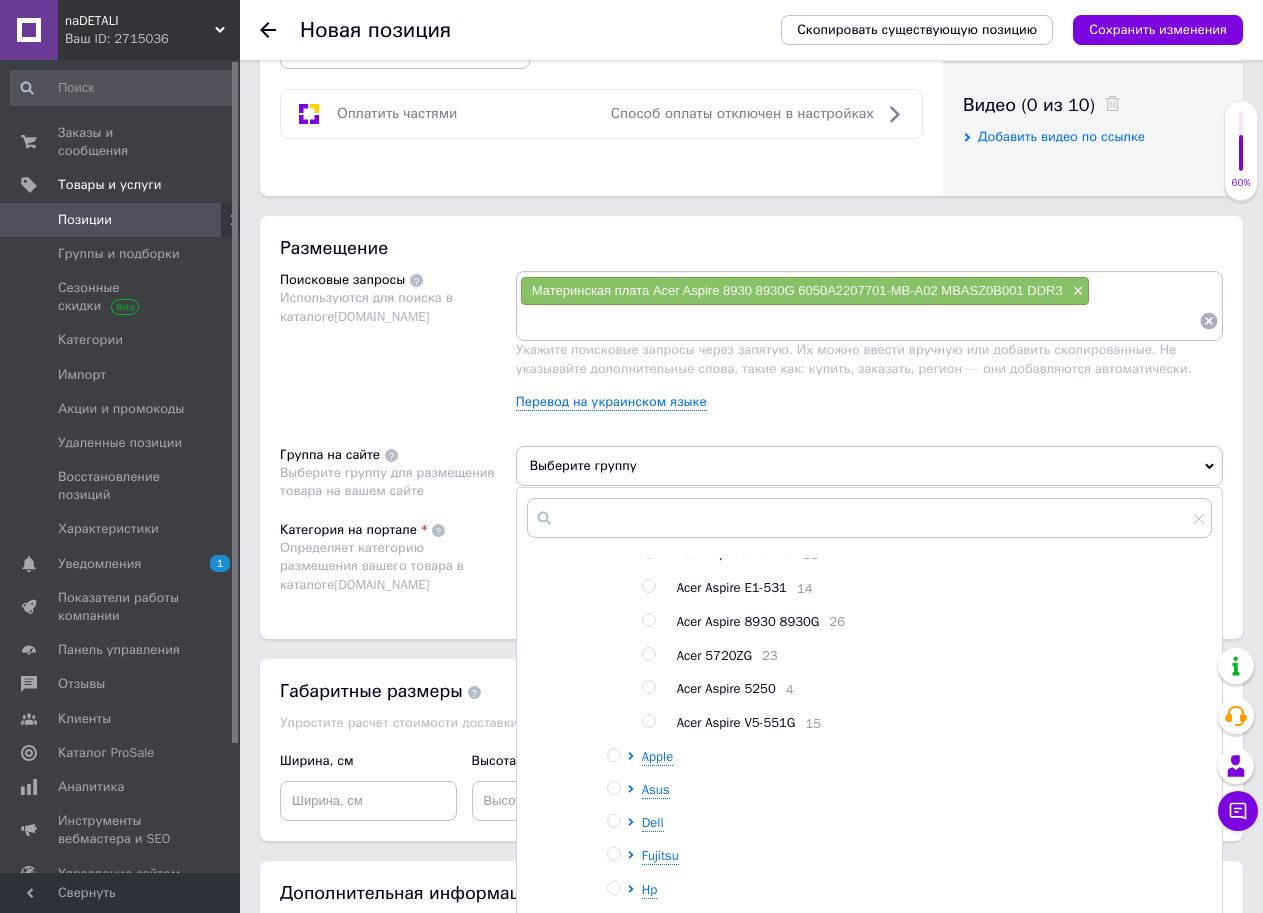 click on "Acer Aspire 8930 8930G" at bounding box center [748, 621] 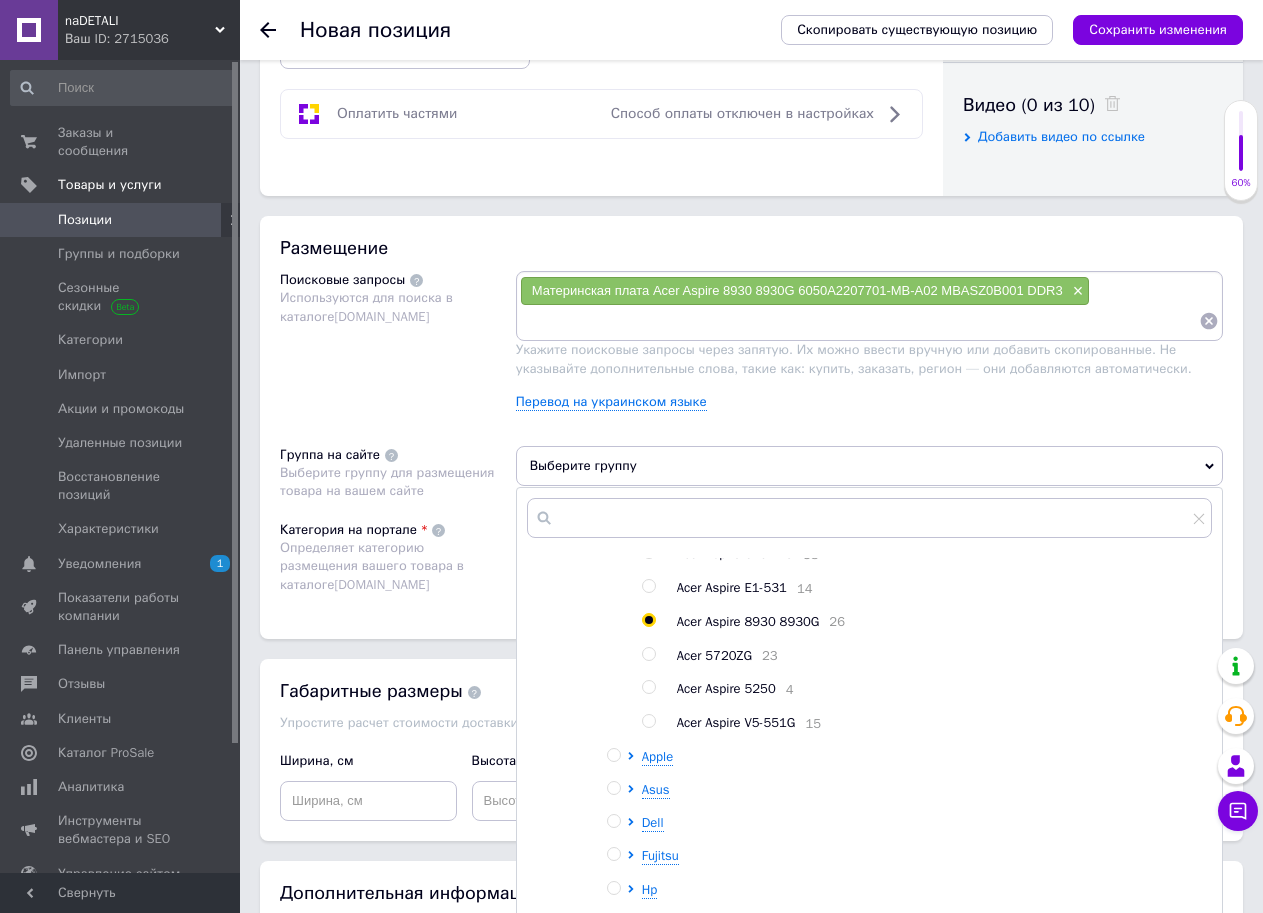 radio on "true" 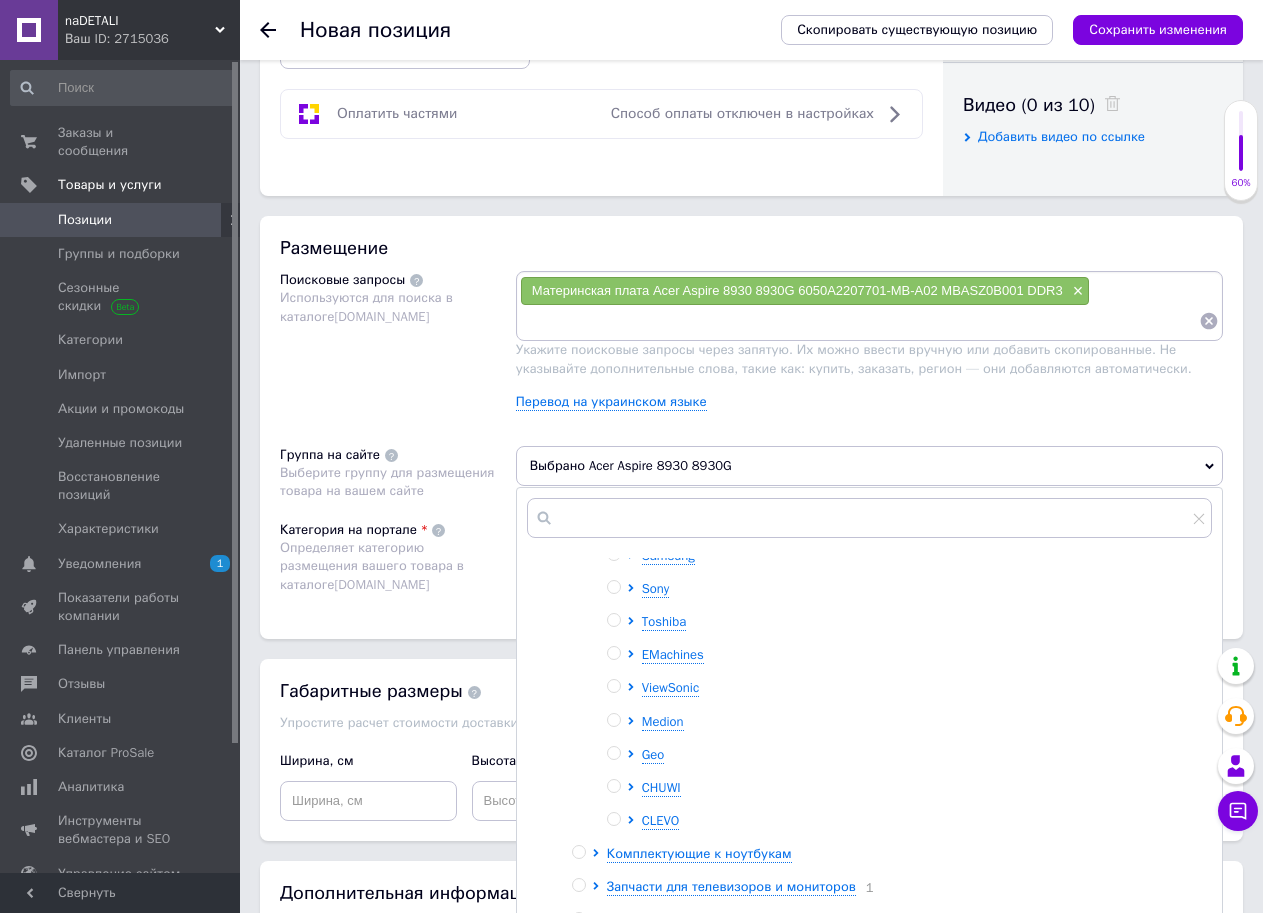 scroll, scrollTop: 2504, scrollLeft: 0, axis: vertical 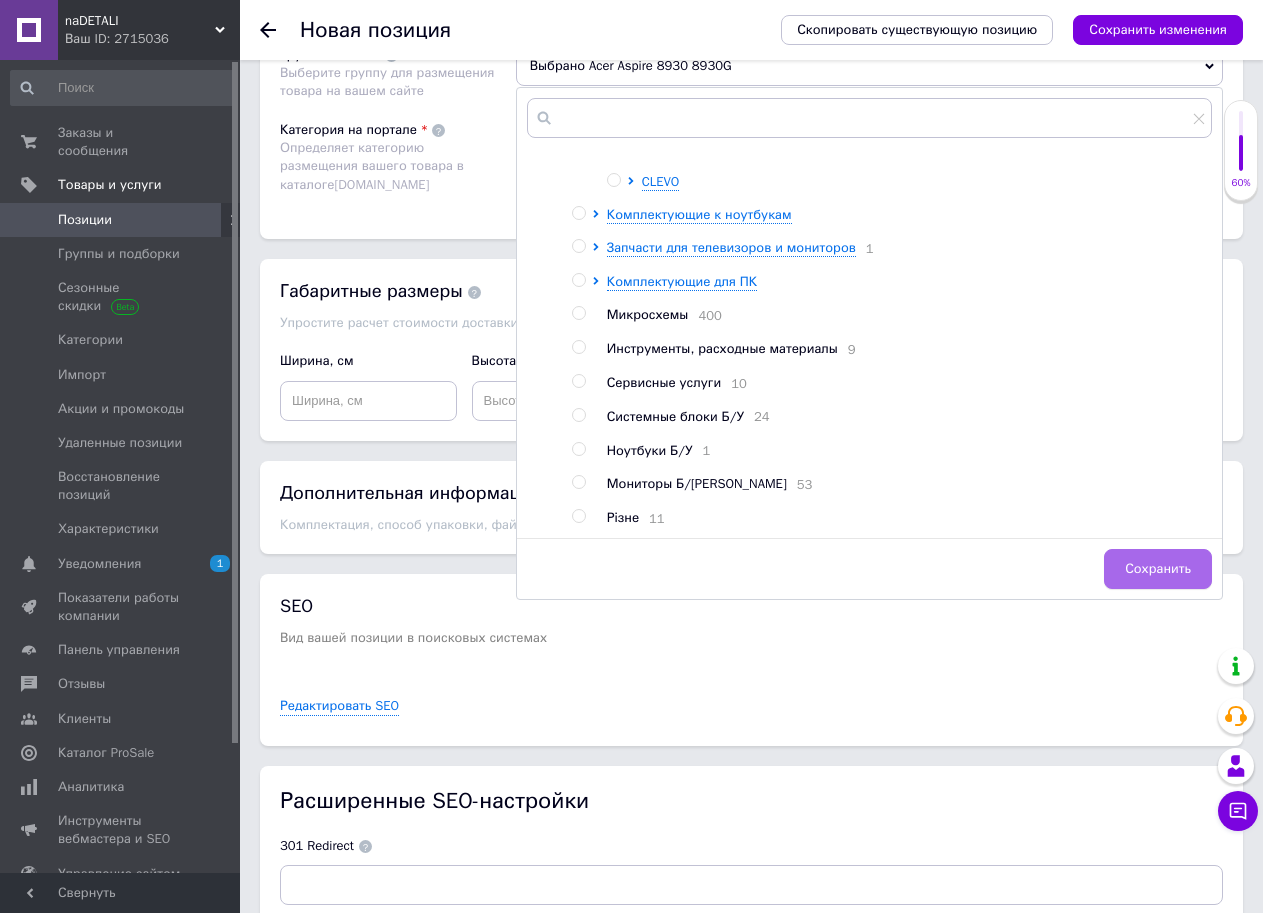 click on "Сохранить" at bounding box center (1158, 569) 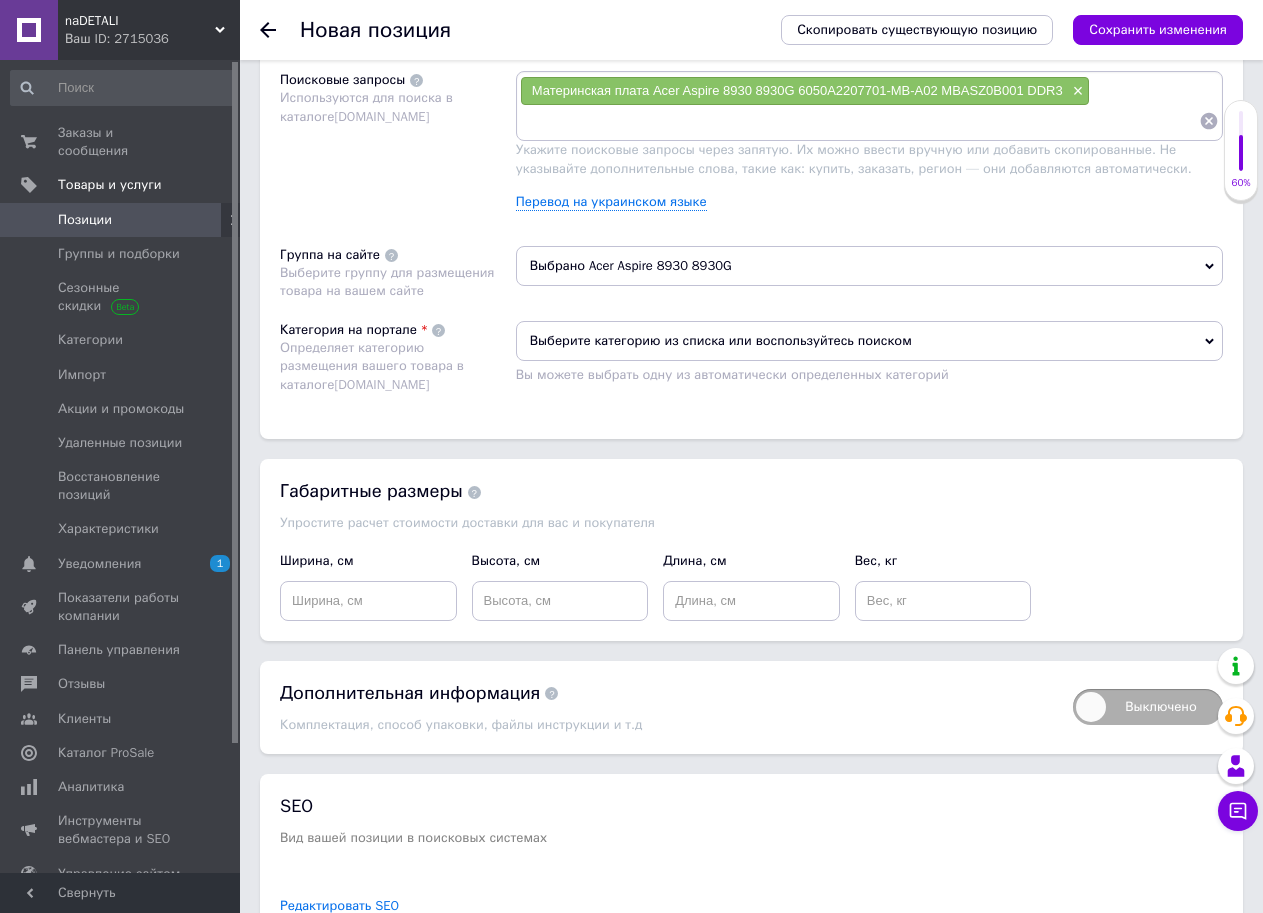 scroll, scrollTop: 1100, scrollLeft: 0, axis: vertical 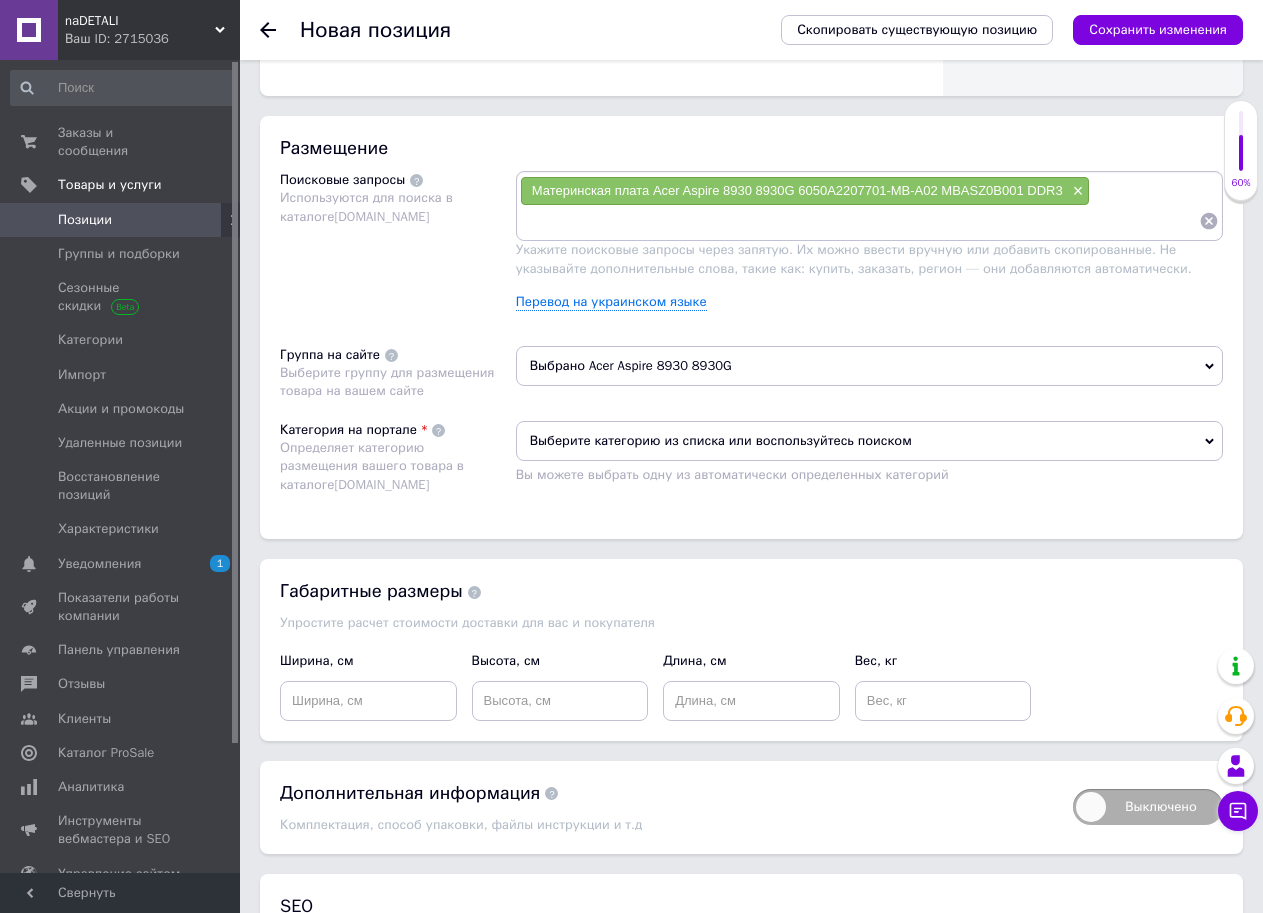 click on "Выберите категорию из списка или воспользуйтесь поиском" at bounding box center (869, 441) 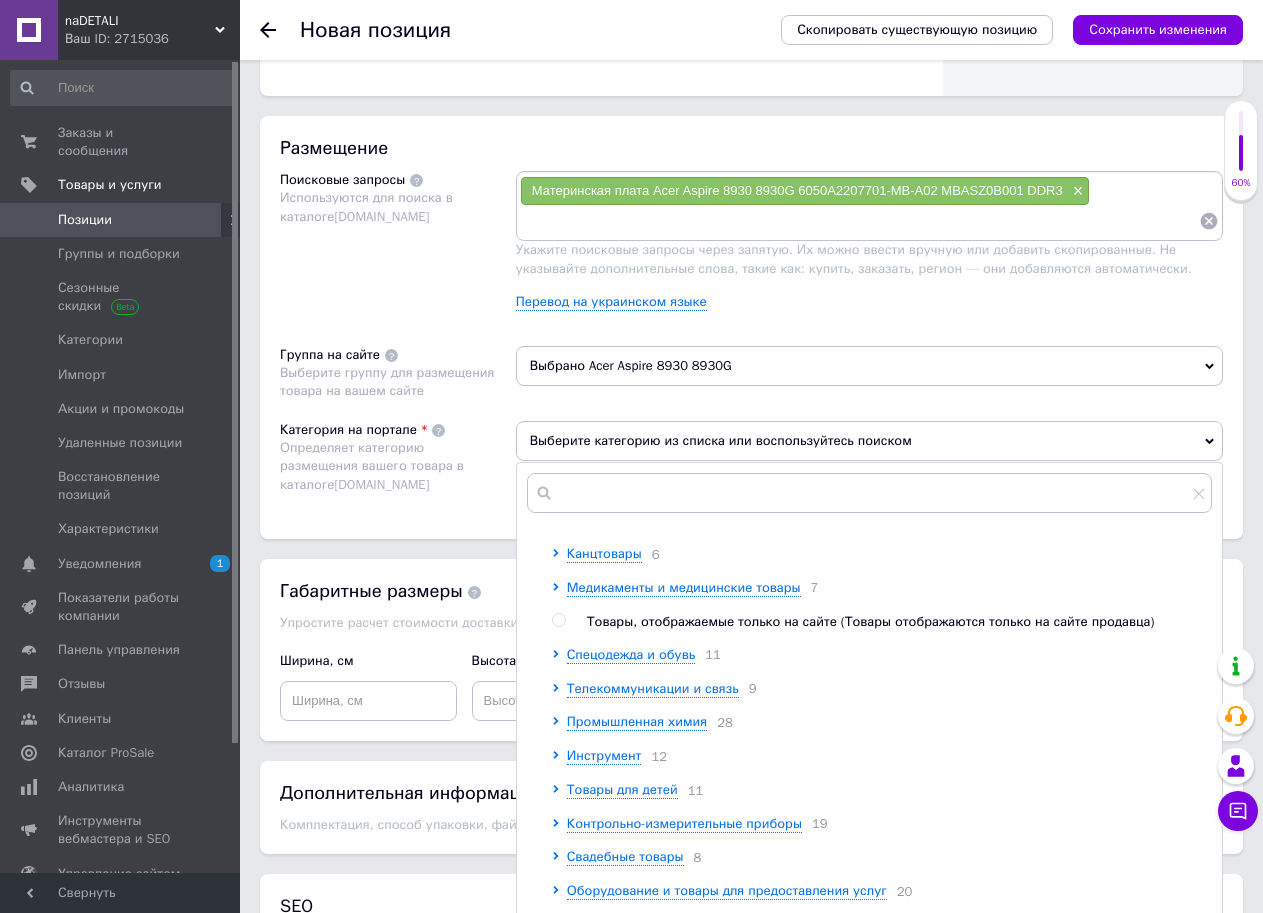 scroll, scrollTop: 800, scrollLeft: 0, axis: vertical 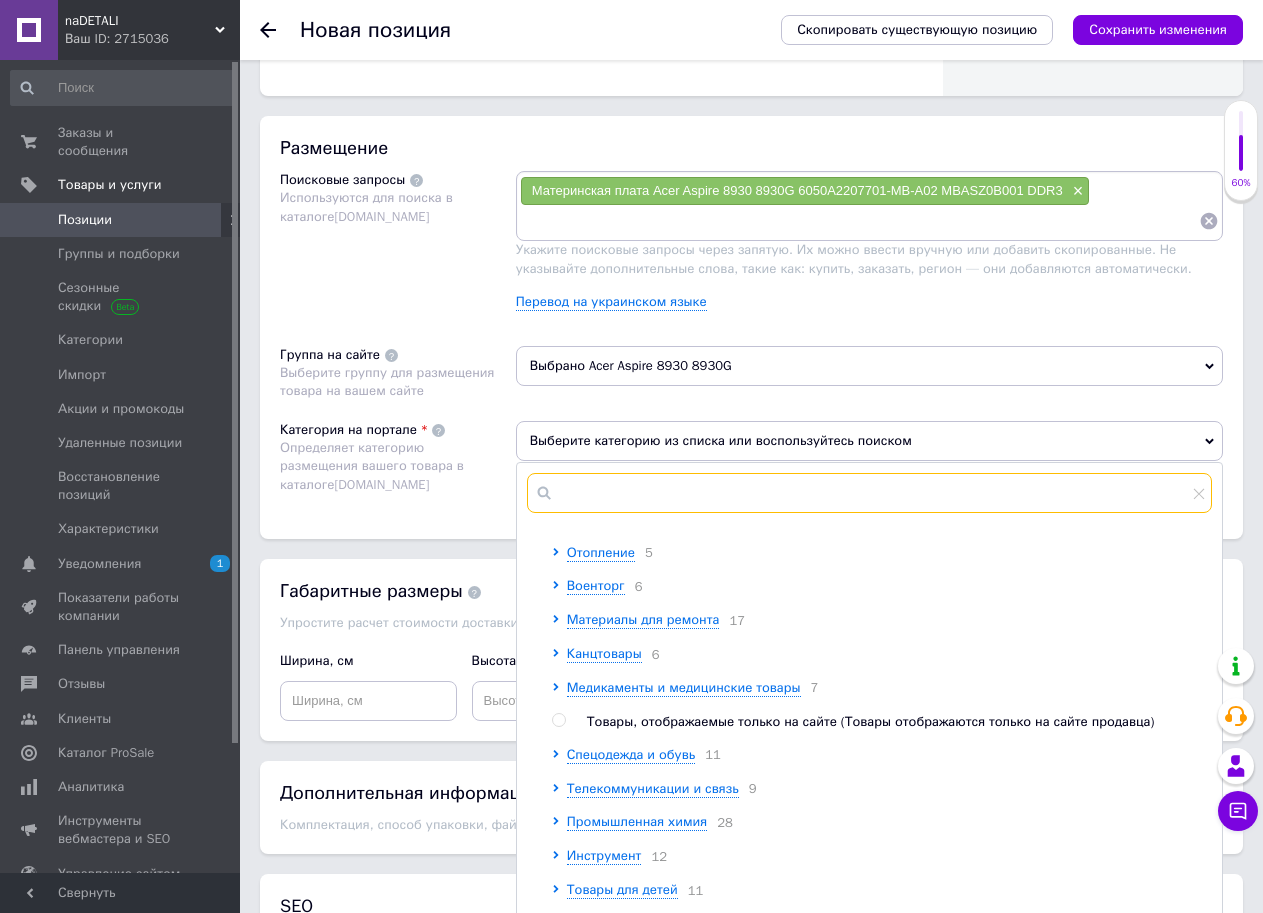 click at bounding box center [869, 493] 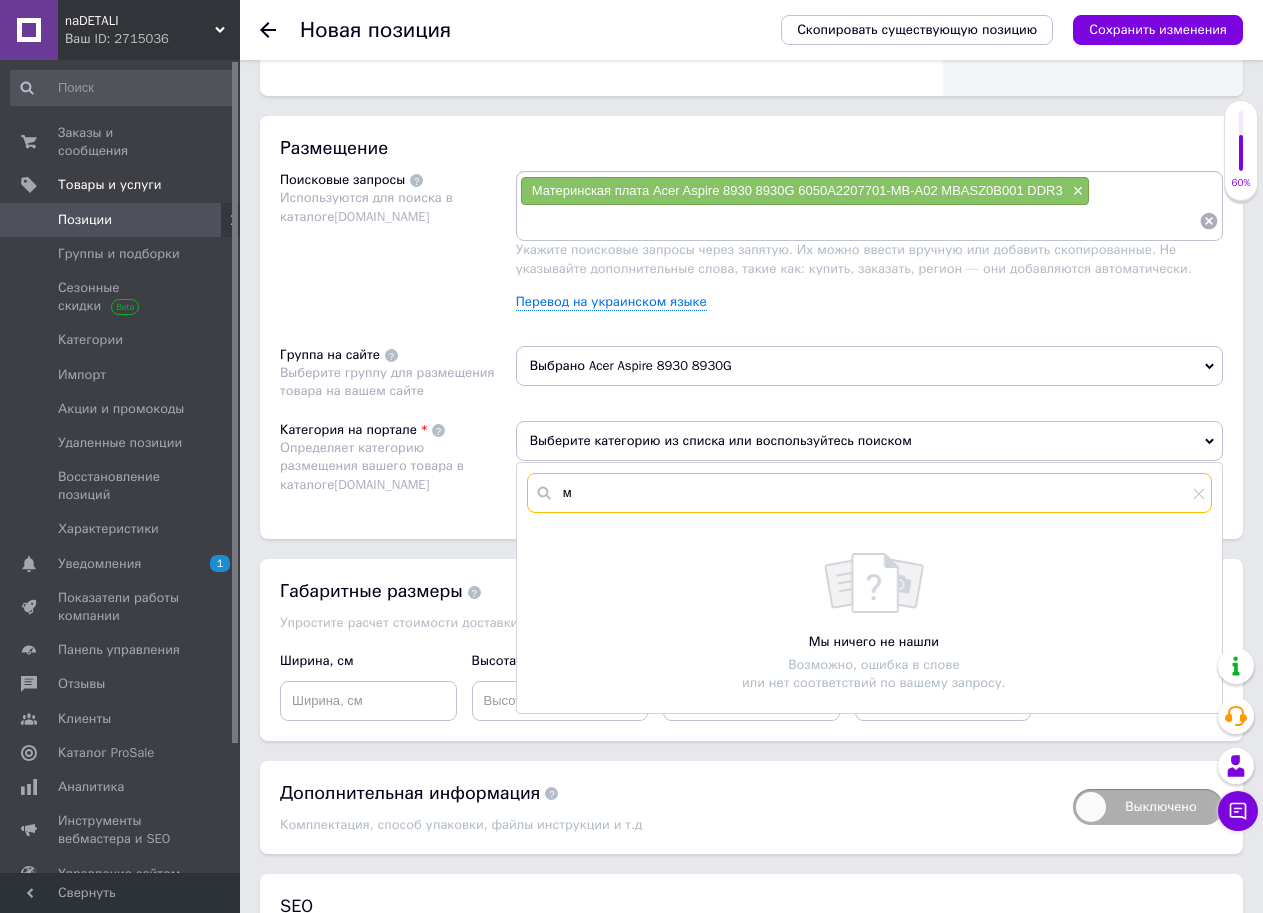 scroll, scrollTop: 0, scrollLeft: 0, axis: both 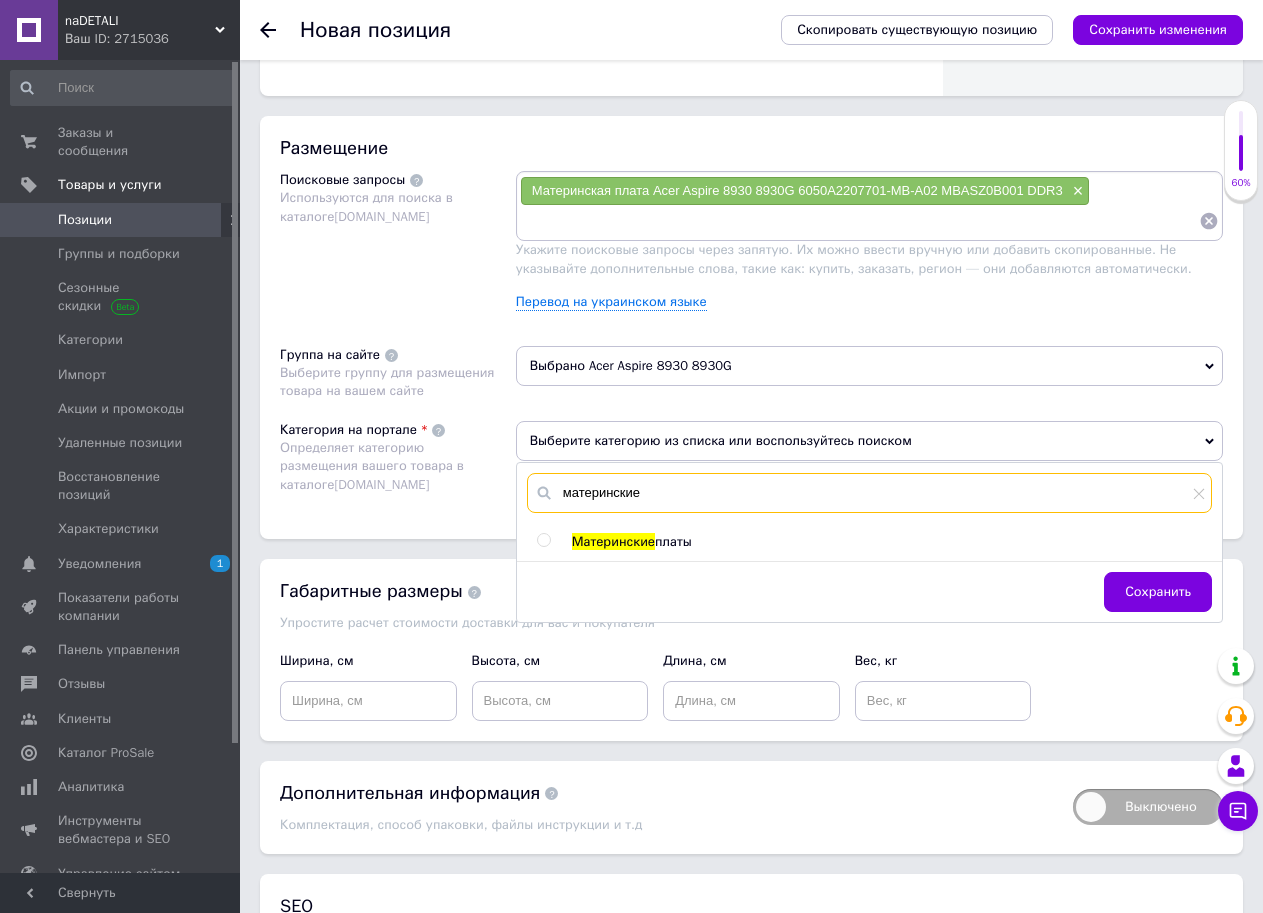 type on "материнские" 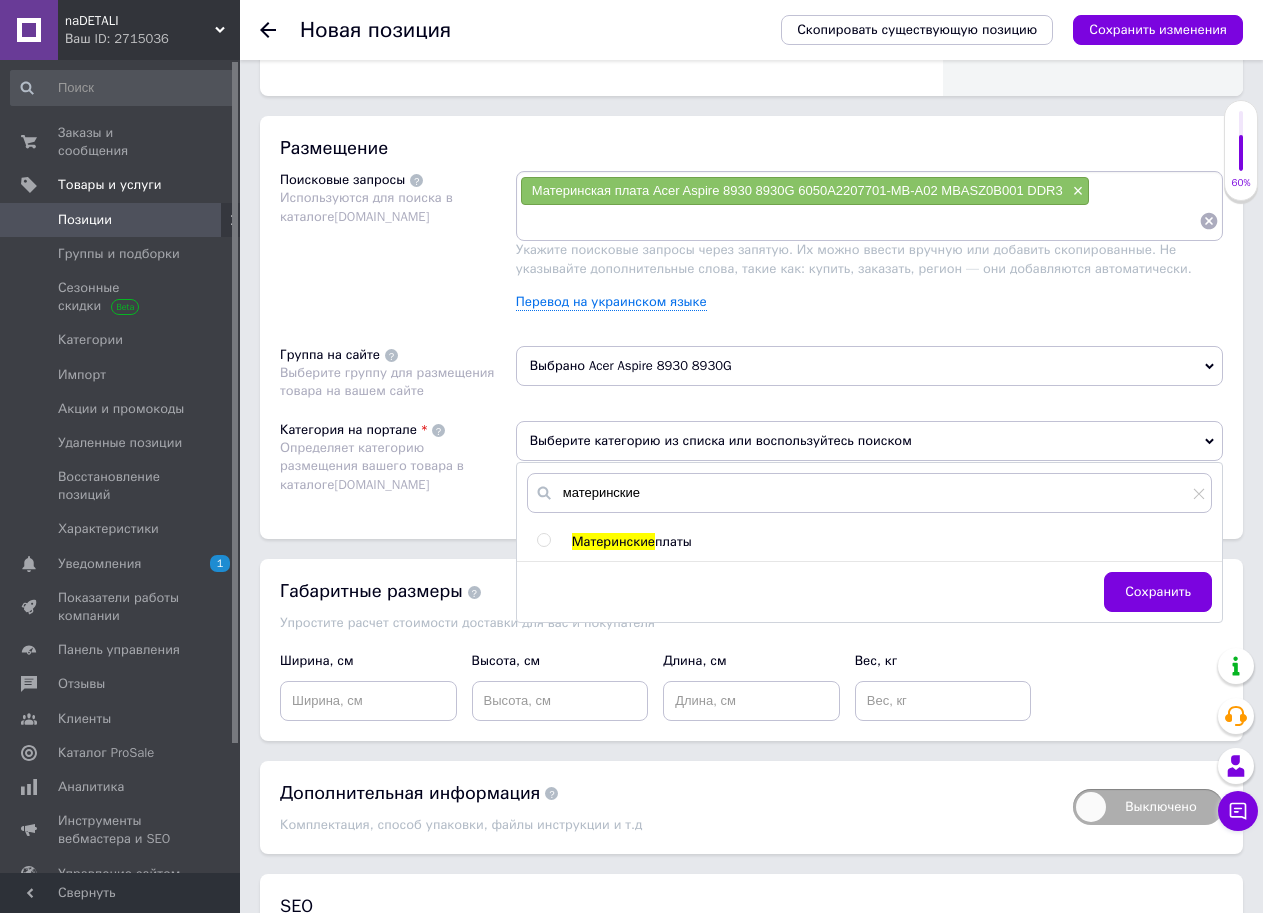 click on "платы" at bounding box center (673, 541) 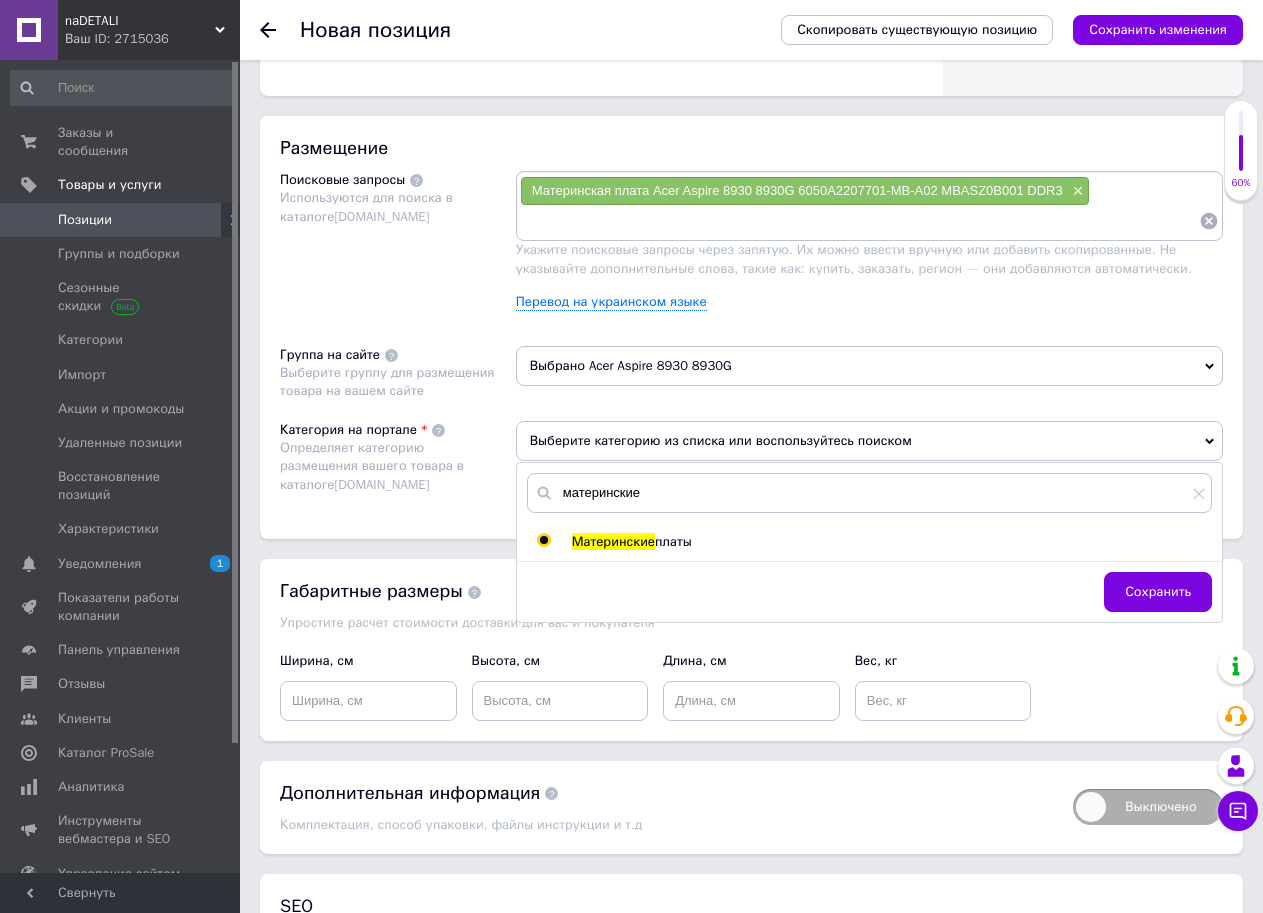 radio on "true" 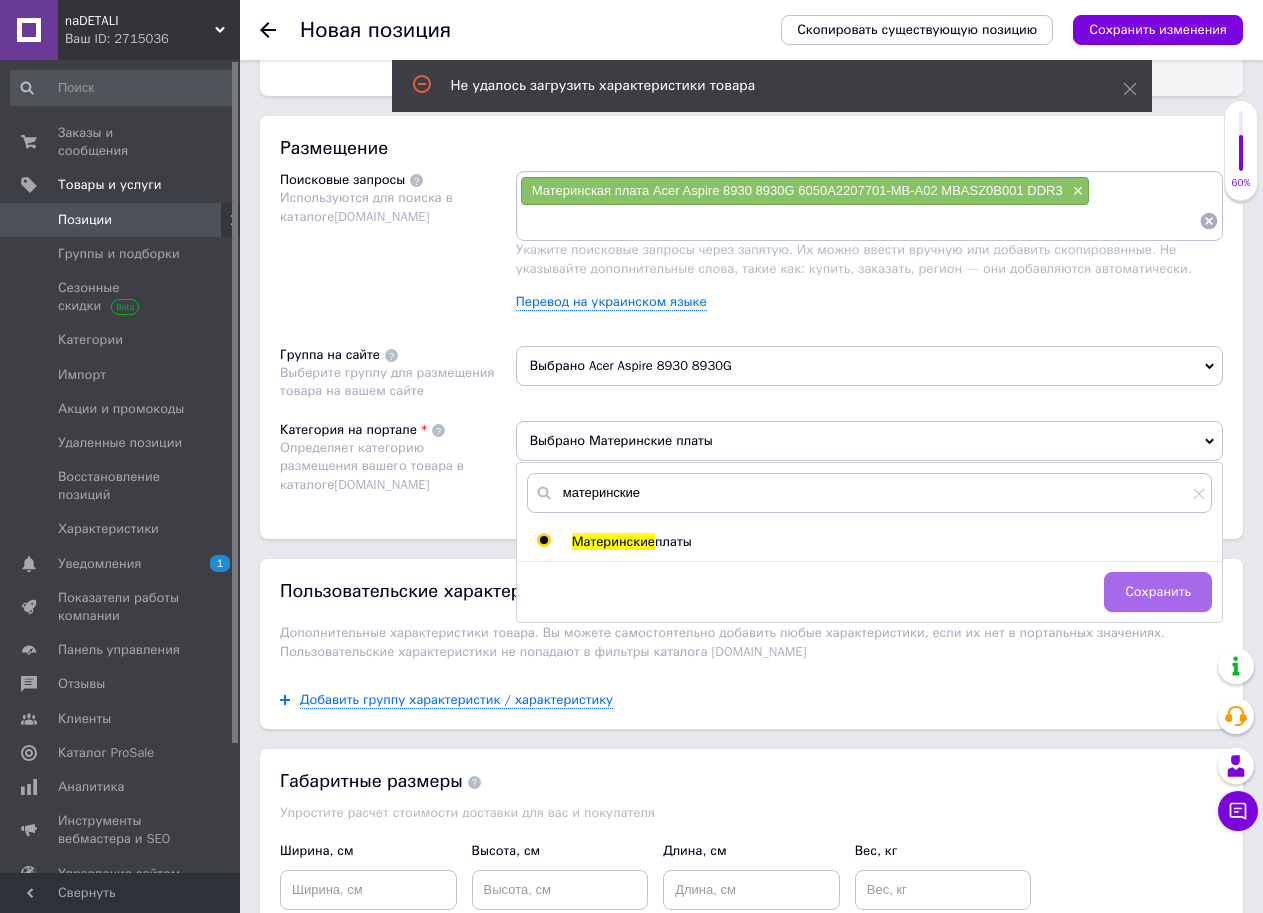 click on "Сохранить" at bounding box center [1158, 592] 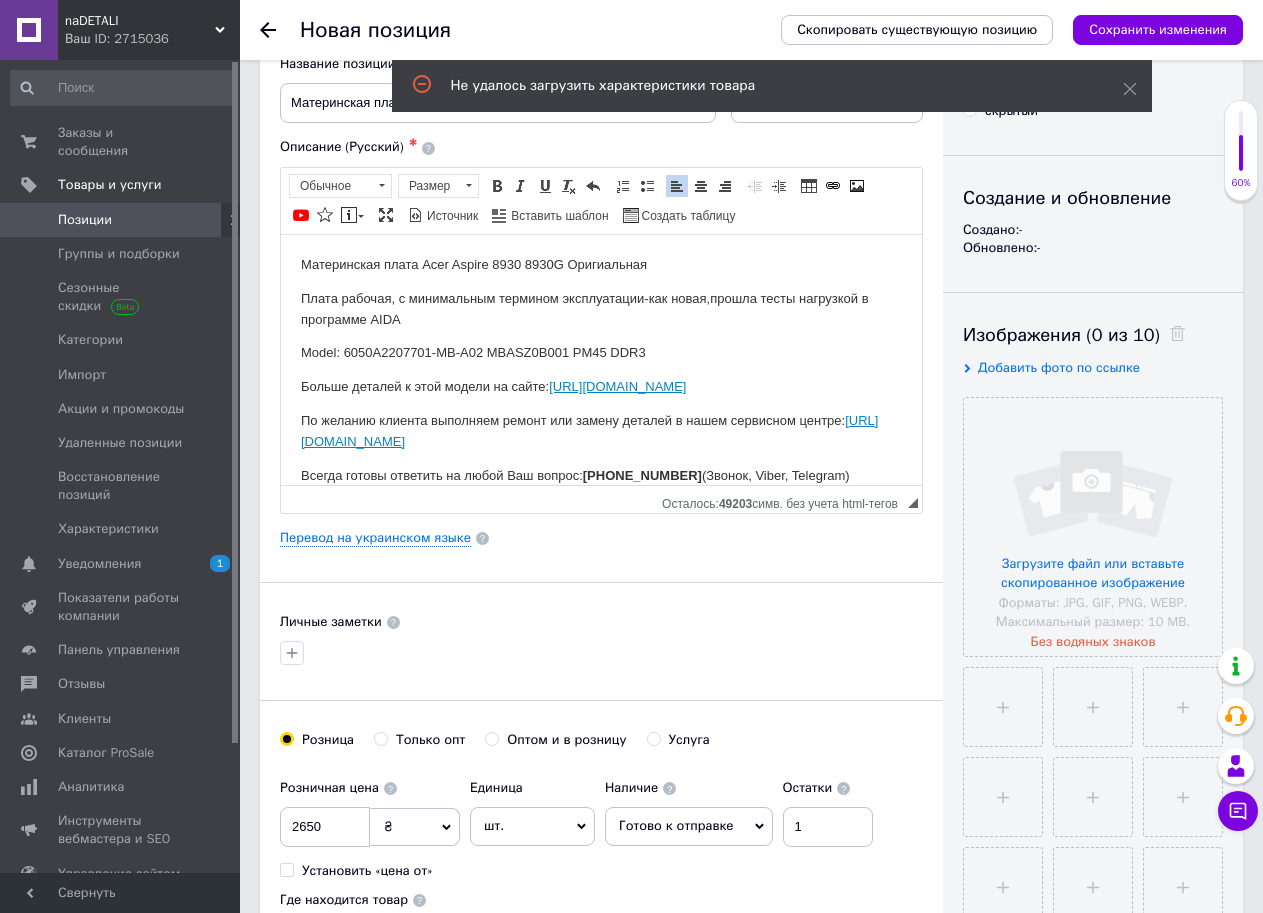 scroll, scrollTop: 0, scrollLeft: 0, axis: both 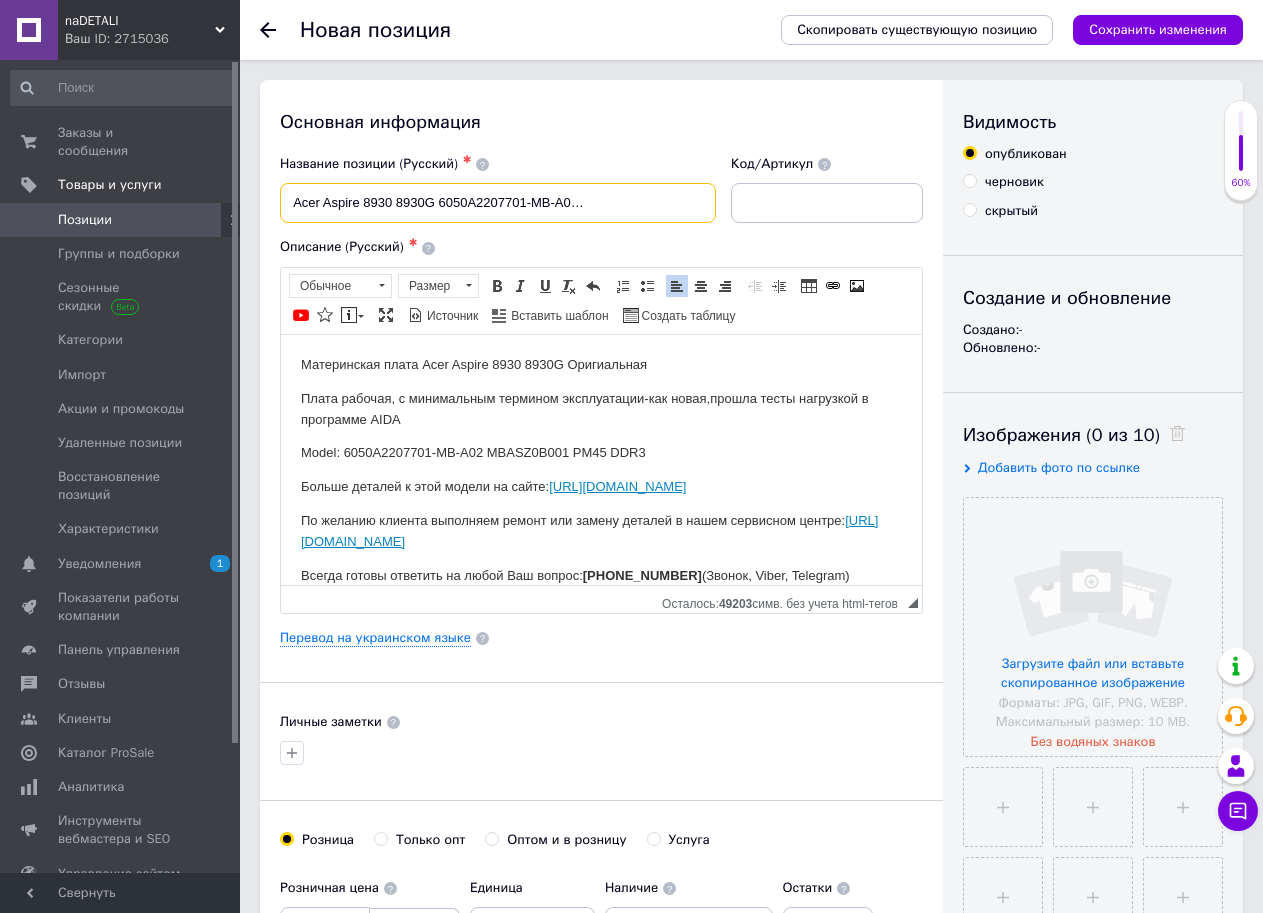drag, startPoint x: 283, startPoint y: 195, endPoint x: 852, endPoint y: 195, distance: 569 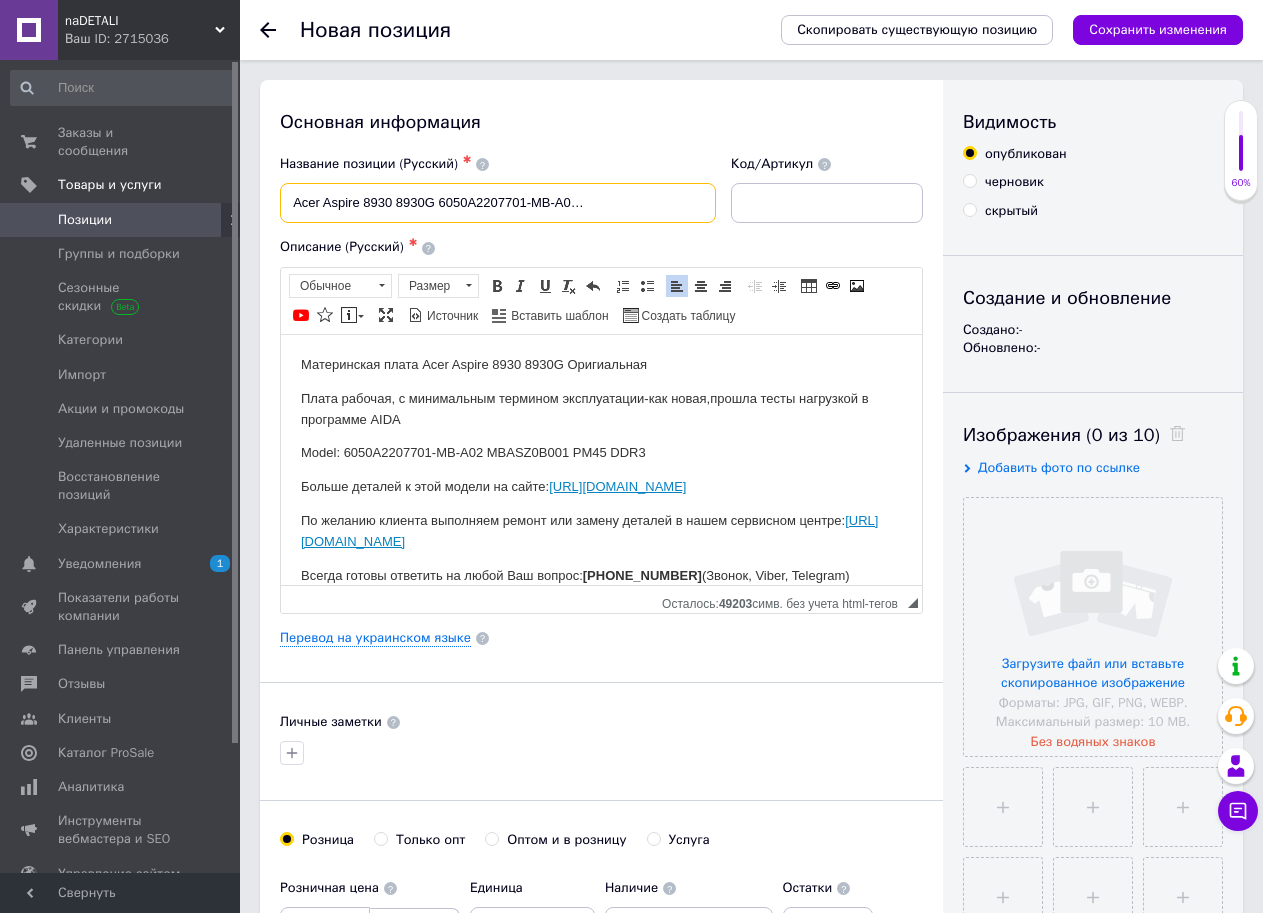 scroll, scrollTop: 0, scrollLeft: 0, axis: both 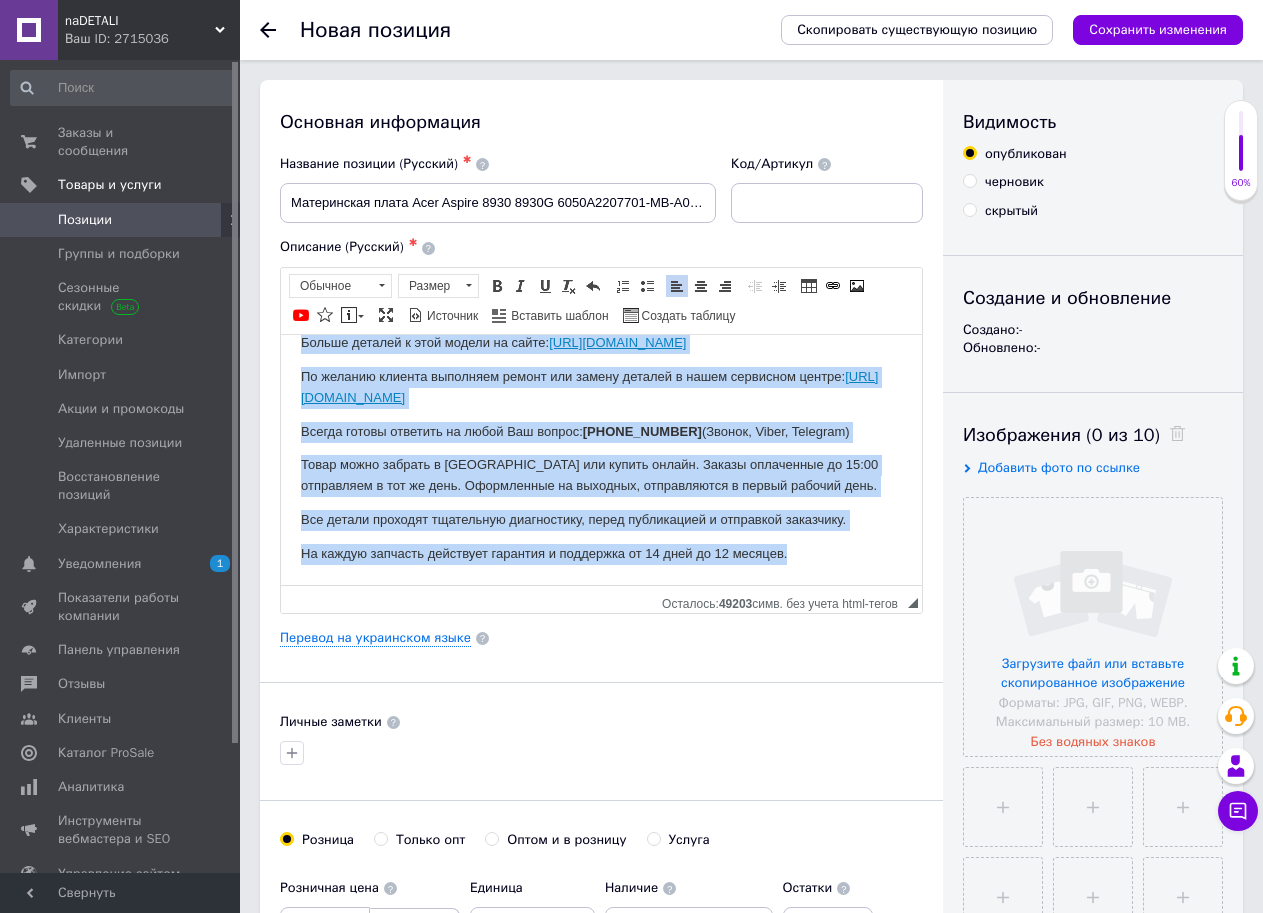 drag, startPoint x: 301, startPoint y: 367, endPoint x: 1168, endPoint y: 928, distance: 1032.6713 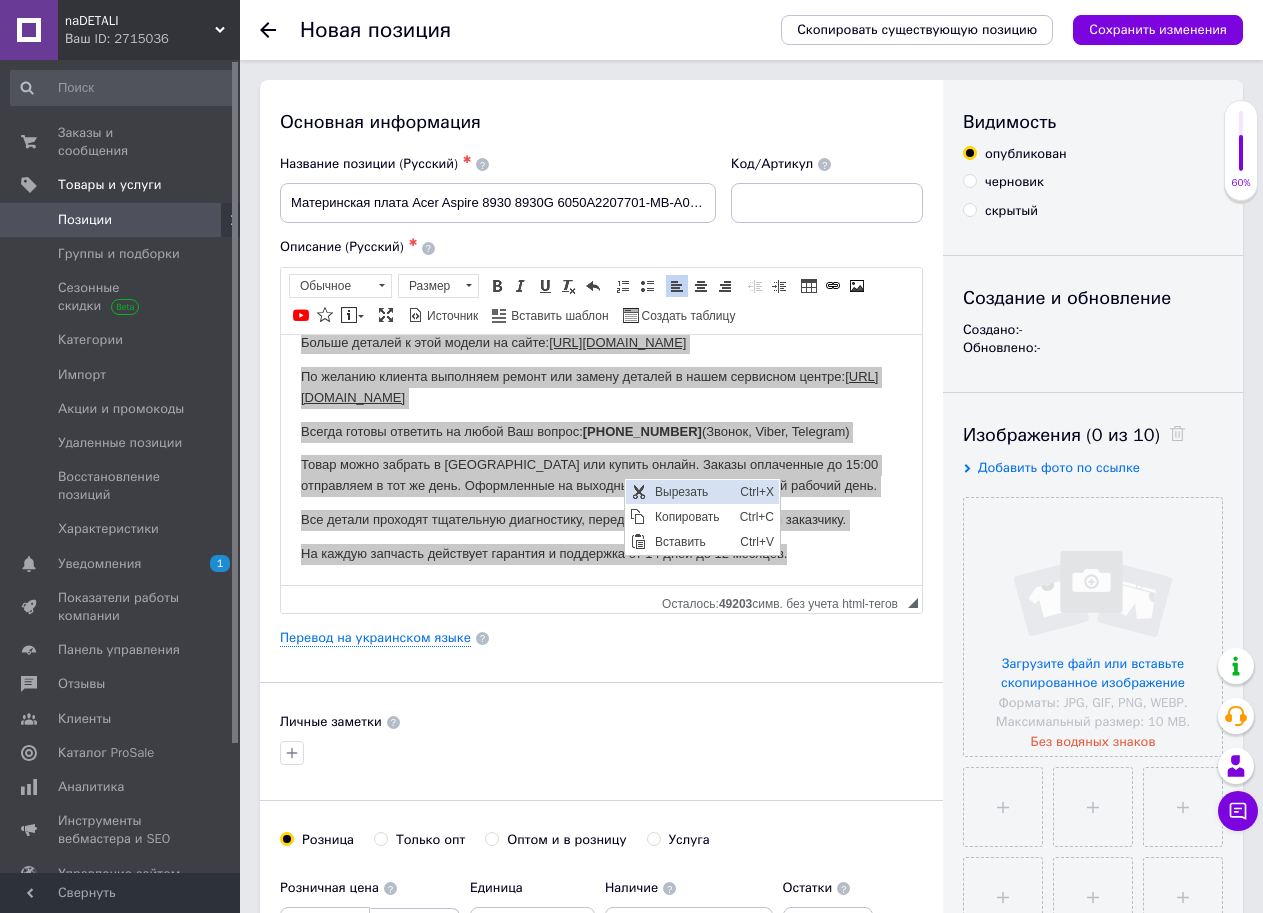 scroll, scrollTop: 0, scrollLeft: 0, axis: both 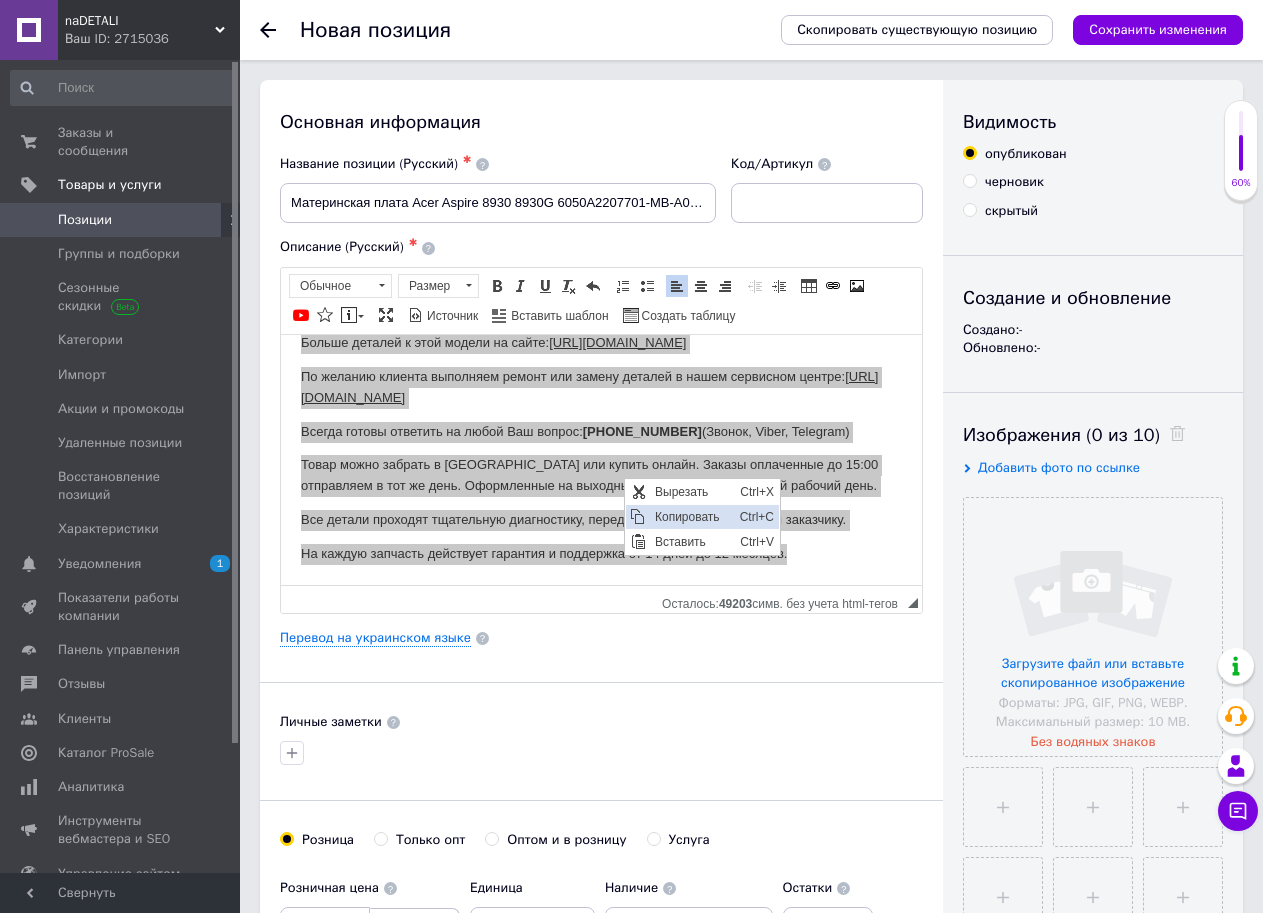 click on "Копировать" at bounding box center [692, 516] 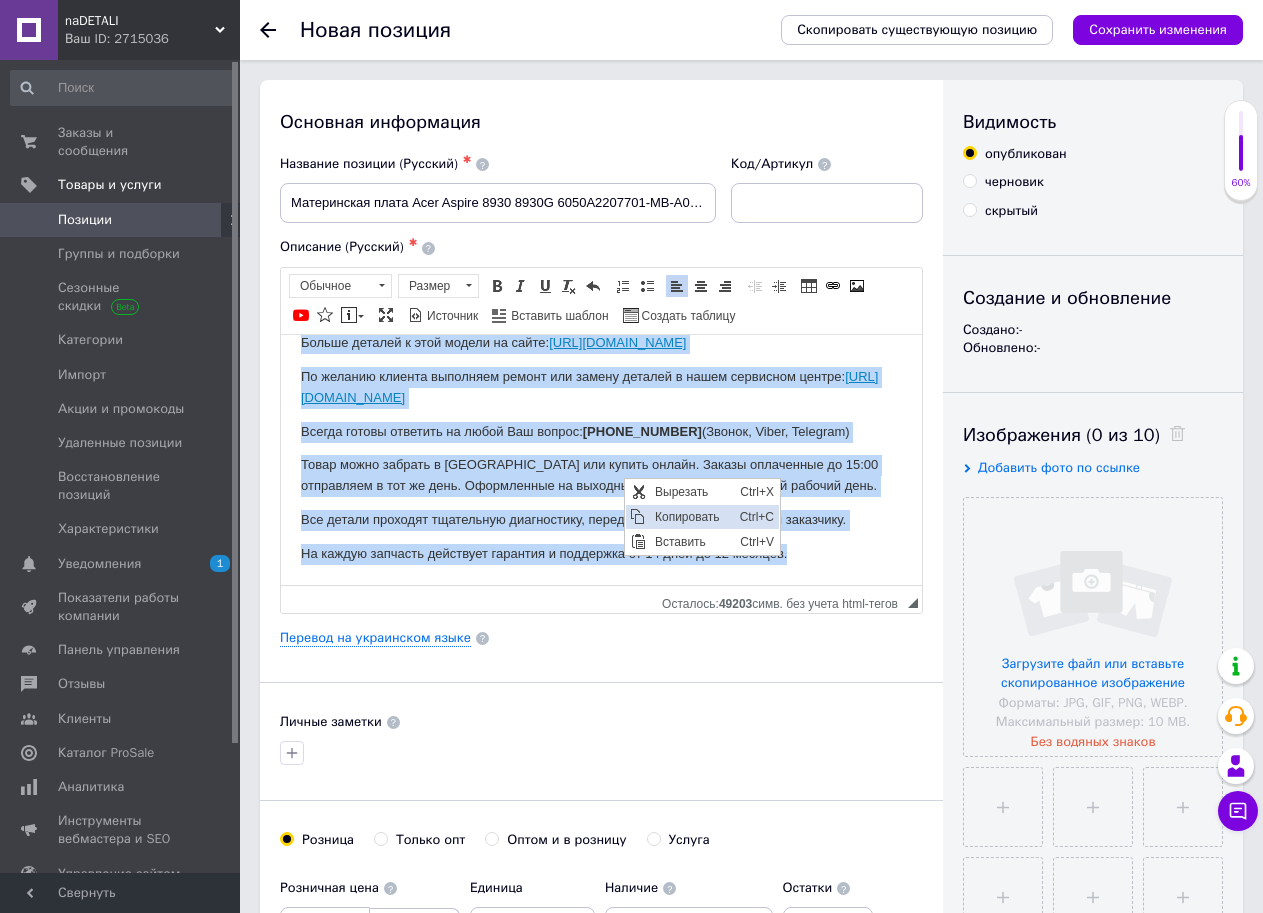 copy on "Материнская плата Acer Aspire 8930 8930G Оригиальная Плата рабочая, с минимальным термином эксплуатации-как новая,прошла тесты нагрузкой в программе AIDA Model: 6050A2207701-MB-A02 MBASZ0B001 PM45 DDR3 Больше деталей к этой модели на сайте:  https://nadetali.com.ua По желанию клиента выполняем ремонт или замену деталей в нашем сервисном центре:  http://chip-service.com.ua Всегда готовы ответить на любой Ваш вопрос:  +38 (097) 205 77 12  (Звонок, Viber, Telegram) Товар можно забрать в Полтаве или купить онлайн. Заказы оплаченные до 15:00 отправляем в тот же день. Оформленные на выходных, отправляются в первый рабочий день. Все детали проходят тщательную диагностику, перед публикацией и отправкой заказчику. На каждую запчасть действует гарантия и поддержка от 14 дней до 12 месяцев...." 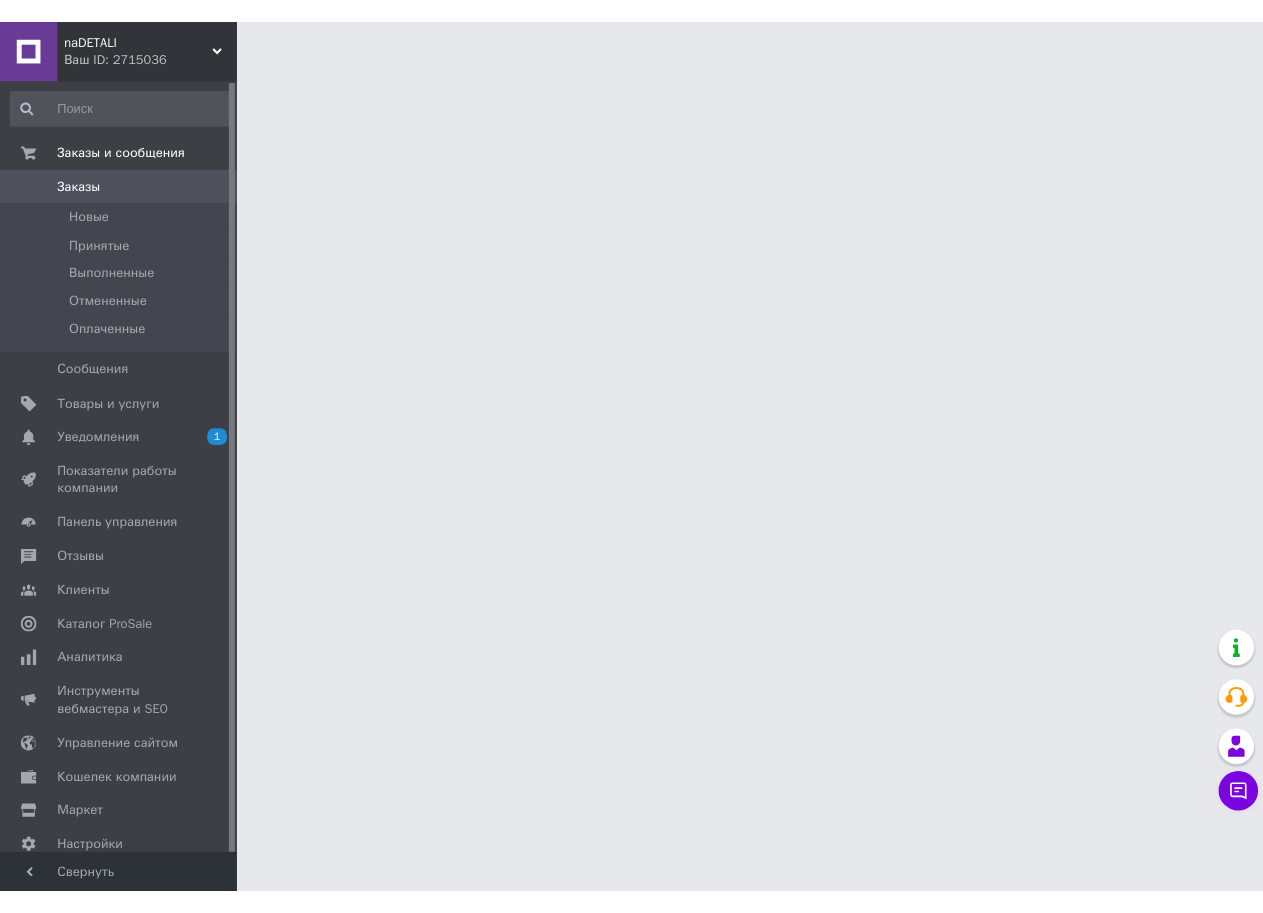 scroll, scrollTop: 0, scrollLeft: 0, axis: both 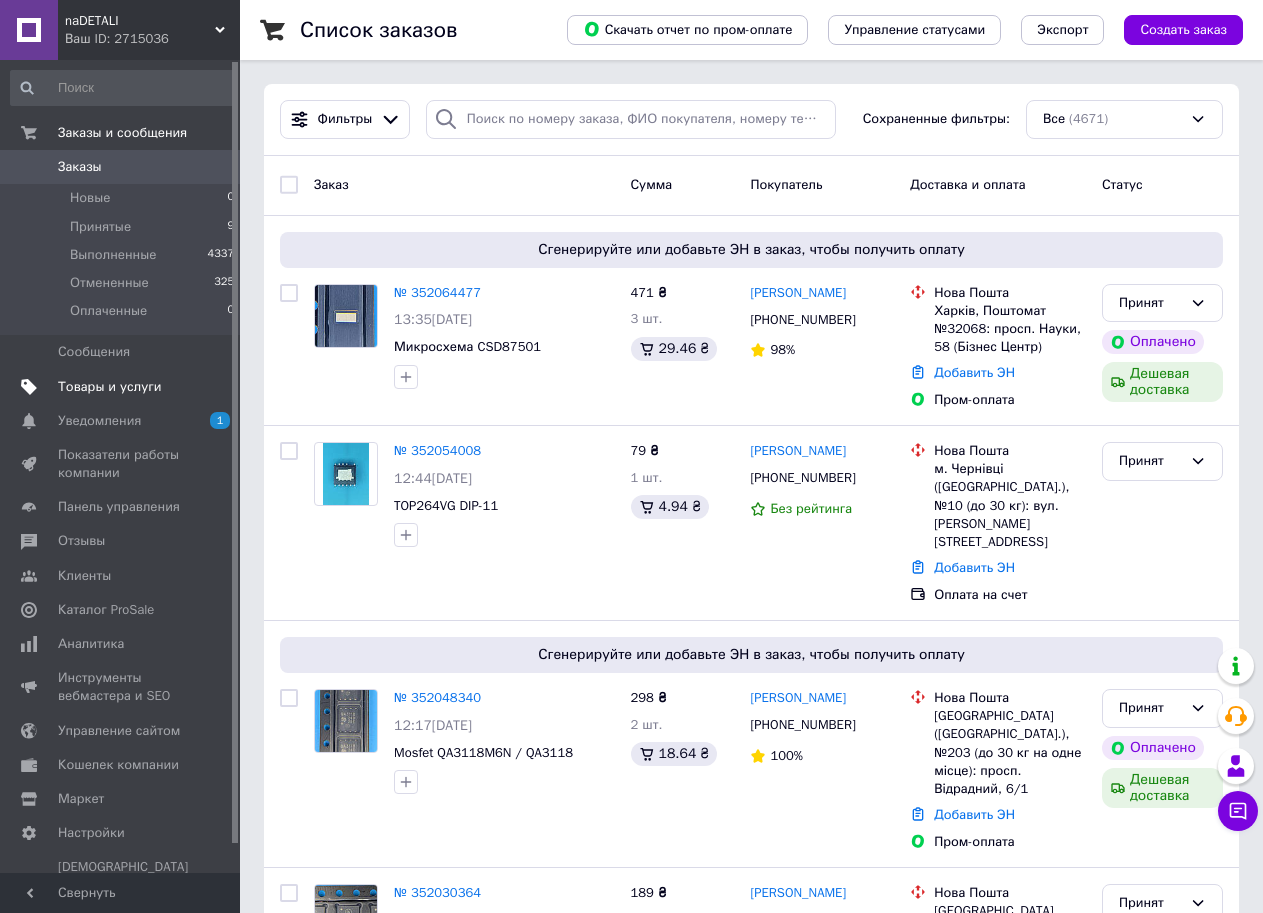 click on "Товары и услуги" at bounding box center [110, 387] 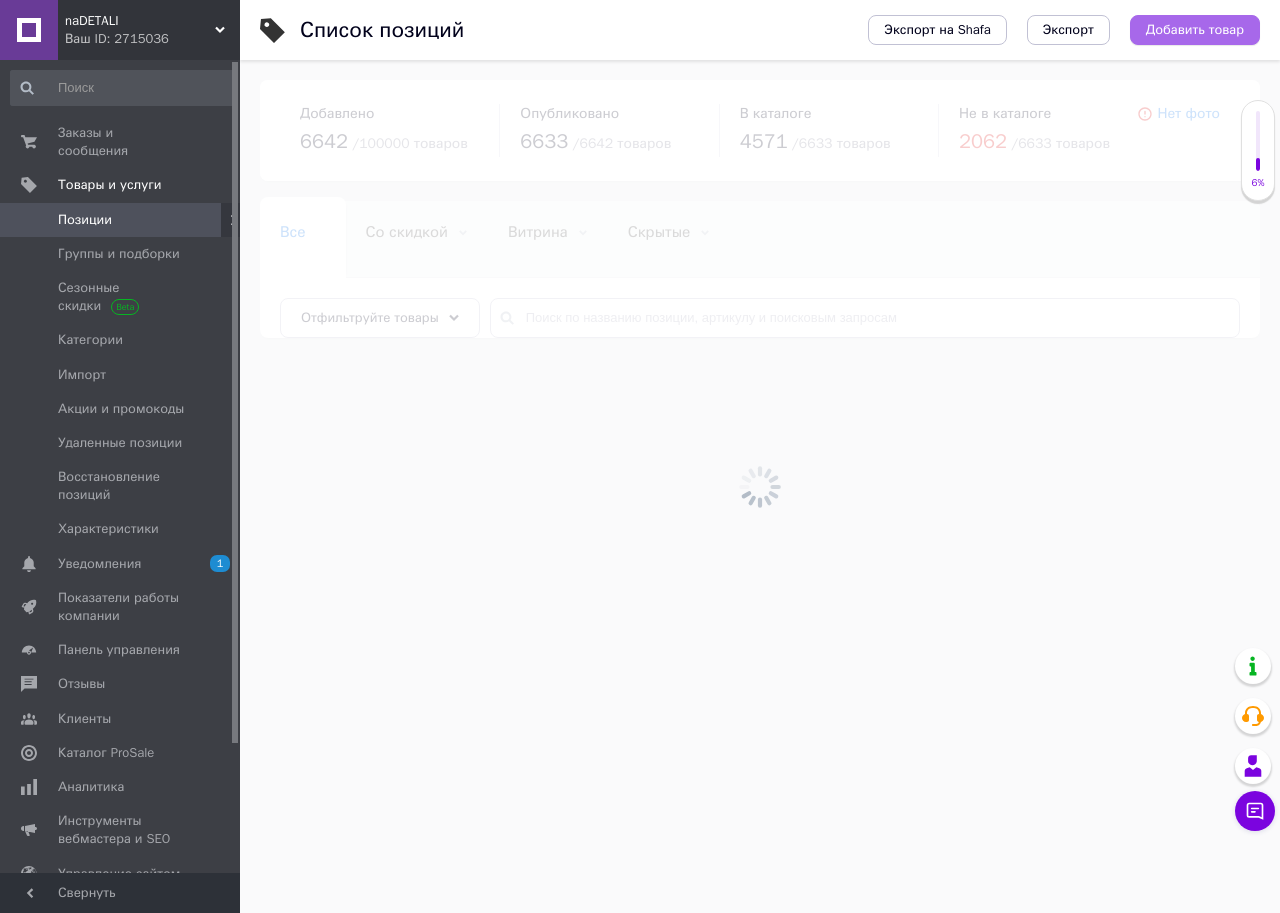 click on "Добавить товар" at bounding box center [1195, 30] 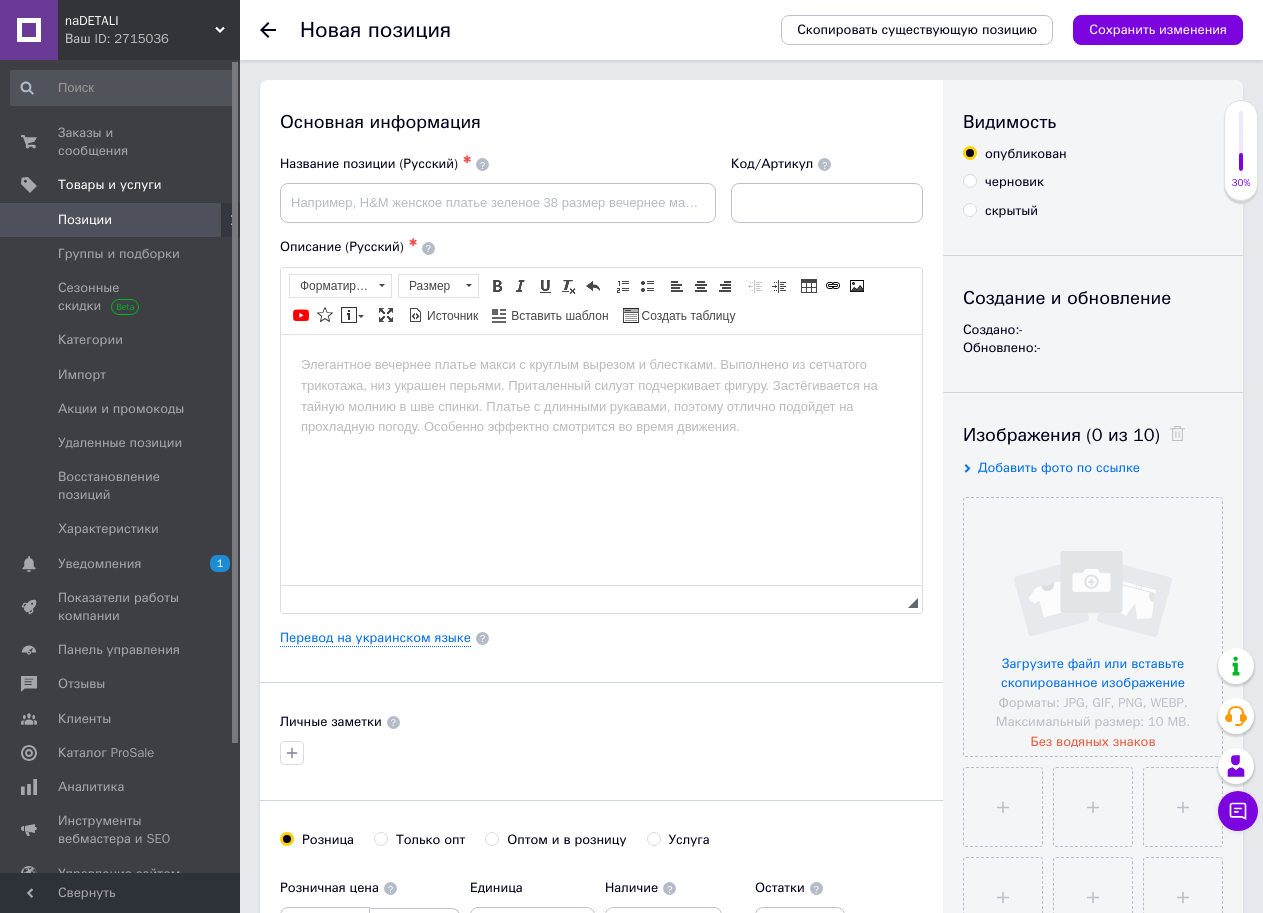 scroll, scrollTop: 0, scrollLeft: 0, axis: both 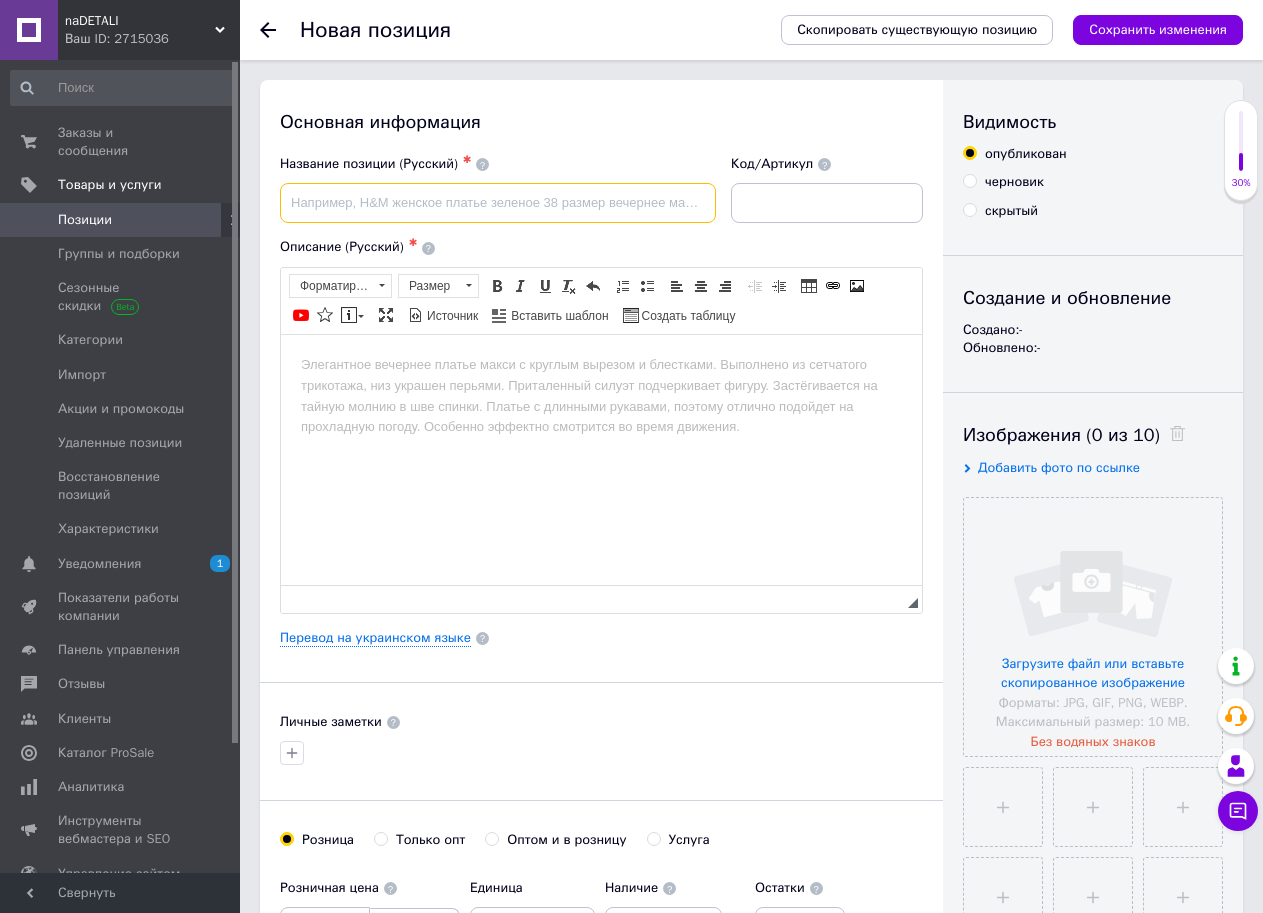 paste on "Материнская плата Acer Aspire 8930 8930G 6050A2207701-MB-A02 MBASZ0B001 DDR3" 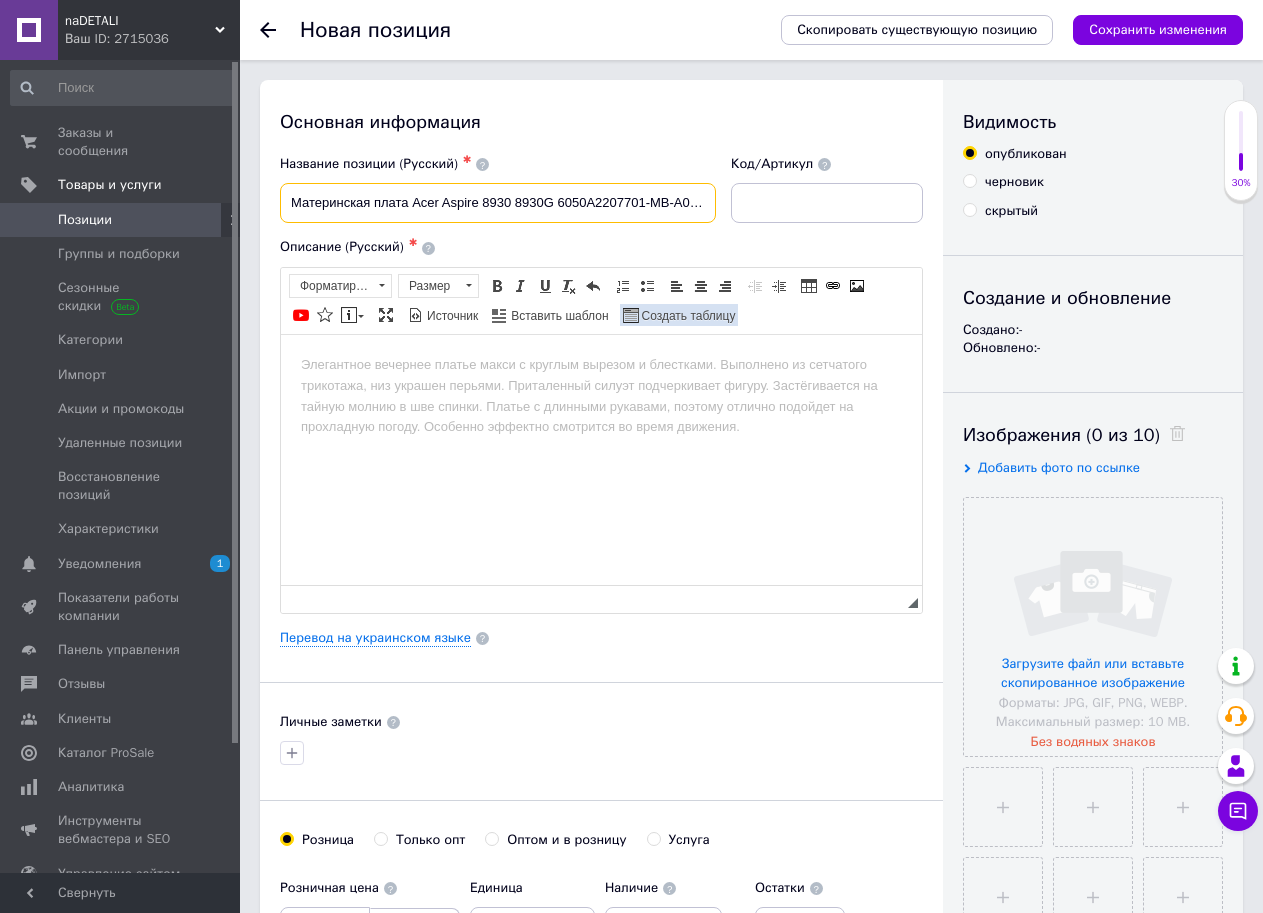 scroll, scrollTop: 0, scrollLeft: 118, axis: horizontal 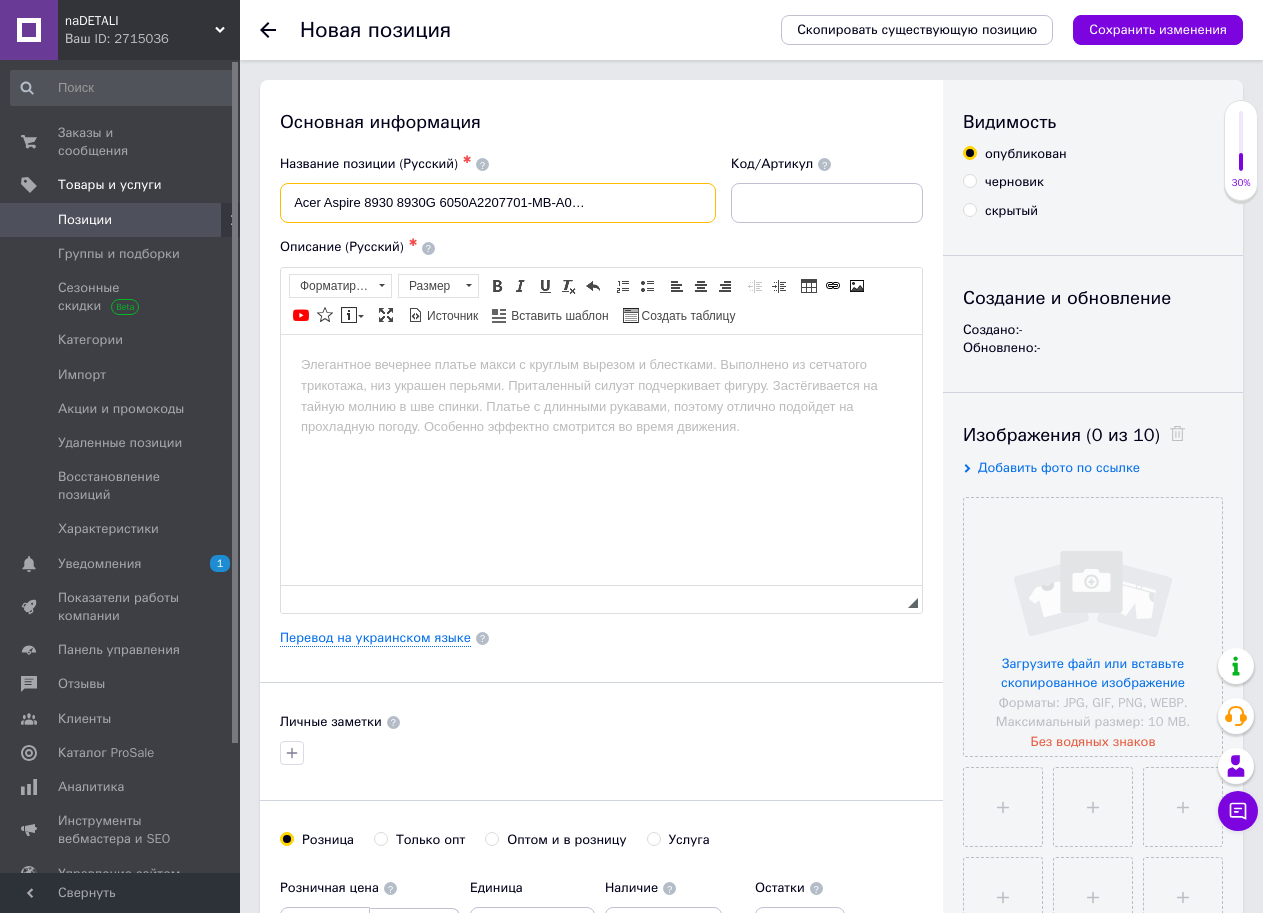 type on "Материнская плата Acer Aspire 8930 8930G 6050A2207701-MB-A02 MBASZ0B001 DDR3" 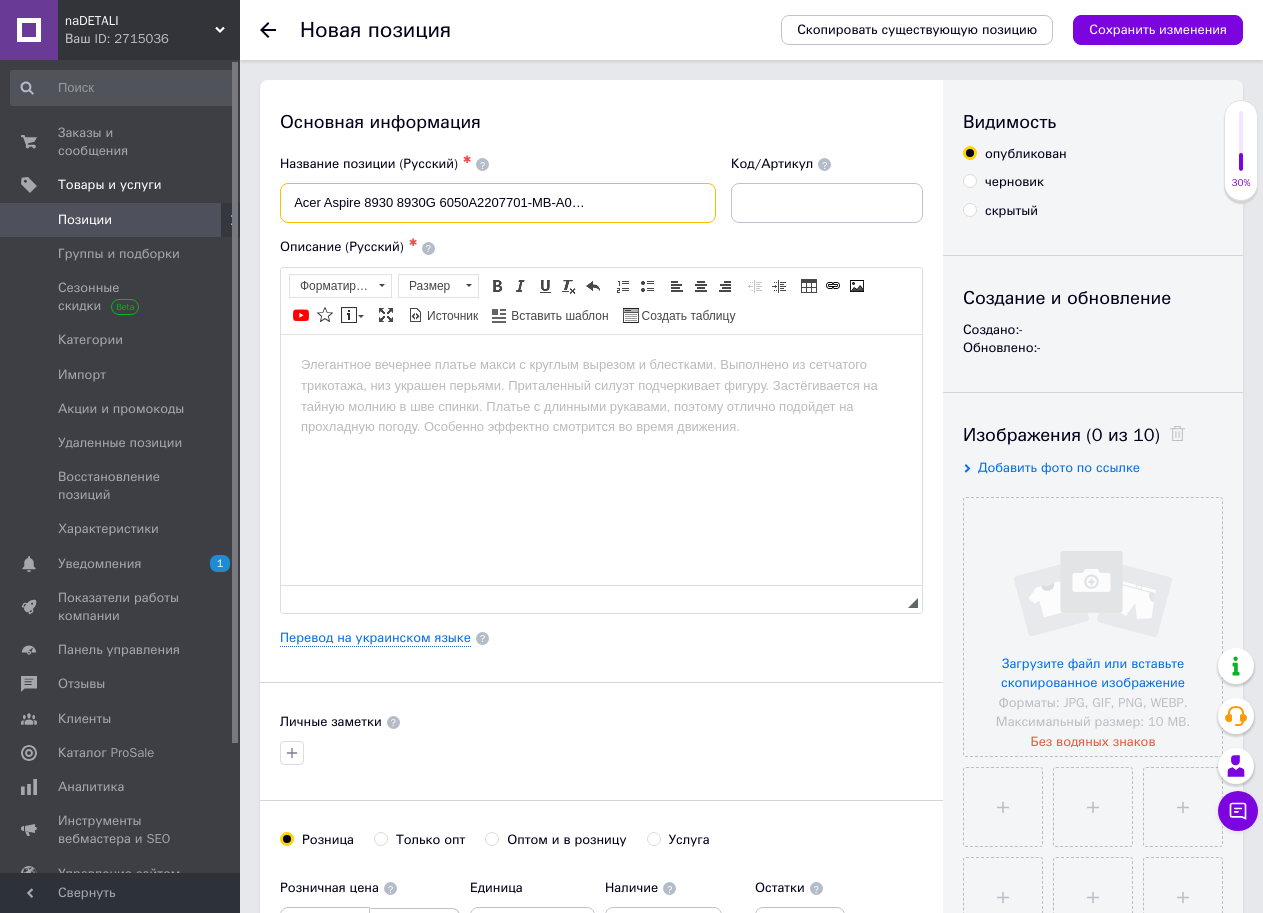 scroll, scrollTop: 0, scrollLeft: 0, axis: both 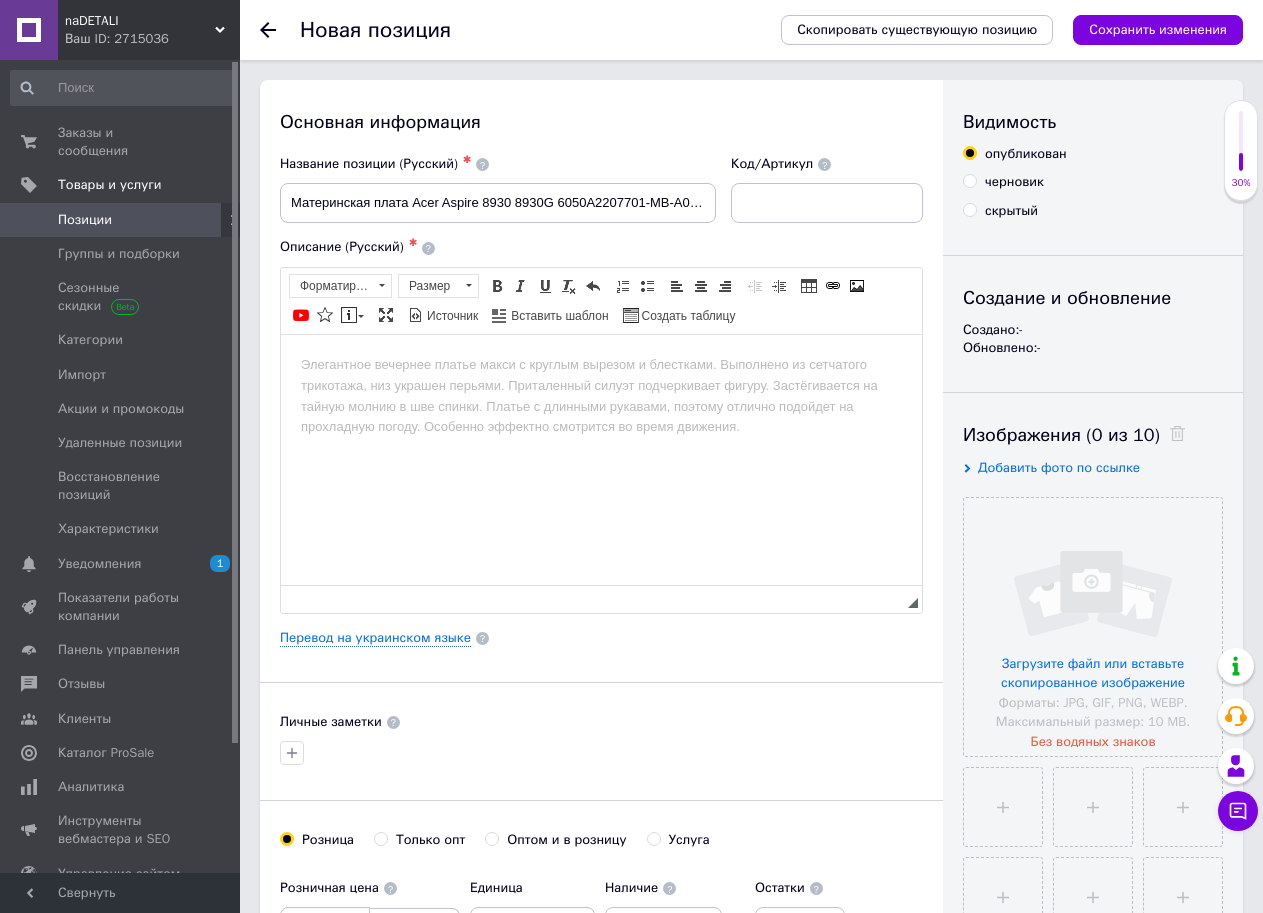 click at bounding box center (601, 364) 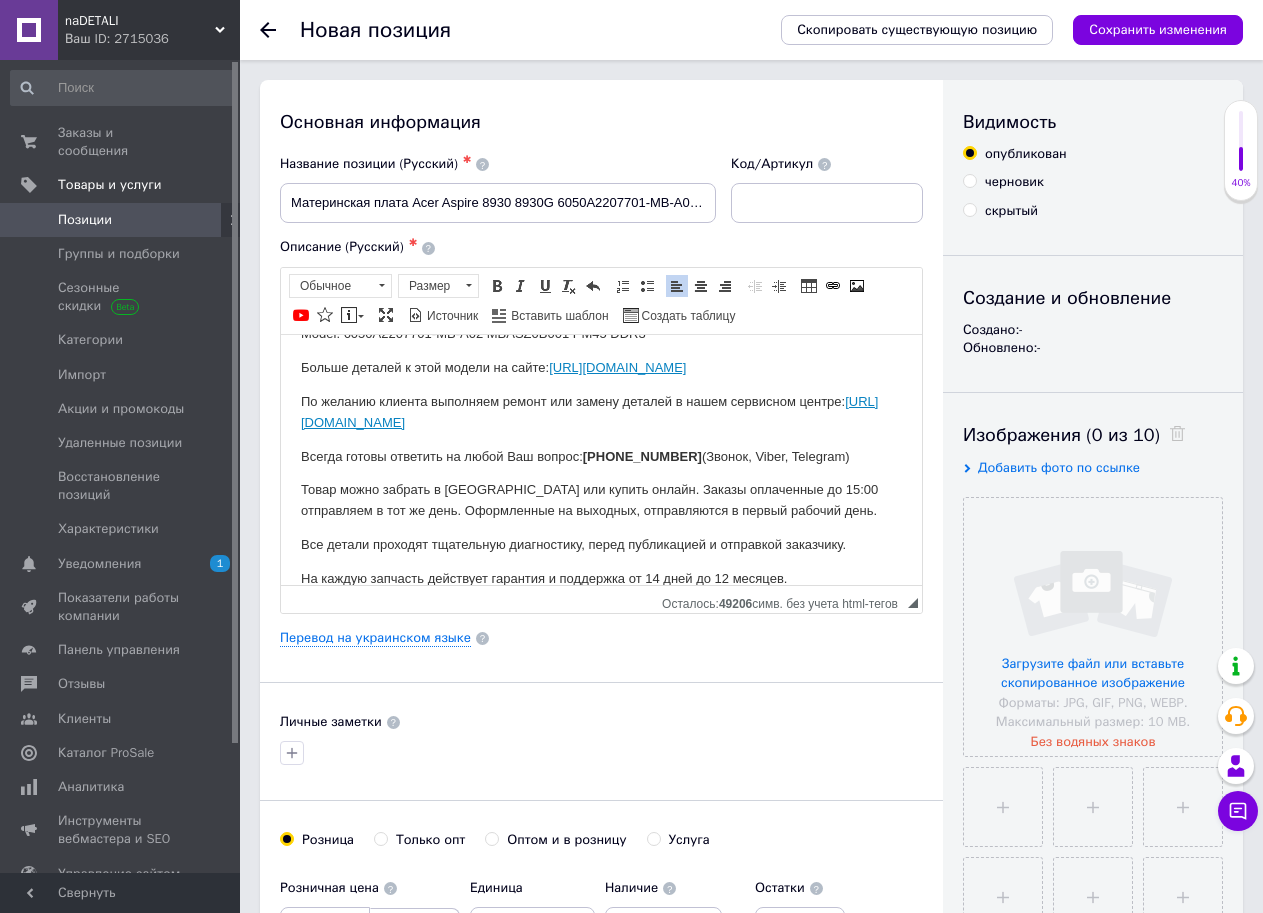 scroll, scrollTop: 200, scrollLeft: 0, axis: vertical 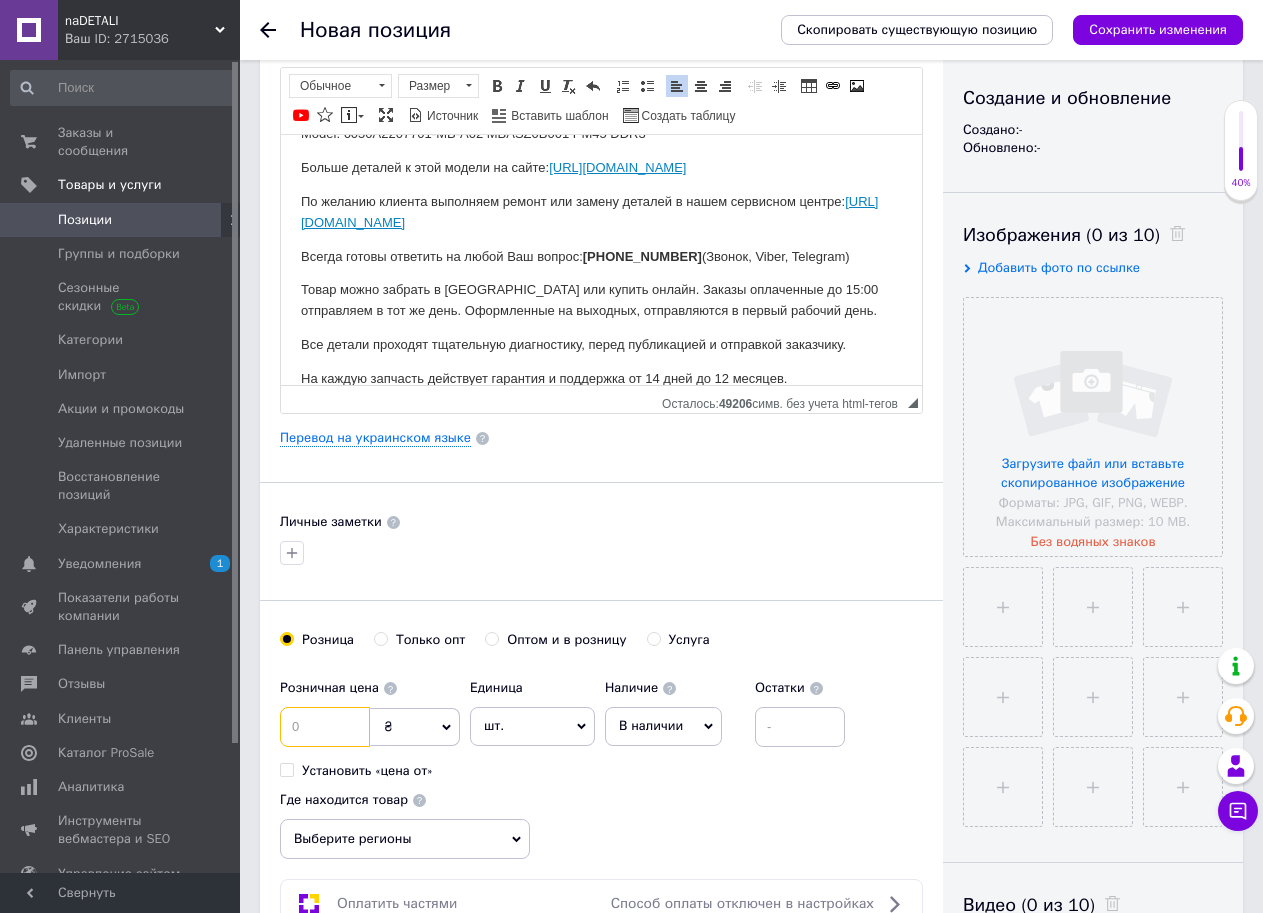 click at bounding box center [325, 727] 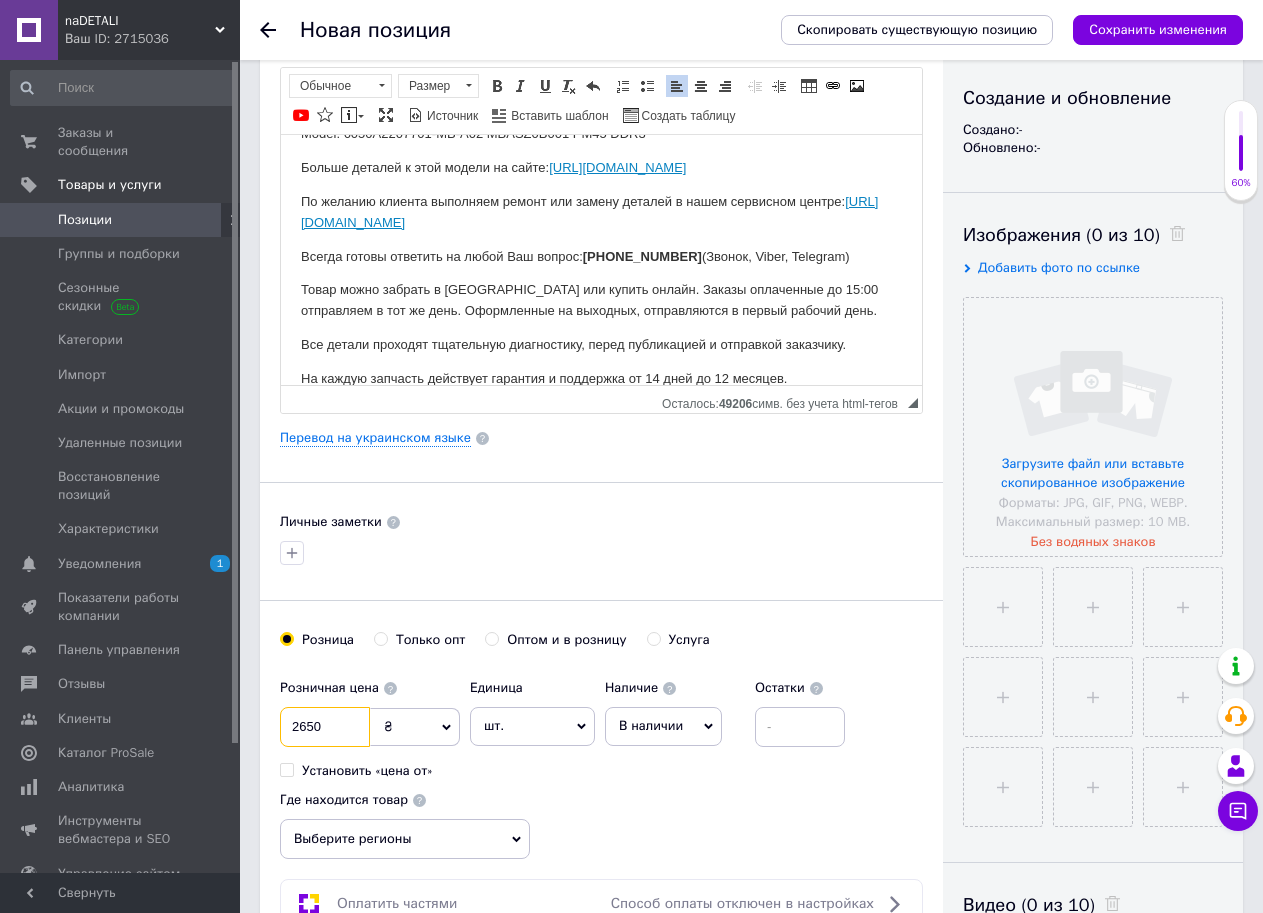 type on "2650" 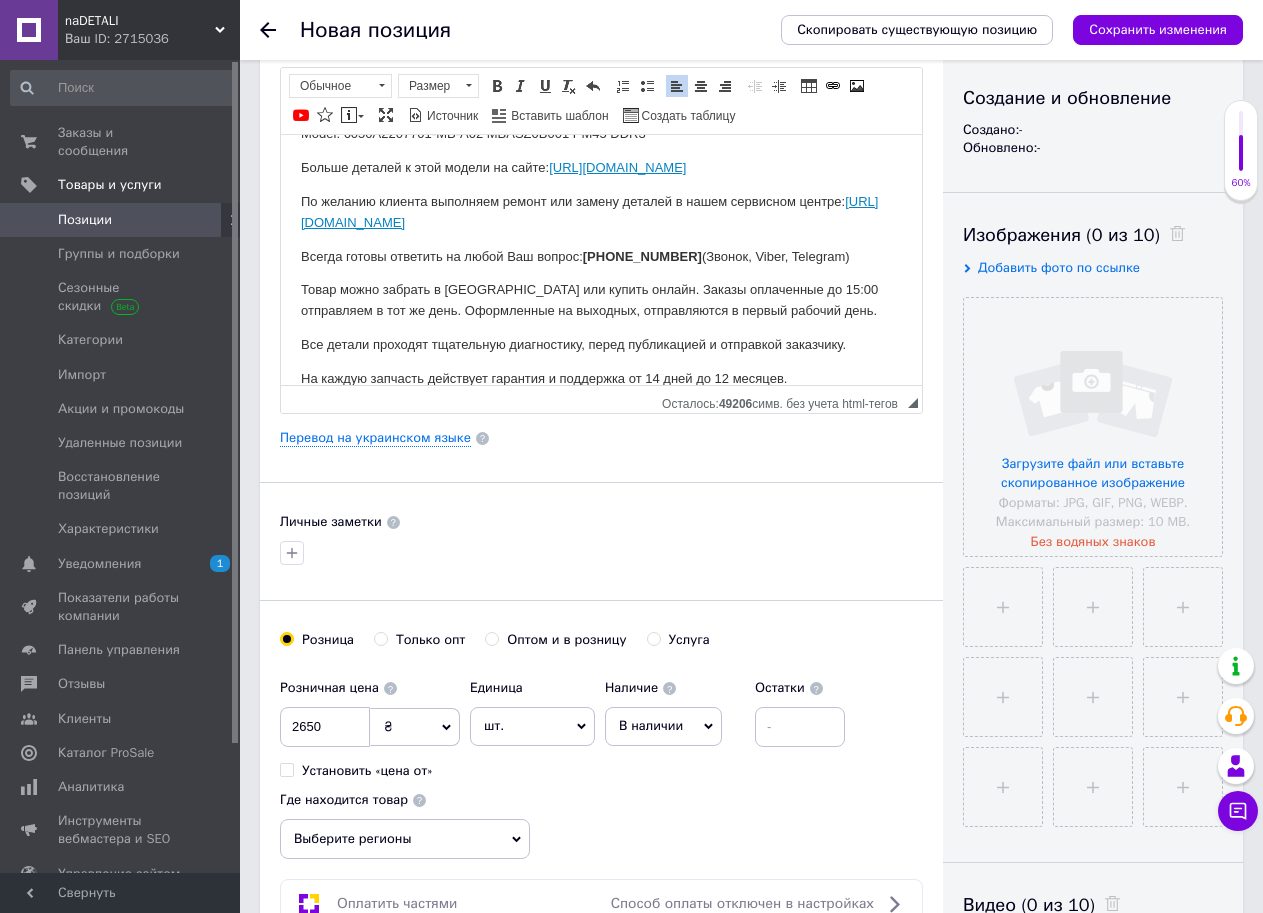 click on "В наличии" at bounding box center [651, 725] 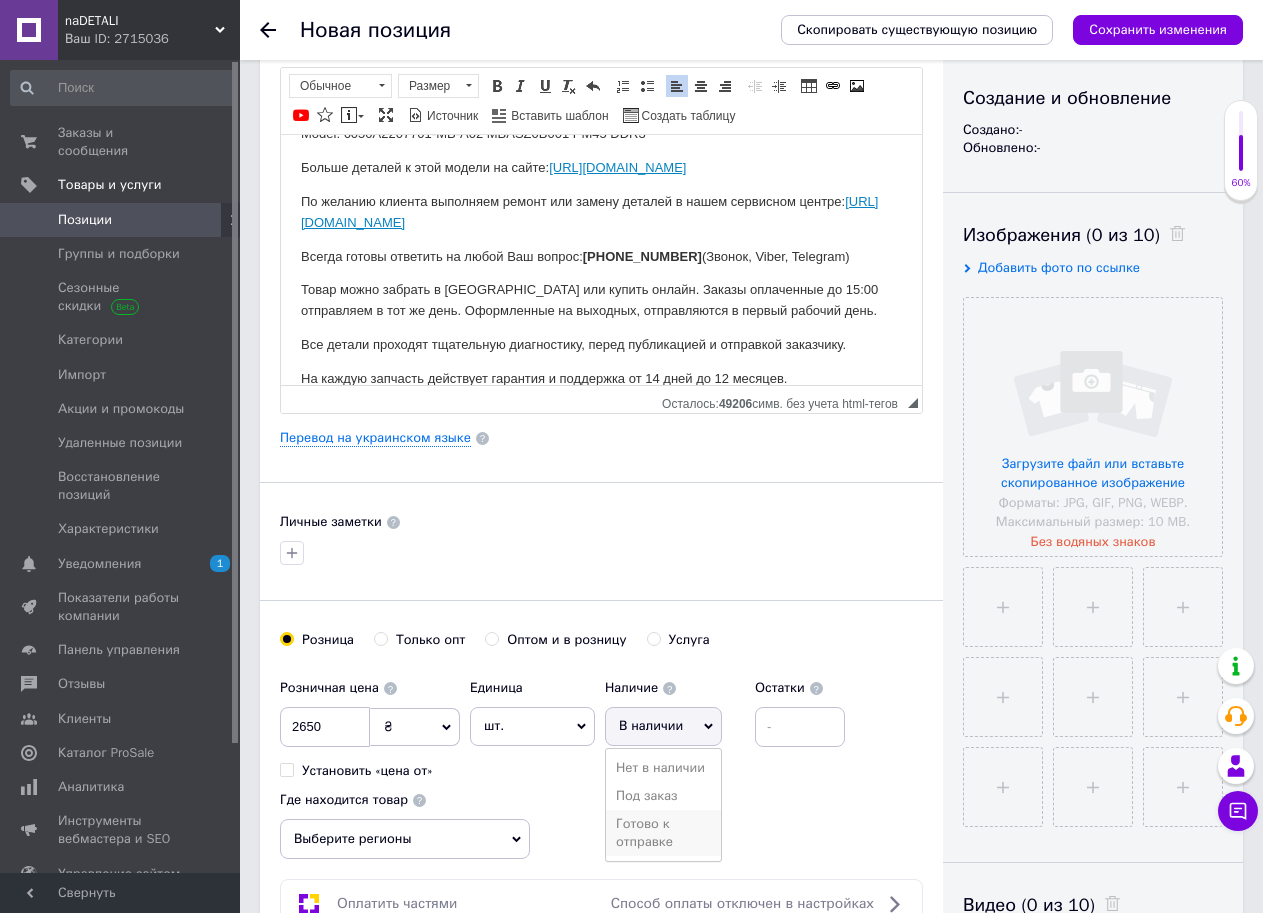 click on "Готово к отправке" at bounding box center (663, 833) 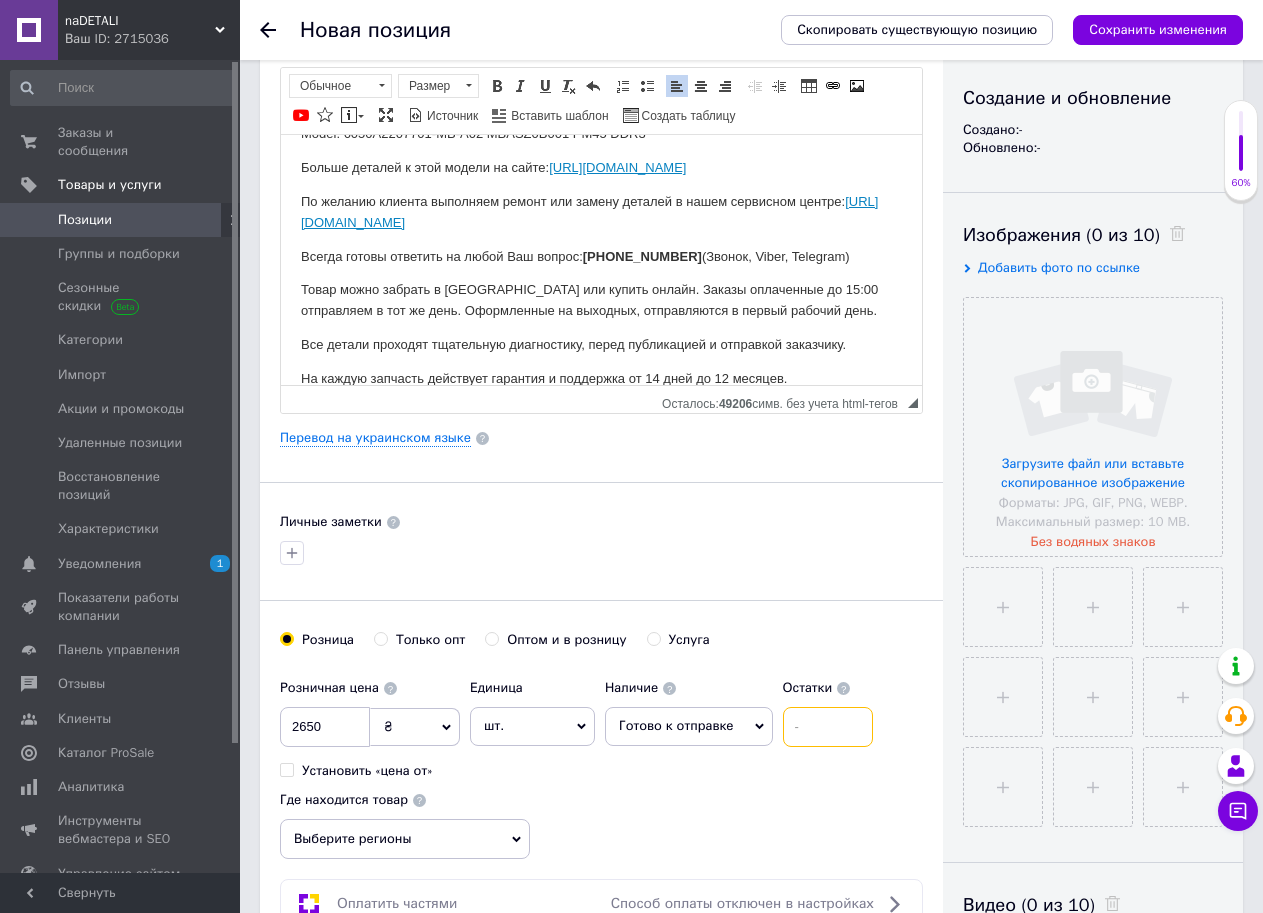 click at bounding box center (828, 727) 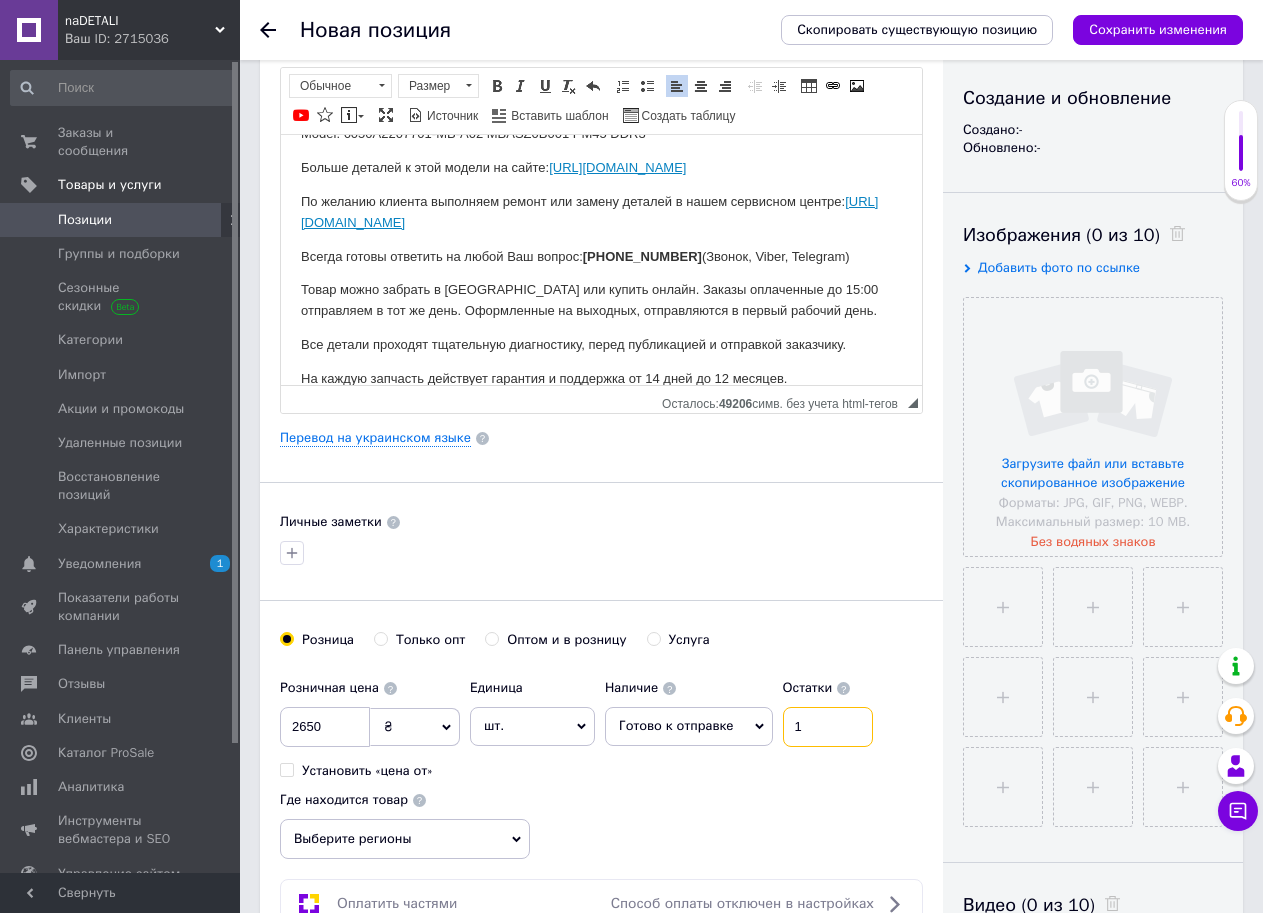 scroll, scrollTop: 400, scrollLeft: 0, axis: vertical 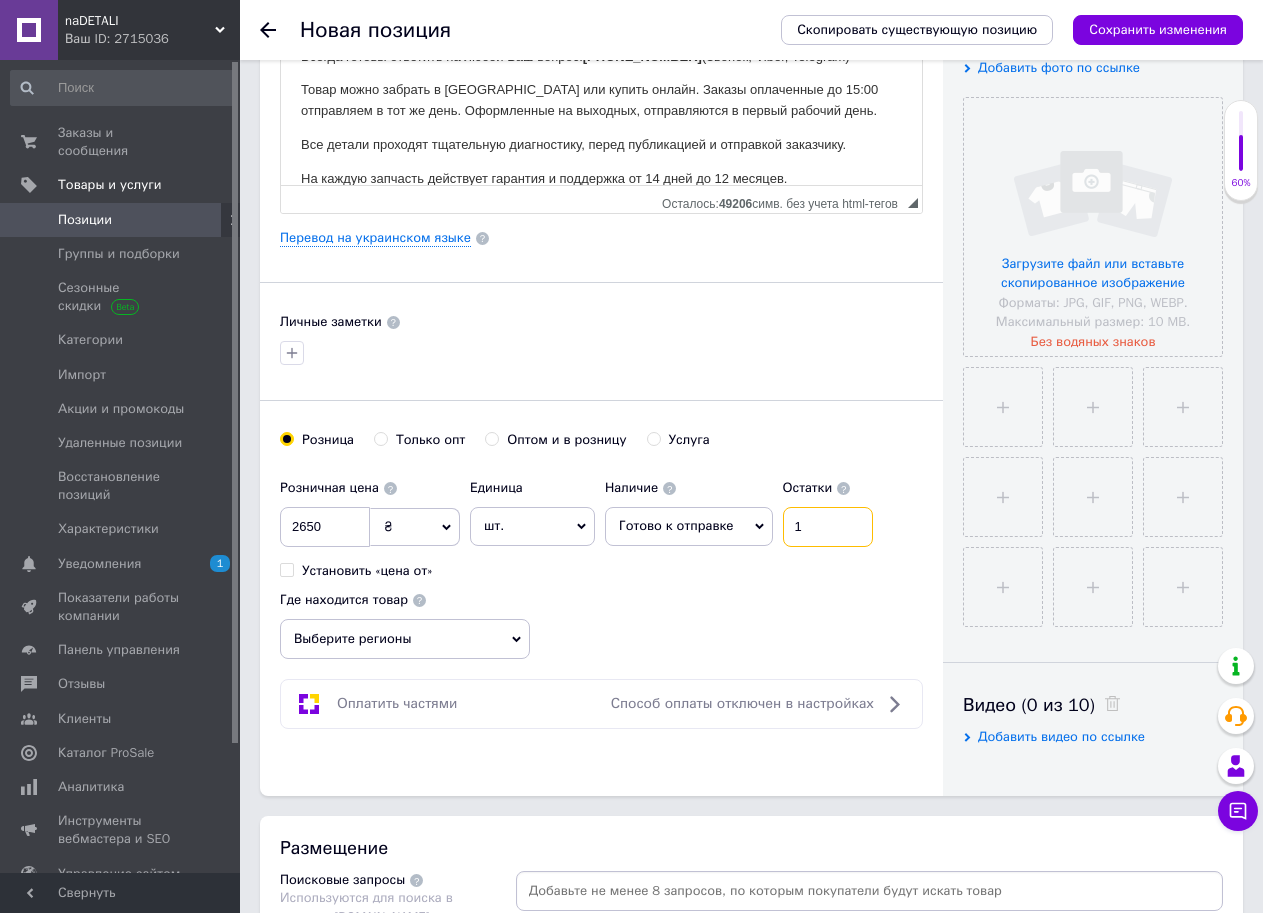 type on "1" 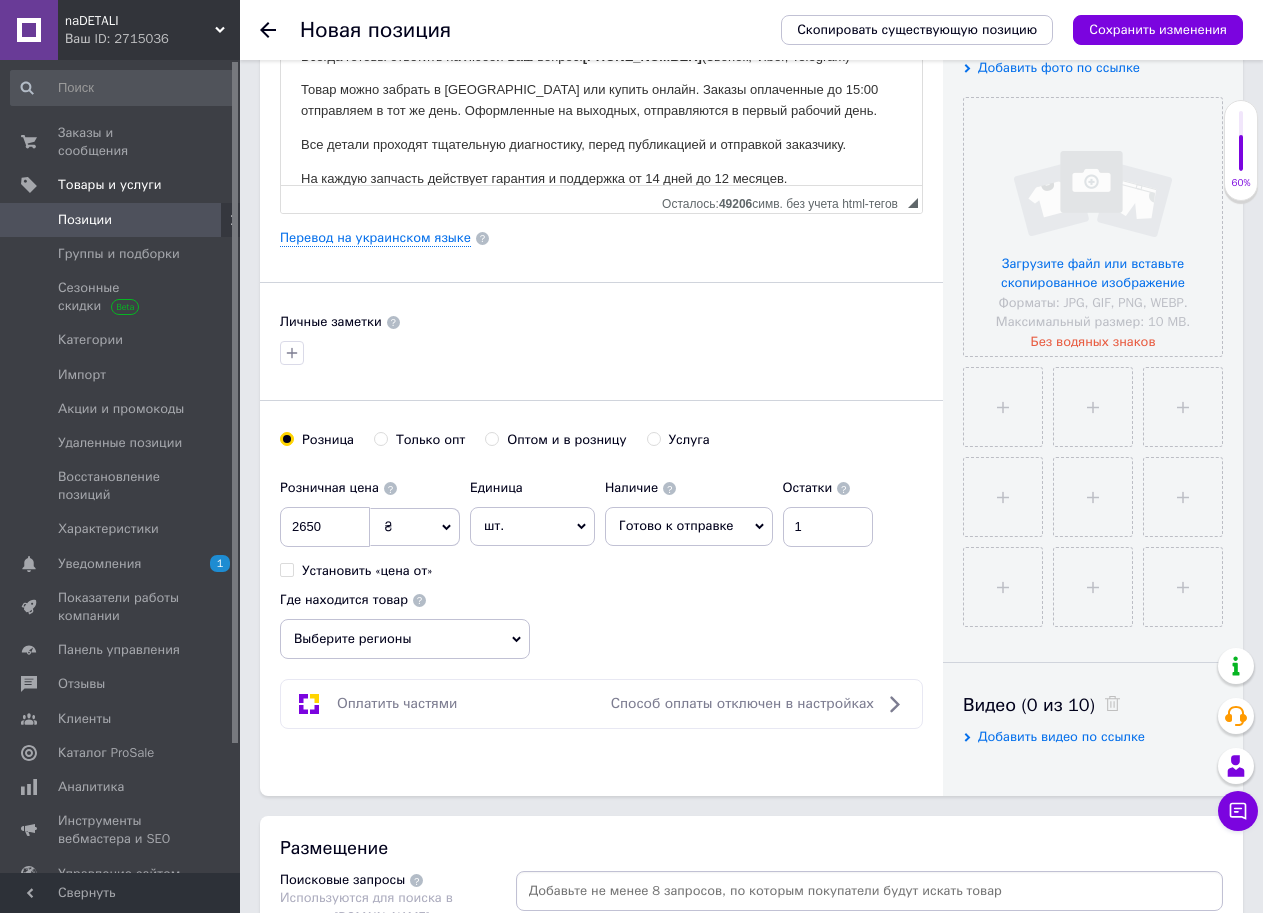 click on "Выберите регионы" at bounding box center (405, 639) 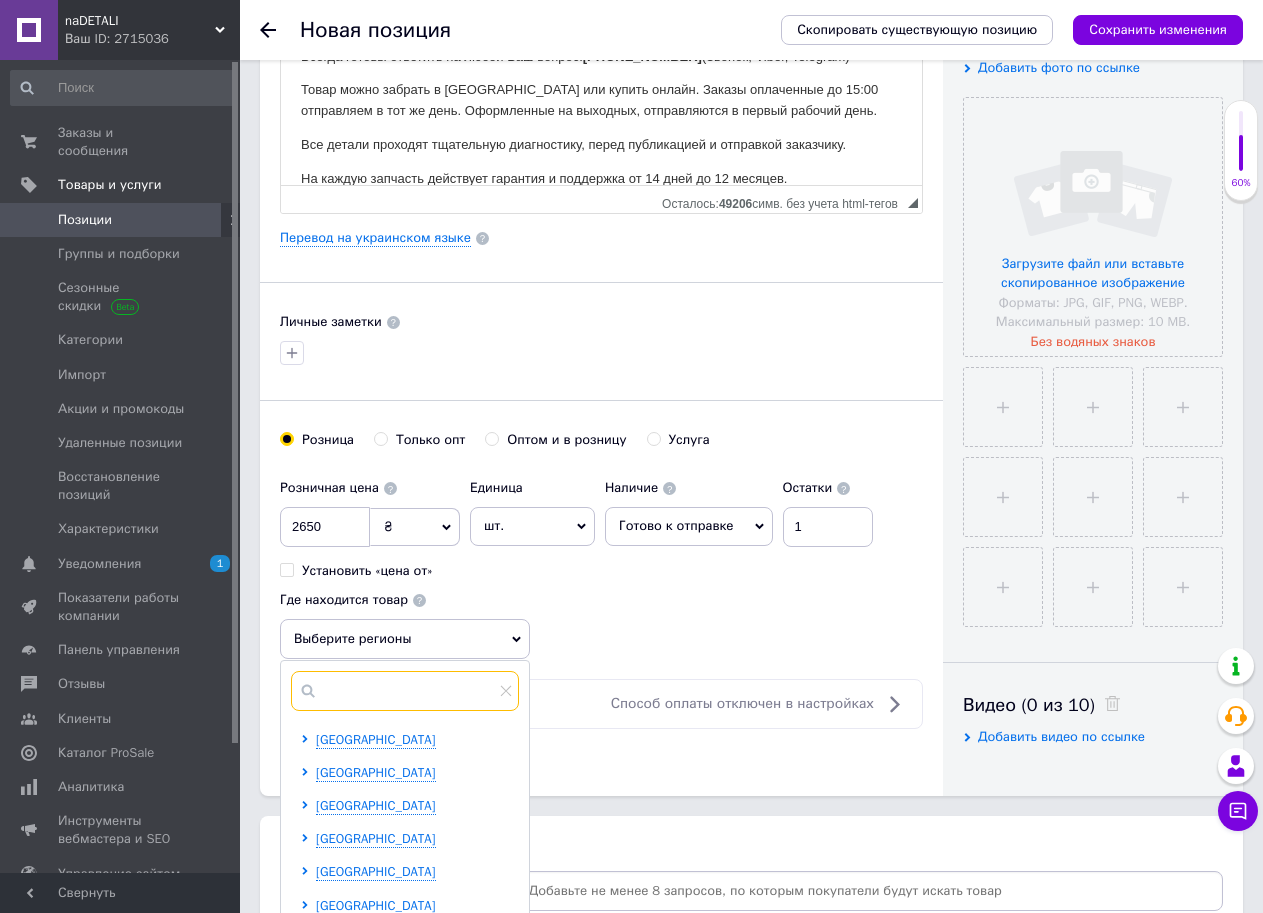 click at bounding box center [405, 691] 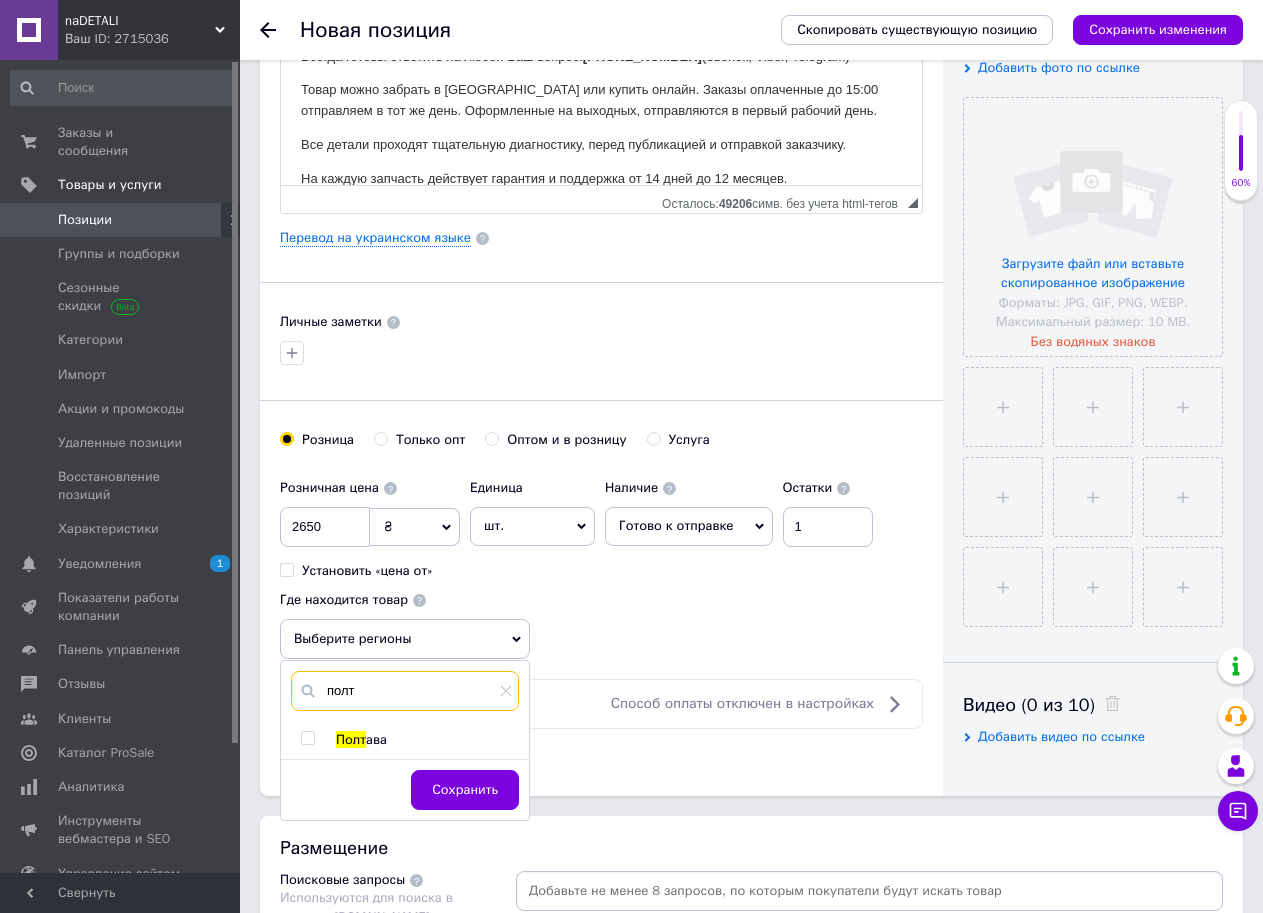 type on "полт" 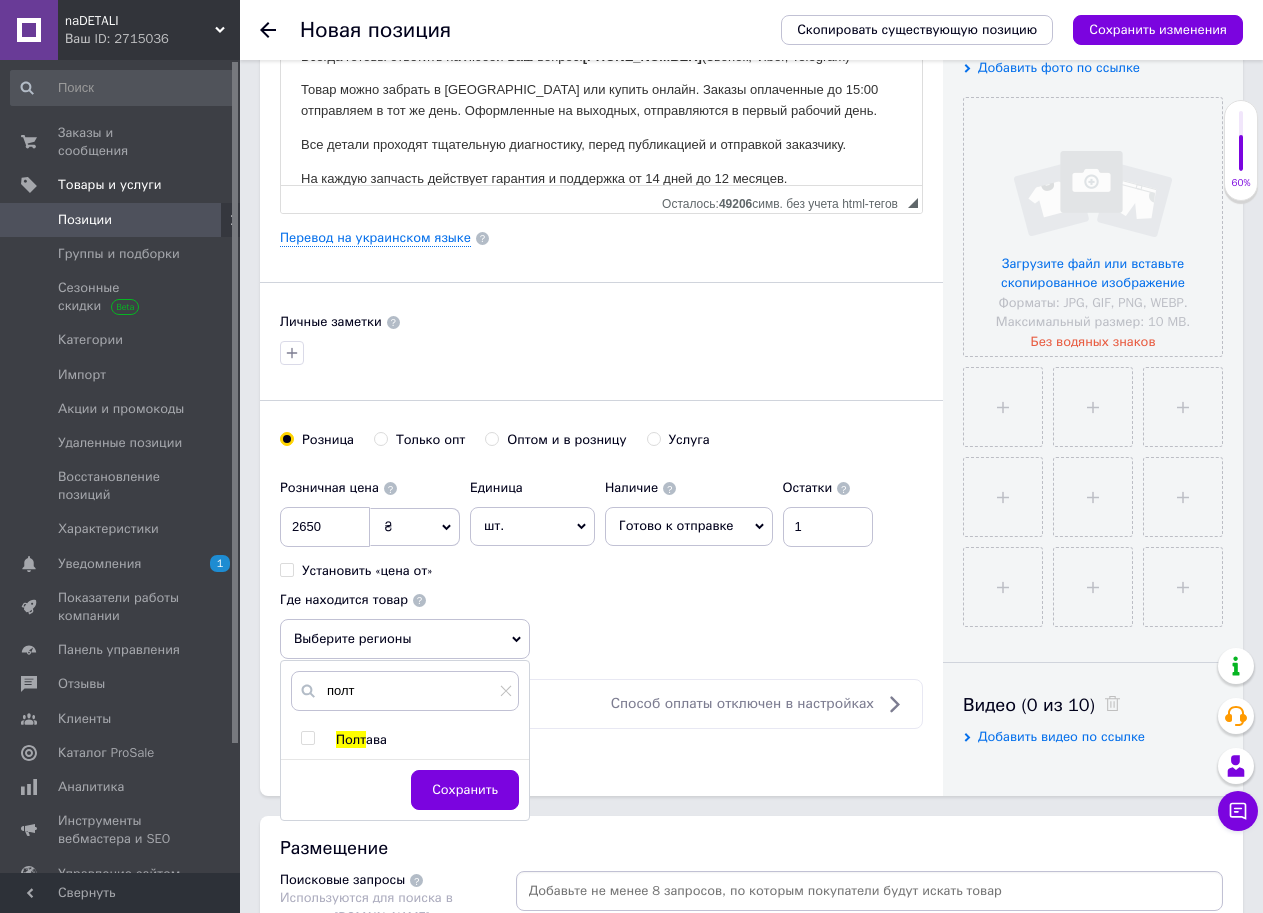 click on "Полт" at bounding box center [351, 739] 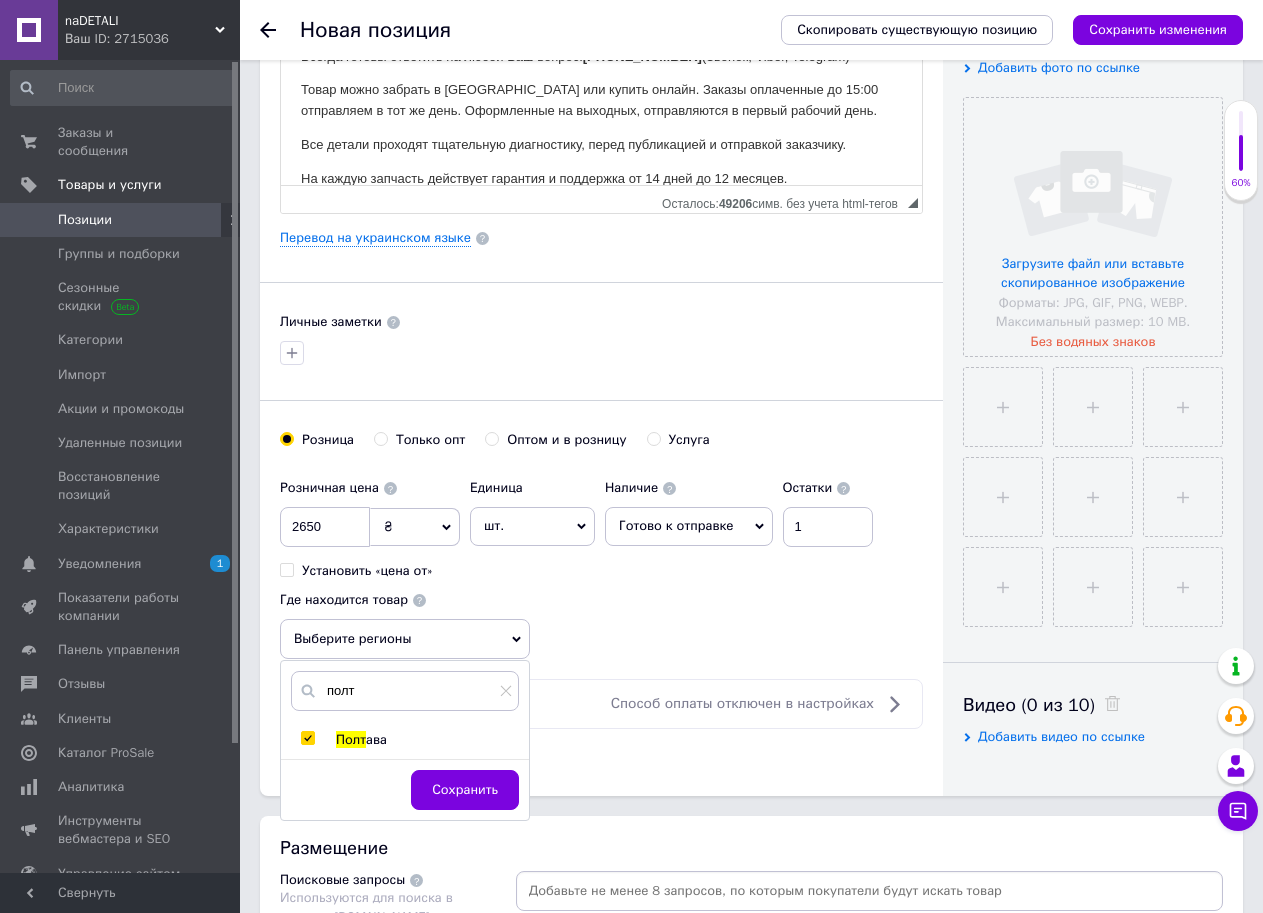 checkbox on "true" 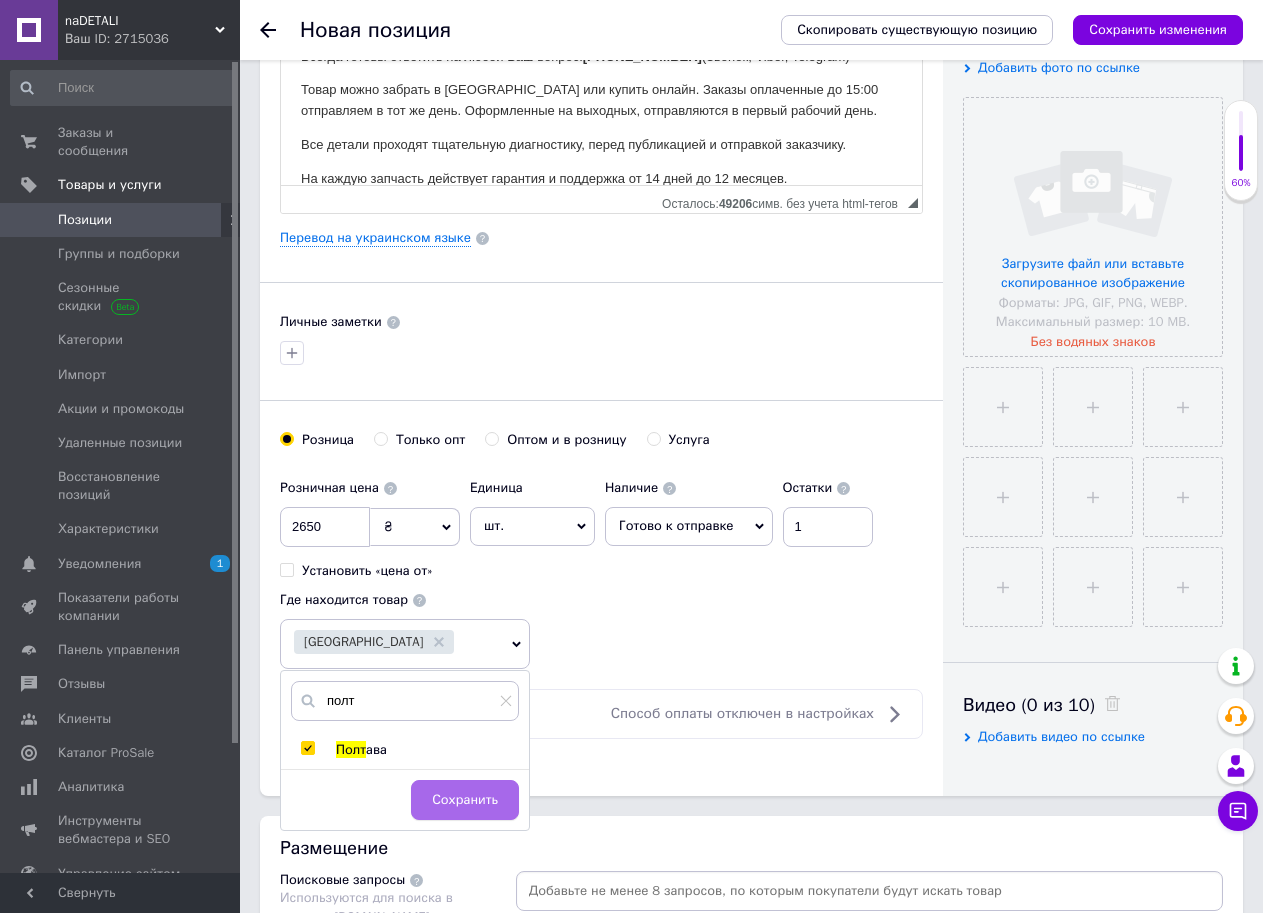 click on "Сохранить" at bounding box center [465, 800] 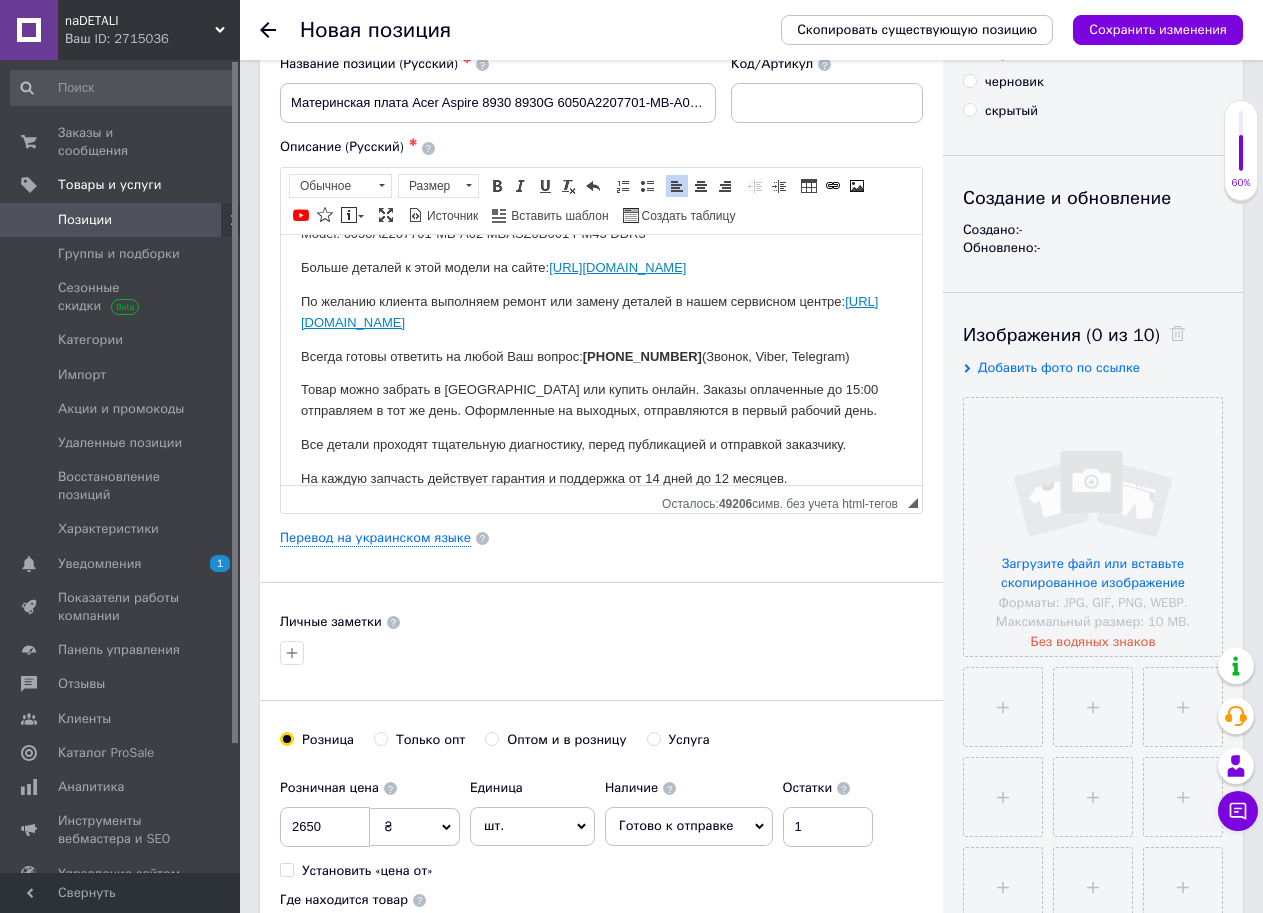 scroll, scrollTop: 0, scrollLeft: 0, axis: both 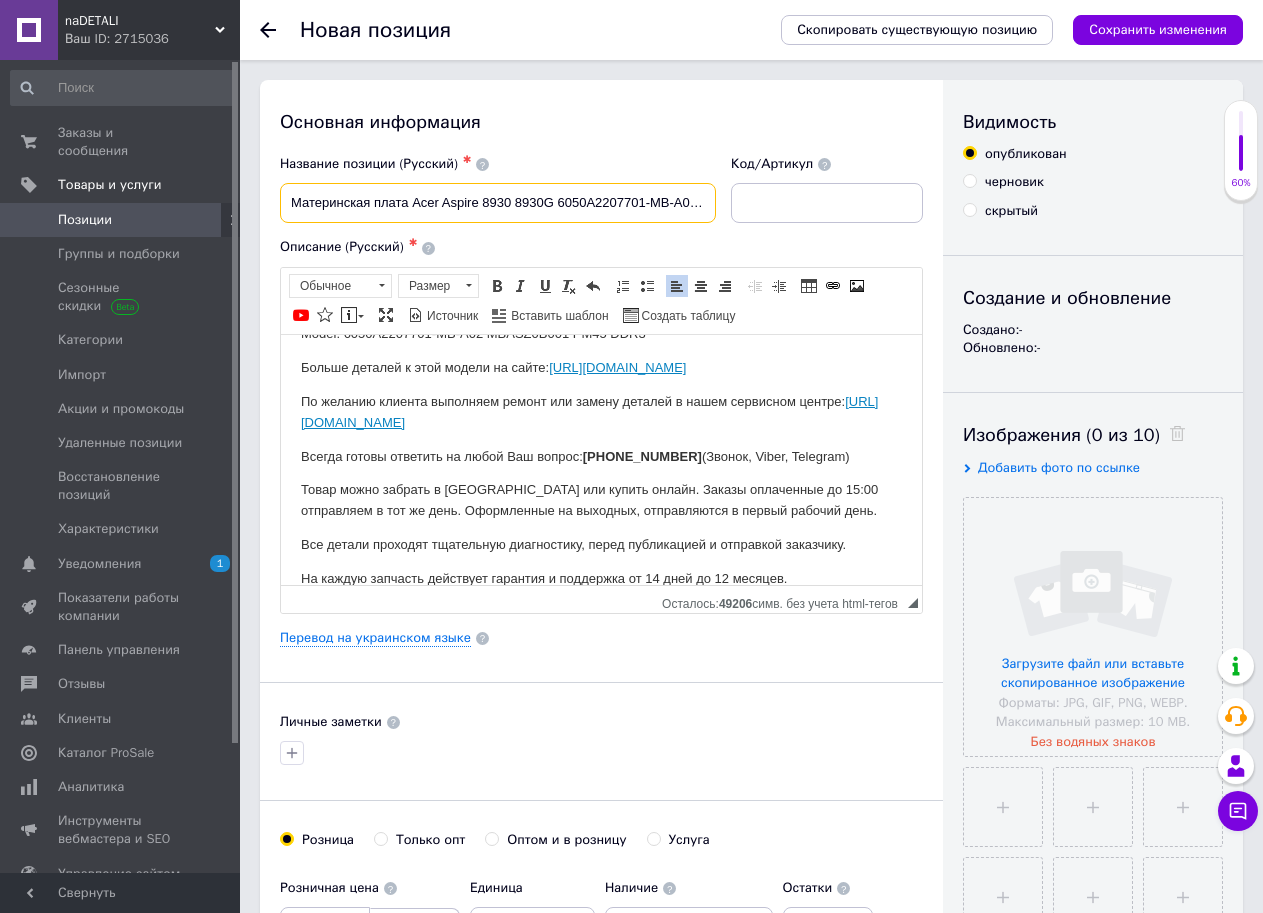 drag, startPoint x: 287, startPoint y: 201, endPoint x: 478, endPoint y: 201, distance: 191 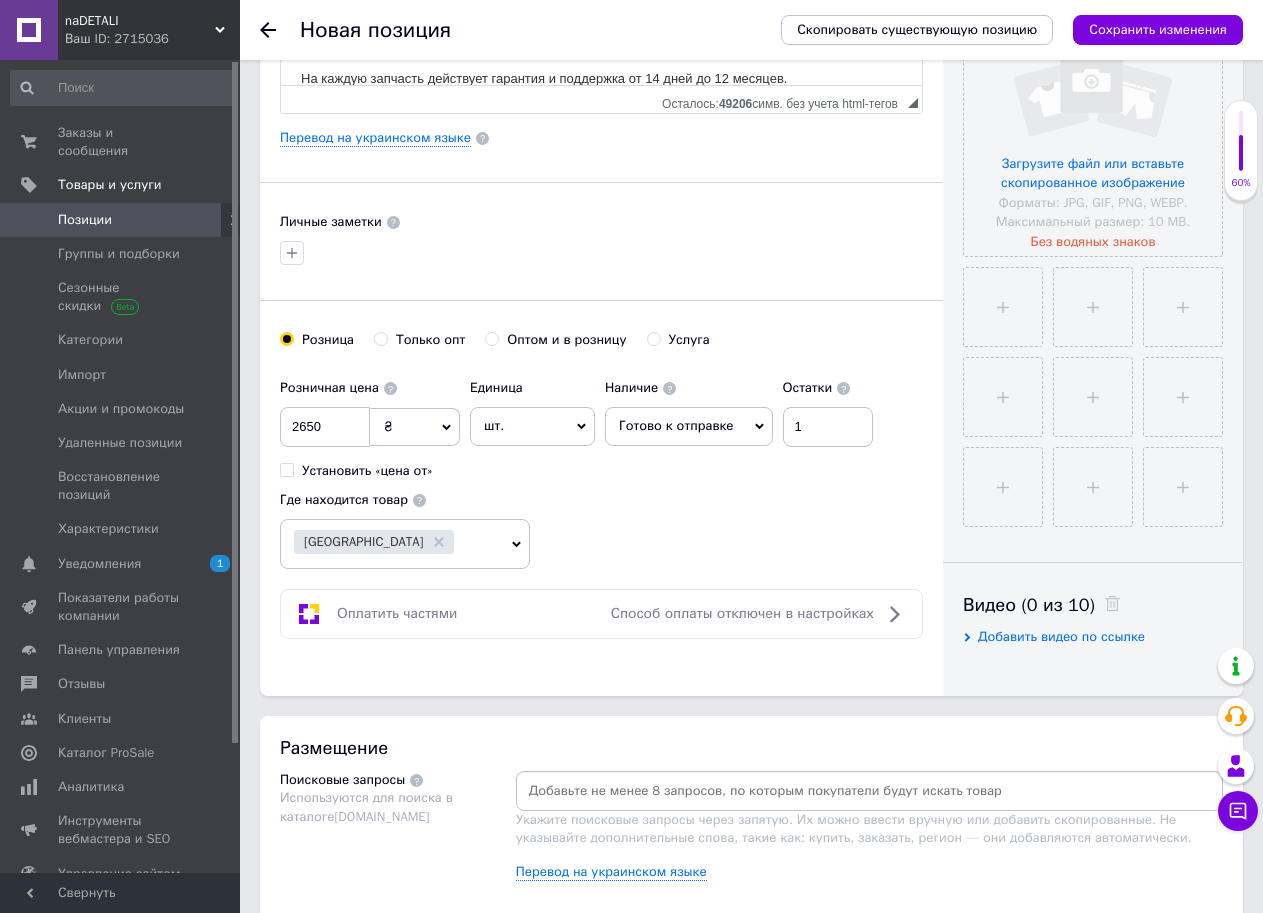 scroll, scrollTop: 700, scrollLeft: 0, axis: vertical 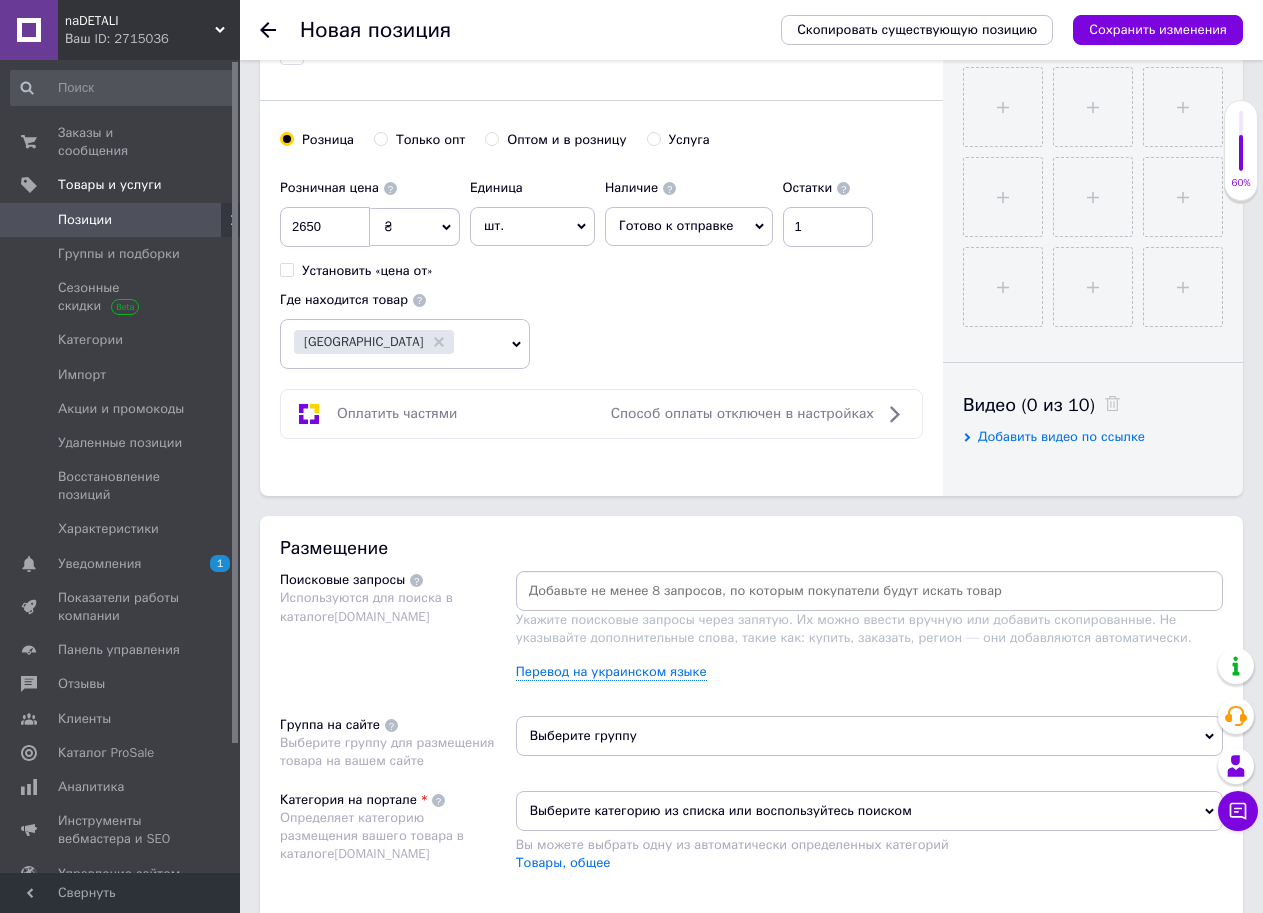 click at bounding box center (869, 591) 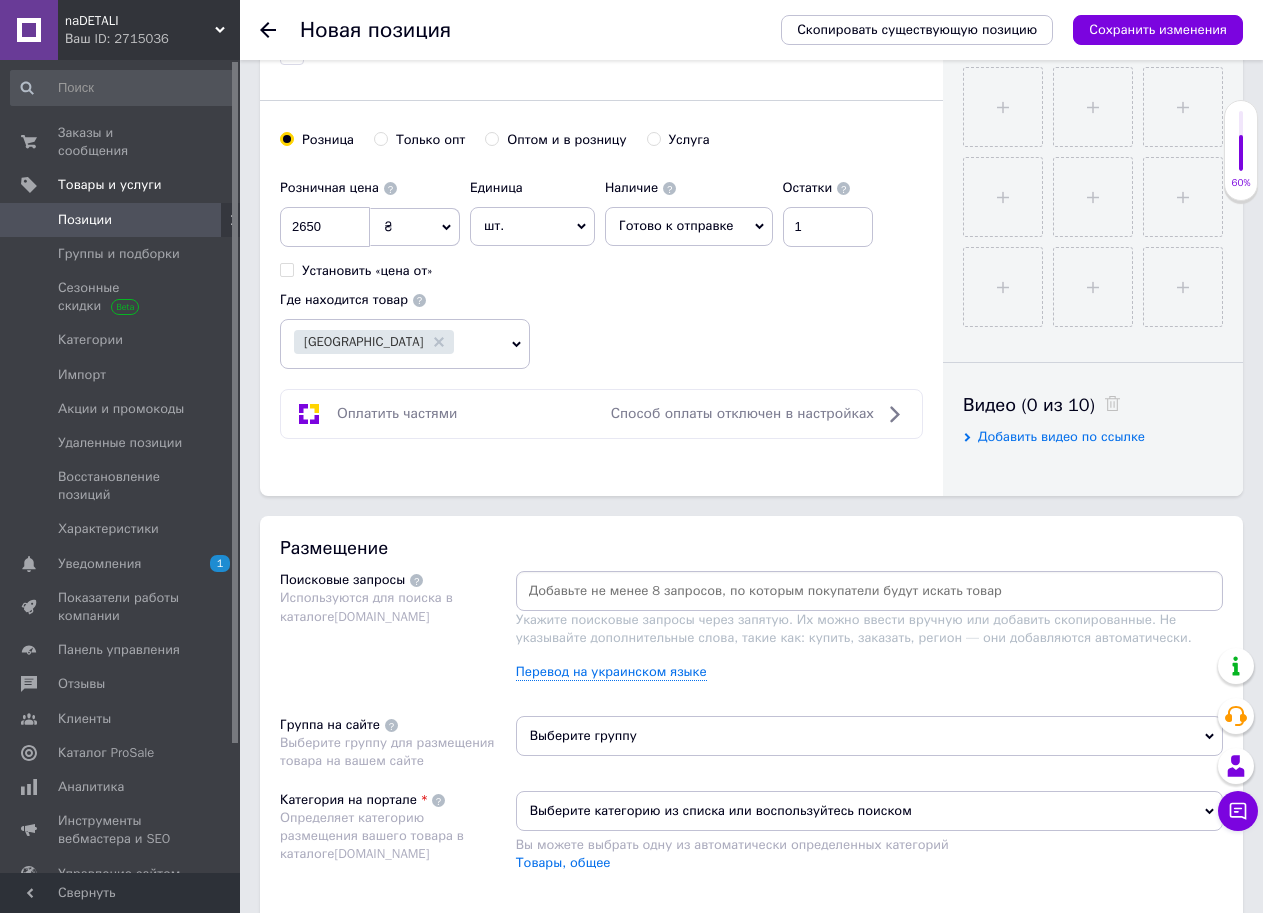 paste on "Материнская плата Acer Aspire" 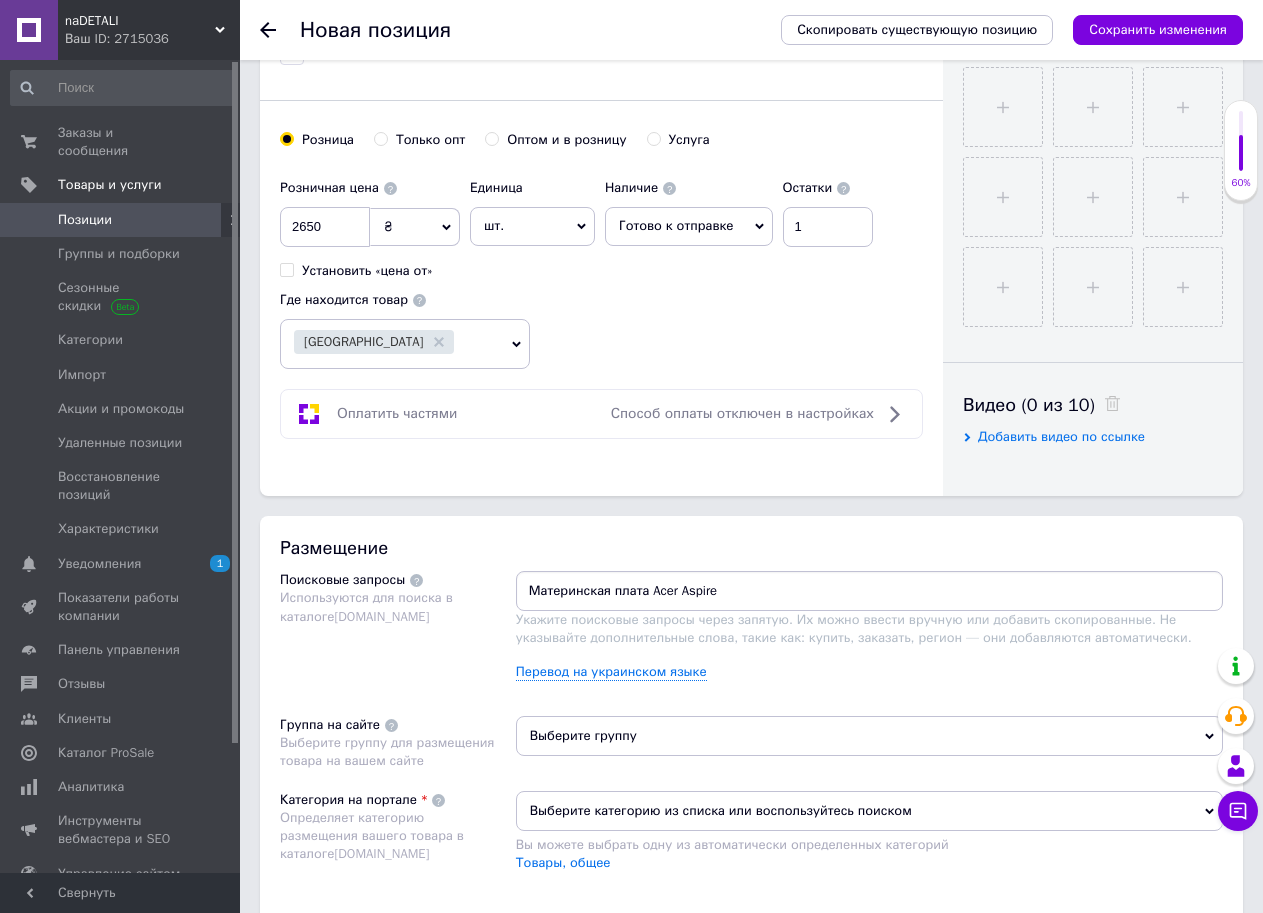 type 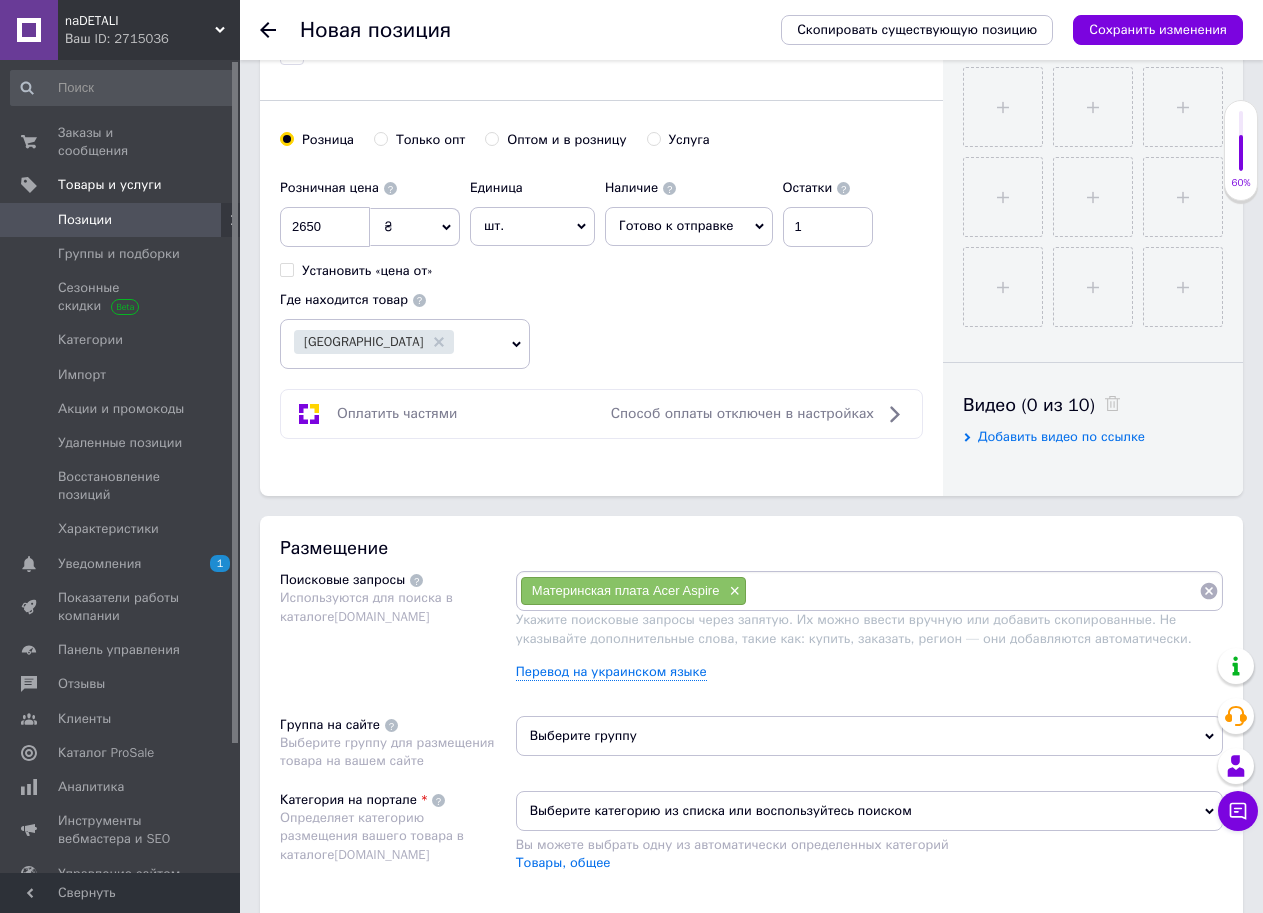scroll, scrollTop: 900, scrollLeft: 0, axis: vertical 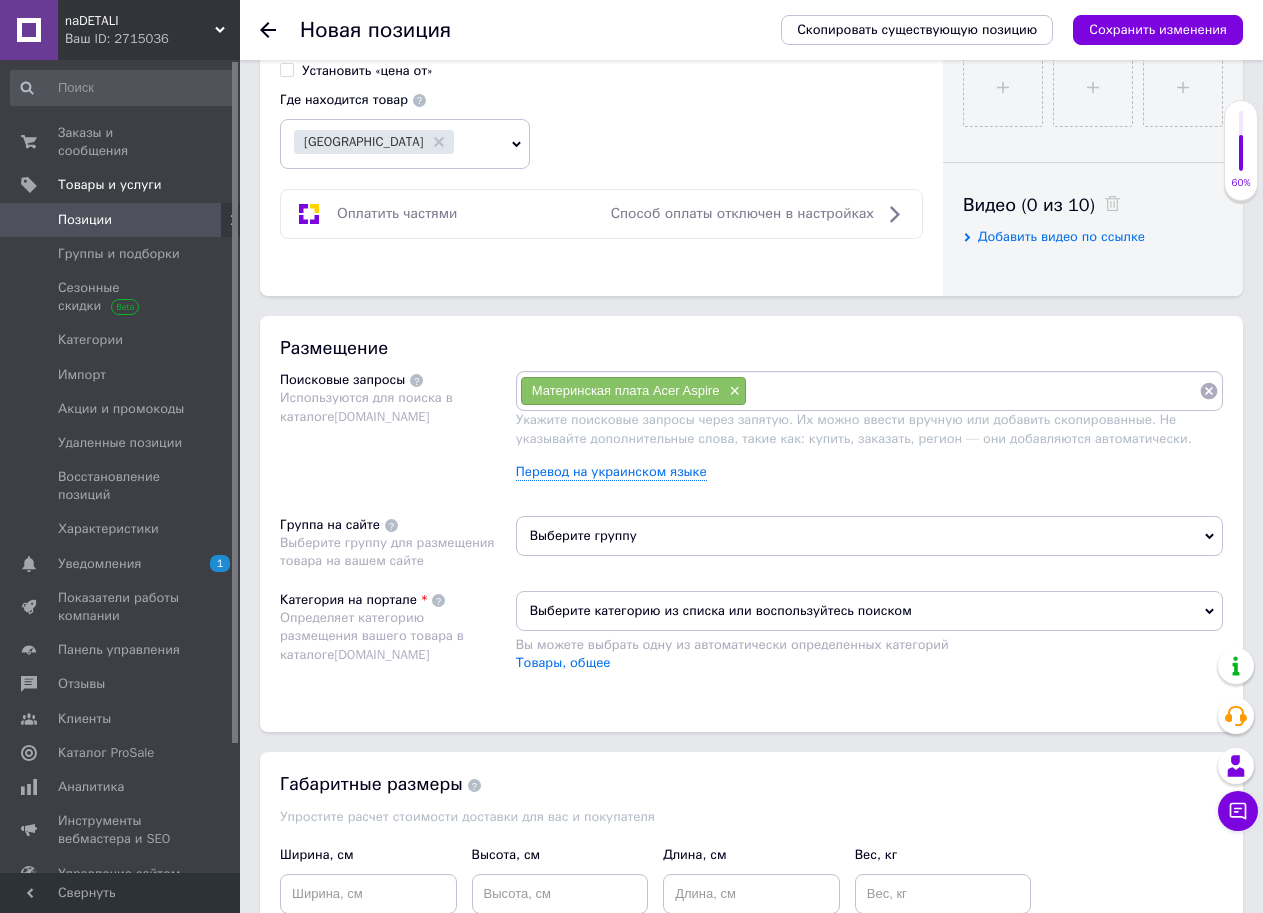click on "Выберите группу" at bounding box center (869, 536) 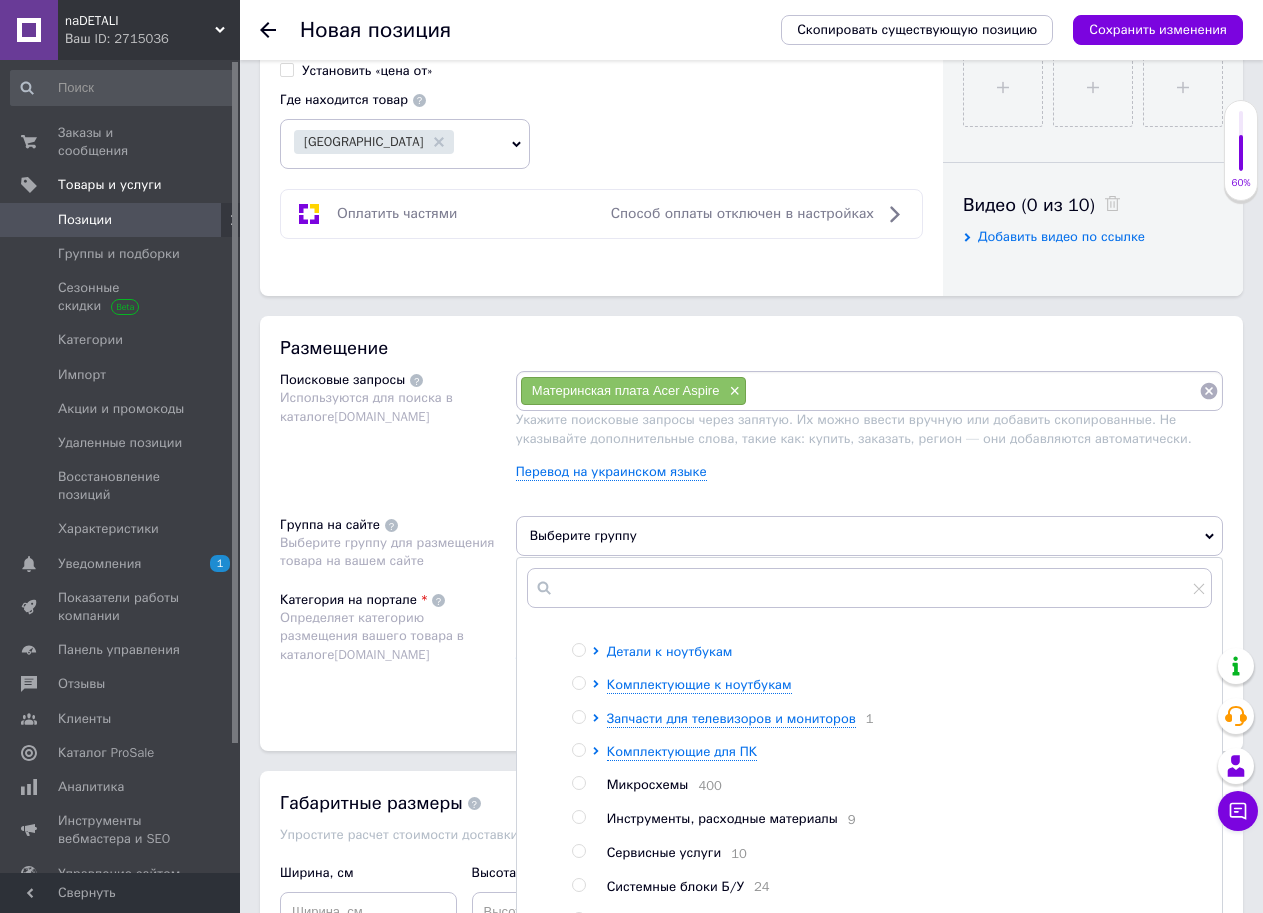 scroll, scrollTop: 0, scrollLeft: 0, axis: both 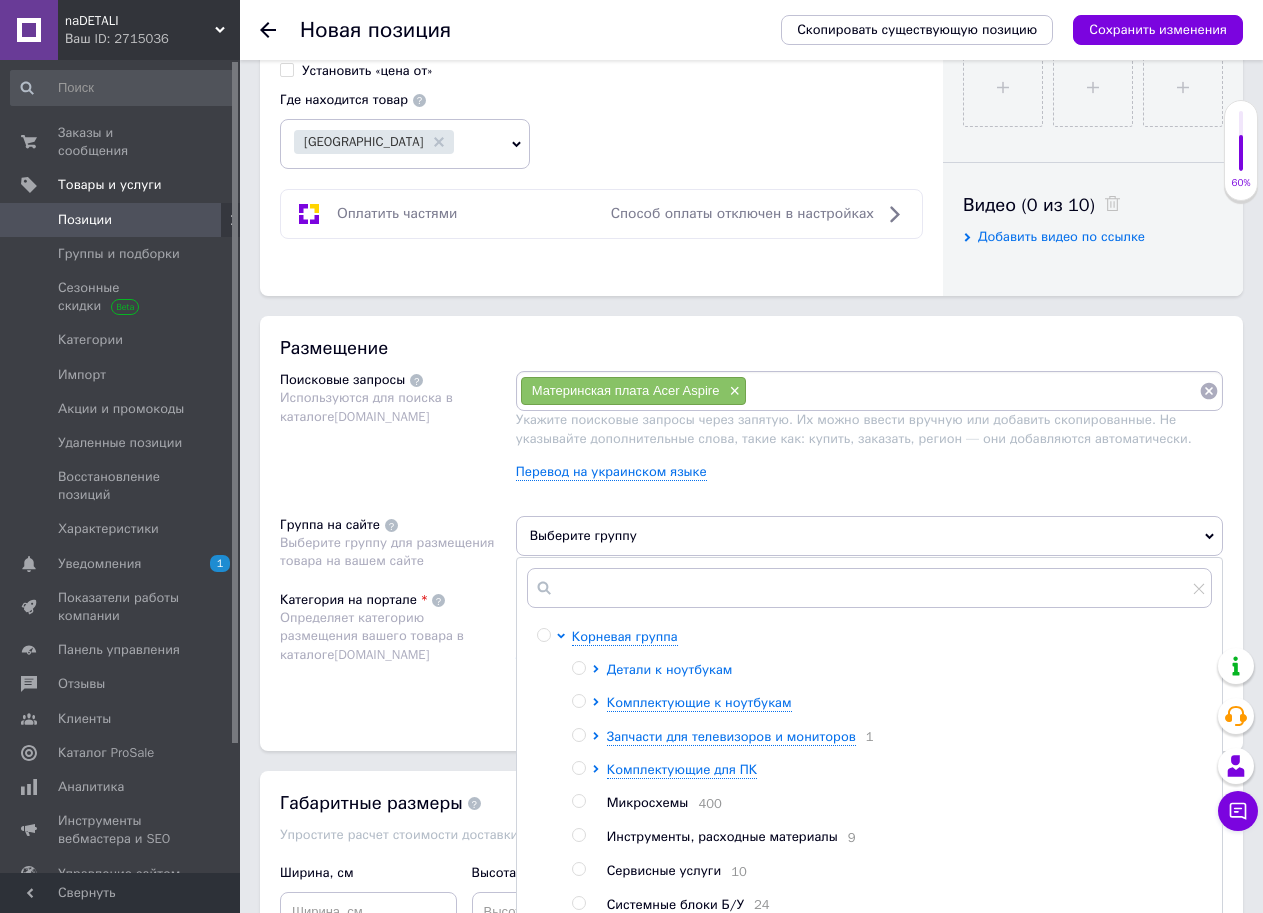 click 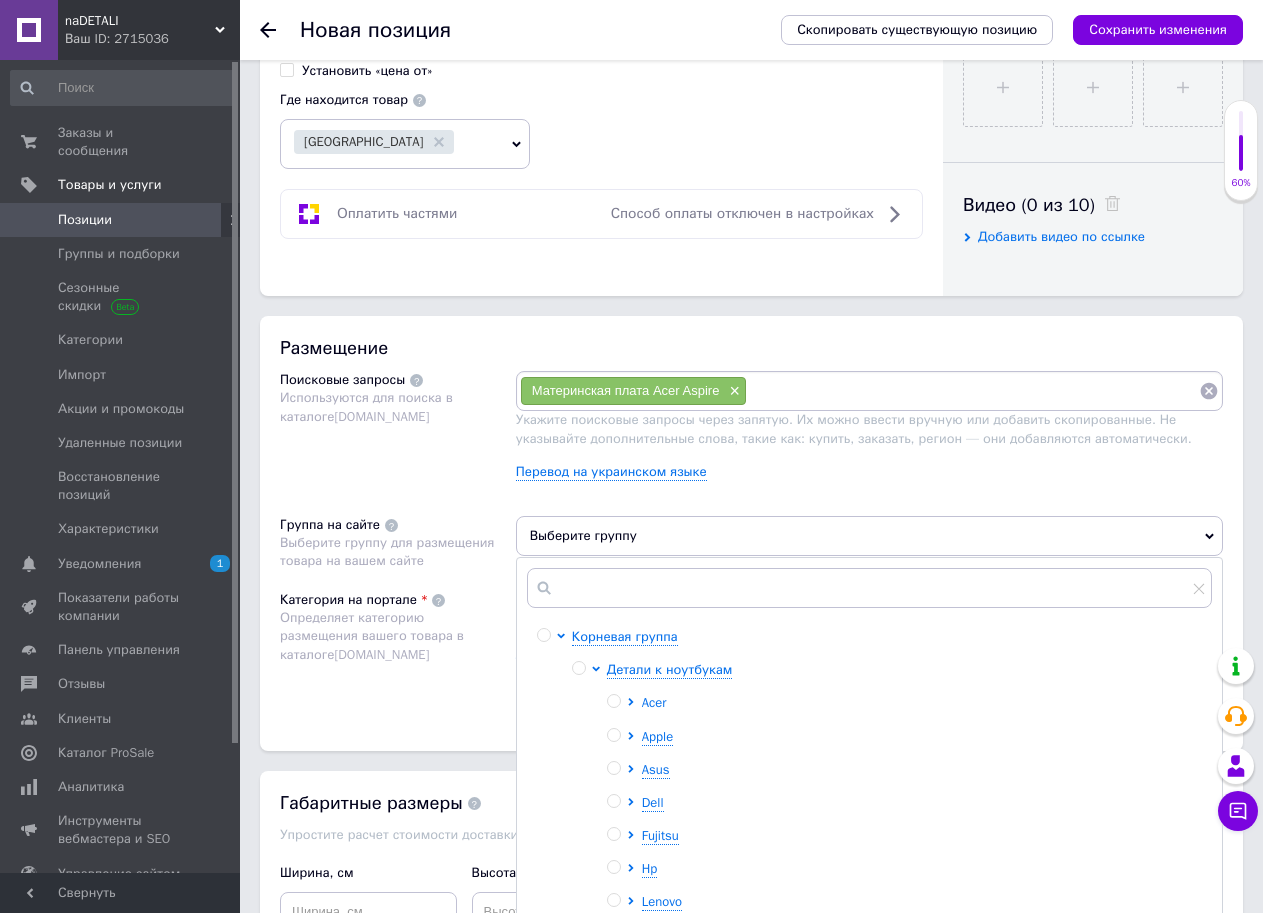 click 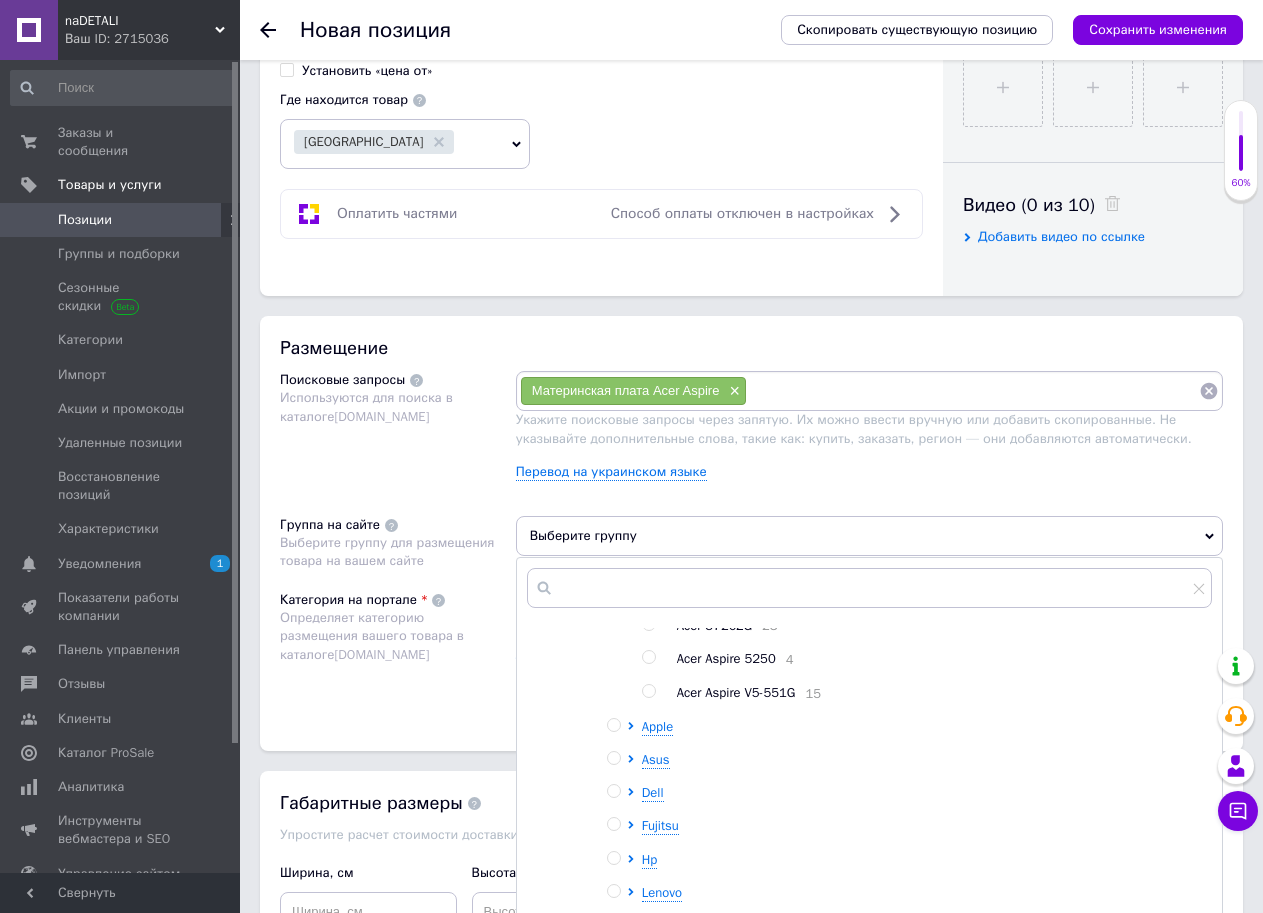 scroll, scrollTop: 1700, scrollLeft: 0, axis: vertical 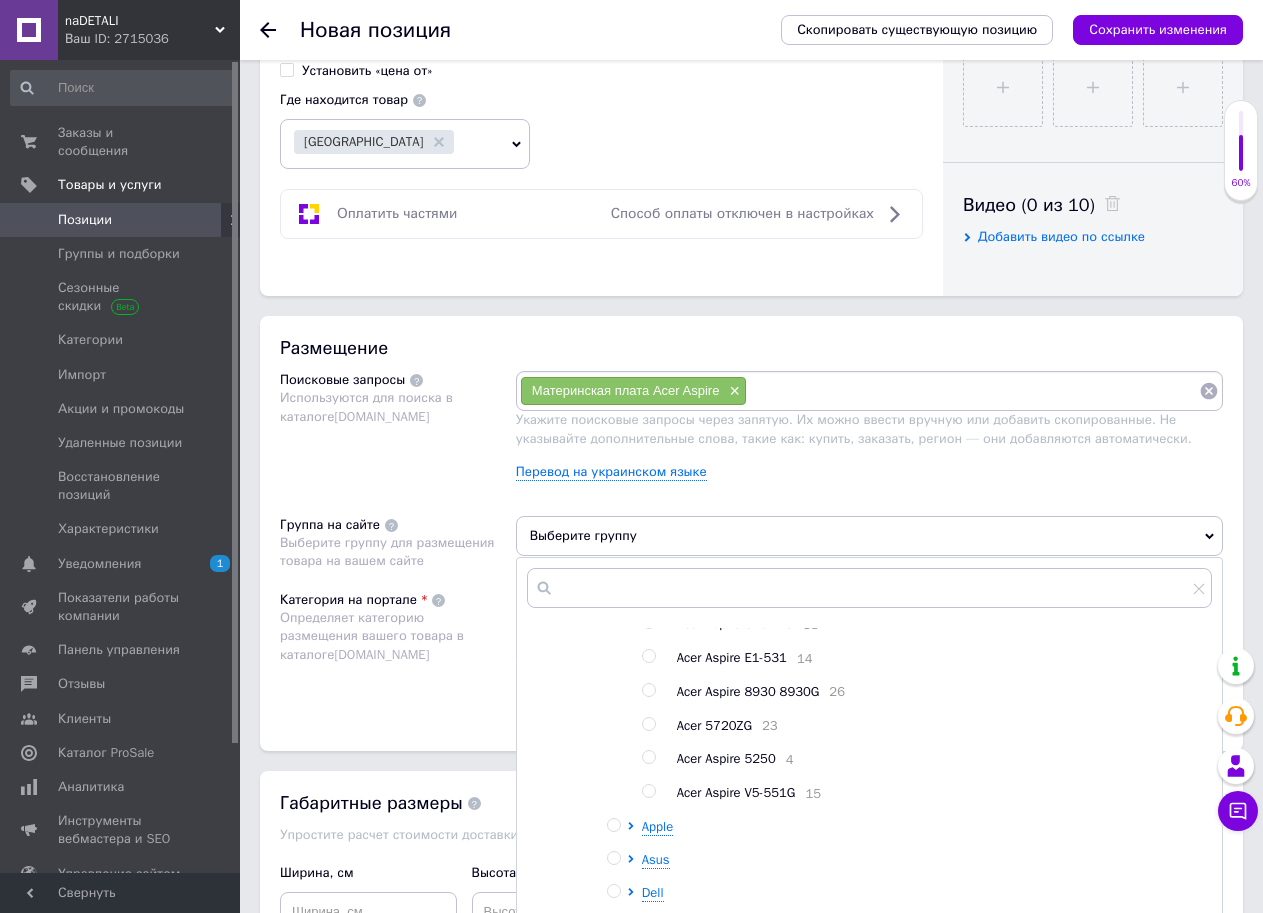 click on "Acer Aspire 8930 8930G" at bounding box center (748, 691) 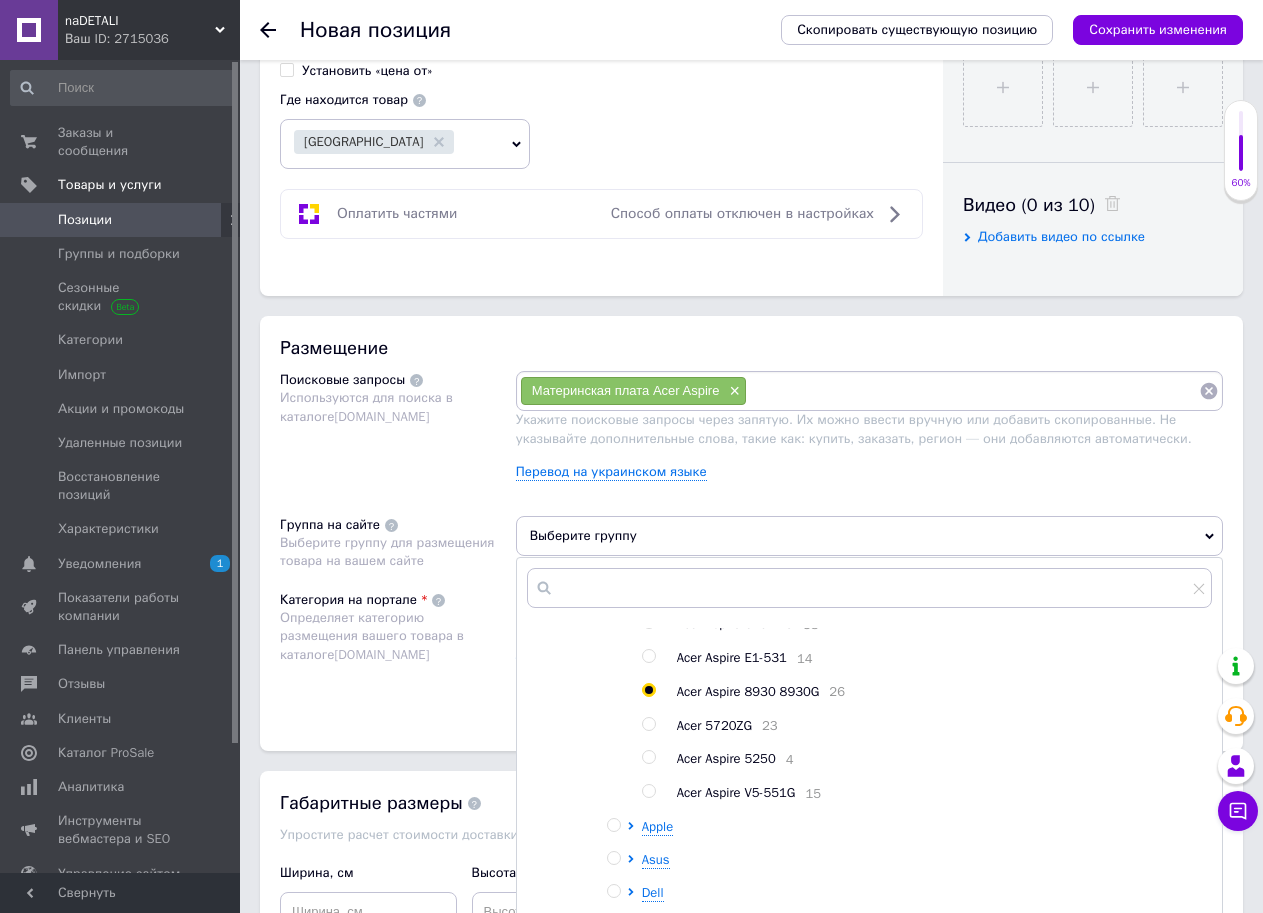 radio on "true" 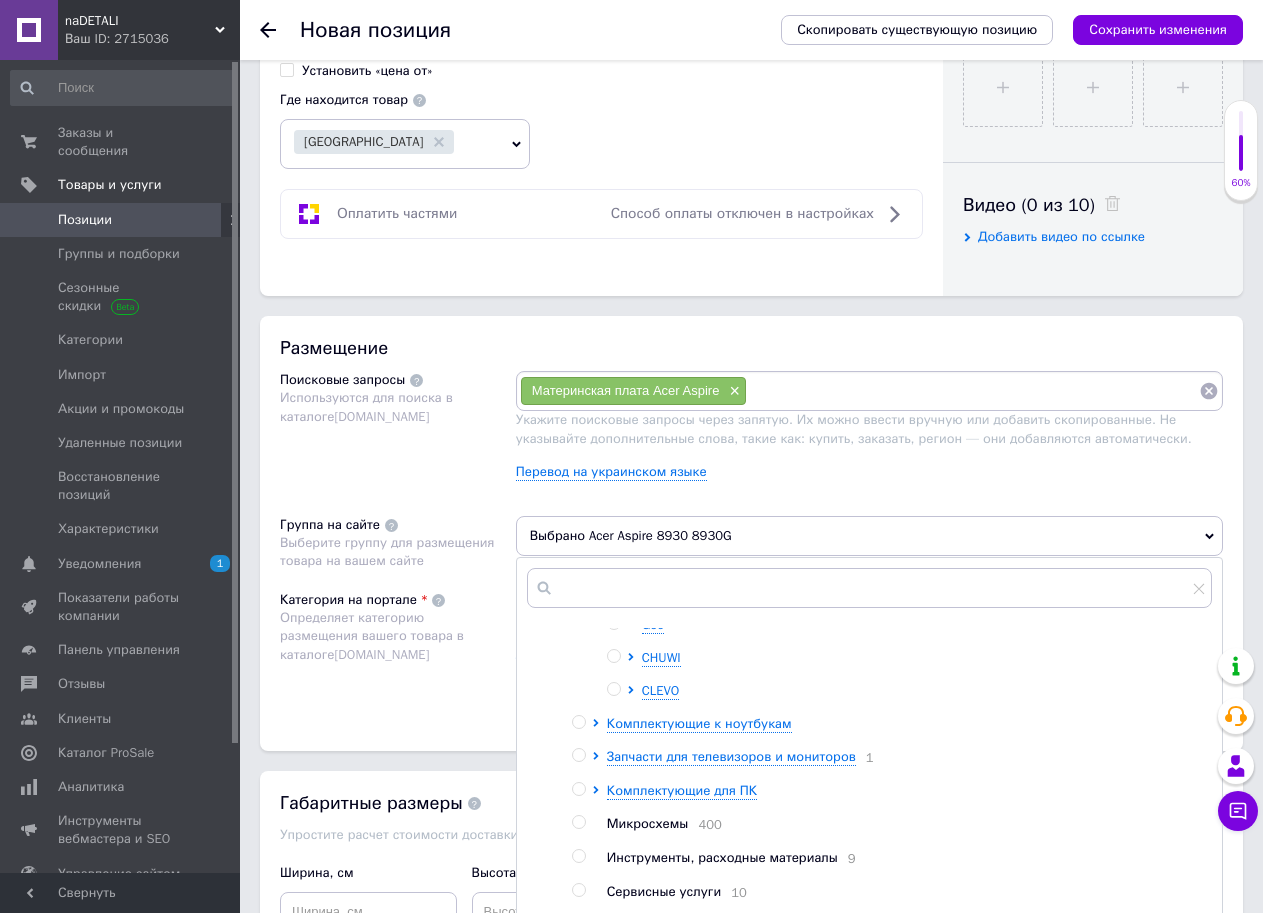 scroll, scrollTop: 2500, scrollLeft: 0, axis: vertical 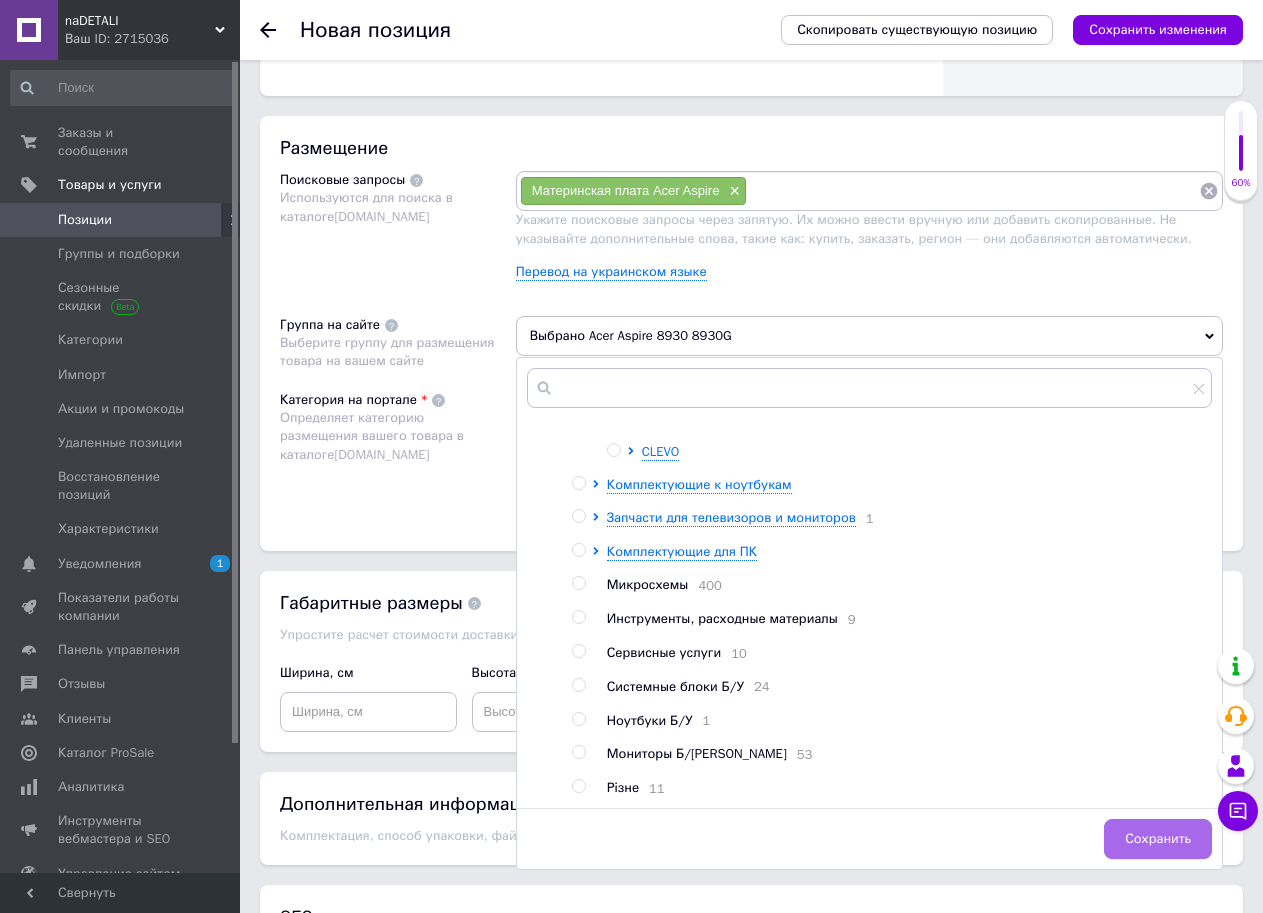 click on "Сохранить" at bounding box center (1158, 839) 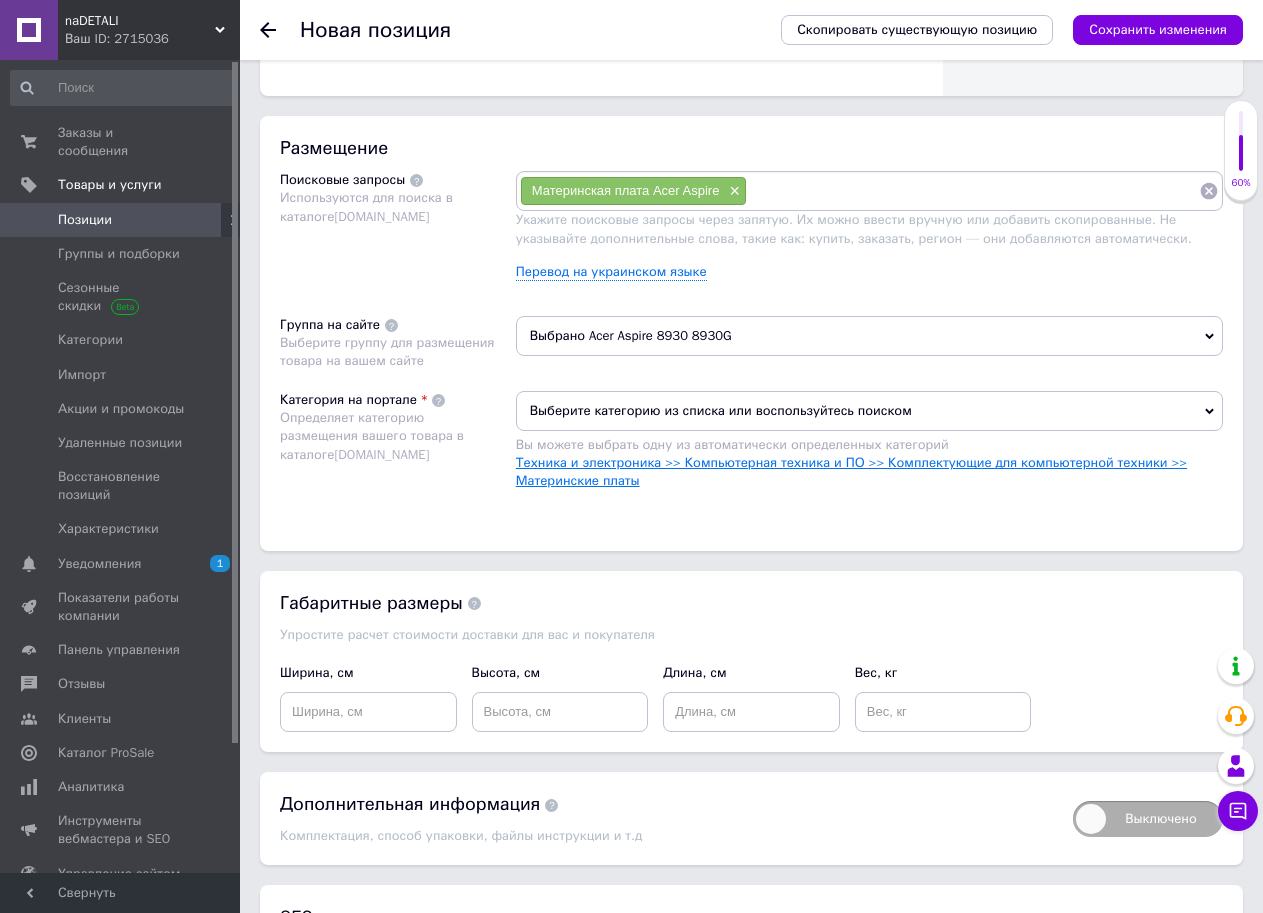 click on "Техника и электроника >> Компьютерная техника и ПО >> Комплектующие для компьютерной техники >> Материнские платы" at bounding box center (851, 471) 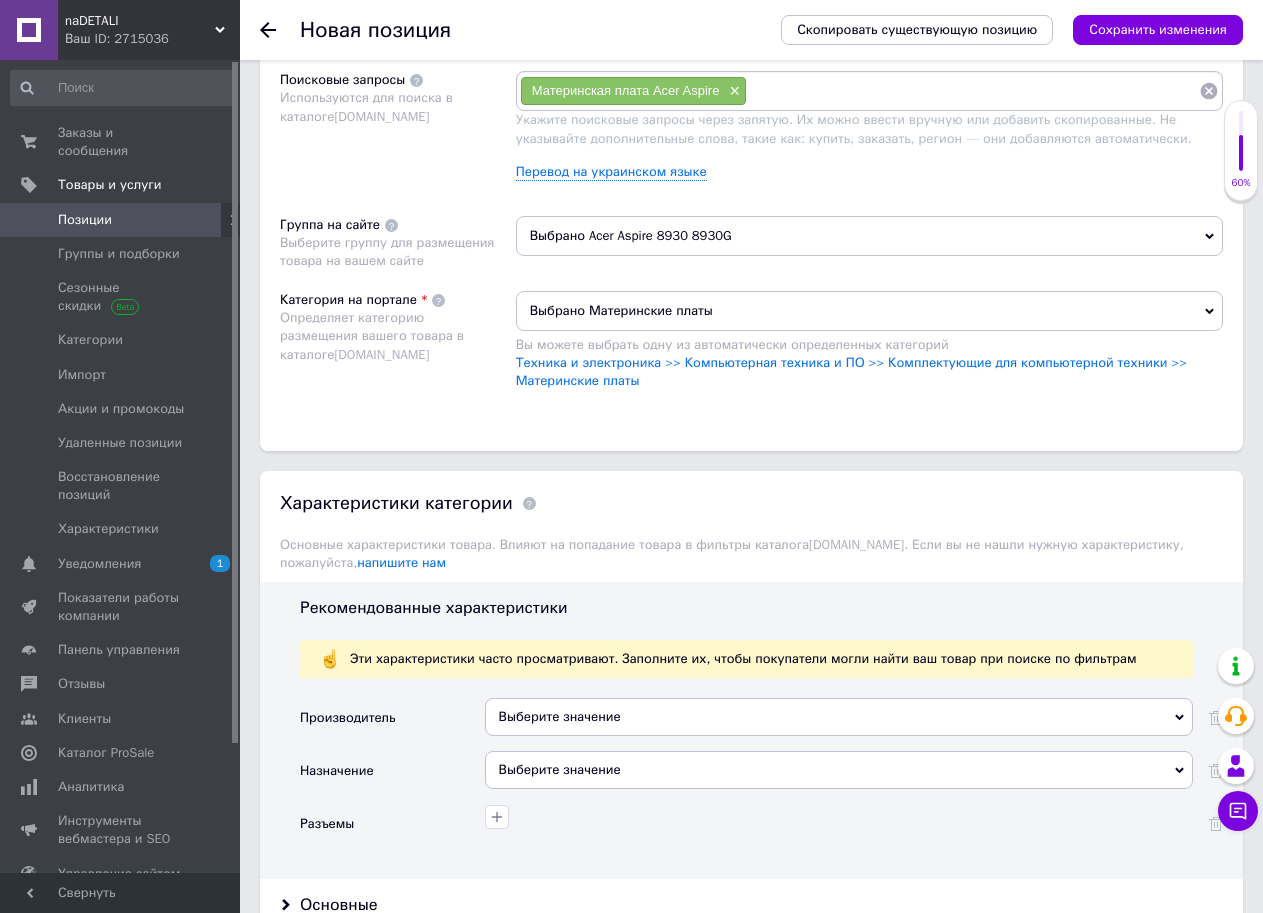 scroll, scrollTop: 1400, scrollLeft: 0, axis: vertical 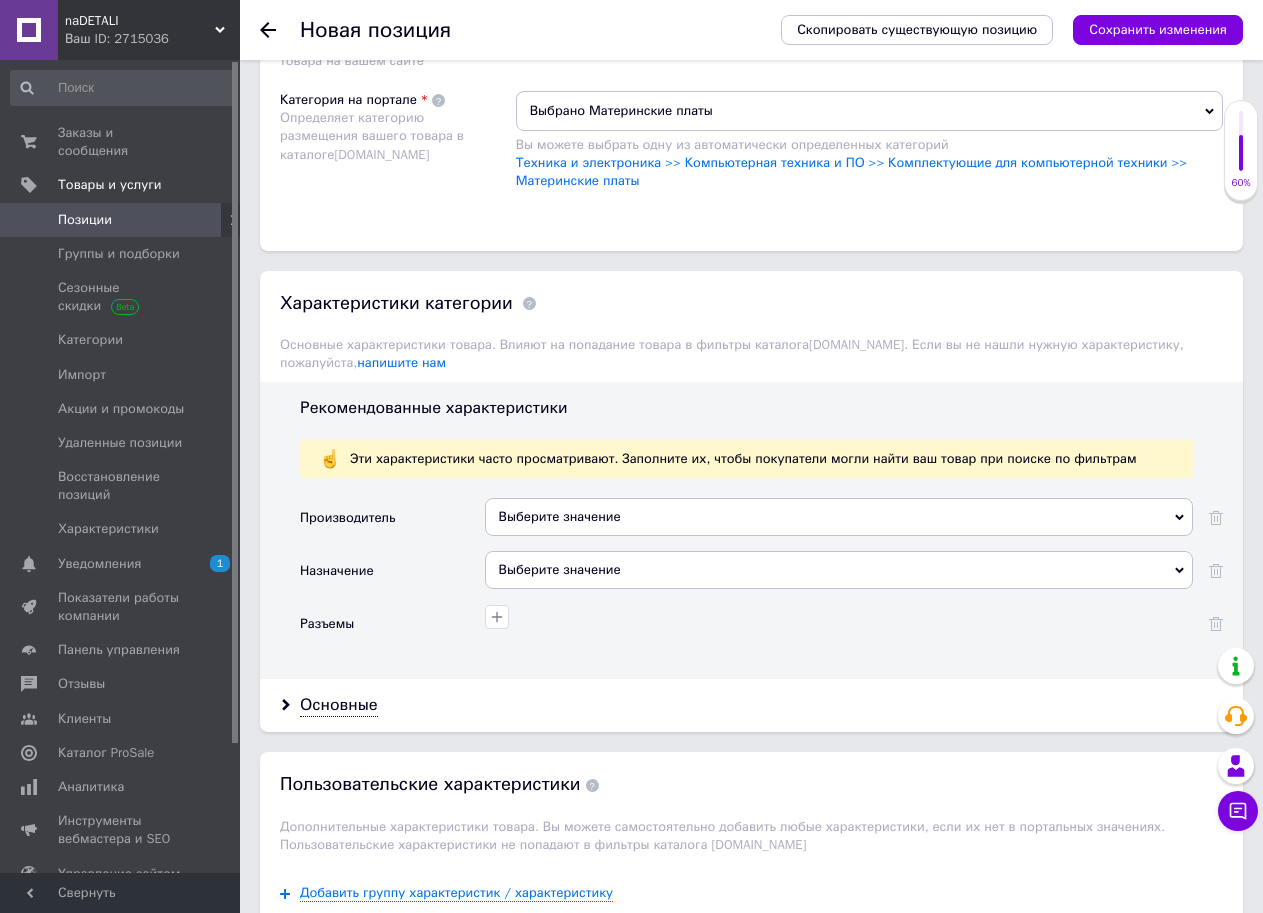 click on "Выберите значение" at bounding box center (839, 517) 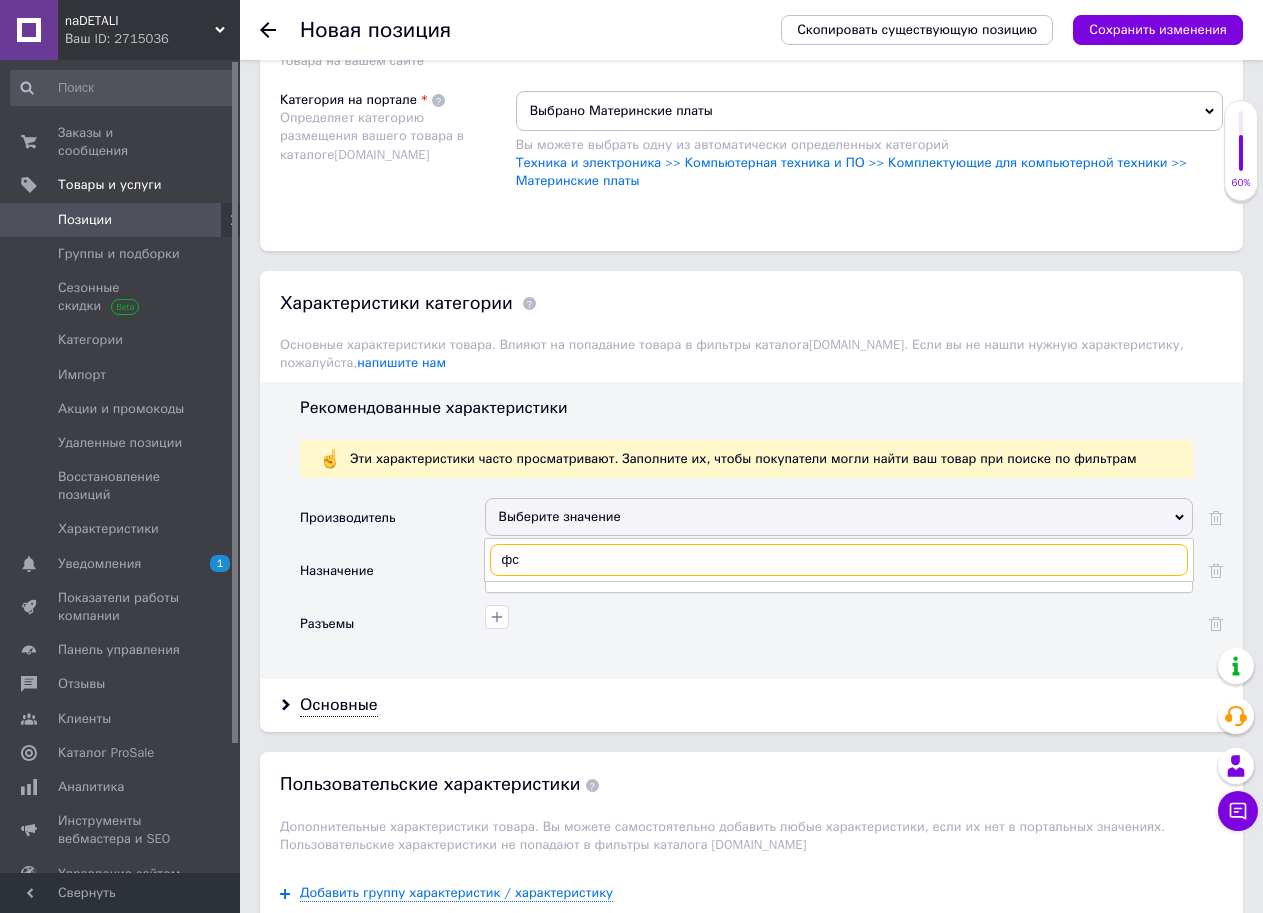 type on "ф" 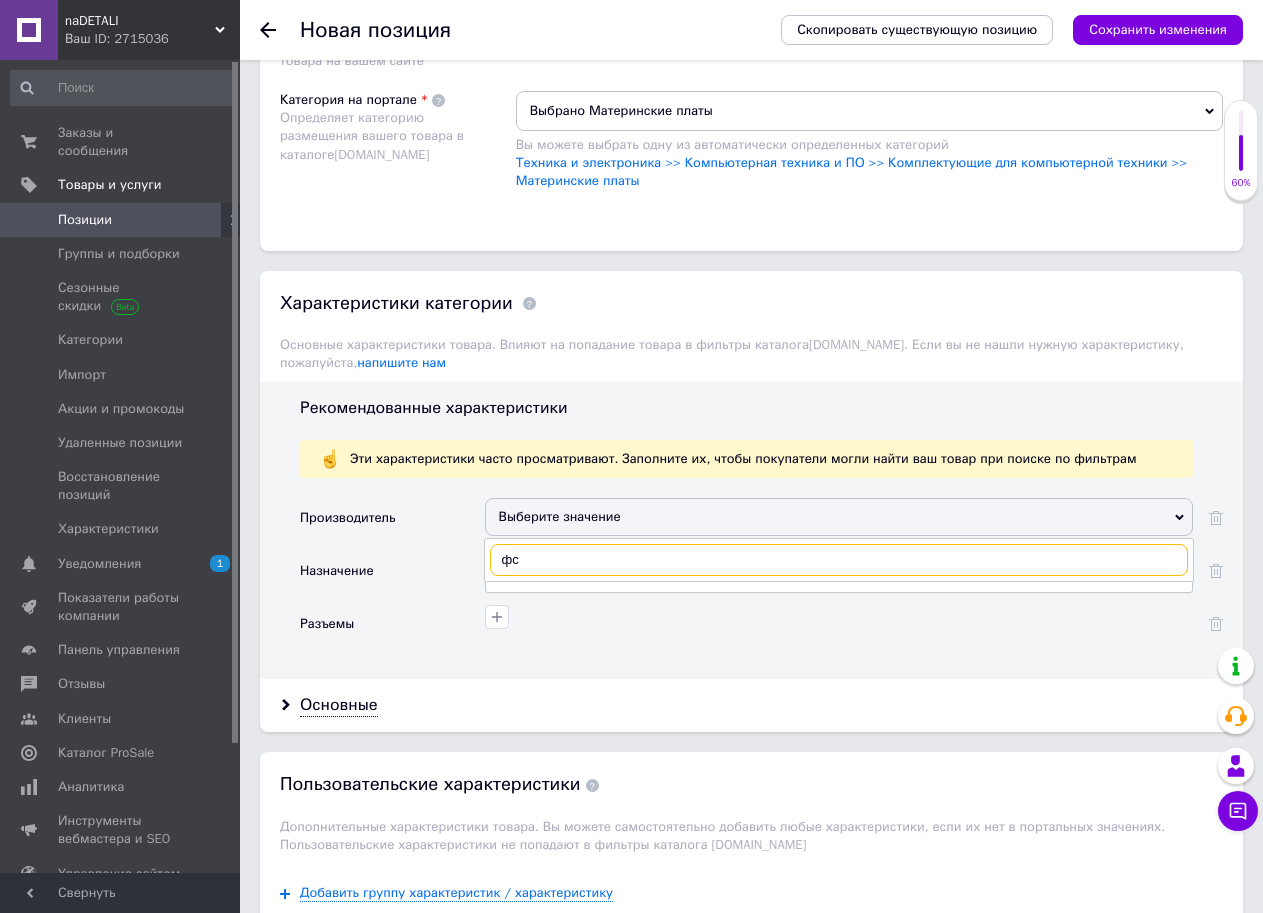 type on "ф" 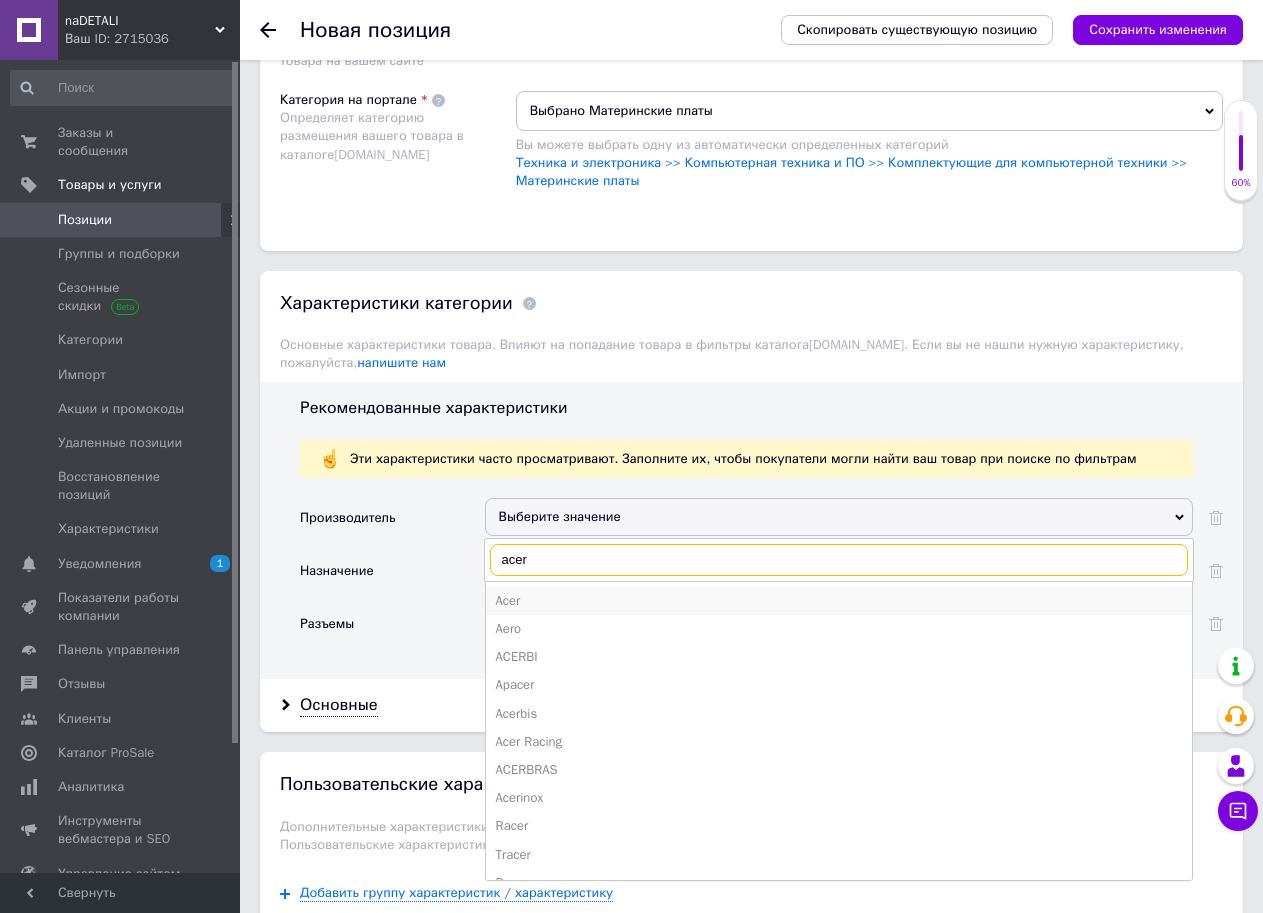 type on "acer" 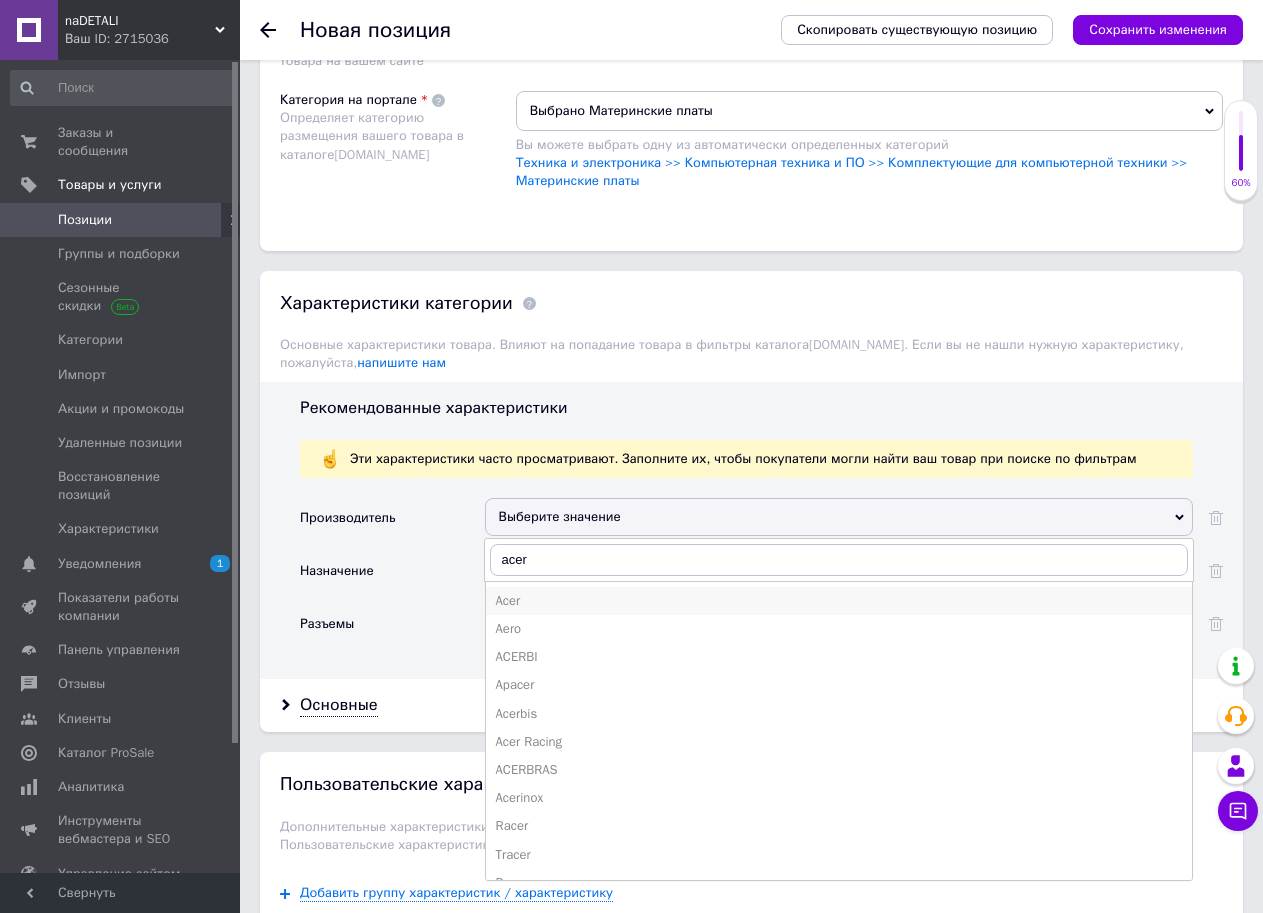 click on "Acer" at bounding box center [839, 601] 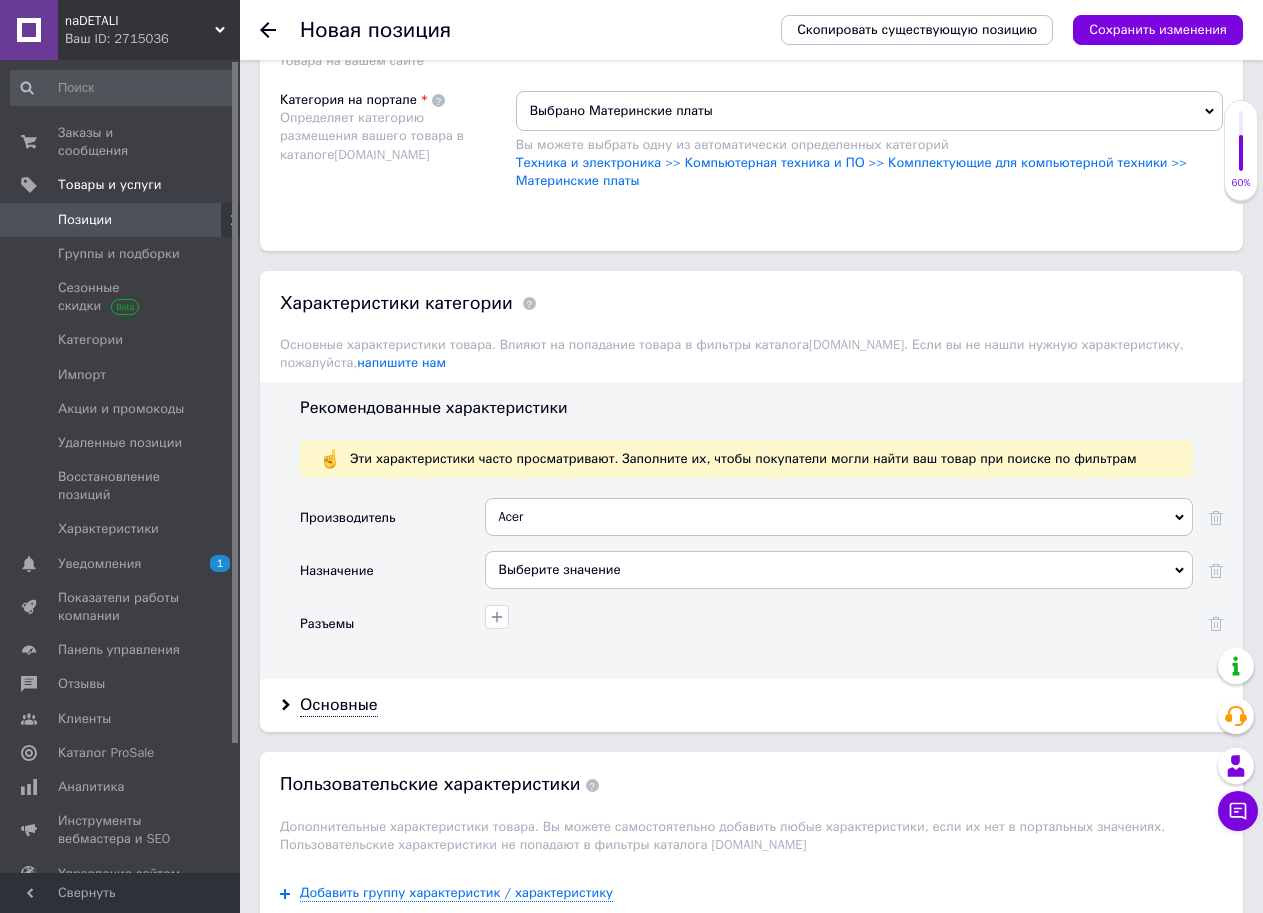 click on "Выберите значение" at bounding box center [839, 570] 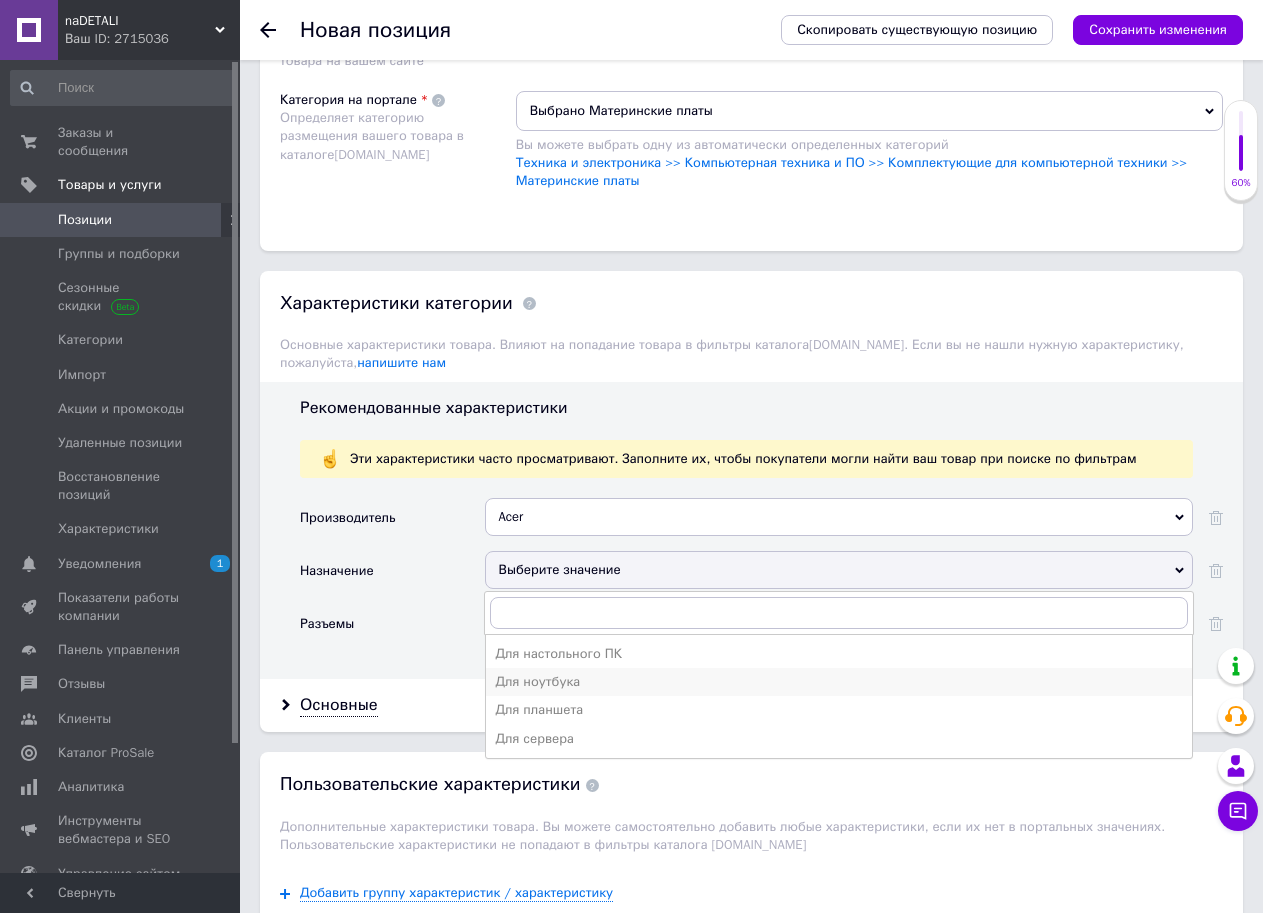 click on "Для ноутбука" at bounding box center (839, 682) 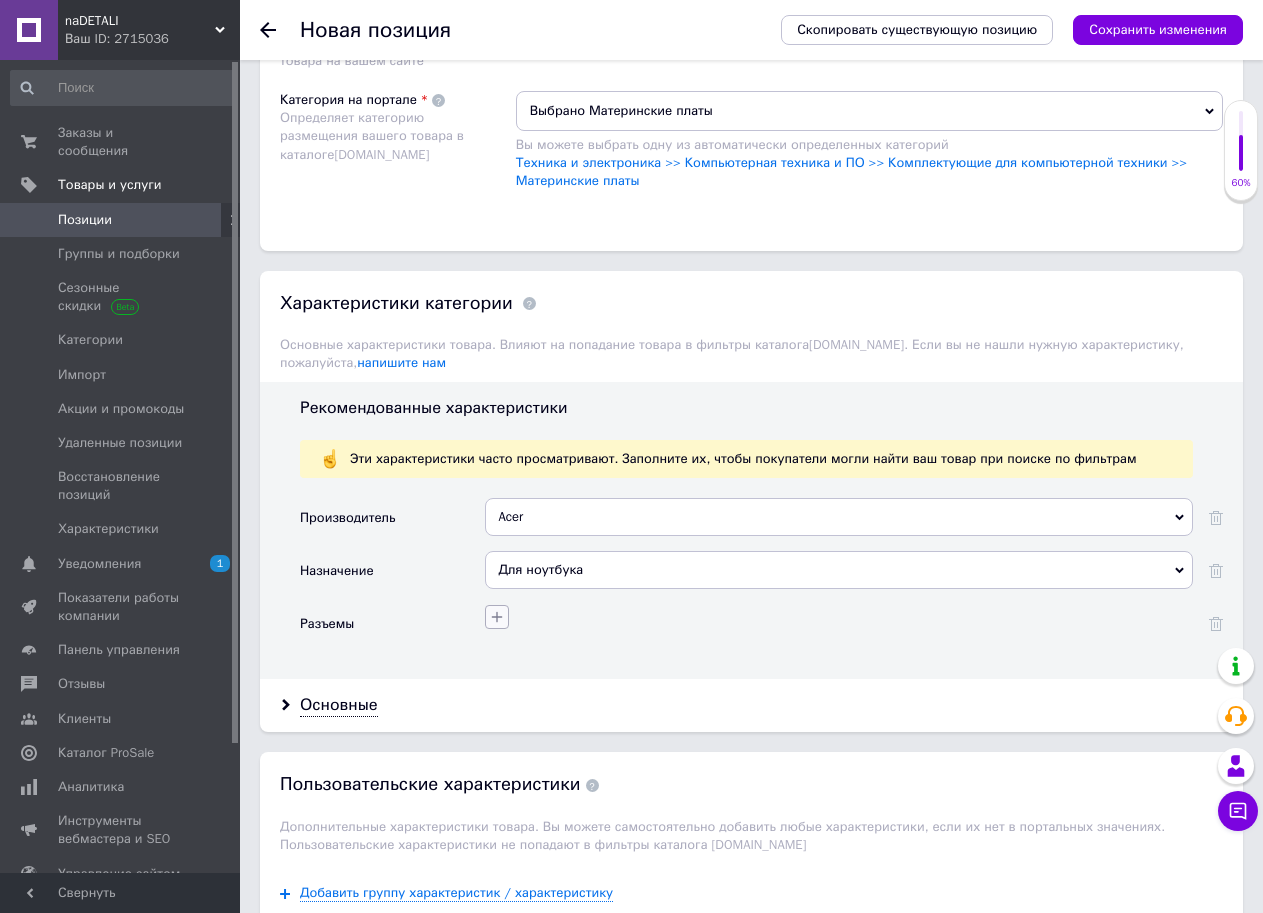 click 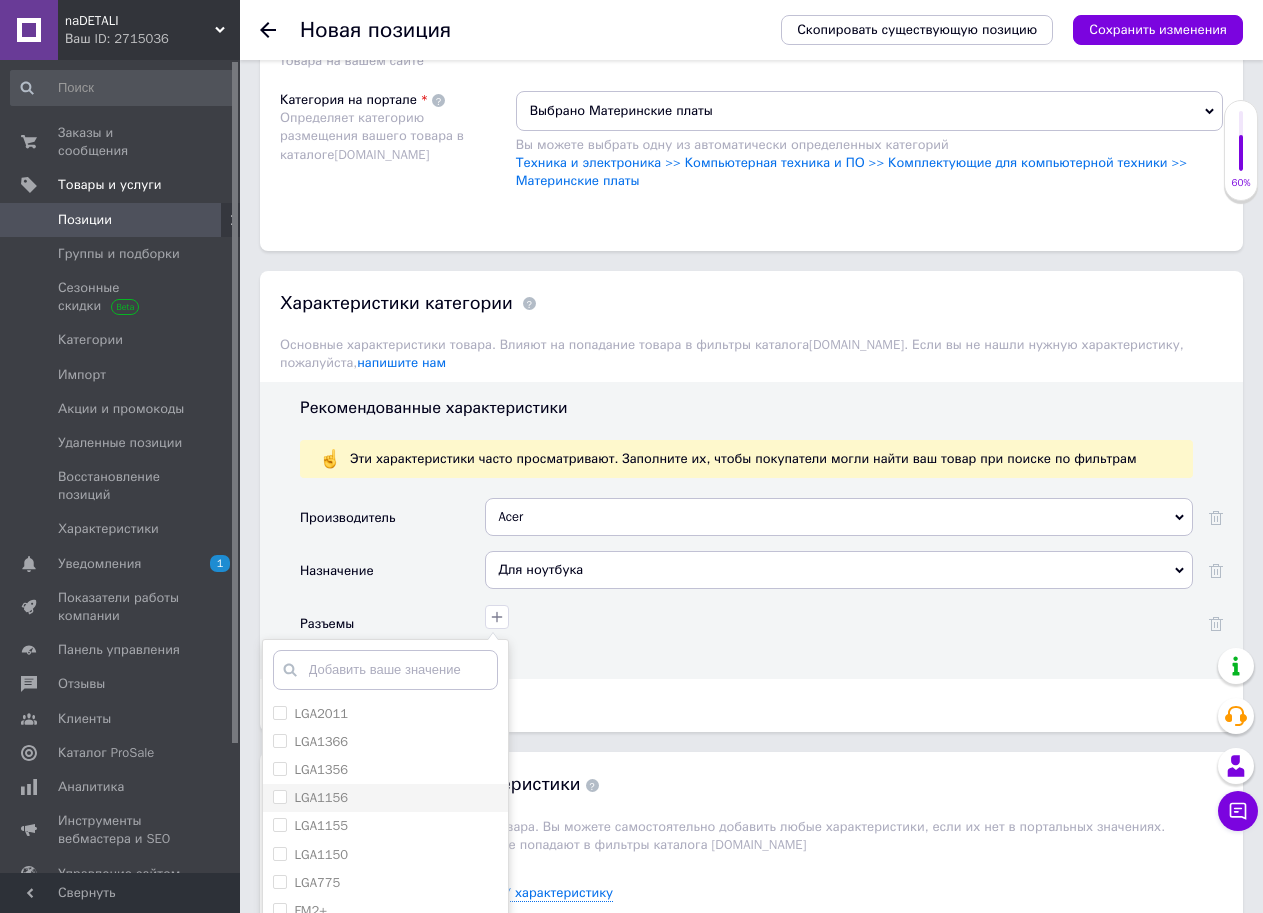 scroll, scrollTop: 1700, scrollLeft: 0, axis: vertical 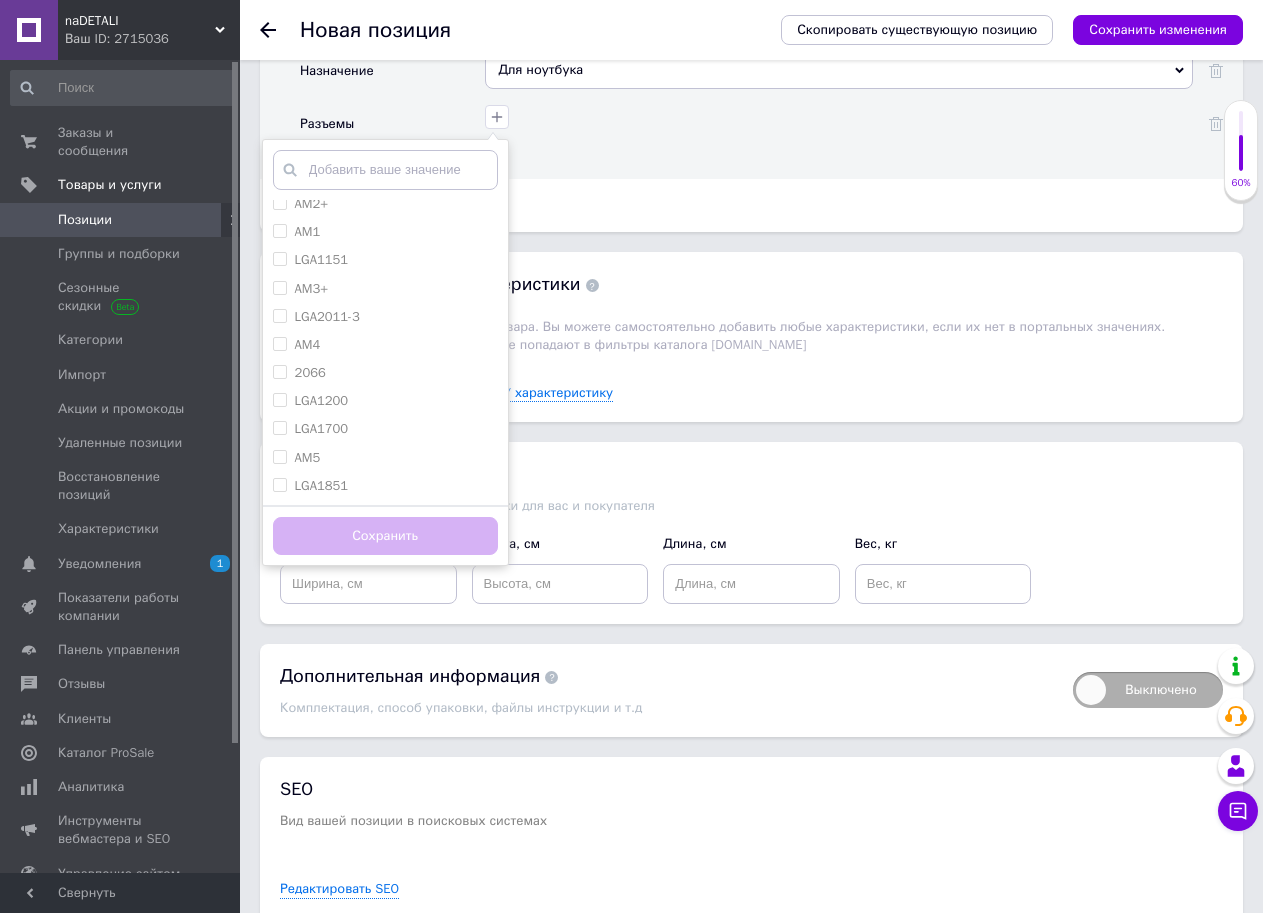 click on "LGA2011 LGA1366 LGA1356 LGA1156 LGA1155 LGA1150 LGA775 FM2+ FM2 FM1 AM3 AM2 C32 S604 Интегрированный процессор Intel Интегрированный процессор AMD AM2+ AM1 LGA1151 AM3+ LGA2011-3 AM4 2066 LGA1200 LGA1700 AM5 LGA1851 Добавить ваше значение   Сохранить" at bounding box center (839, 124) 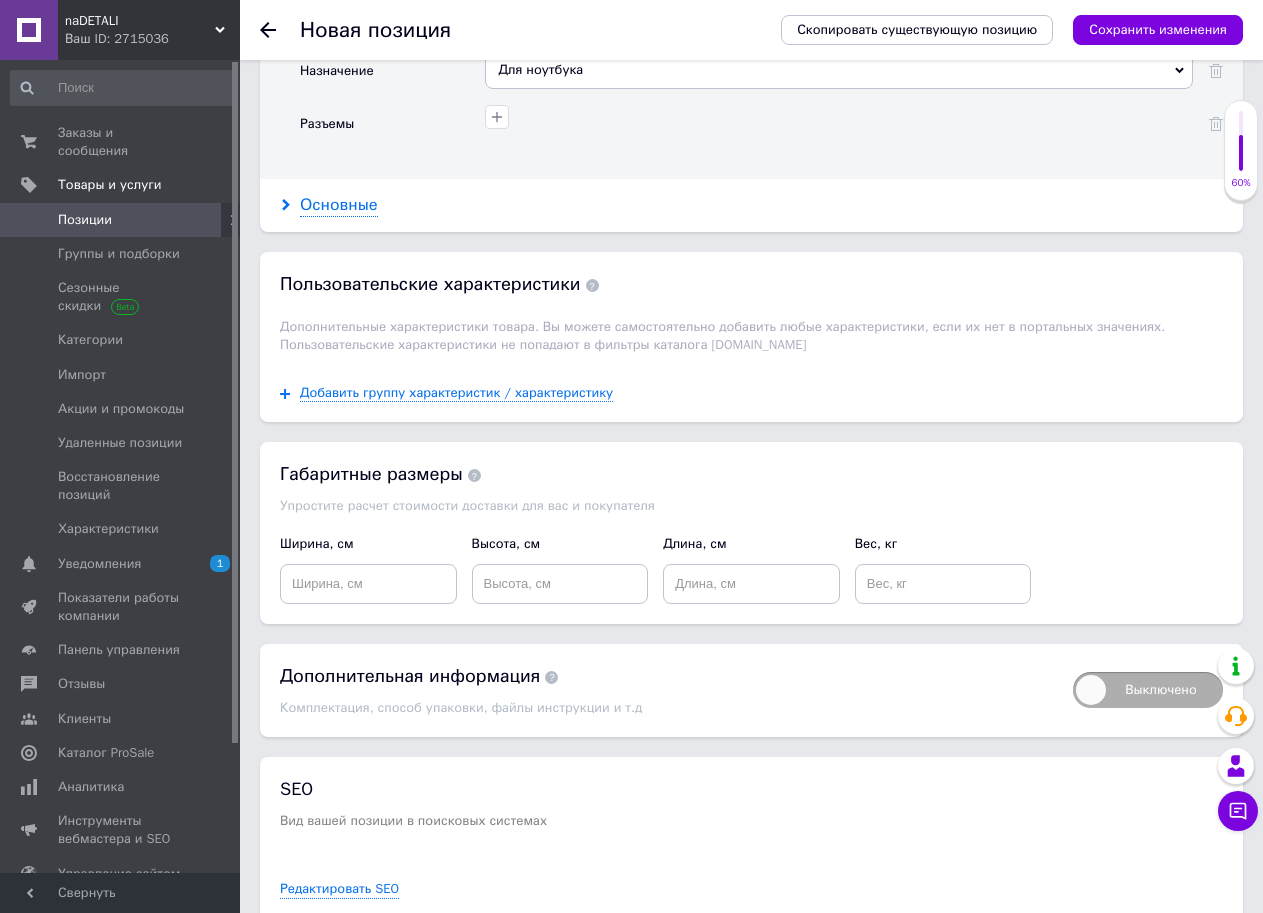 click on "Основные" at bounding box center [339, 205] 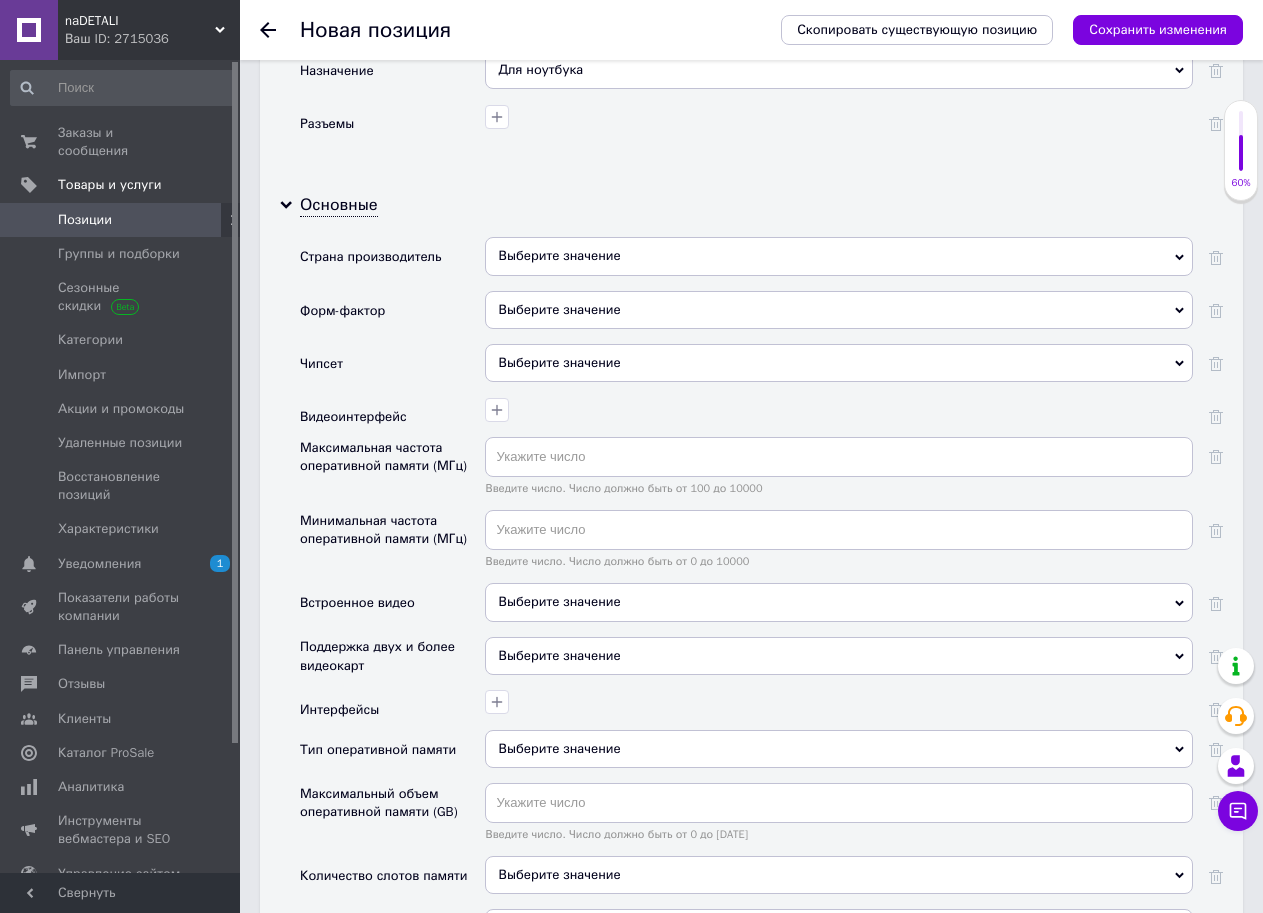 click on "Выберите значение" at bounding box center [839, 256] 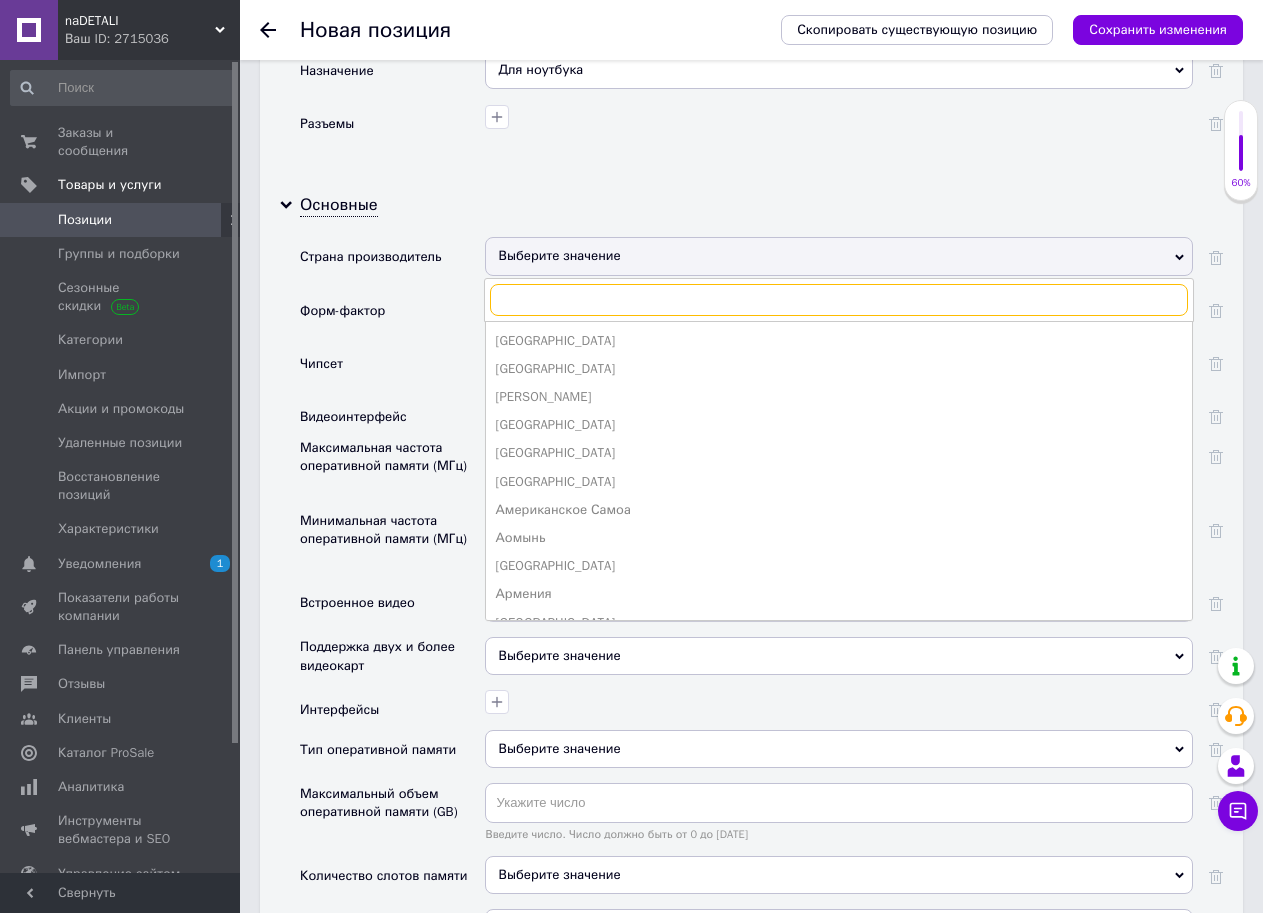 type on "r" 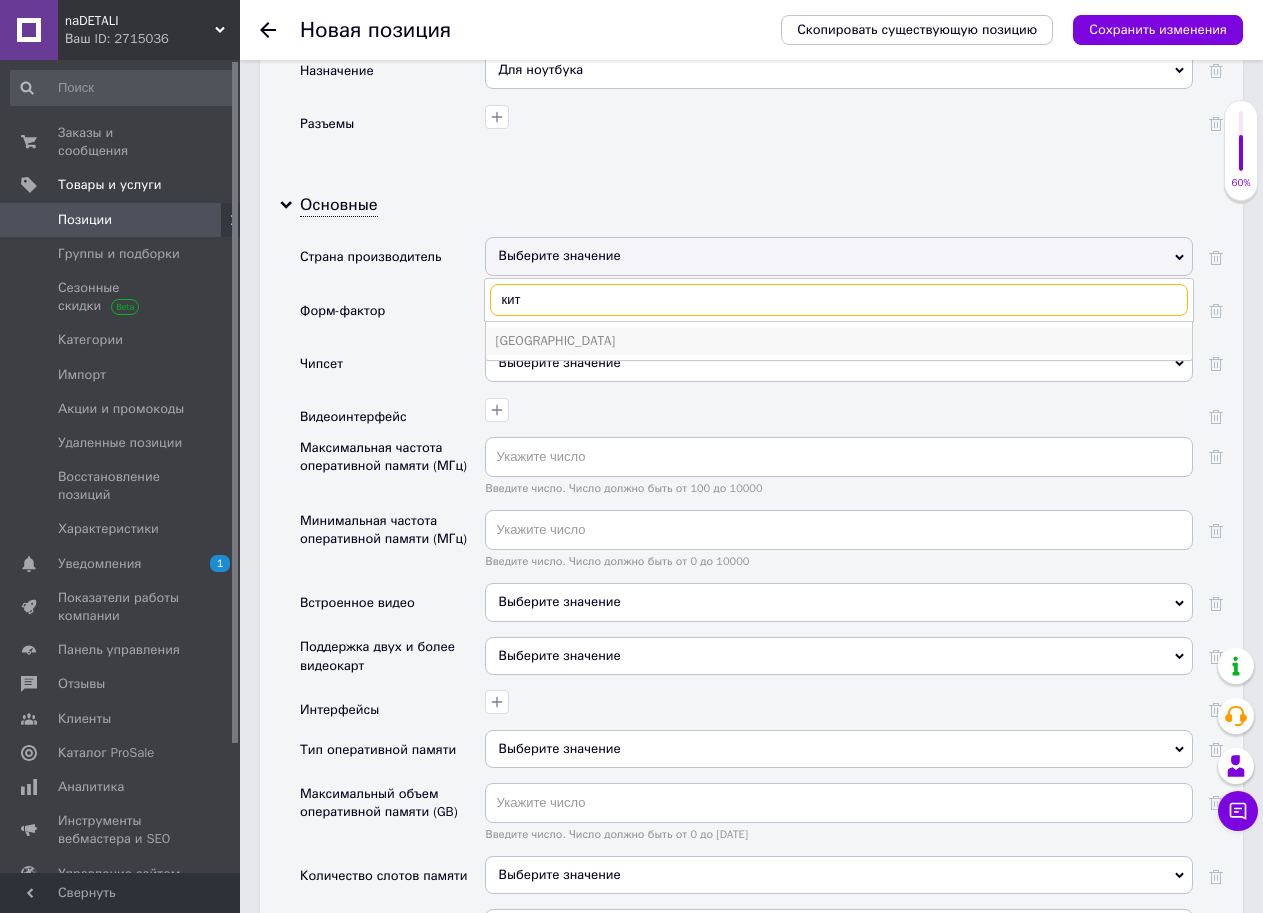 type on "кит" 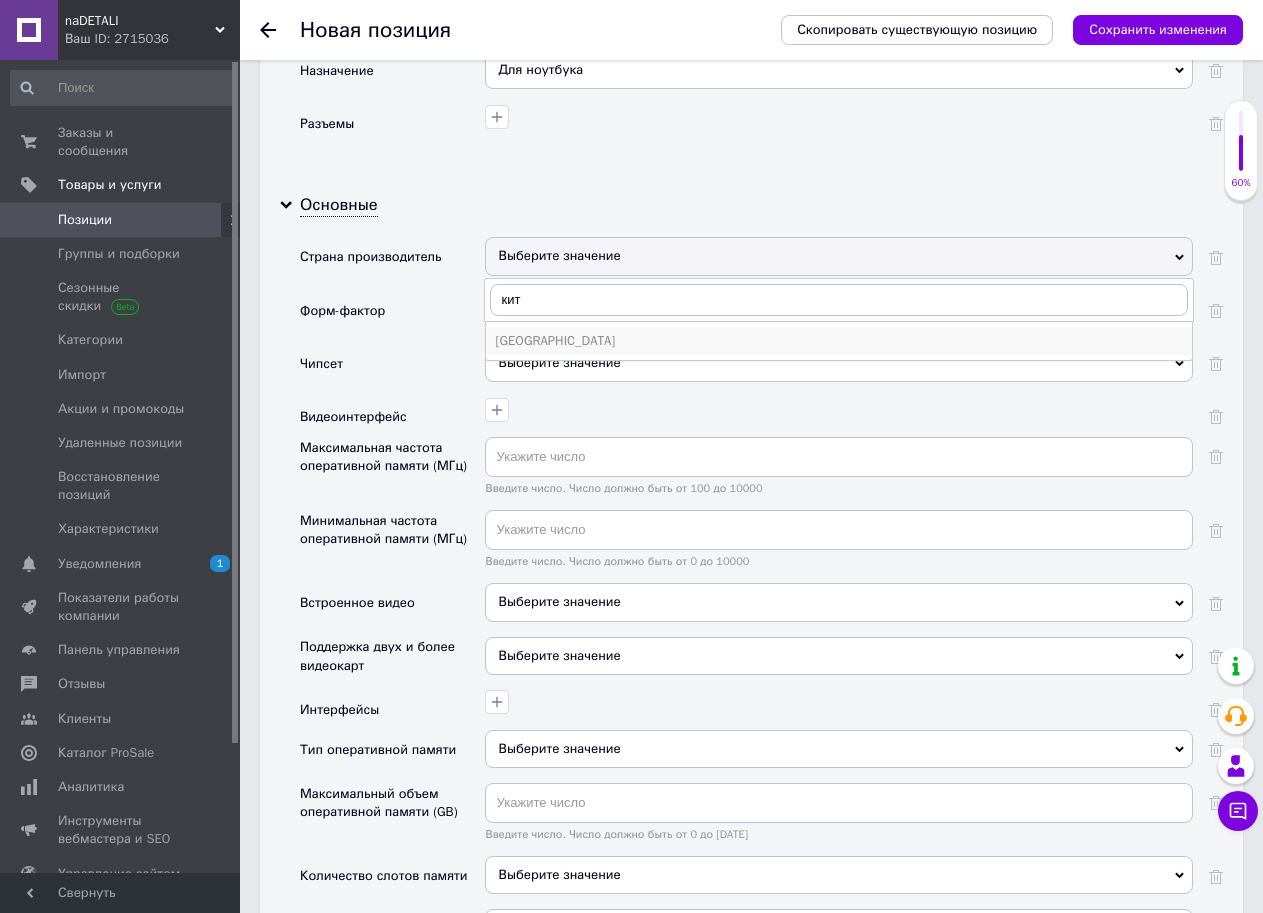 click on "[GEOGRAPHIC_DATA]" at bounding box center [839, 341] 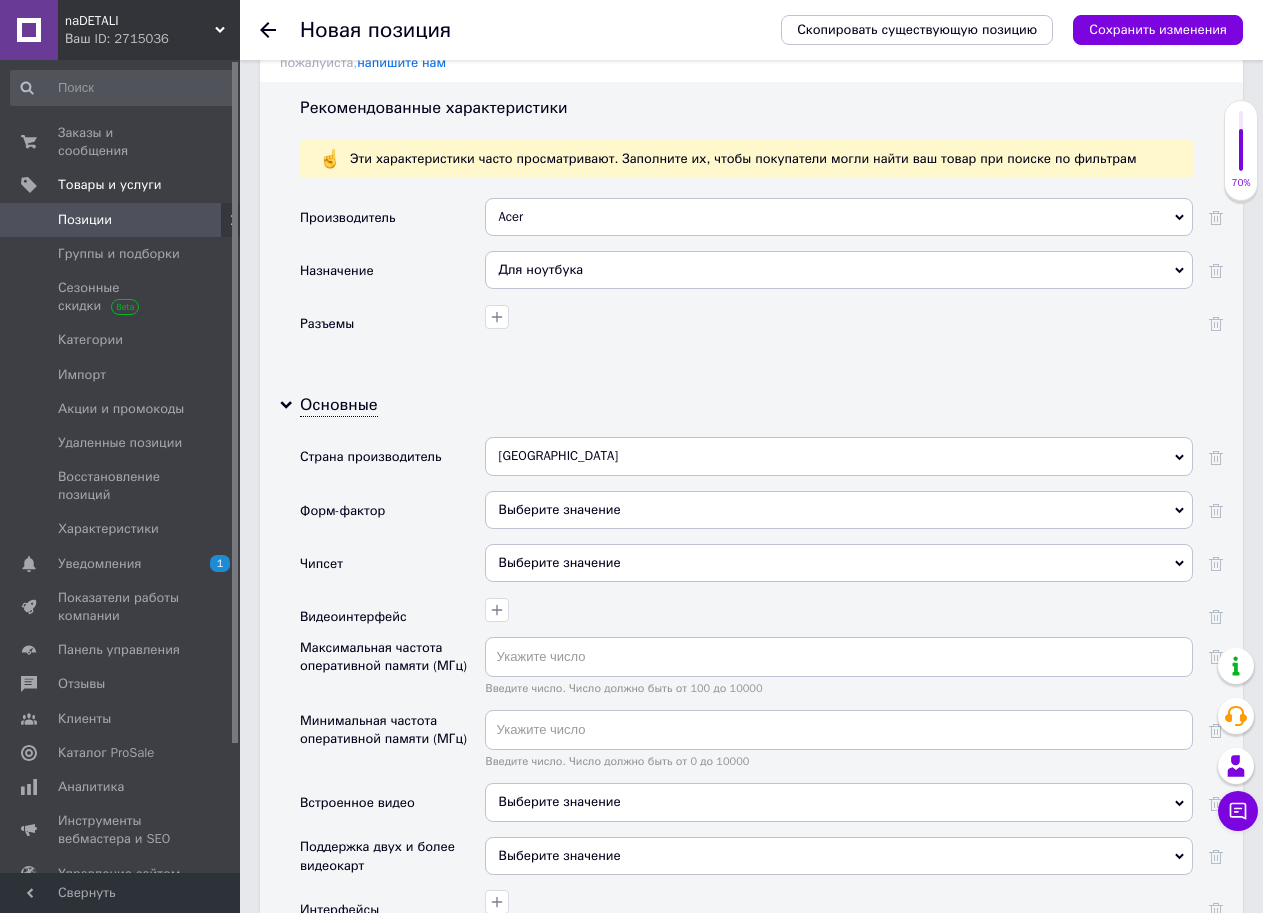 scroll, scrollTop: 2000, scrollLeft: 0, axis: vertical 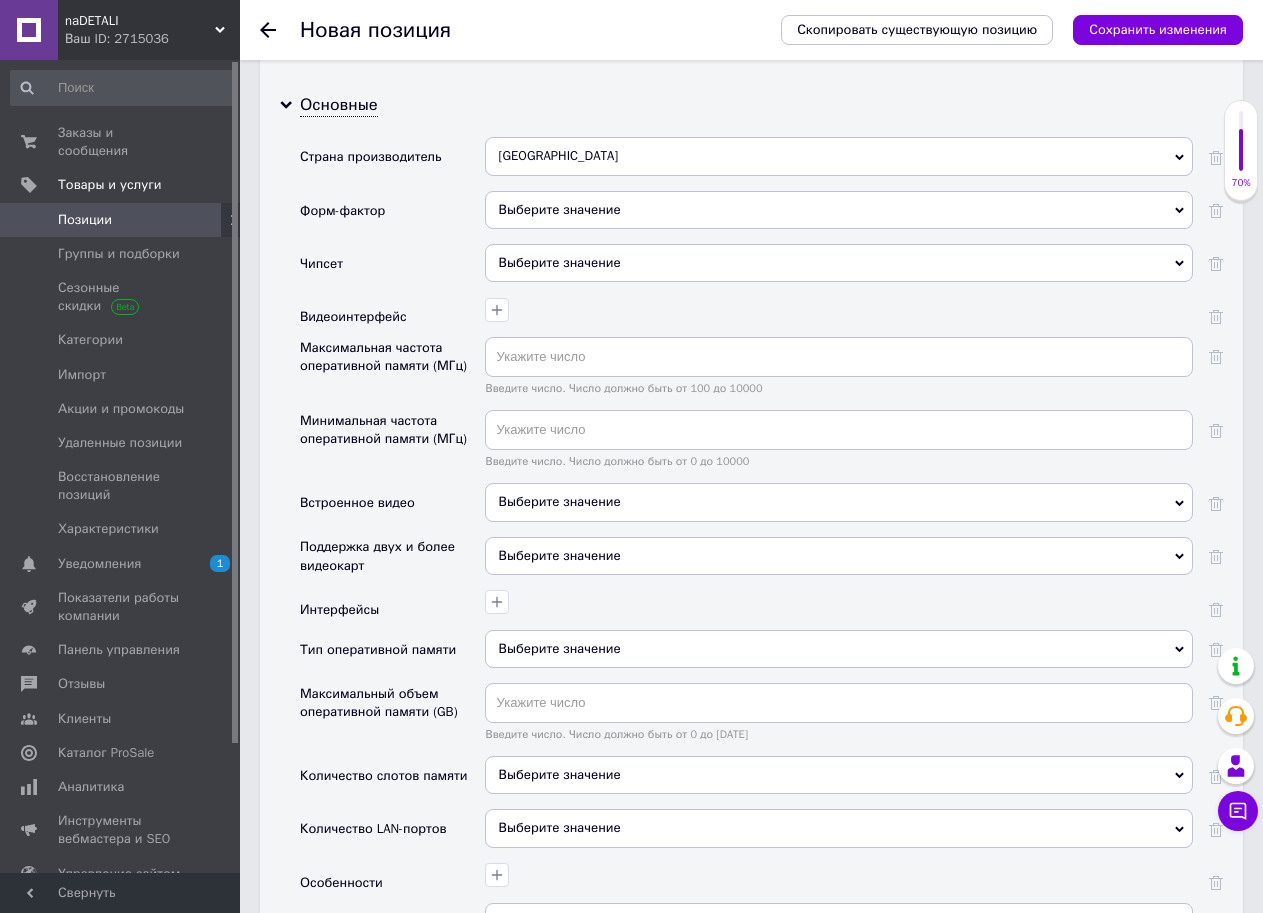 click on "Выберите значение" at bounding box center (839, 263) 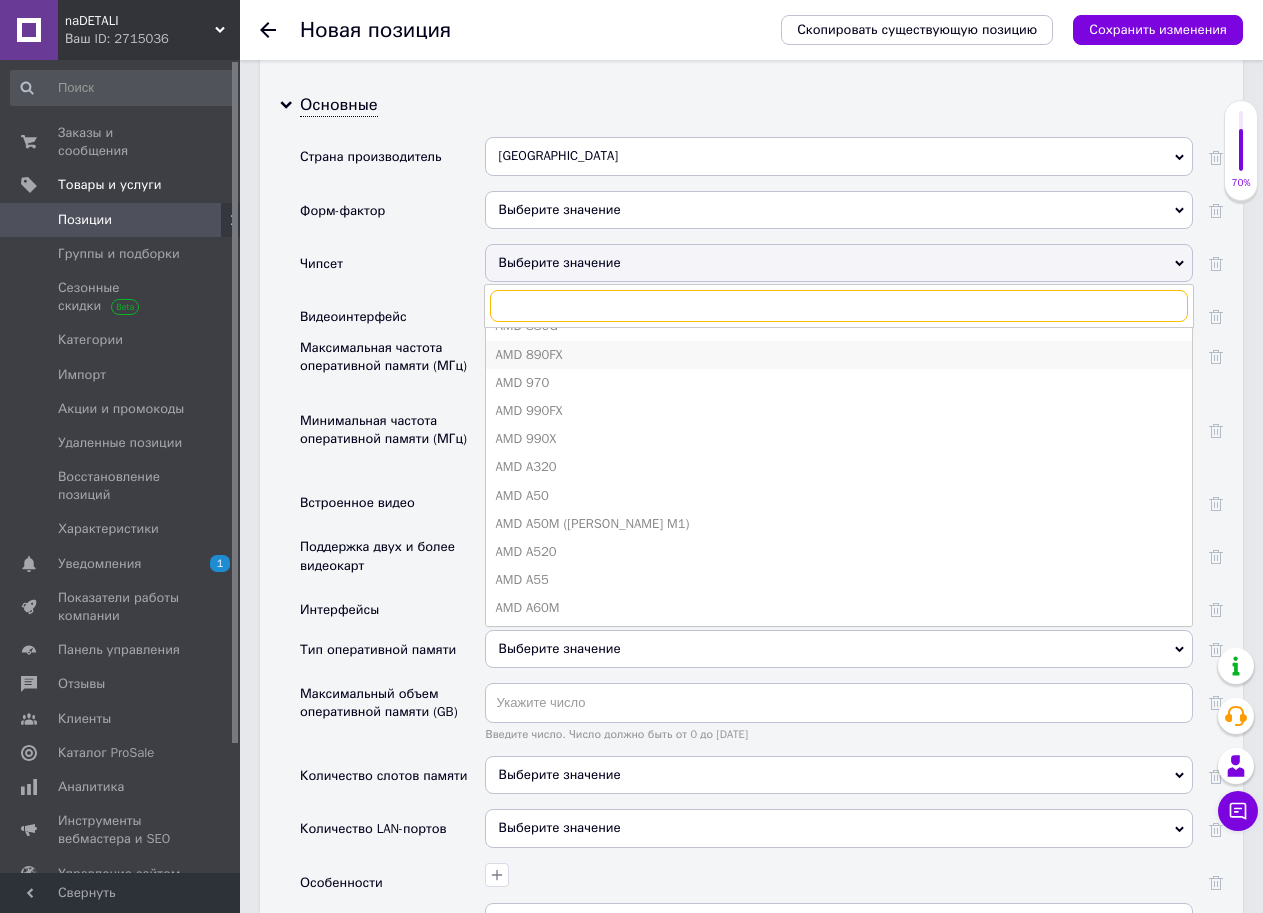 scroll, scrollTop: 0, scrollLeft: 0, axis: both 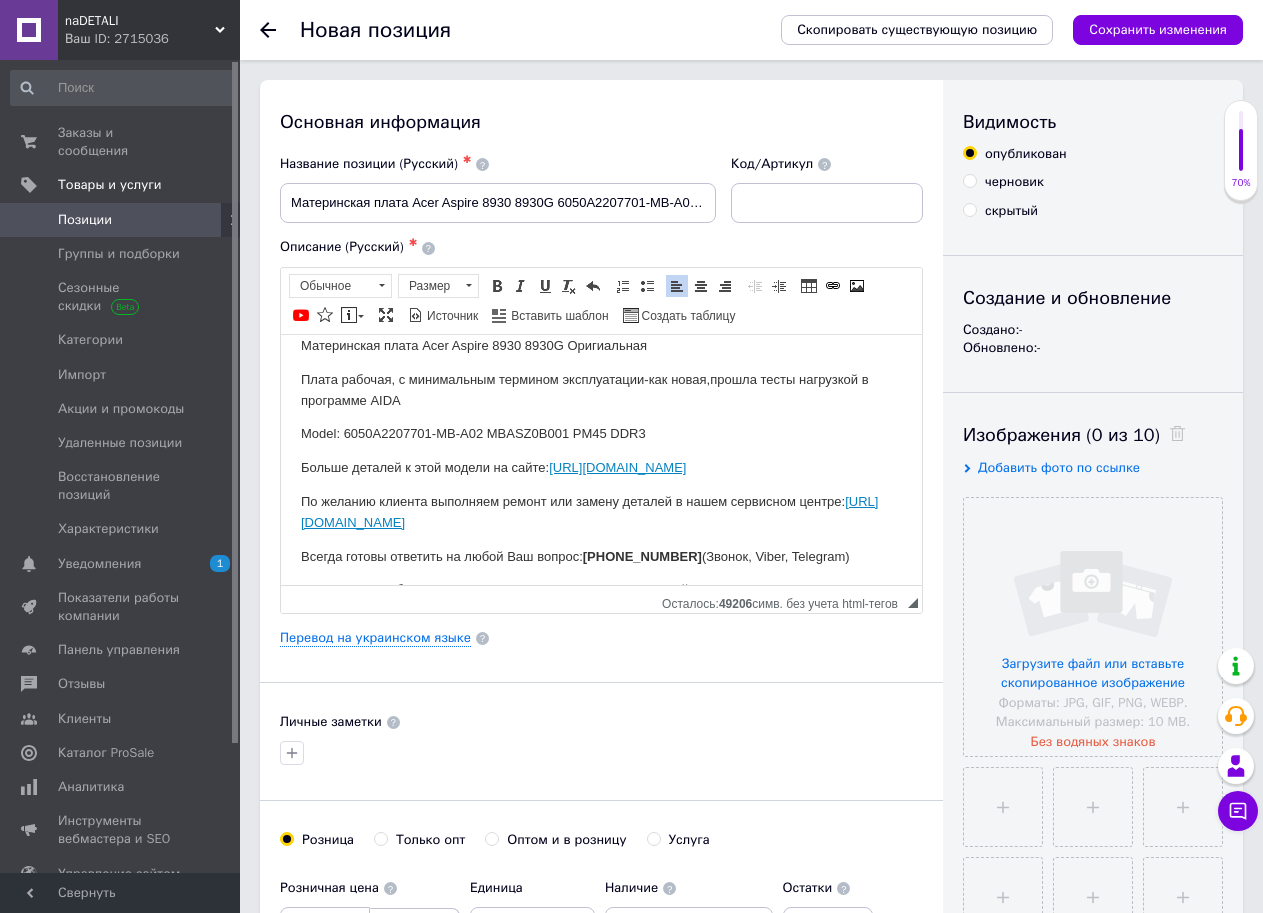 click on "Model: 6050A2207701-MB-A02 MBASZ0B001 PM45 DDR3" at bounding box center (601, 433) 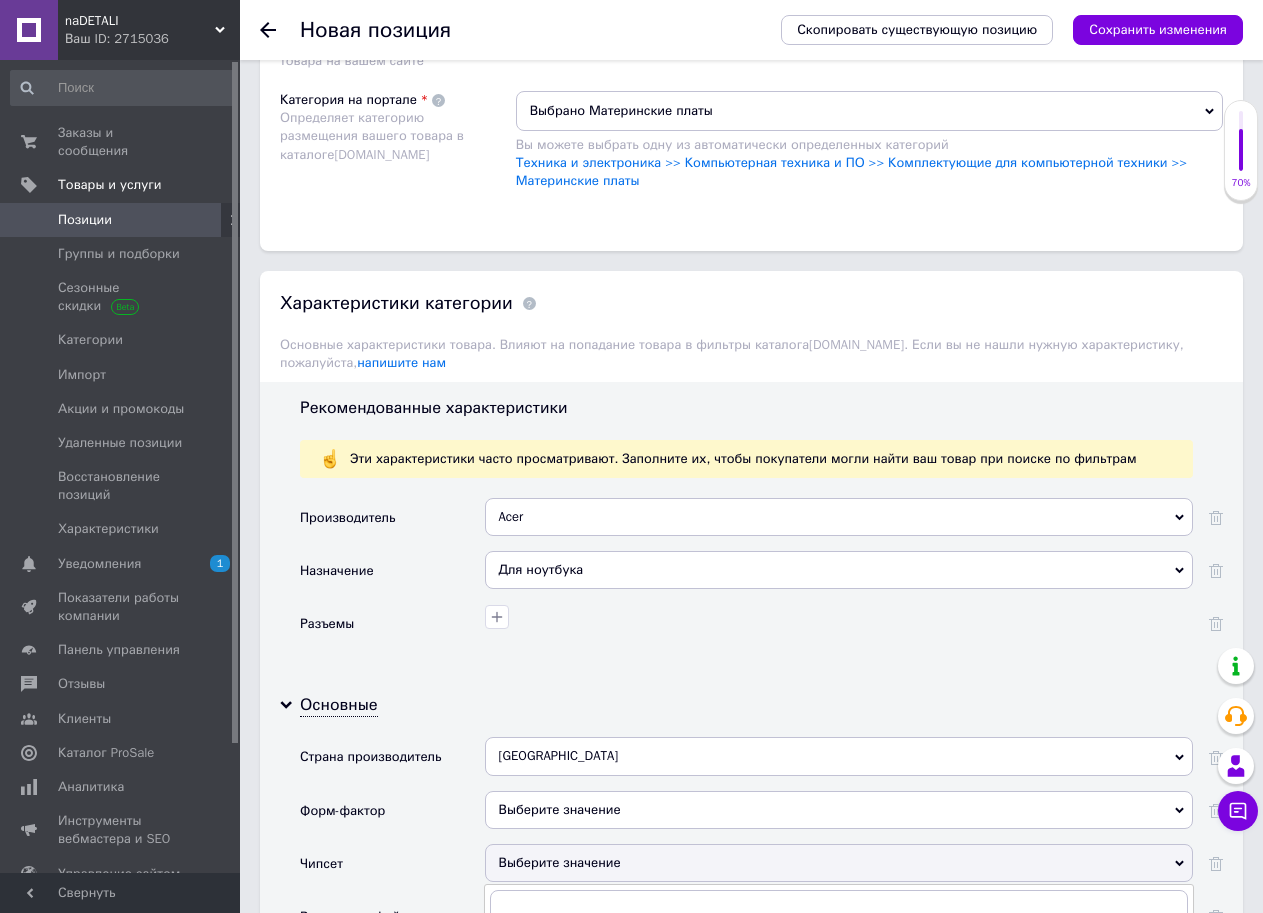 scroll, scrollTop: 1700, scrollLeft: 0, axis: vertical 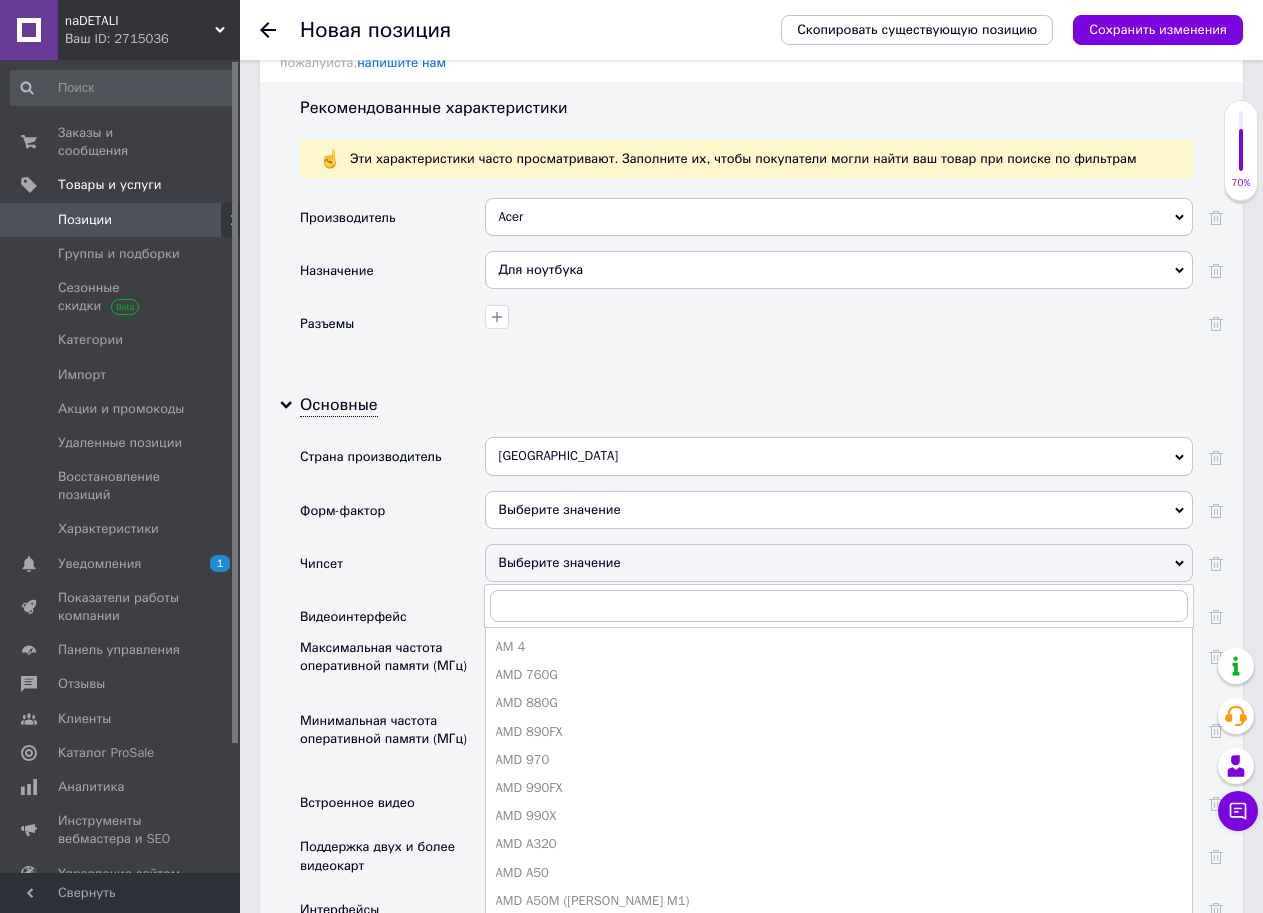 click on "Чипсет" at bounding box center [392, 570] 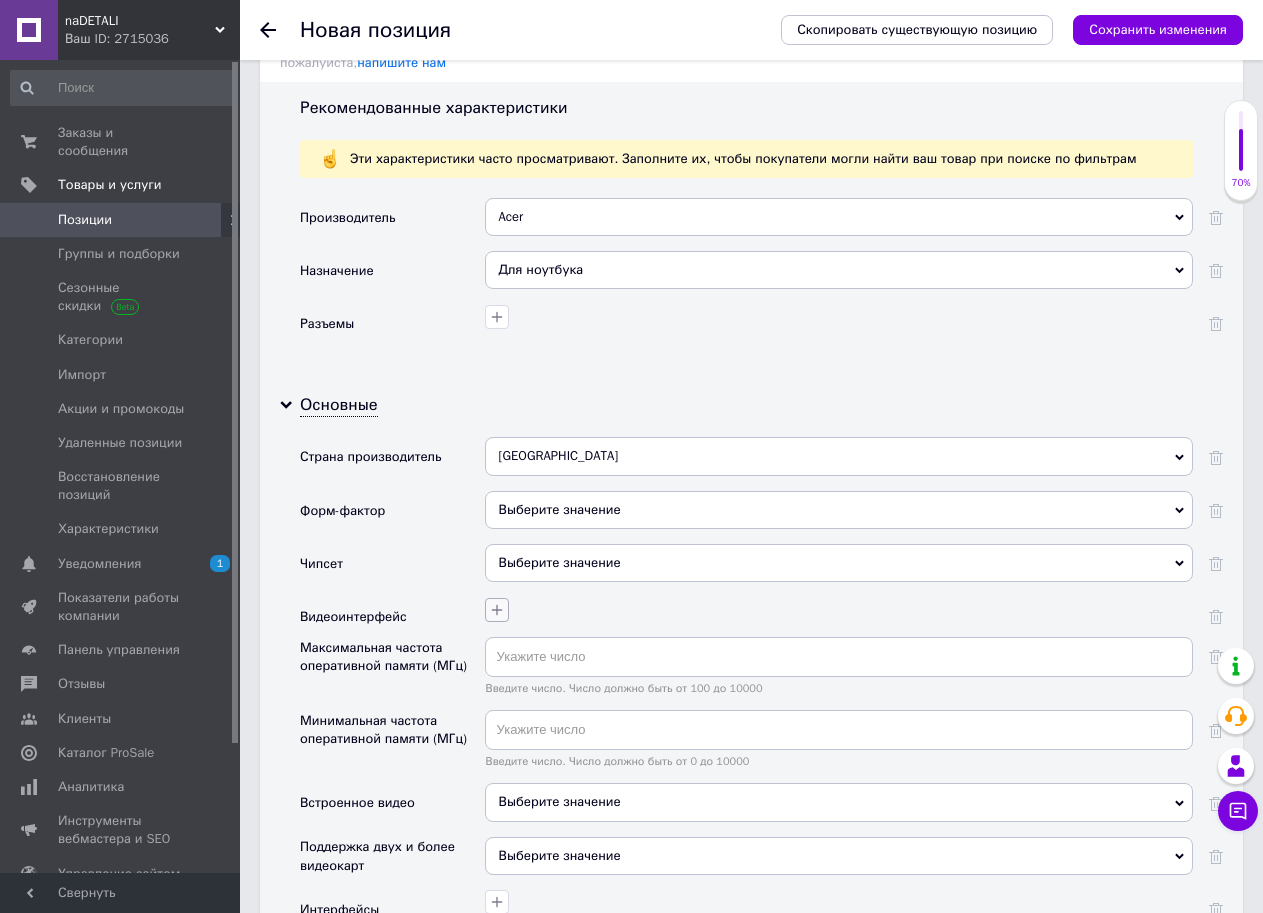 click 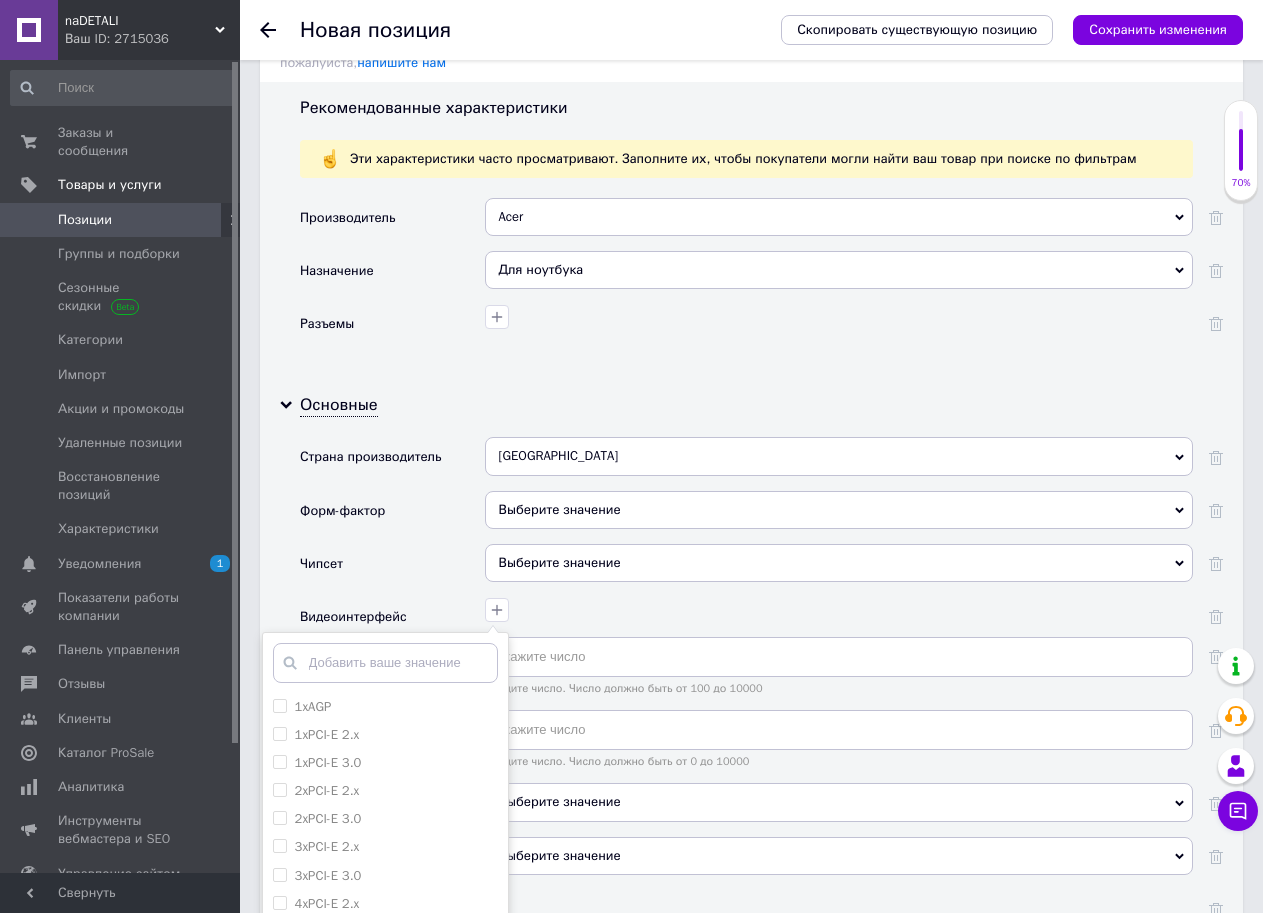 scroll, scrollTop: 1900, scrollLeft: 0, axis: vertical 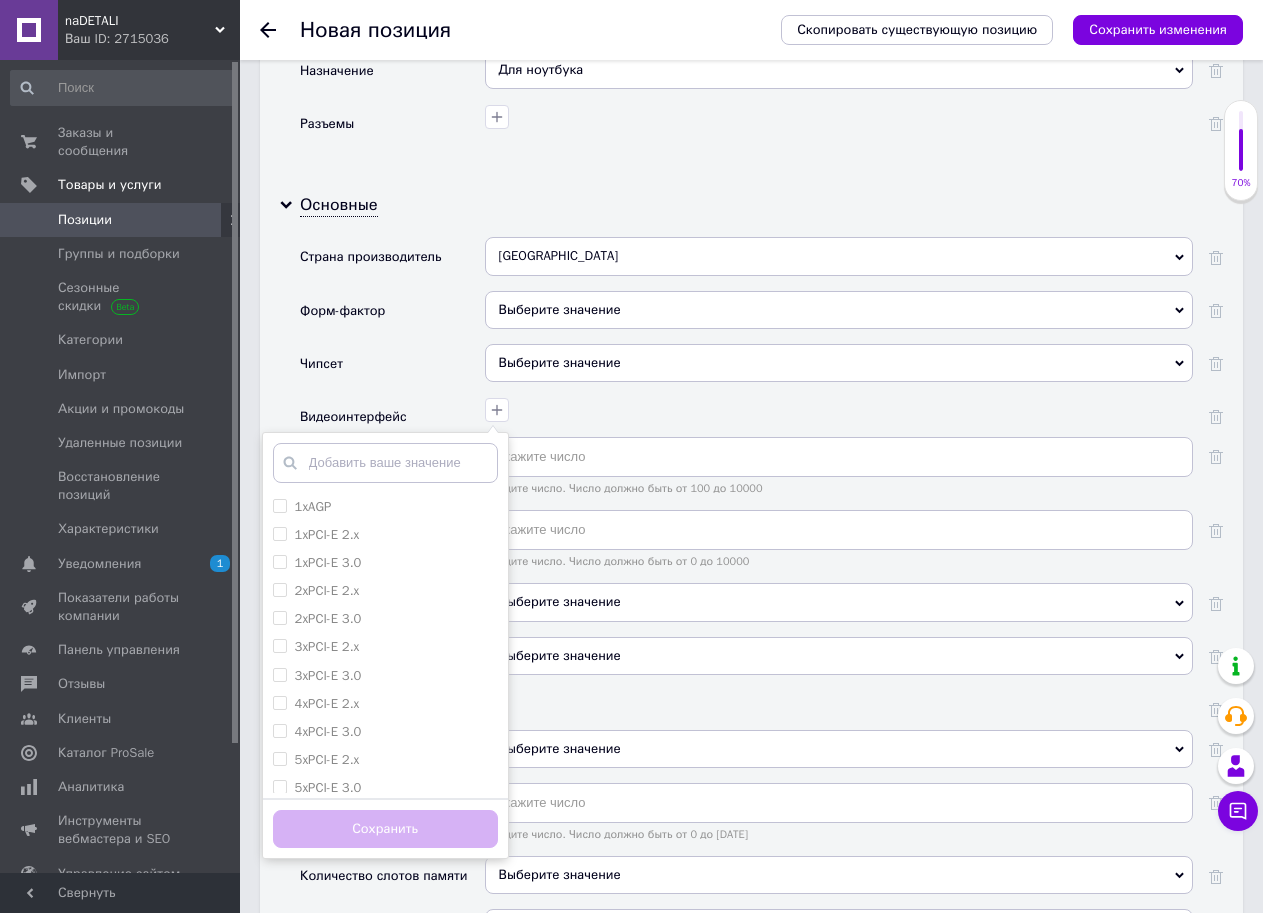 click on "Чипсет" at bounding box center [392, 370] 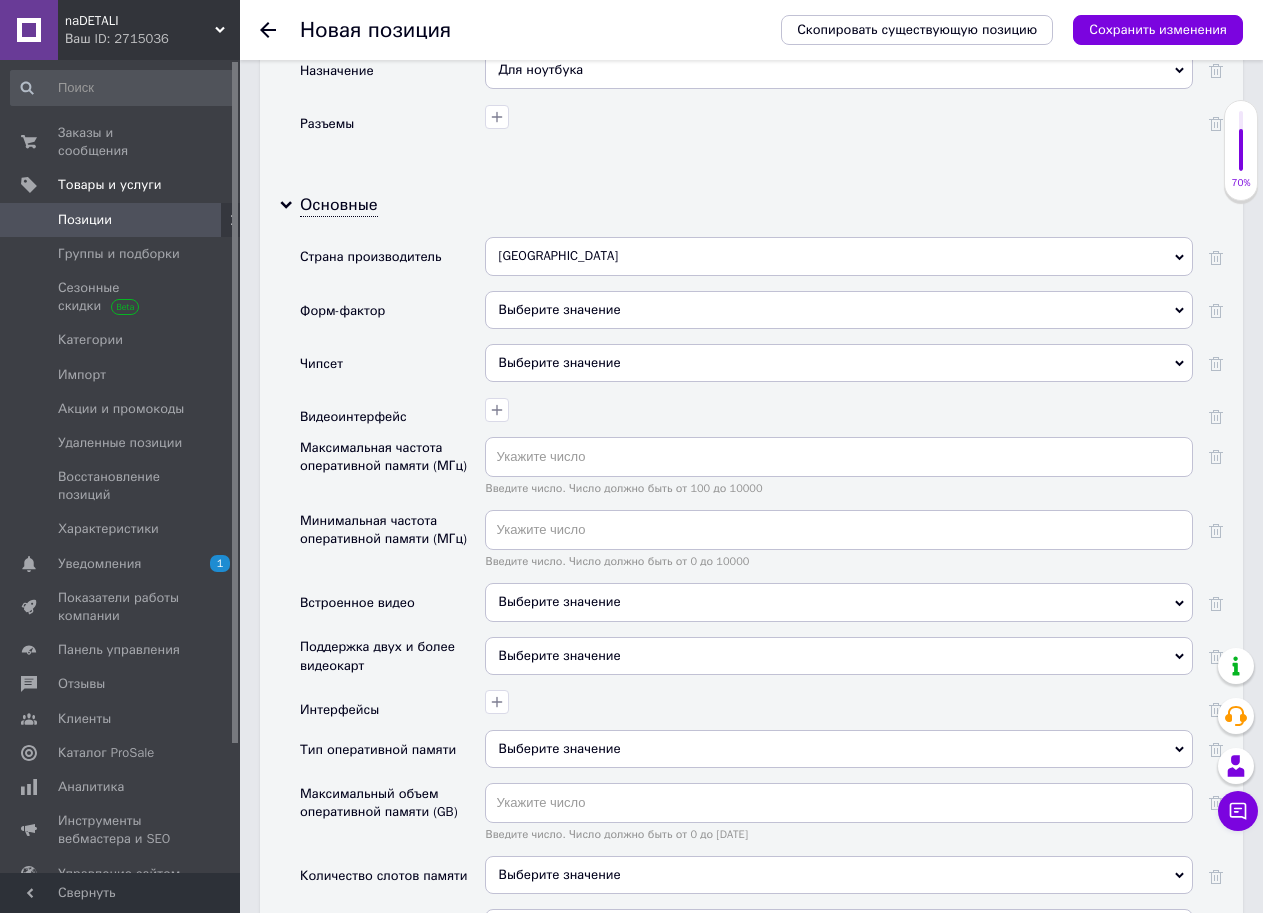 scroll, scrollTop: 2100, scrollLeft: 0, axis: vertical 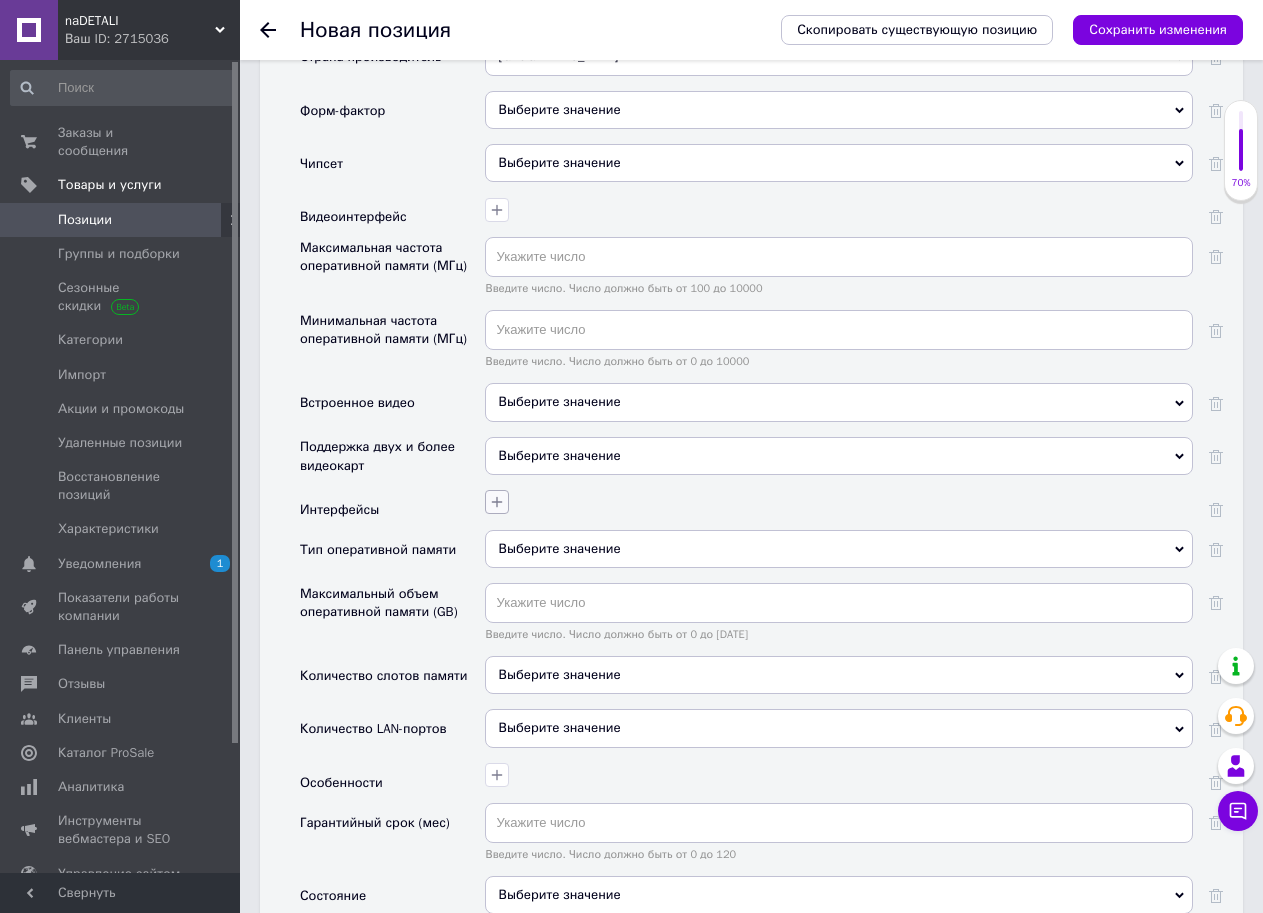 click 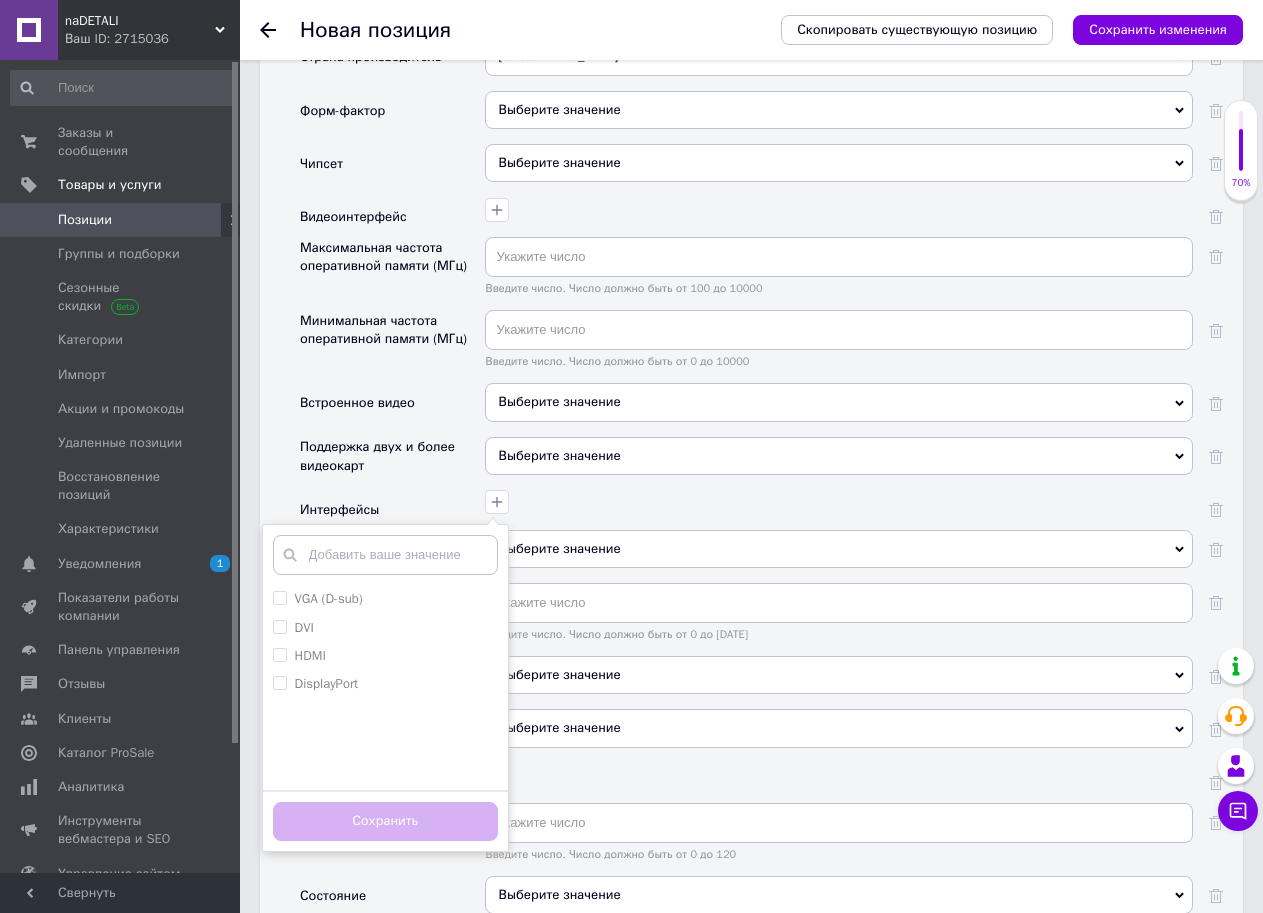click on "Поддержка двух и более видеокарт" at bounding box center (387, 456) 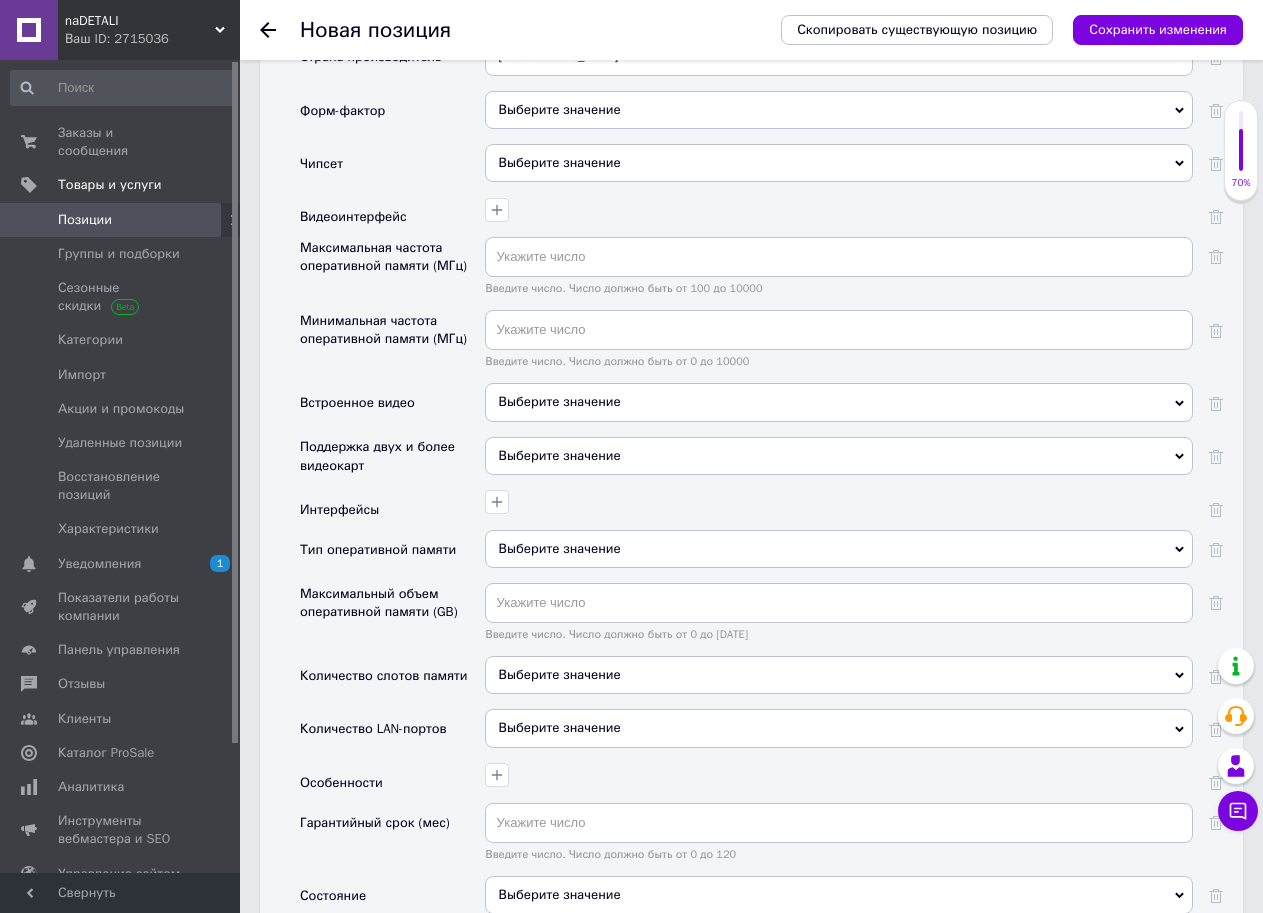 click on "Выберите значение" at bounding box center [839, 675] 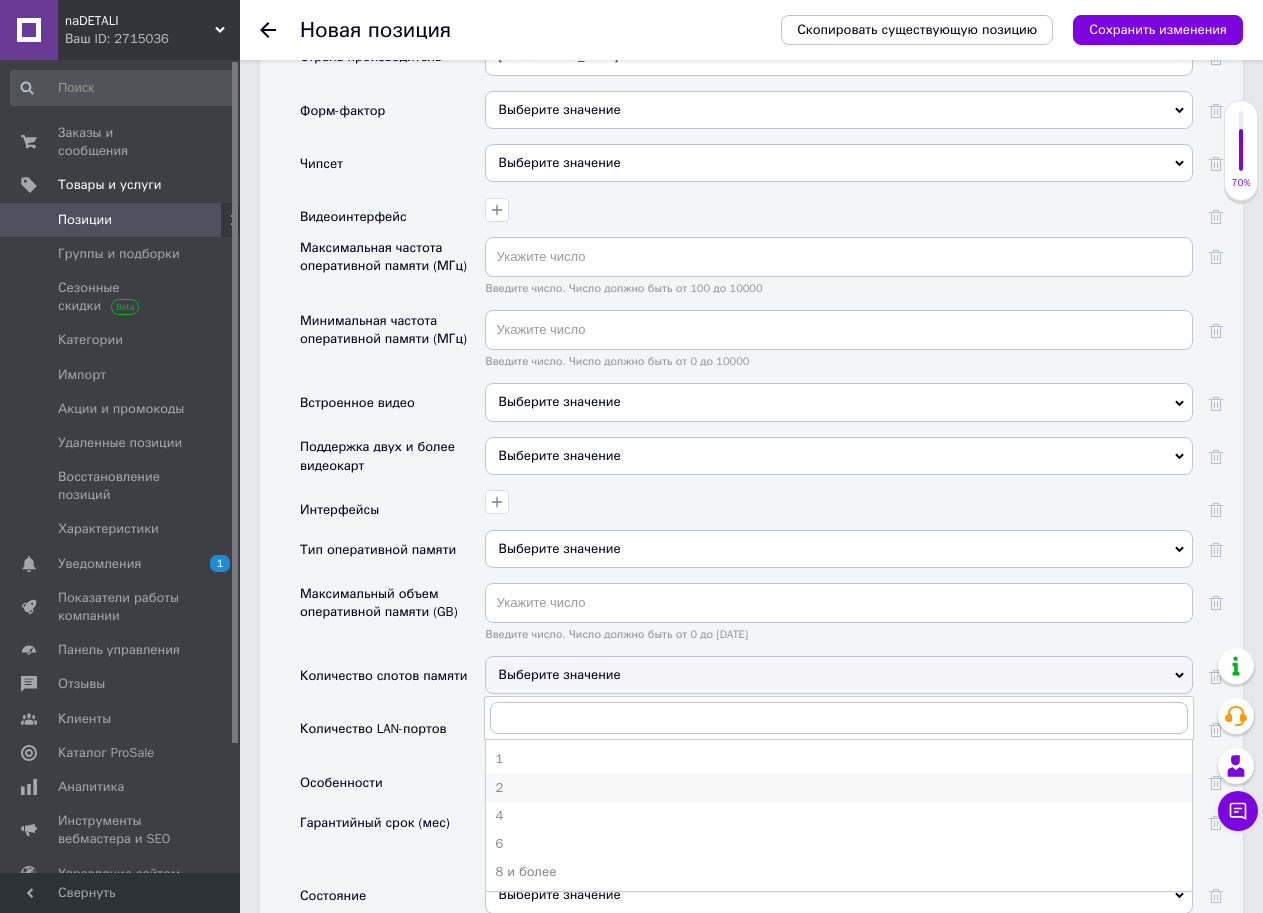 click on "2" at bounding box center [839, 788] 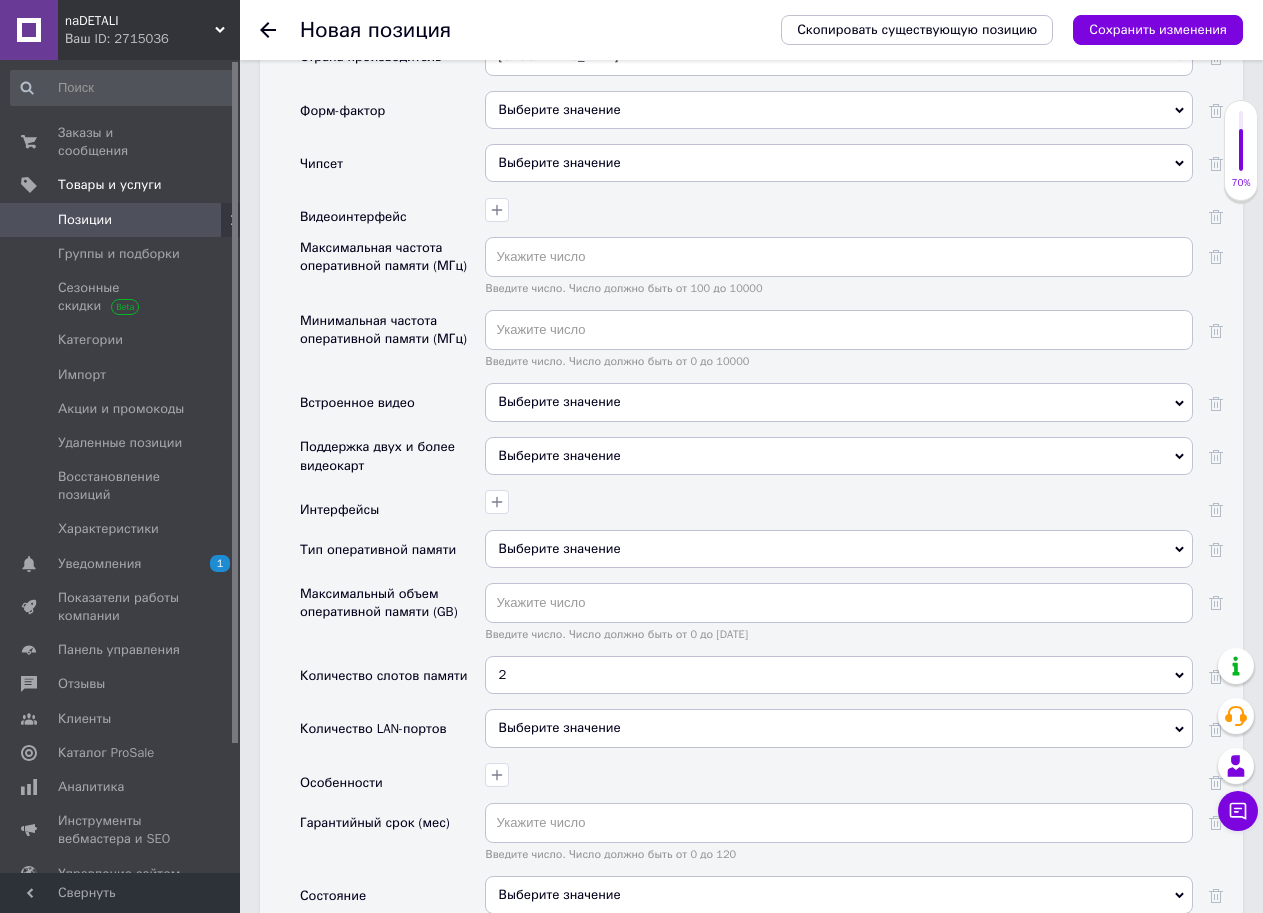 scroll, scrollTop: 2200, scrollLeft: 0, axis: vertical 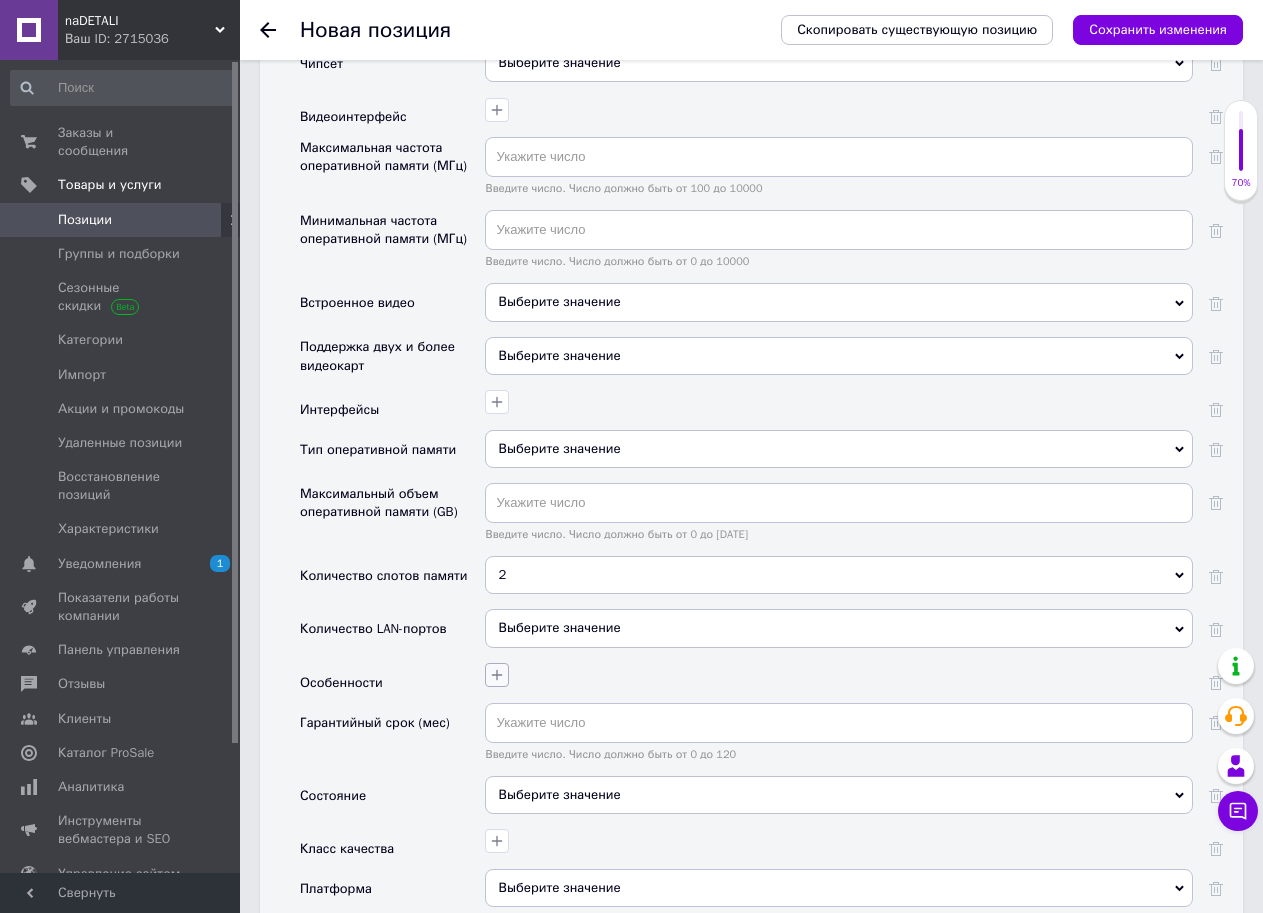 click 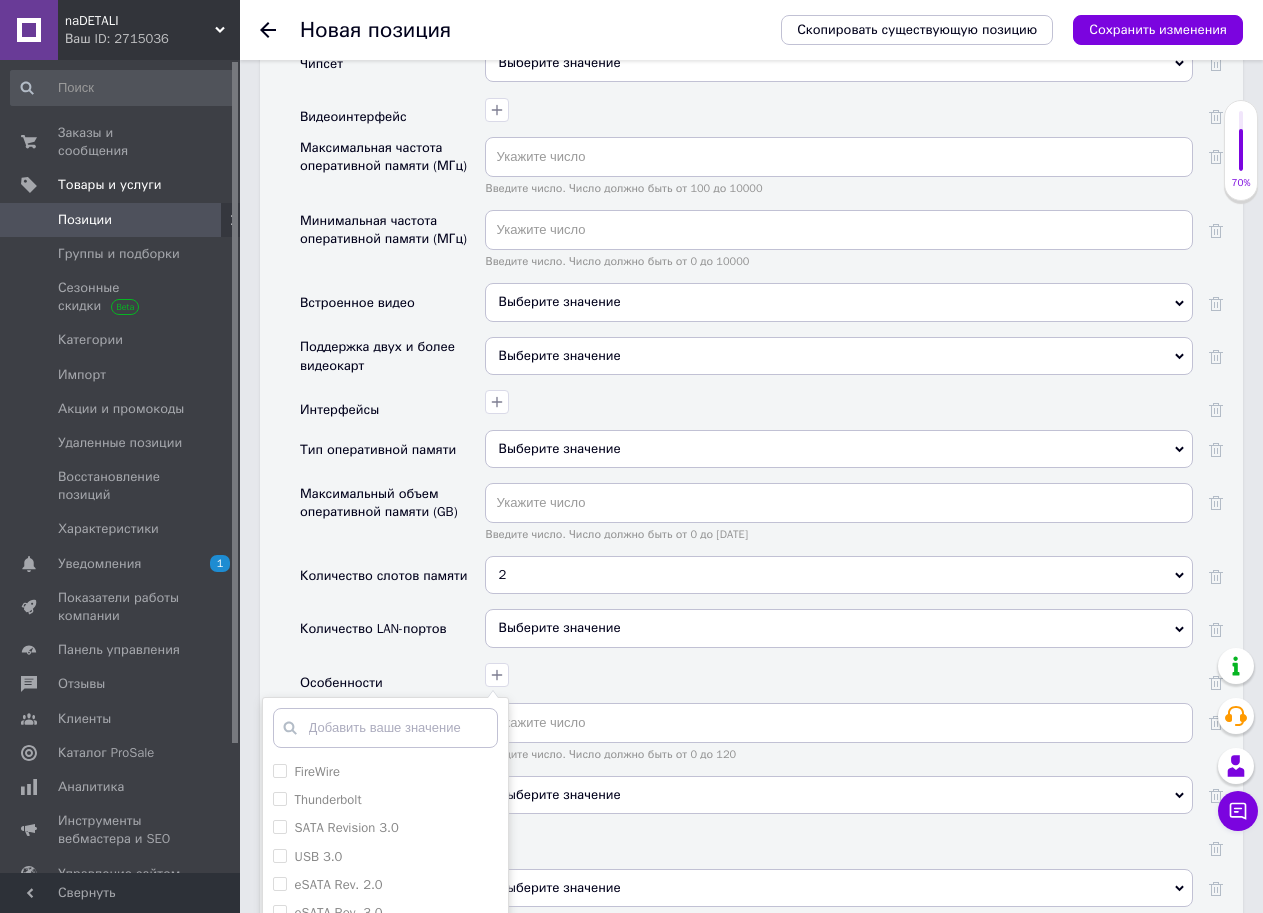 scroll, scrollTop: 2400, scrollLeft: 0, axis: vertical 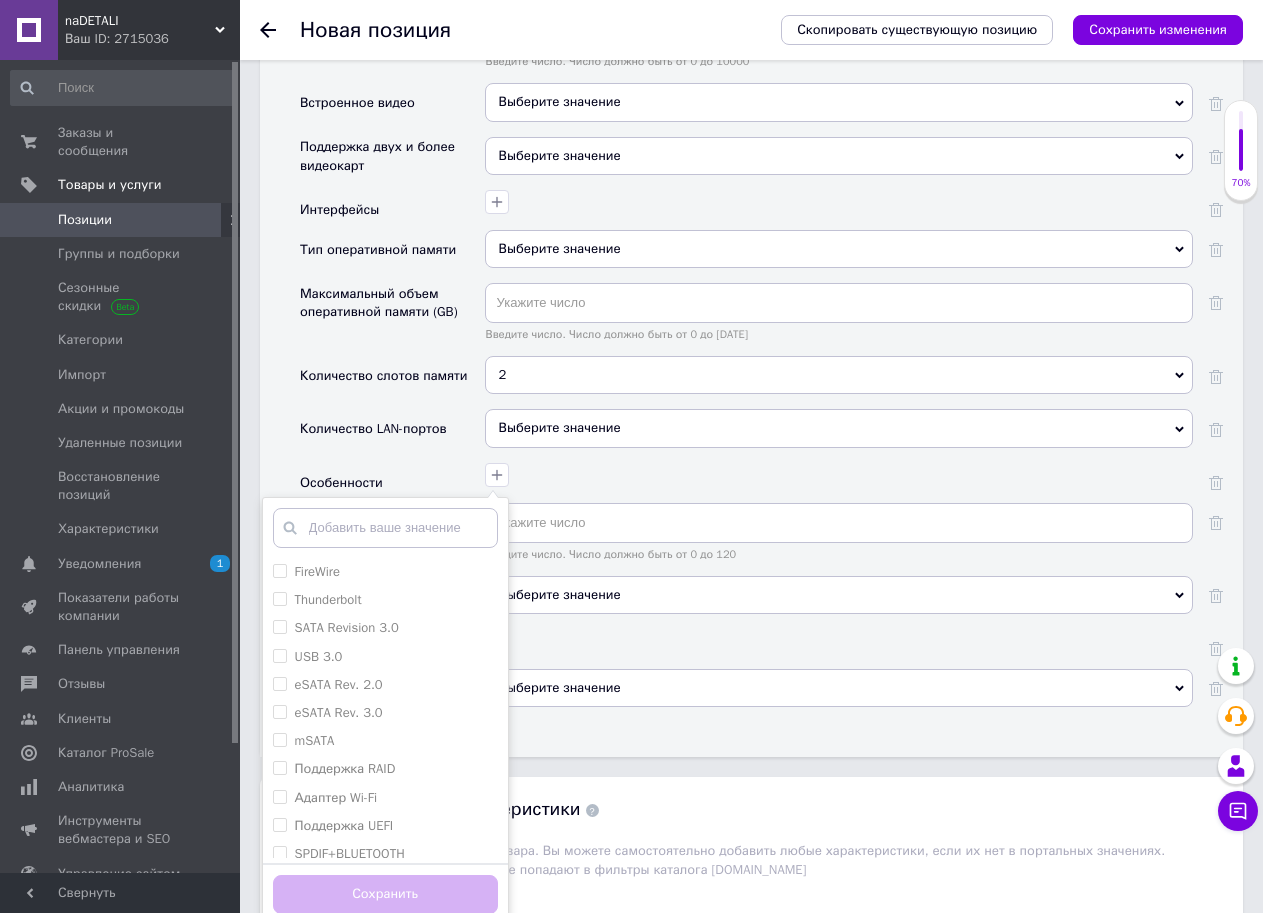 click on "Максимальный объем оперативной памяти (GB)" at bounding box center [392, 319] 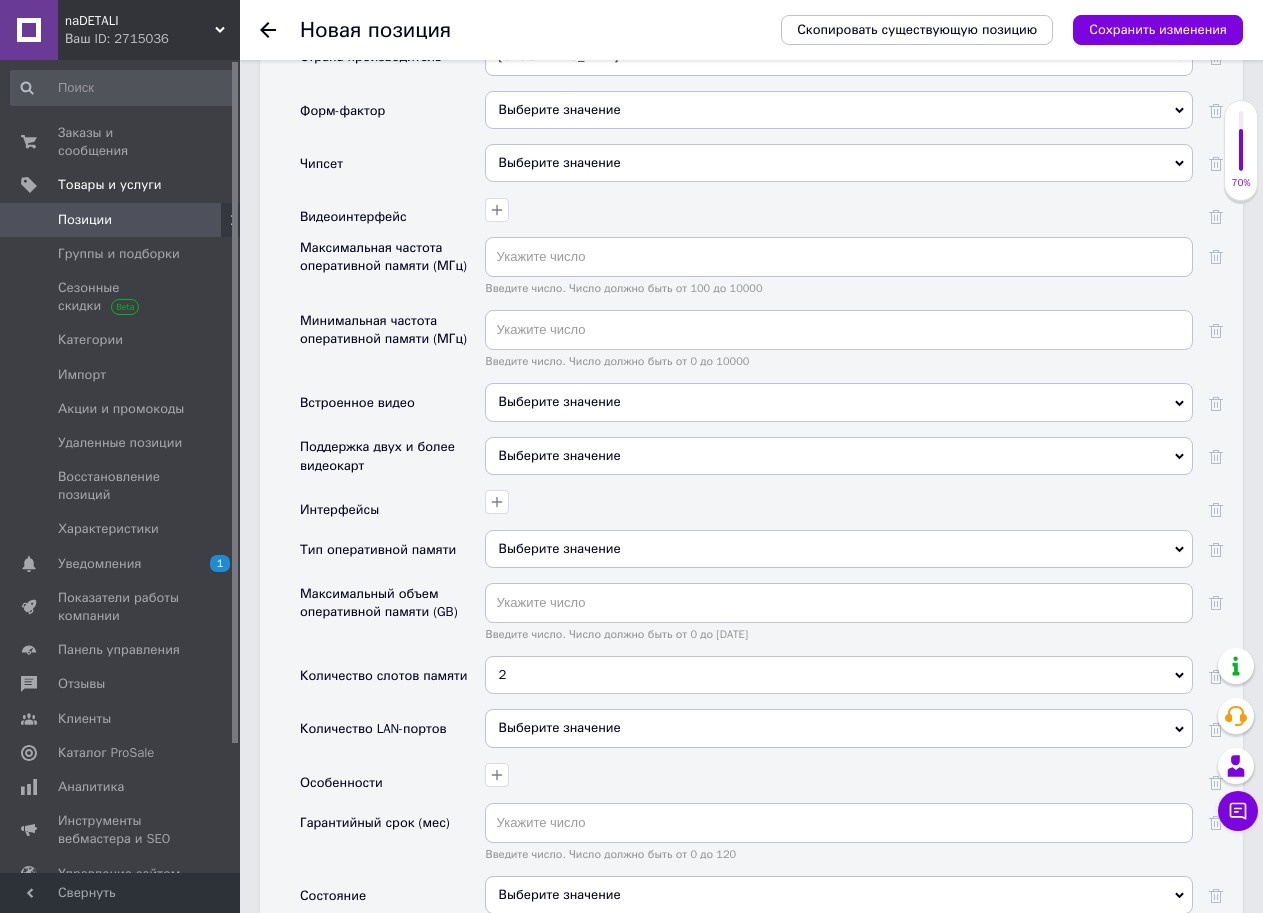 scroll, scrollTop: 1900, scrollLeft: 0, axis: vertical 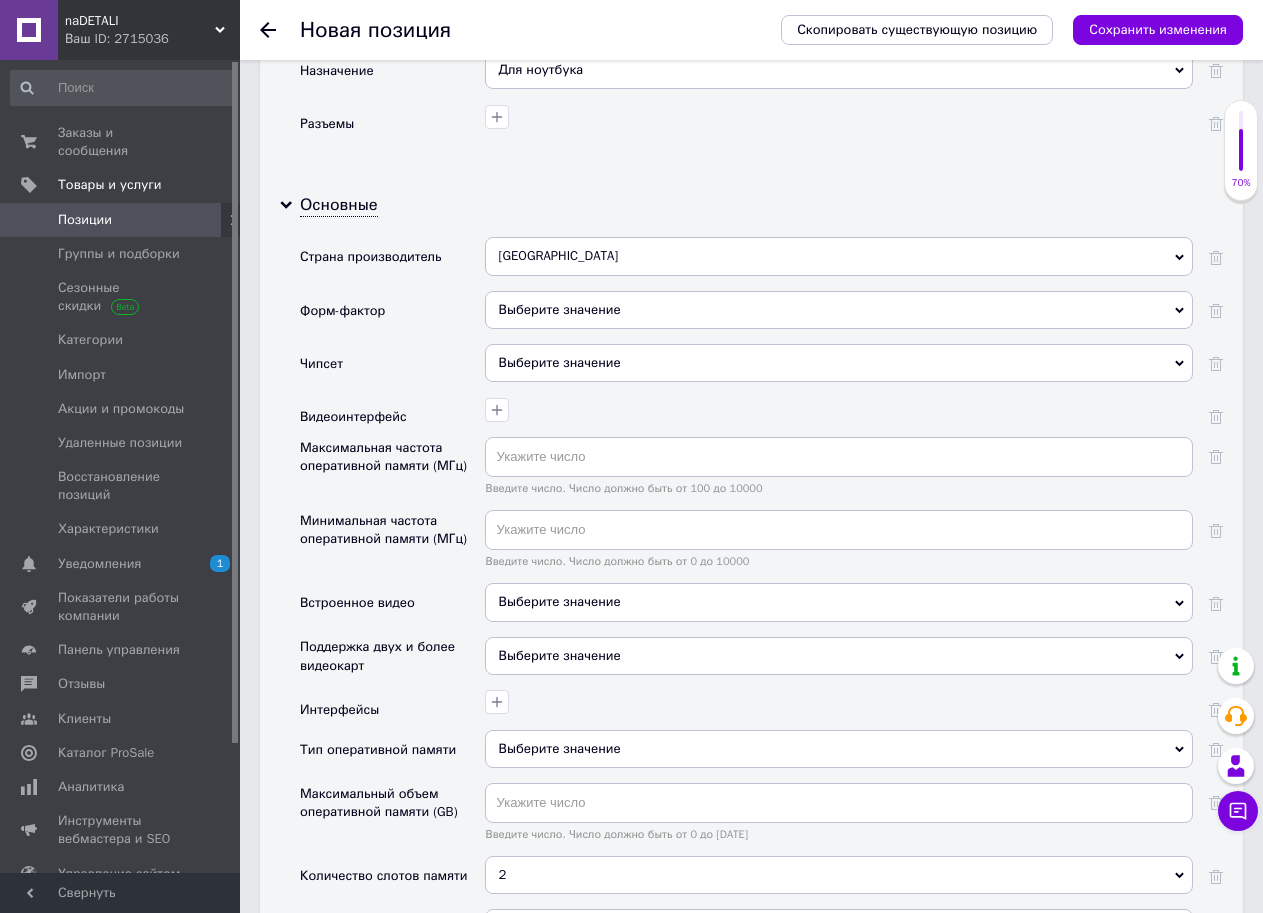 click on "Выберите значение" at bounding box center (839, 310) 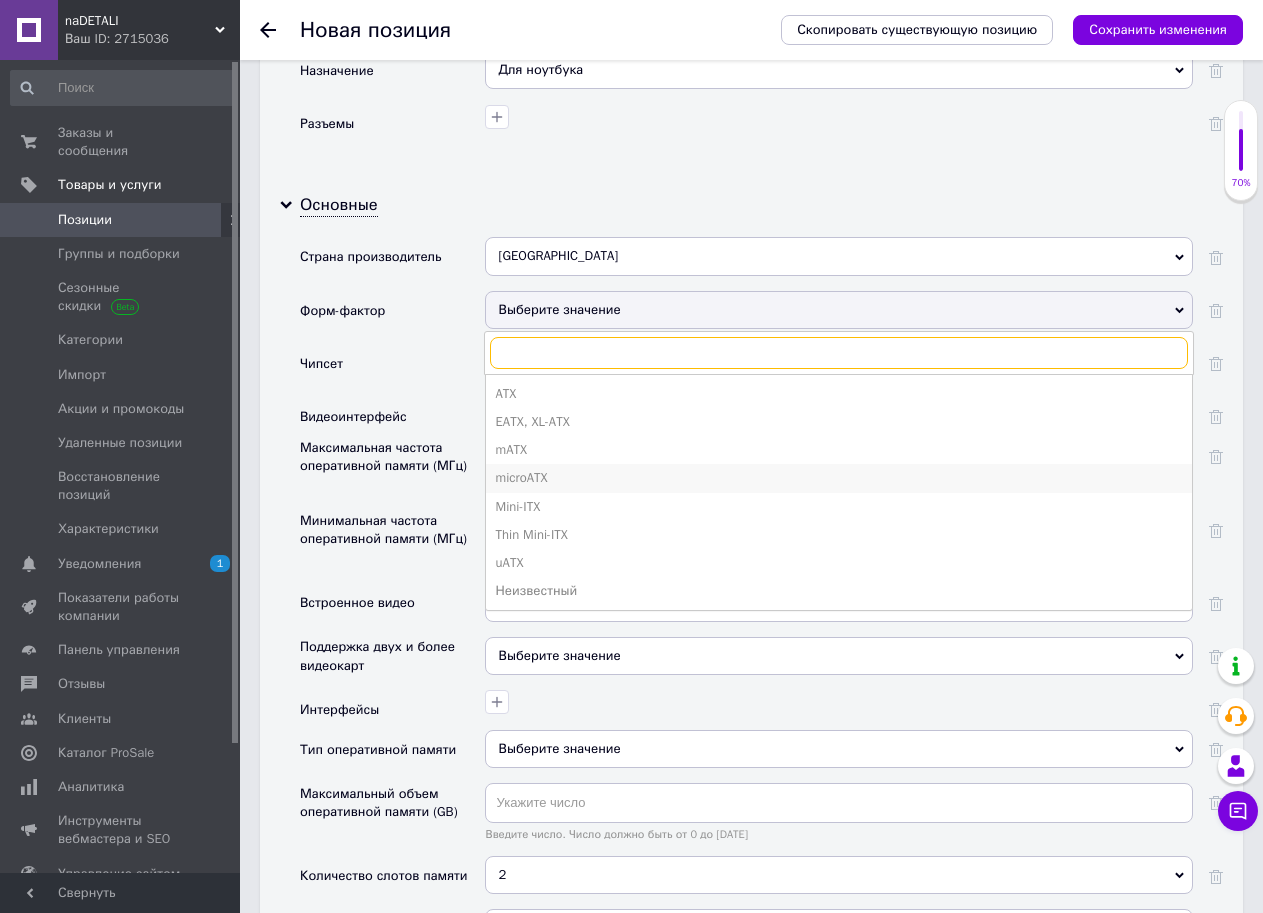 scroll, scrollTop: 2000, scrollLeft: 0, axis: vertical 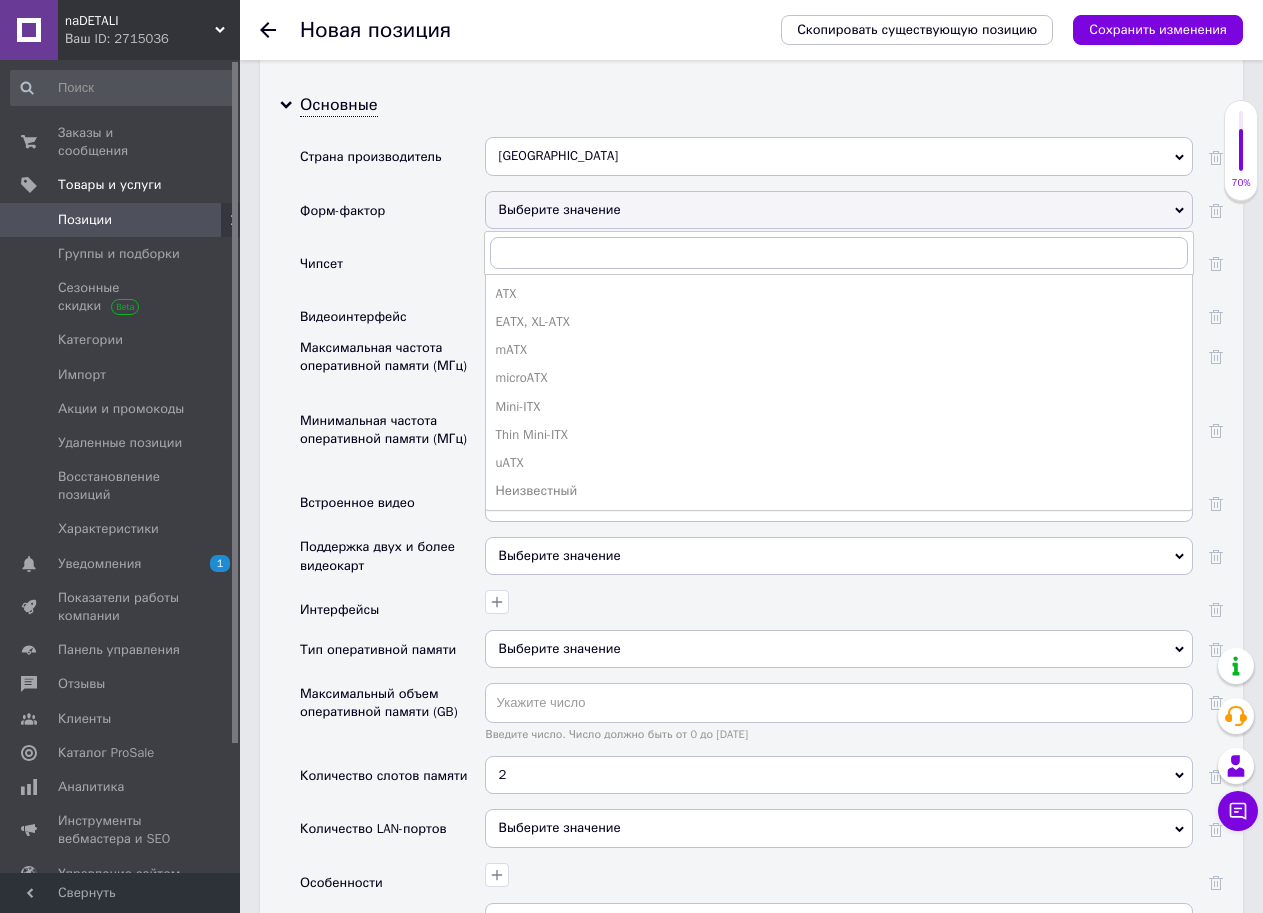click on "Чипсет" at bounding box center [392, 270] 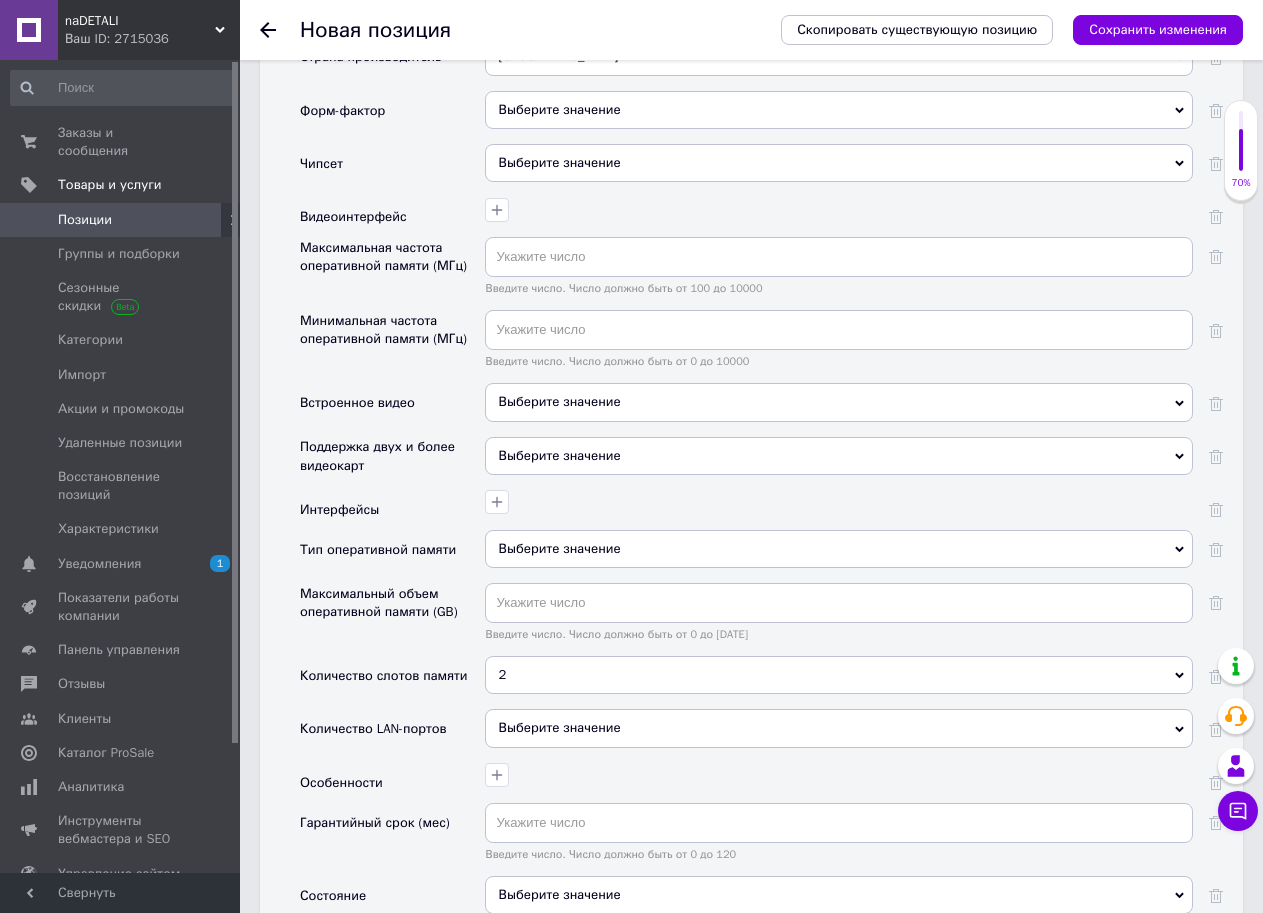 scroll, scrollTop: 2300, scrollLeft: 0, axis: vertical 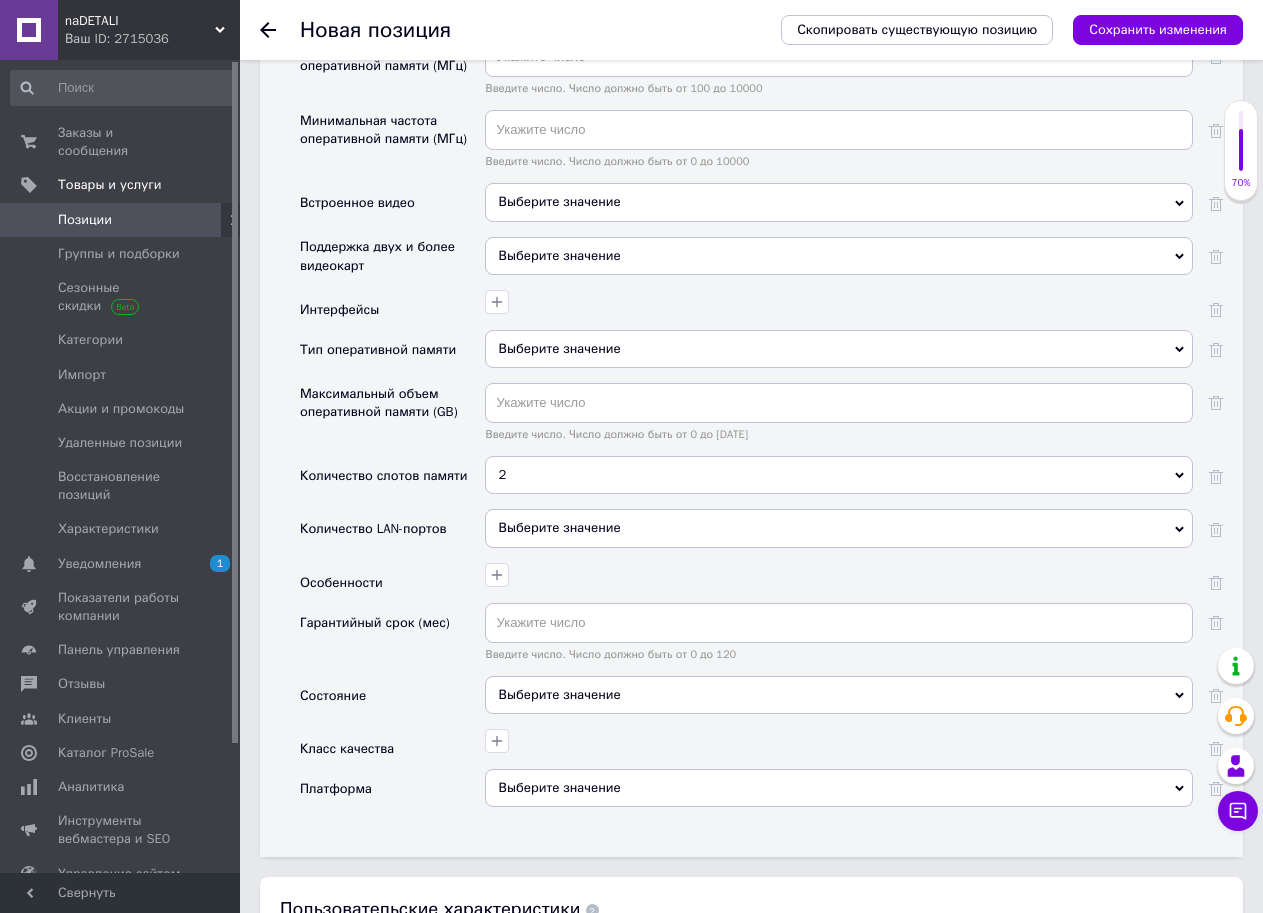 click on "Выберите значение" at bounding box center [839, 695] 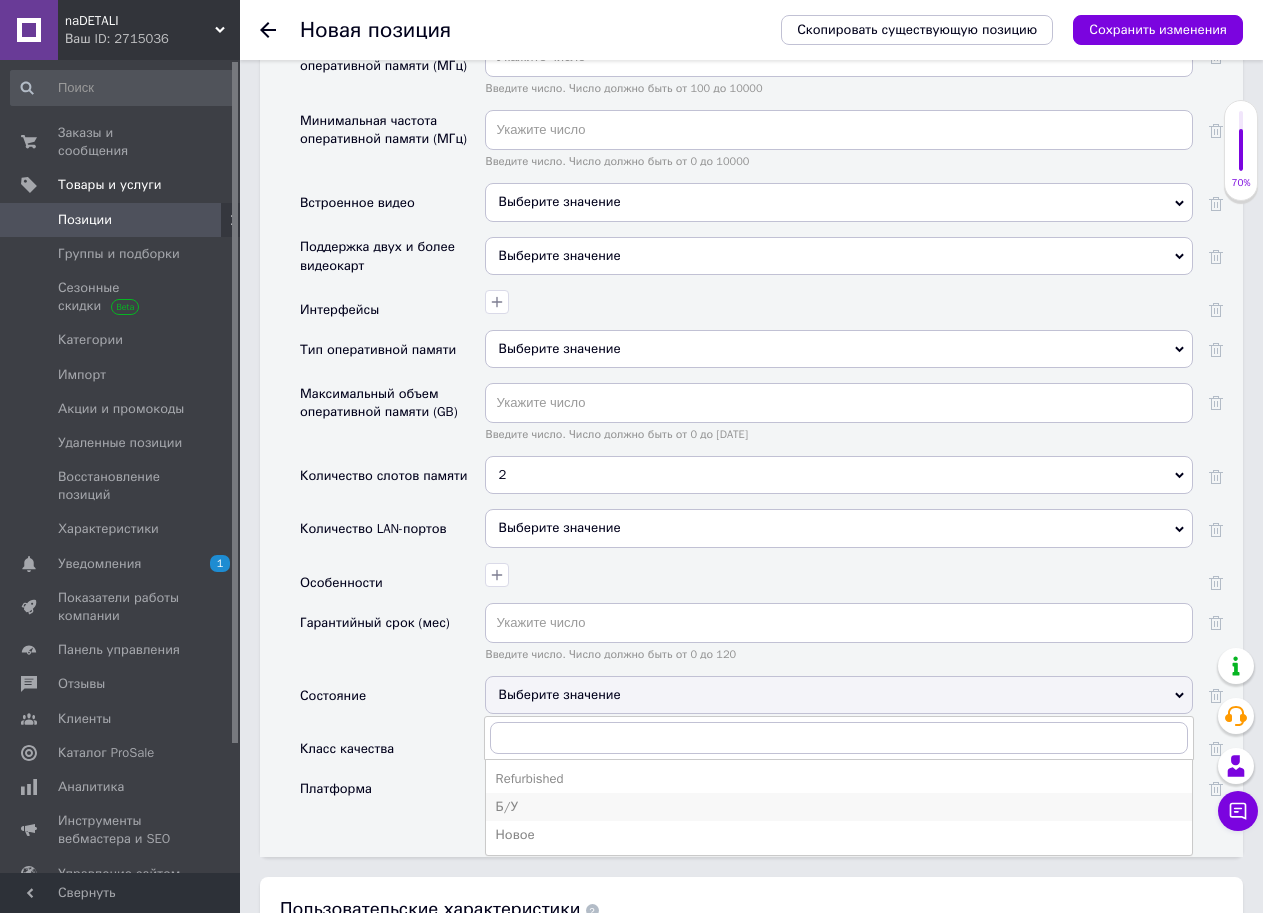 click on "Б/У" at bounding box center (839, 807) 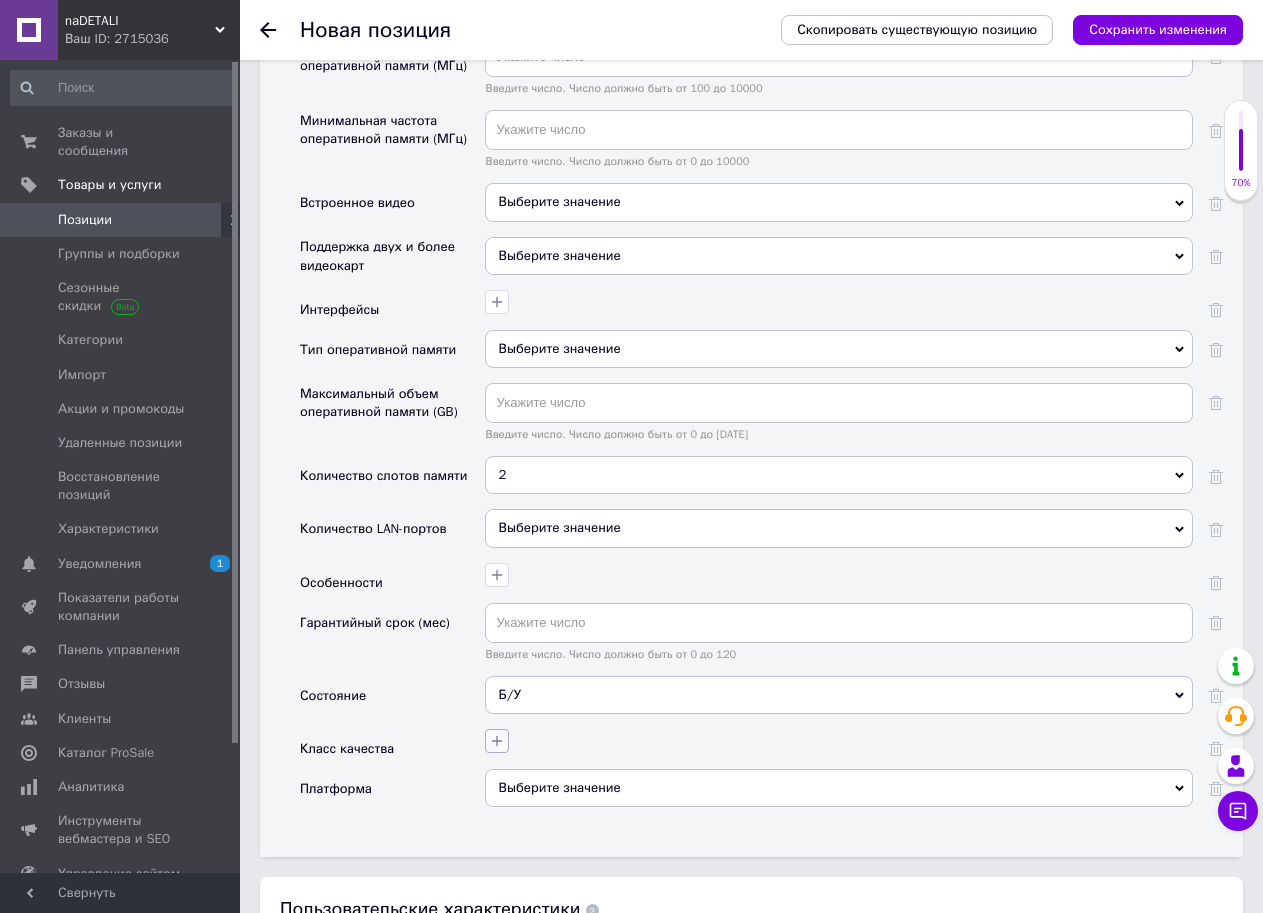 click 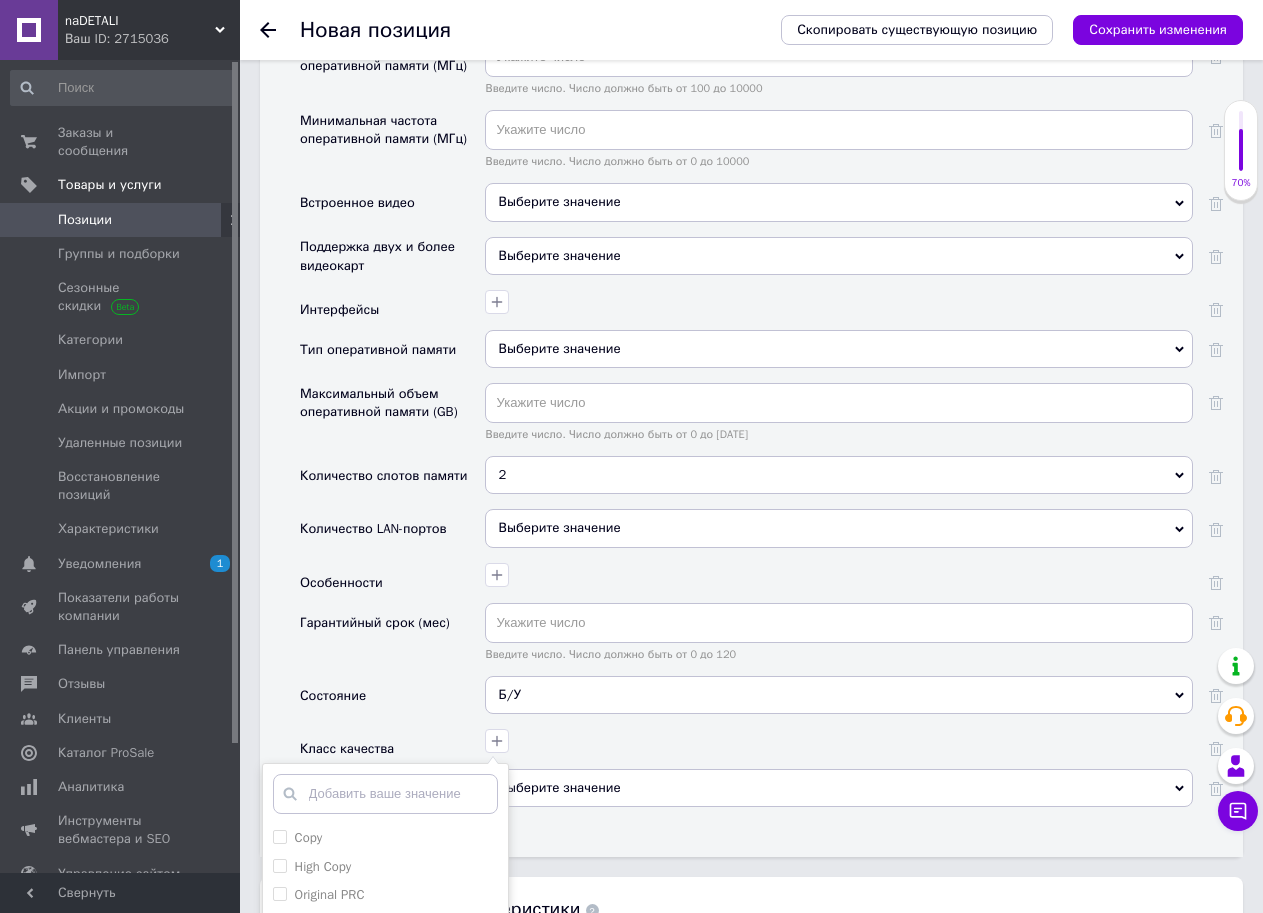 scroll, scrollTop: 2500, scrollLeft: 0, axis: vertical 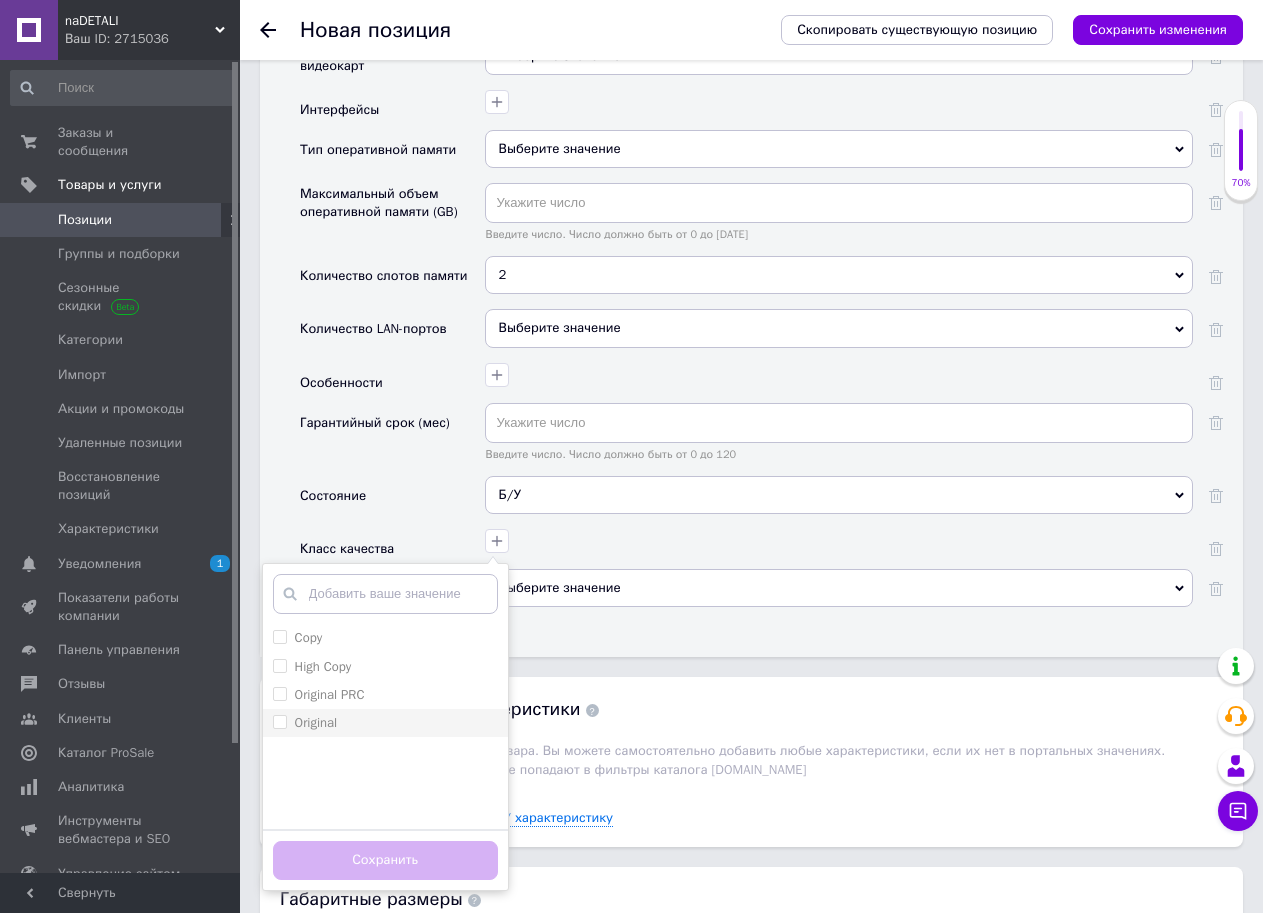 click on "Original" at bounding box center [316, 722] 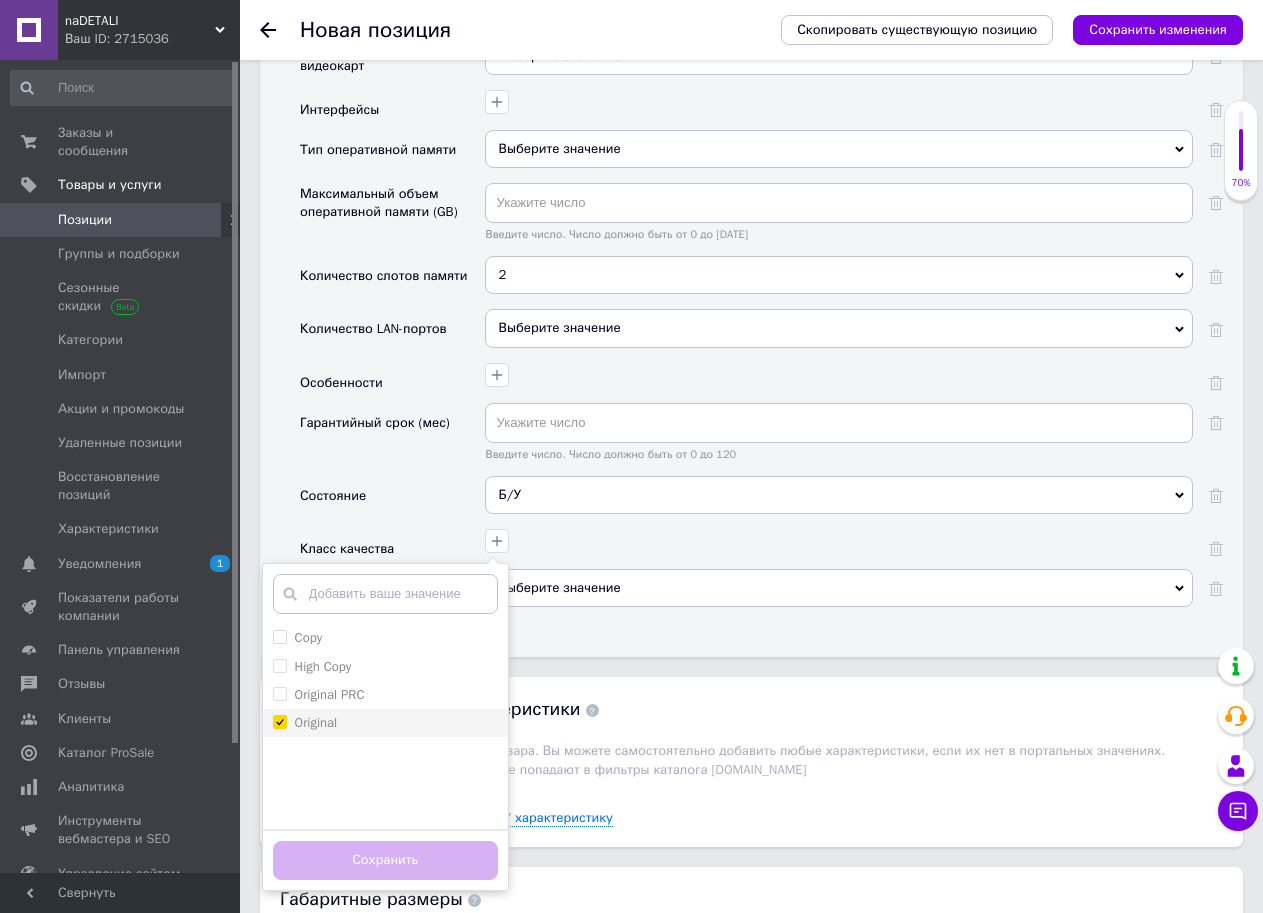 checkbox on "true" 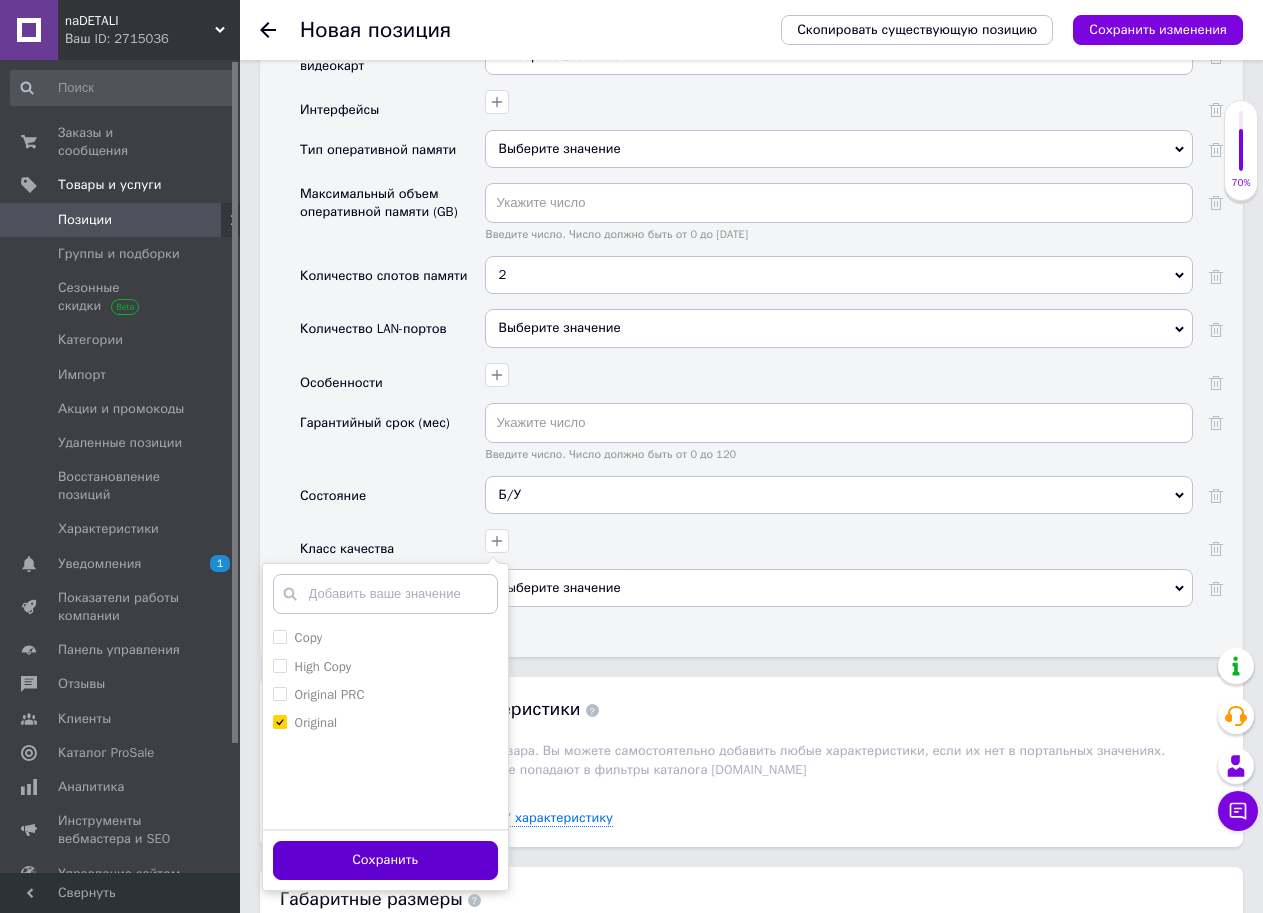 click on "Сохранить" at bounding box center (385, 860) 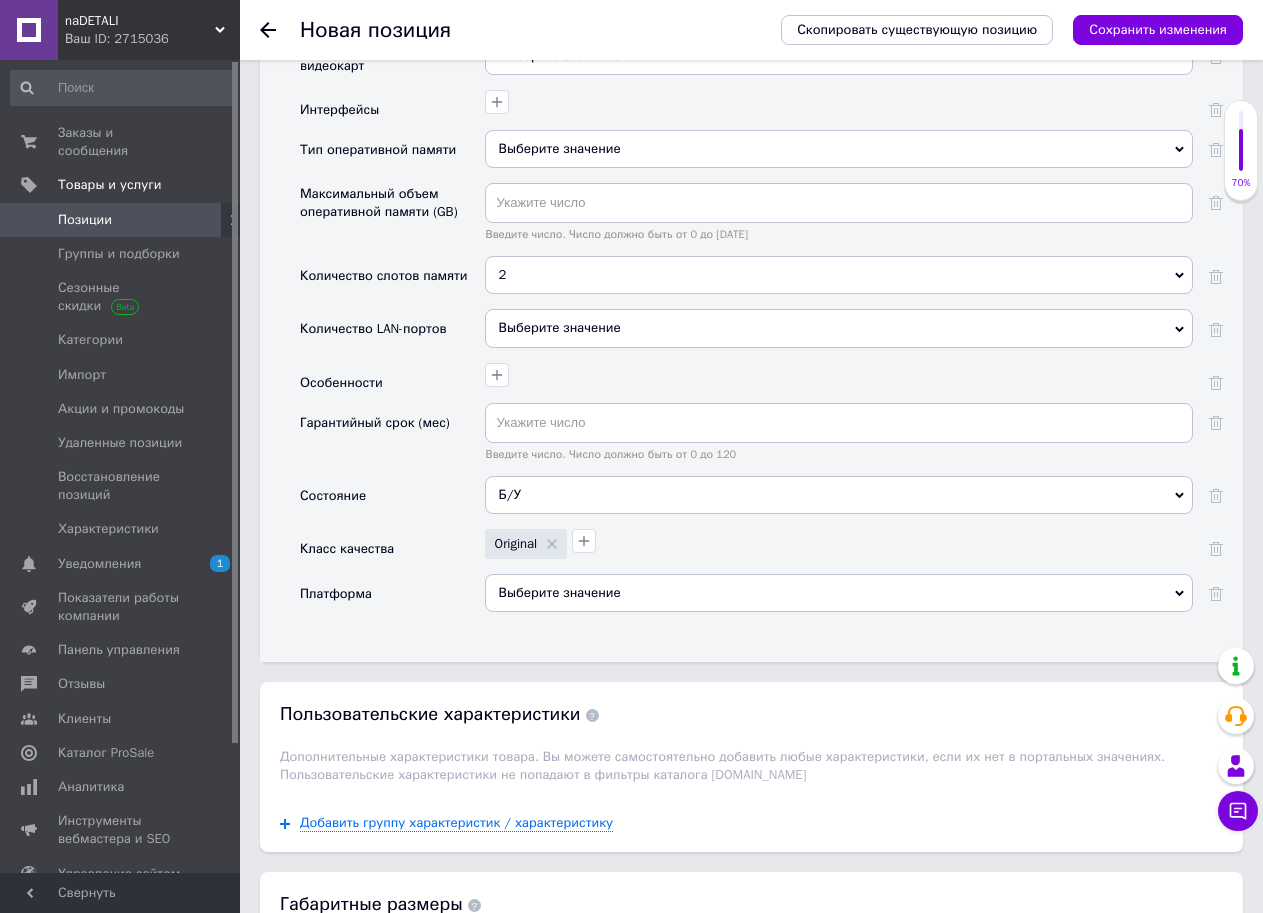 click on "Выберите значение" at bounding box center [839, 593] 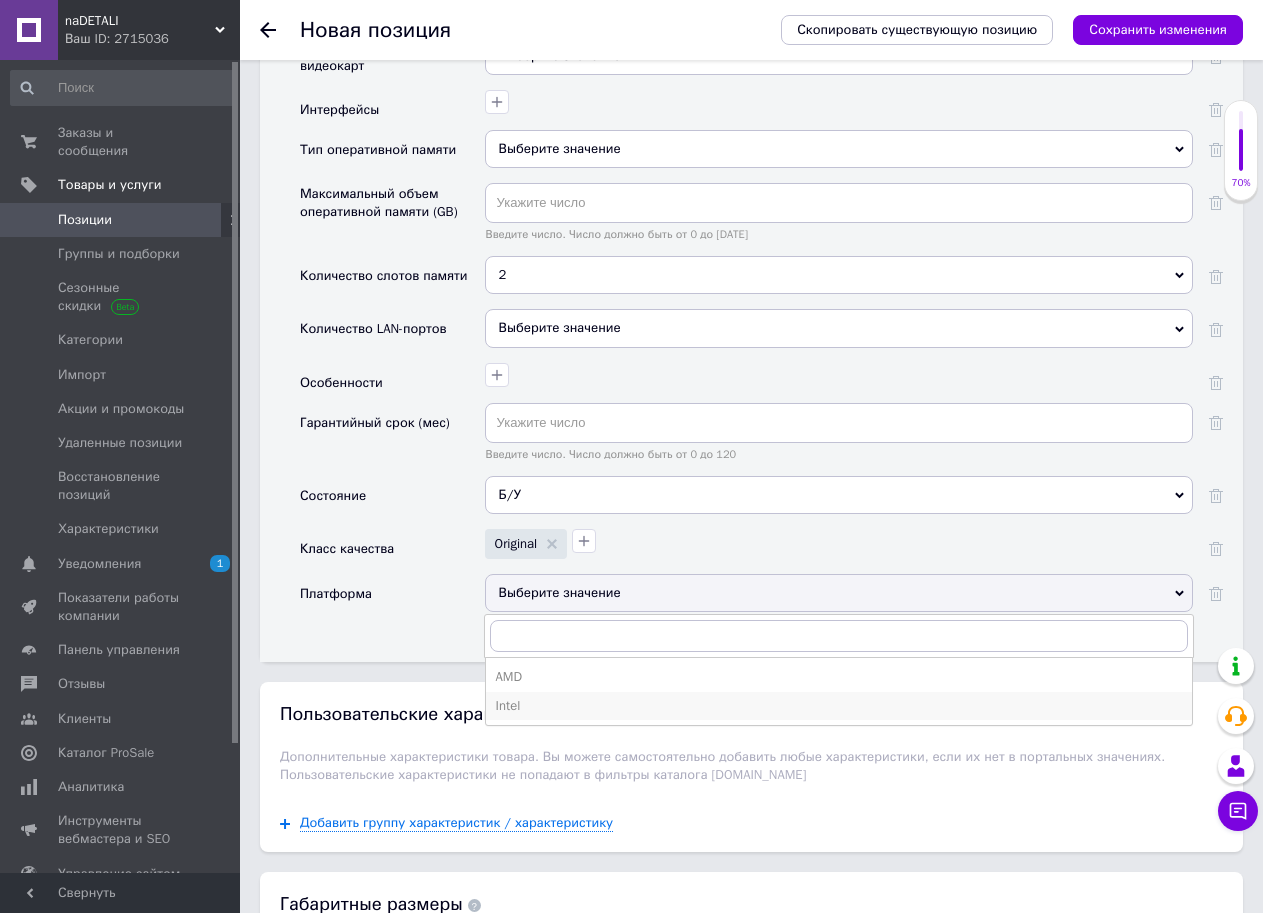 click on "Intel" at bounding box center (839, 706) 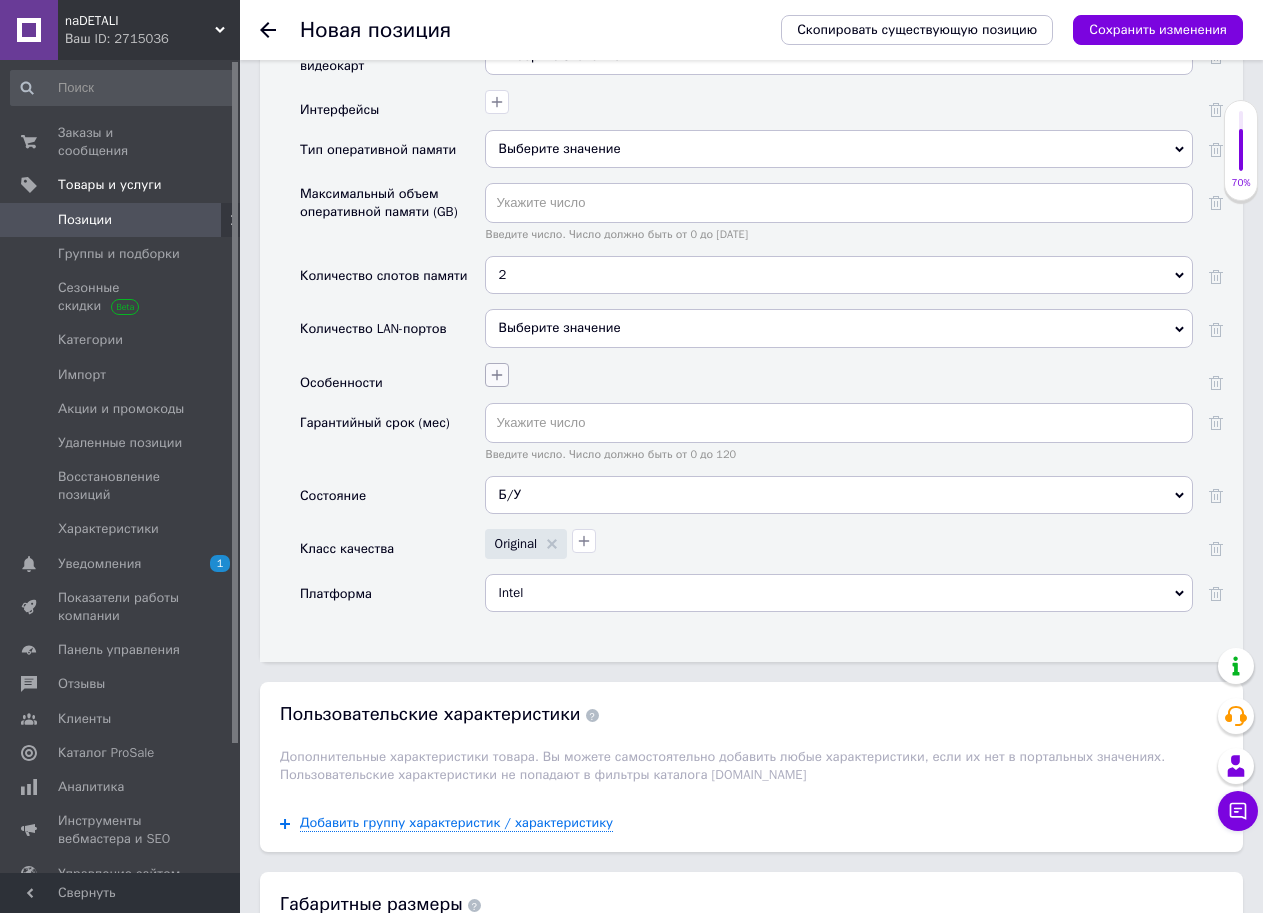 click 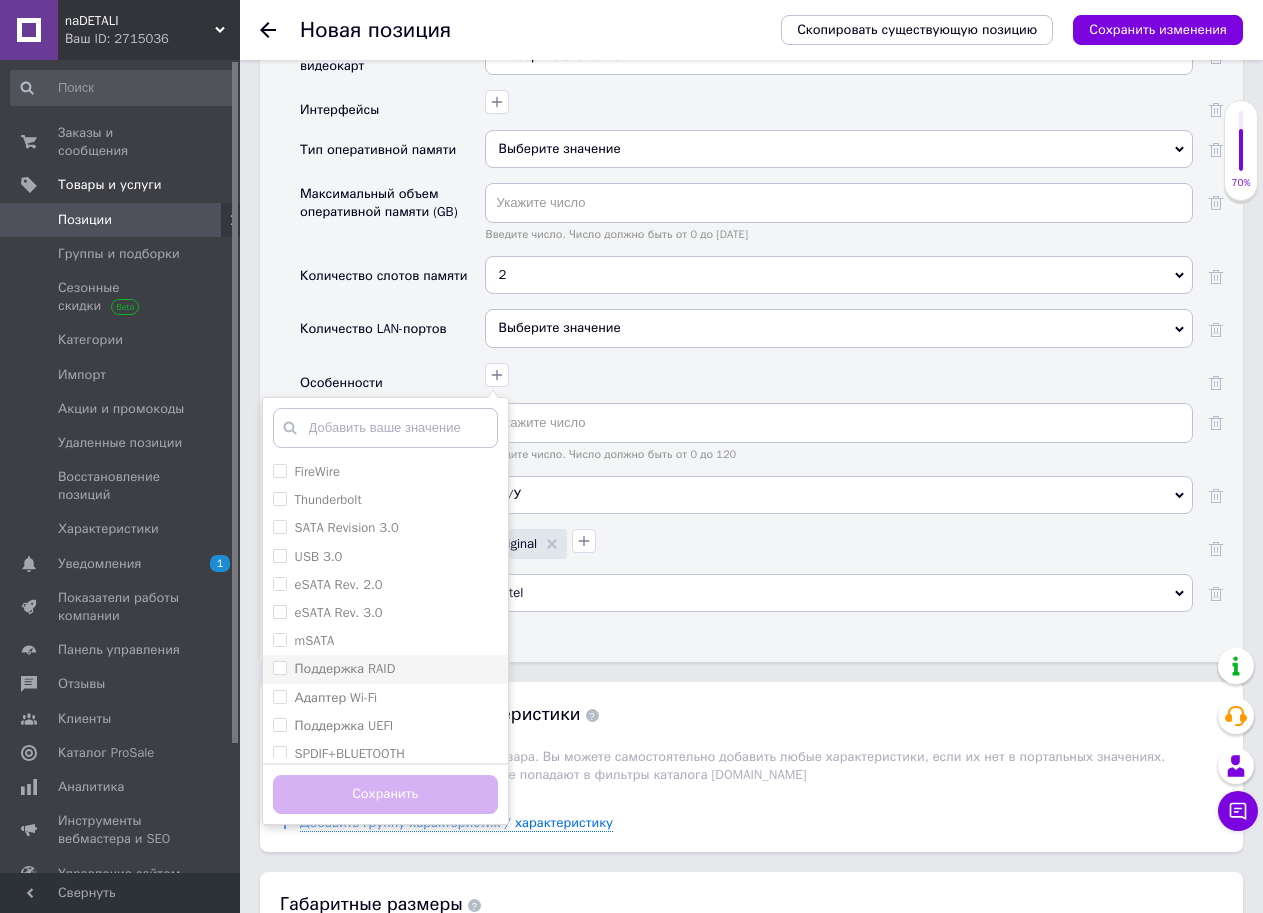 scroll, scrollTop: 66, scrollLeft: 0, axis: vertical 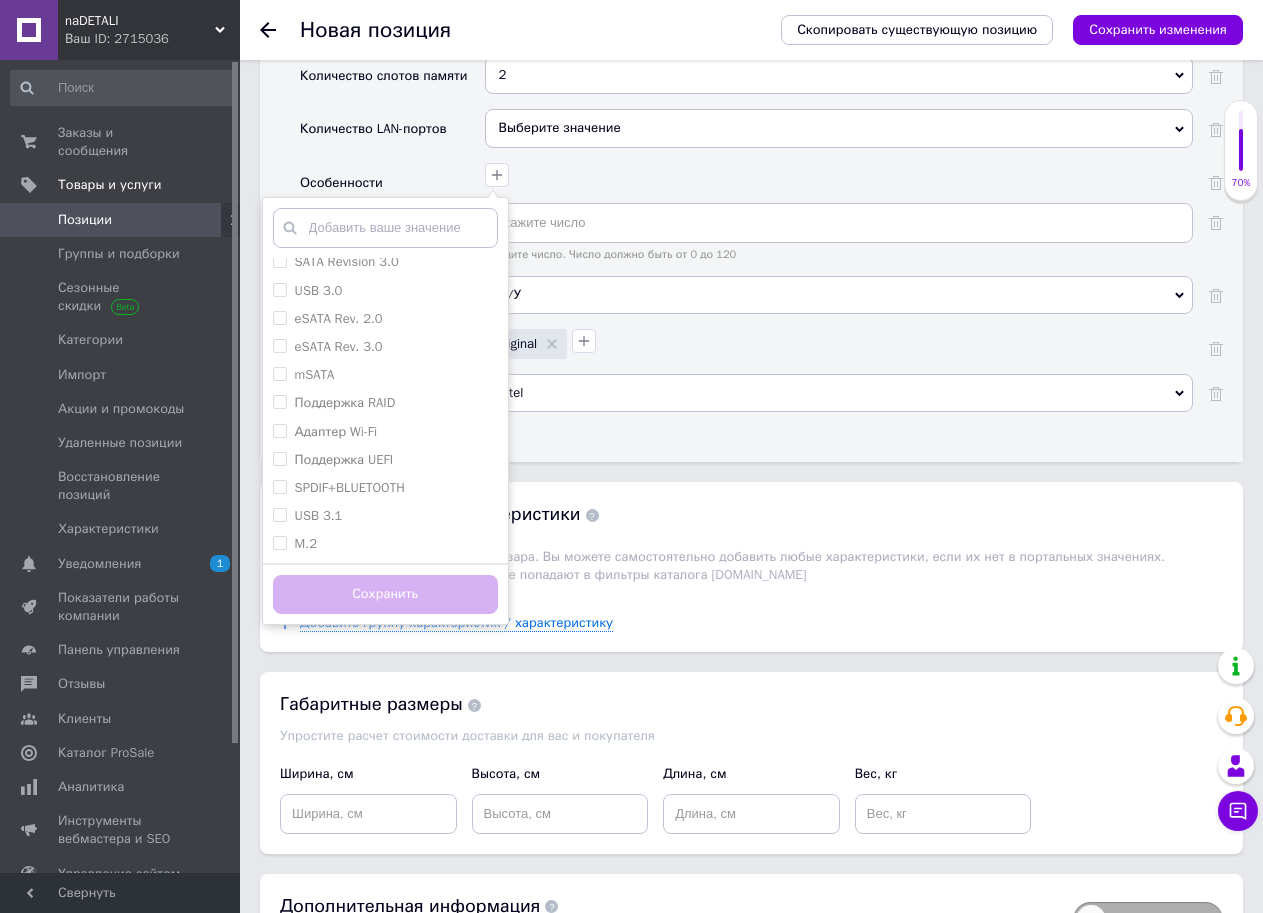 click on "Количество LAN-портов" at bounding box center (392, 135) 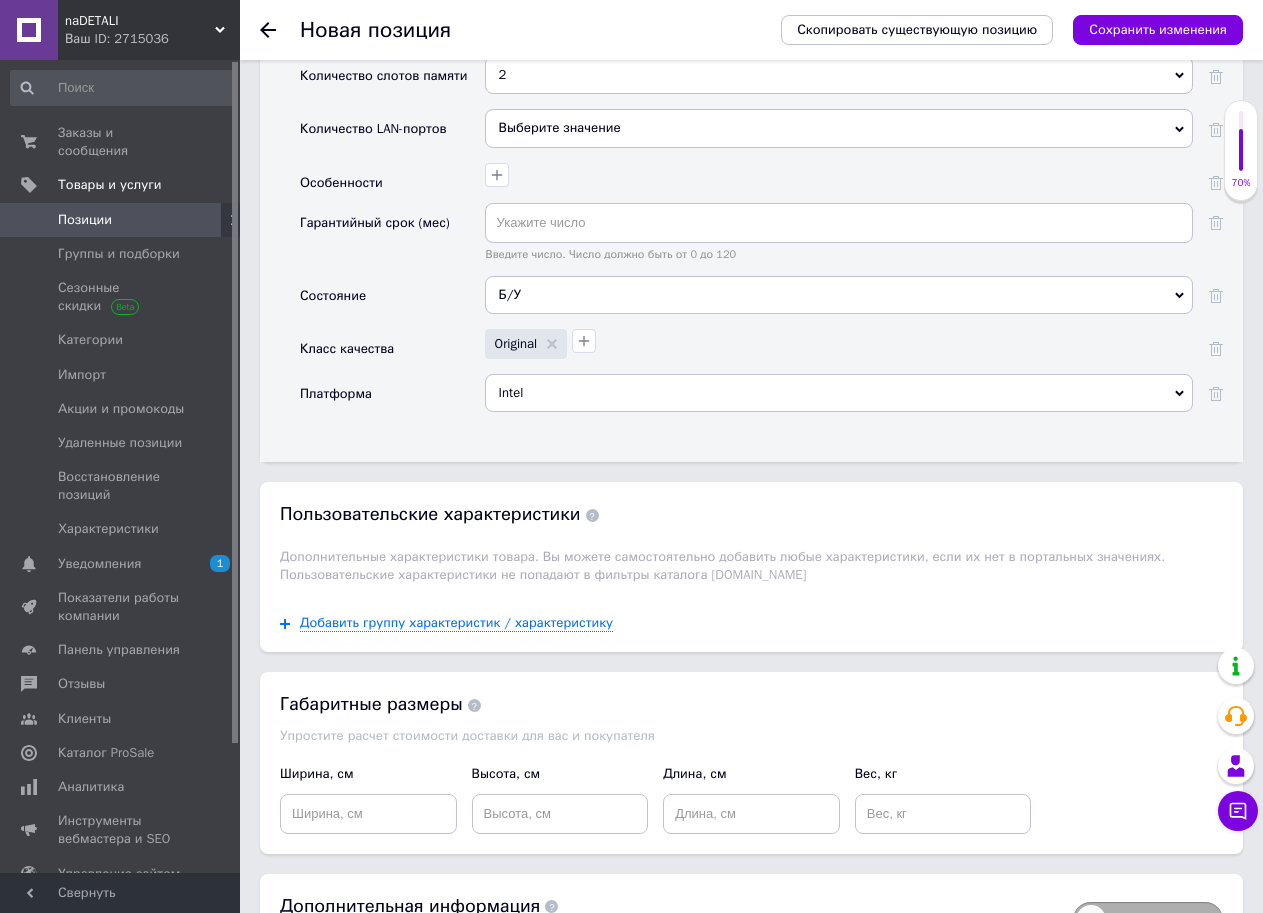 scroll, scrollTop: 2500, scrollLeft: 0, axis: vertical 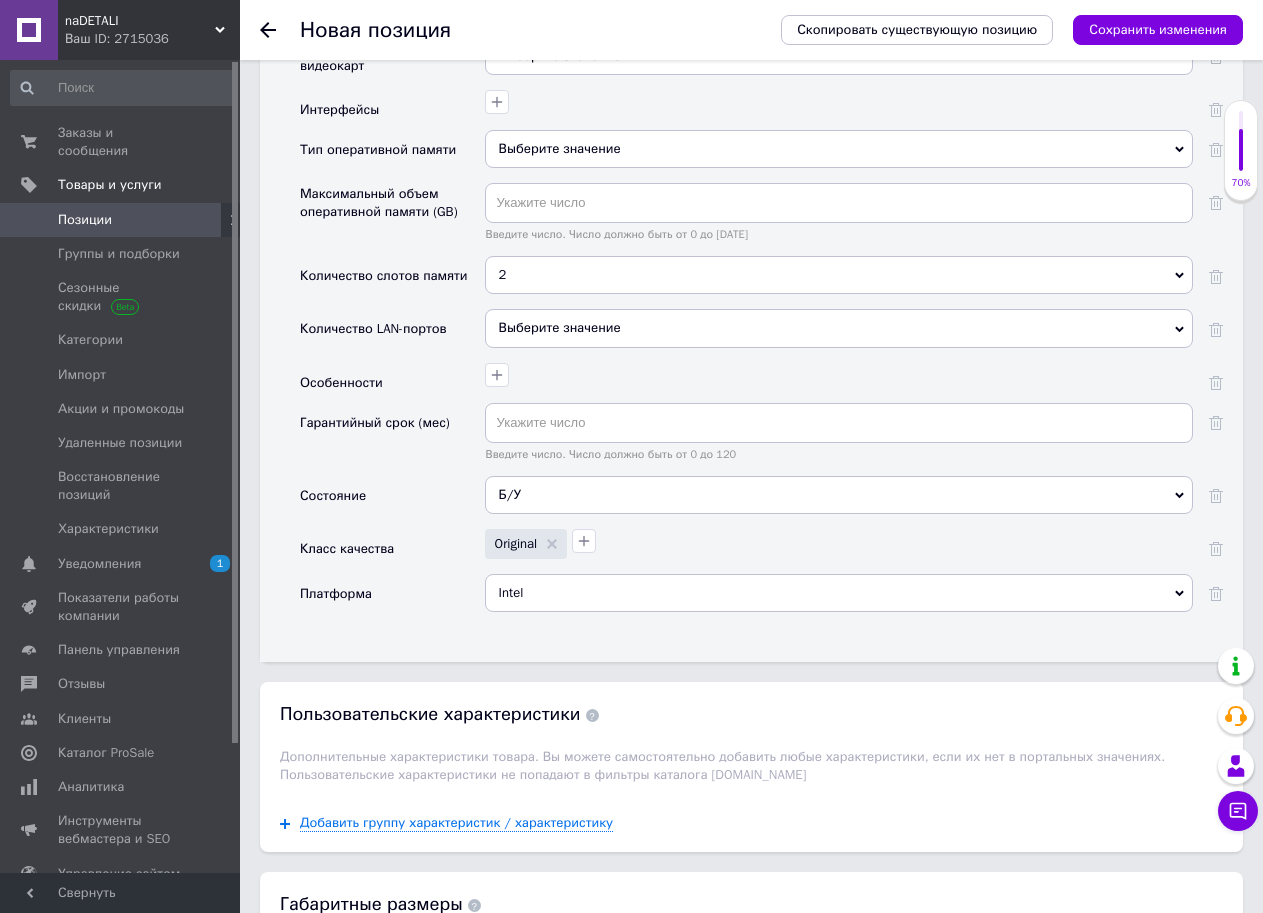 click on "Выберите значение" at bounding box center (839, 149) 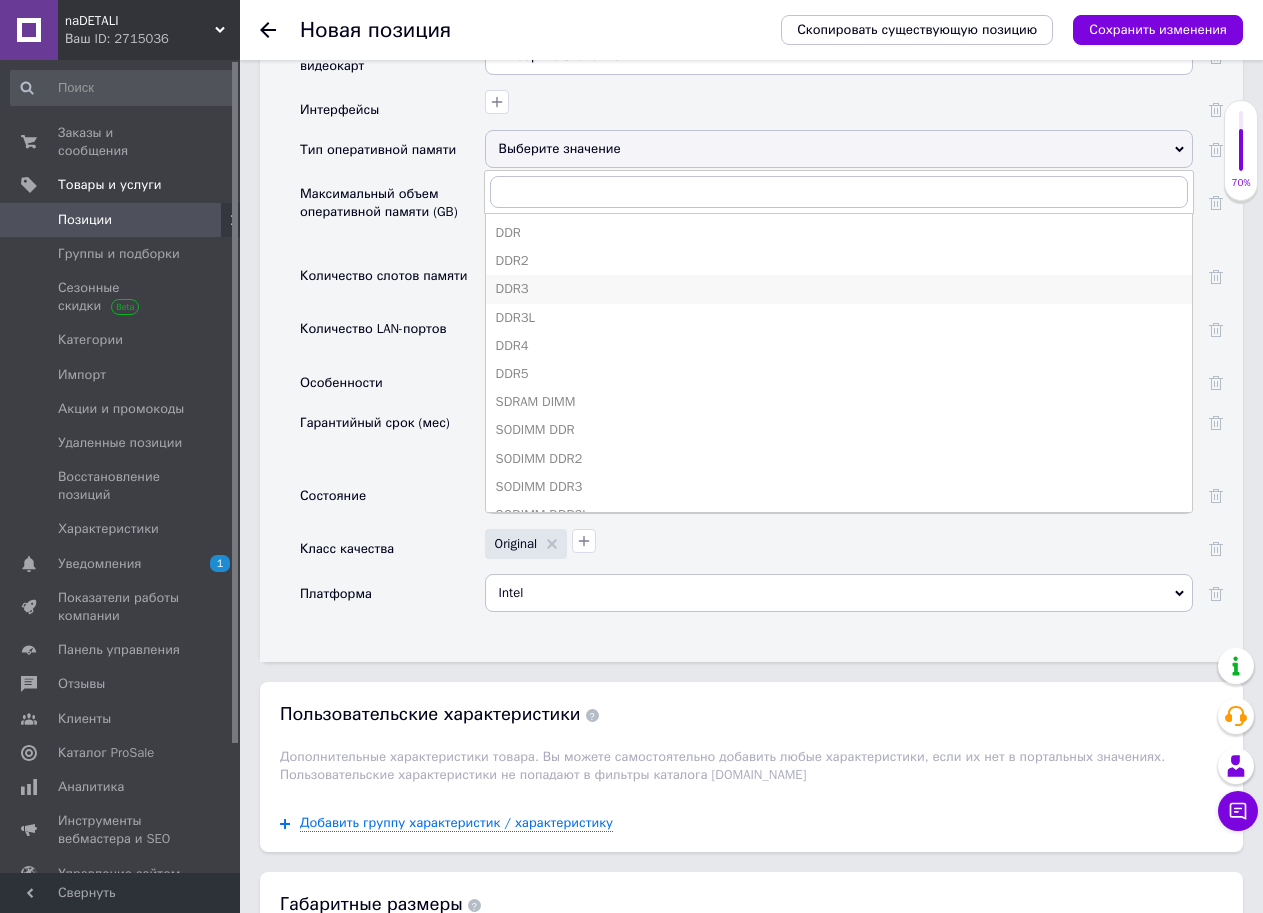 click on "DDR3" at bounding box center (839, 289) 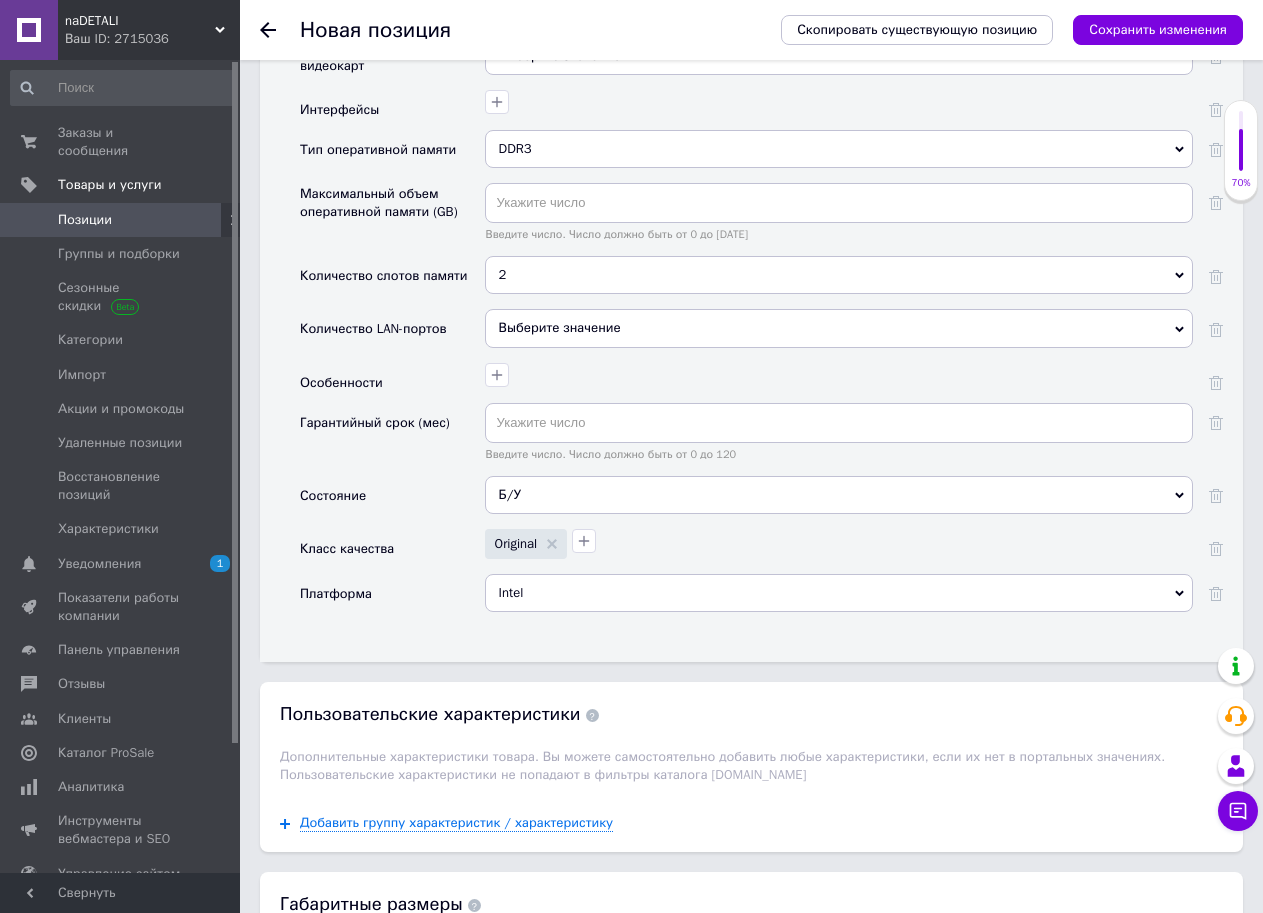click on "Выберите значение" at bounding box center [839, 328] 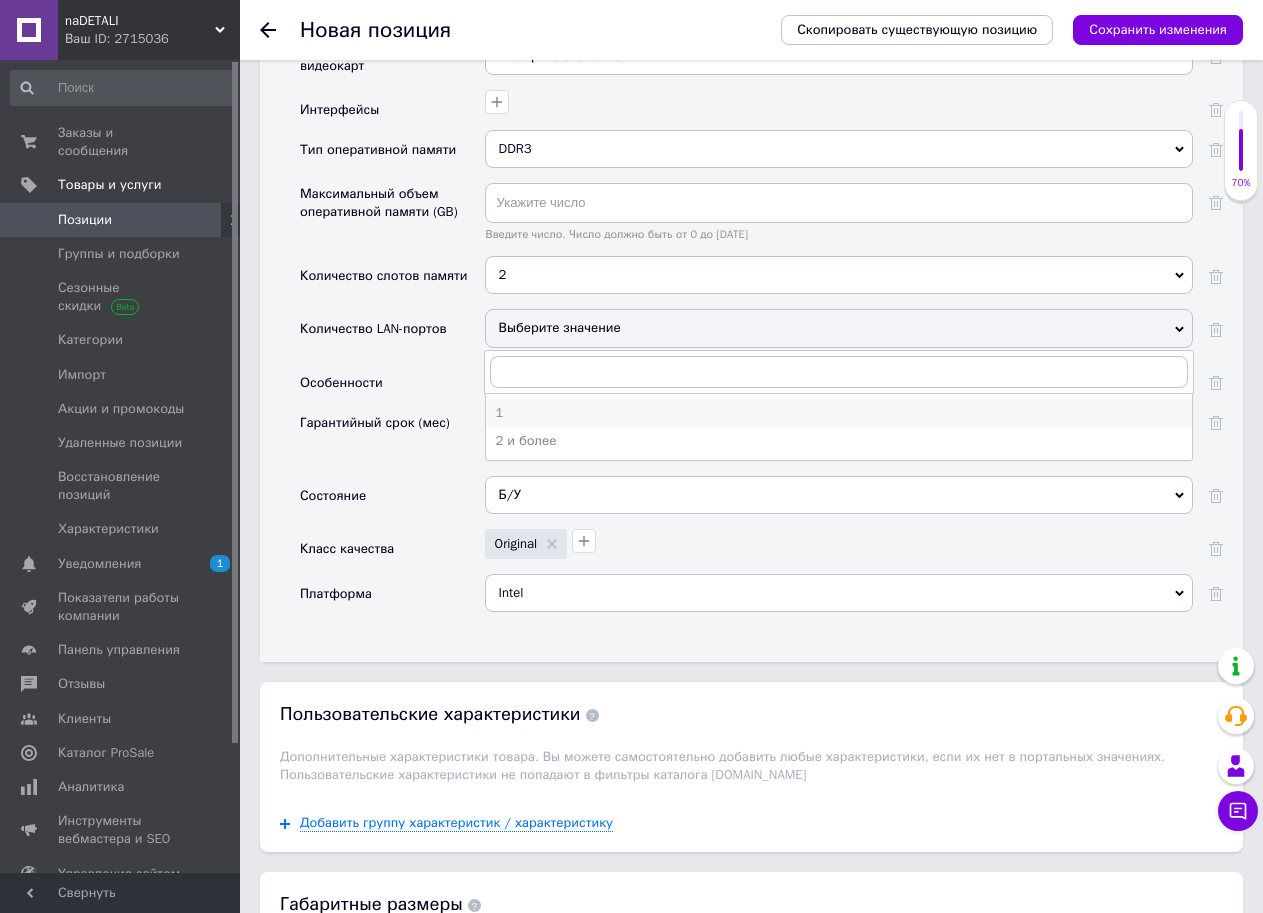 click on "1" at bounding box center (839, 413) 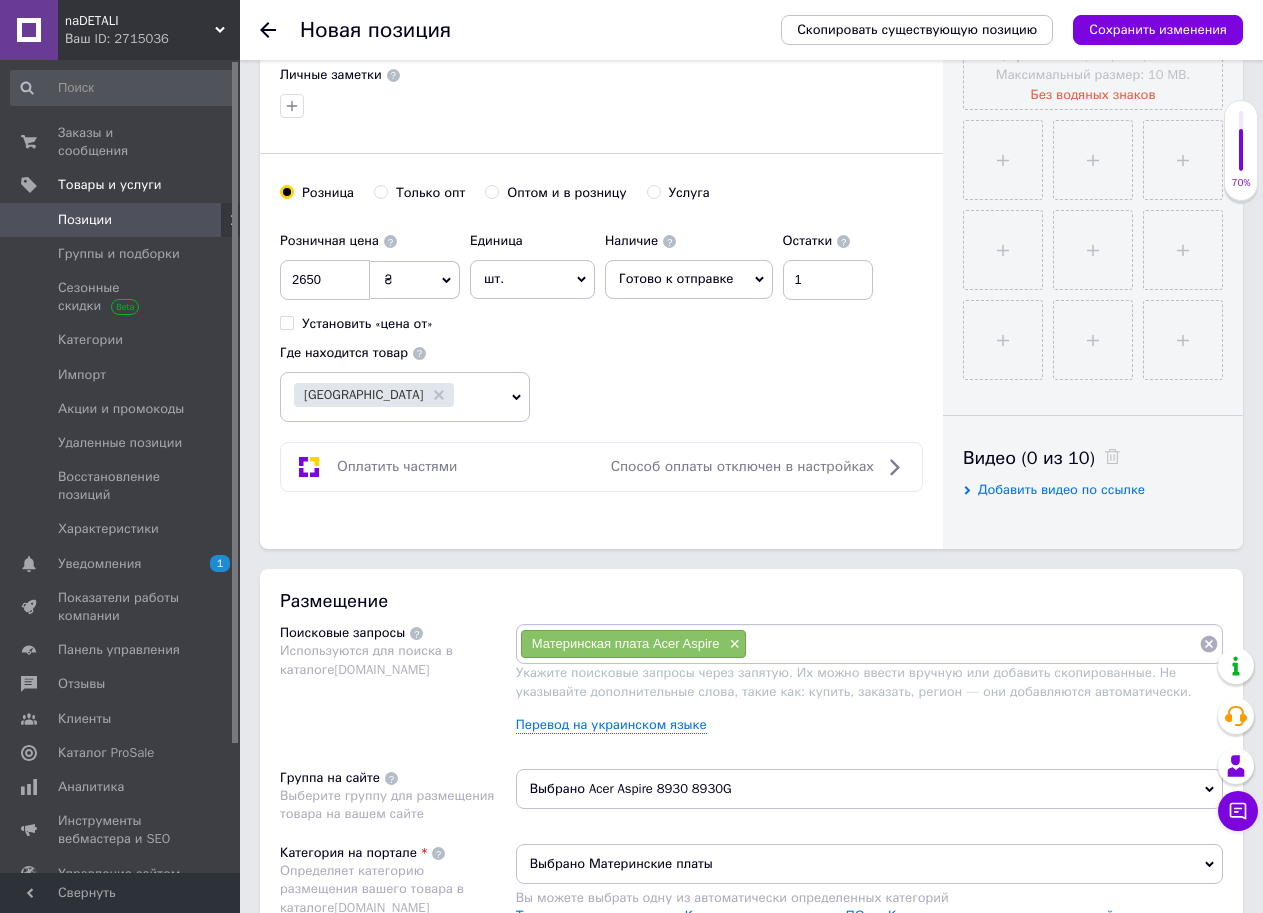 scroll, scrollTop: 0, scrollLeft: 0, axis: both 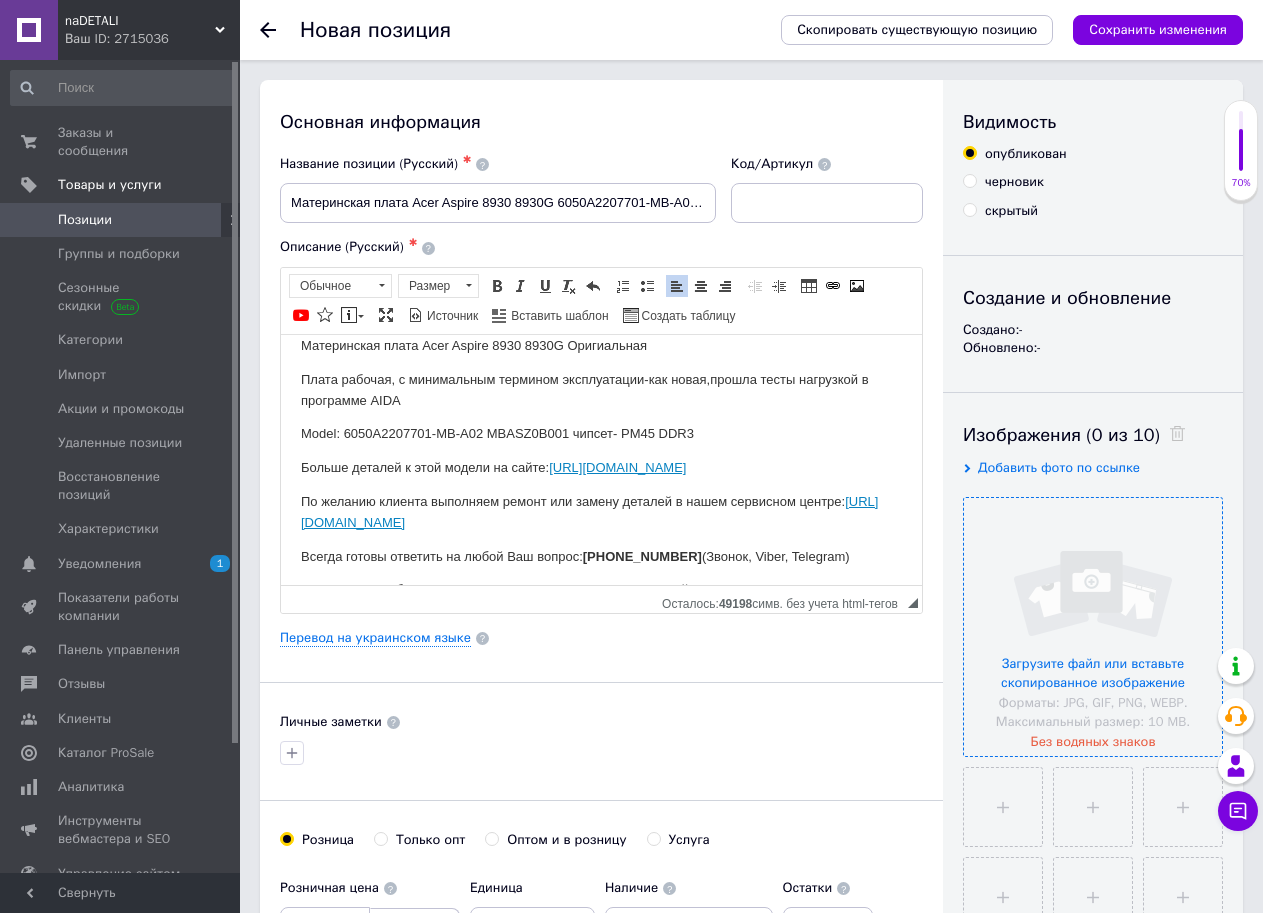 click at bounding box center (1093, 627) 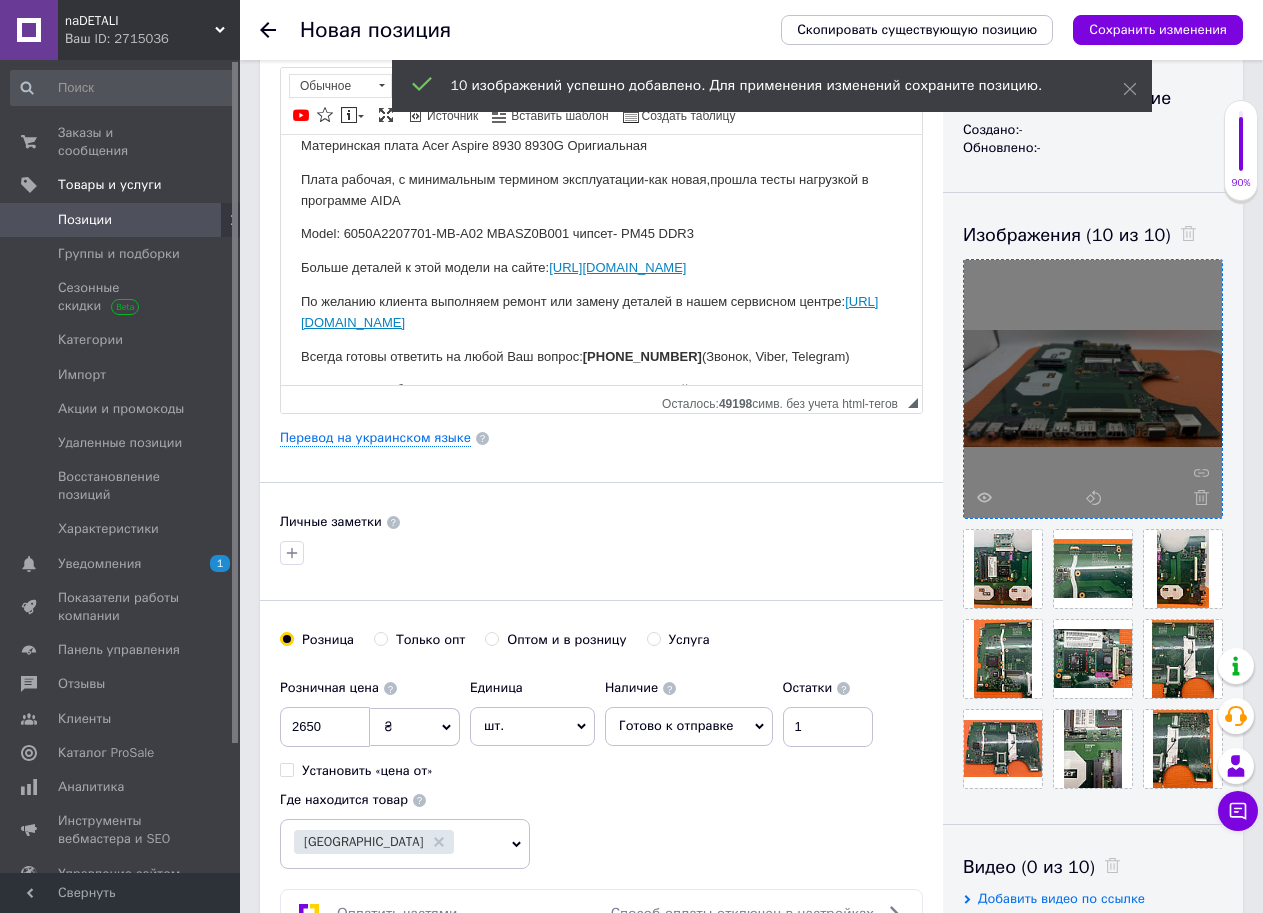 scroll, scrollTop: 300, scrollLeft: 0, axis: vertical 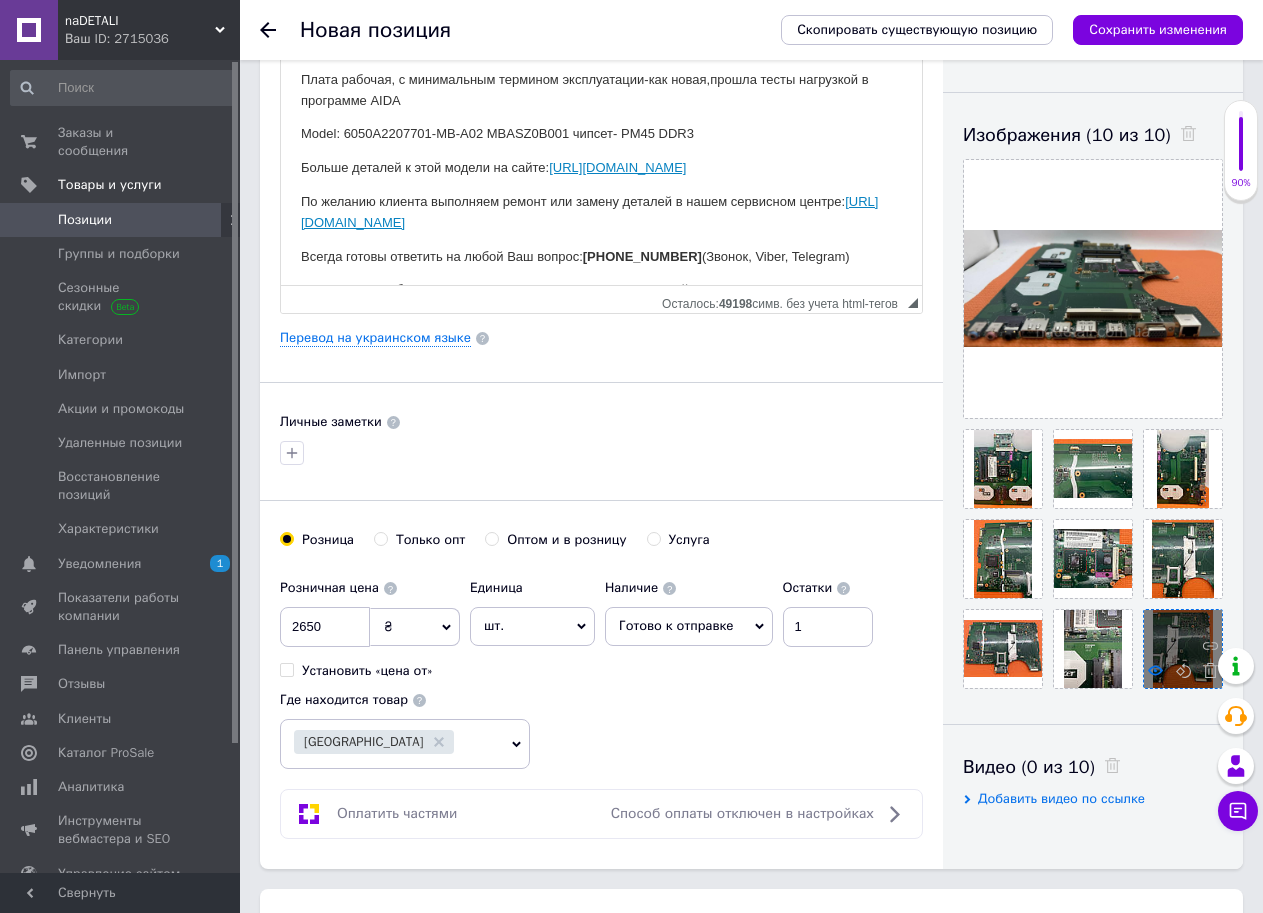click 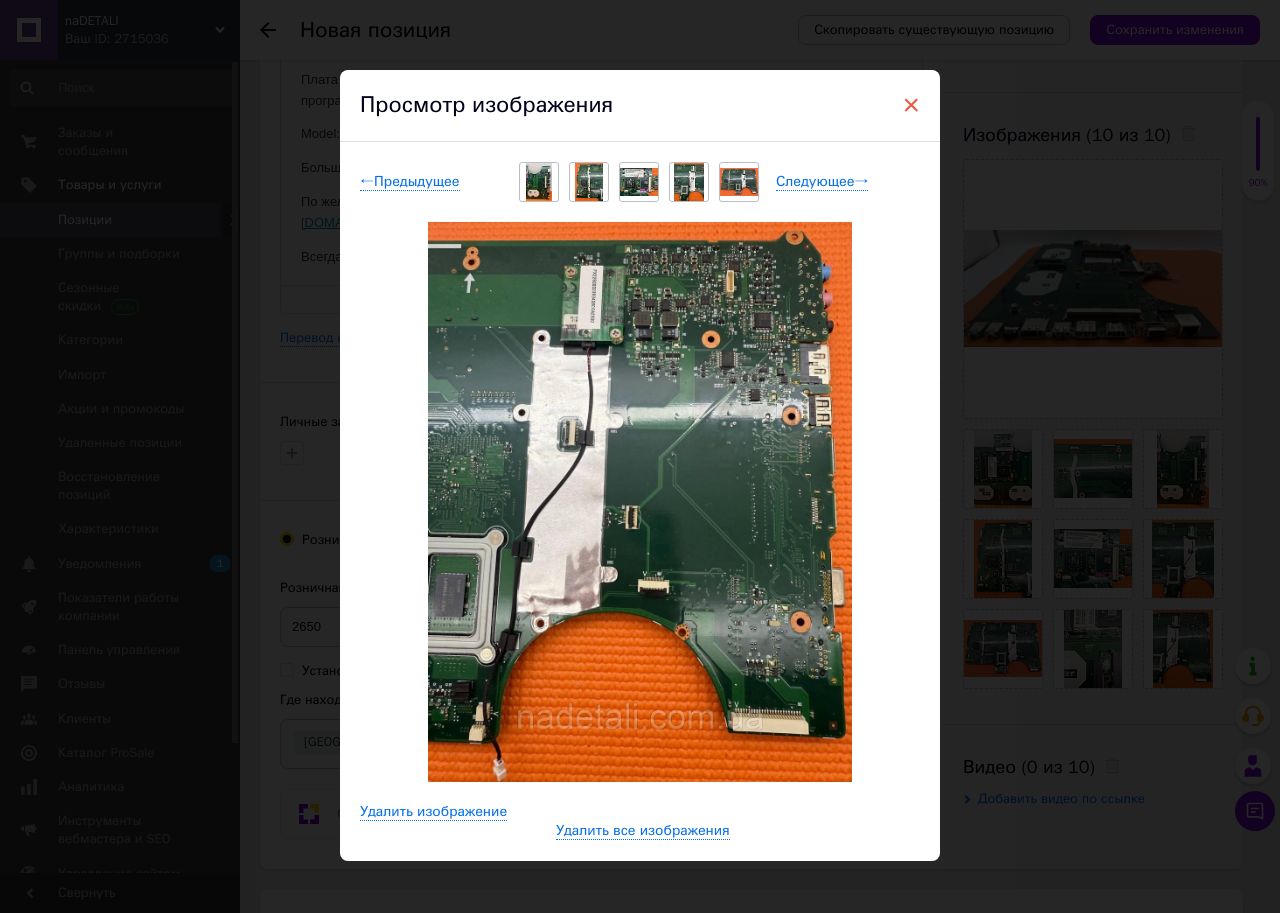 click on "×" at bounding box center (911, 105) 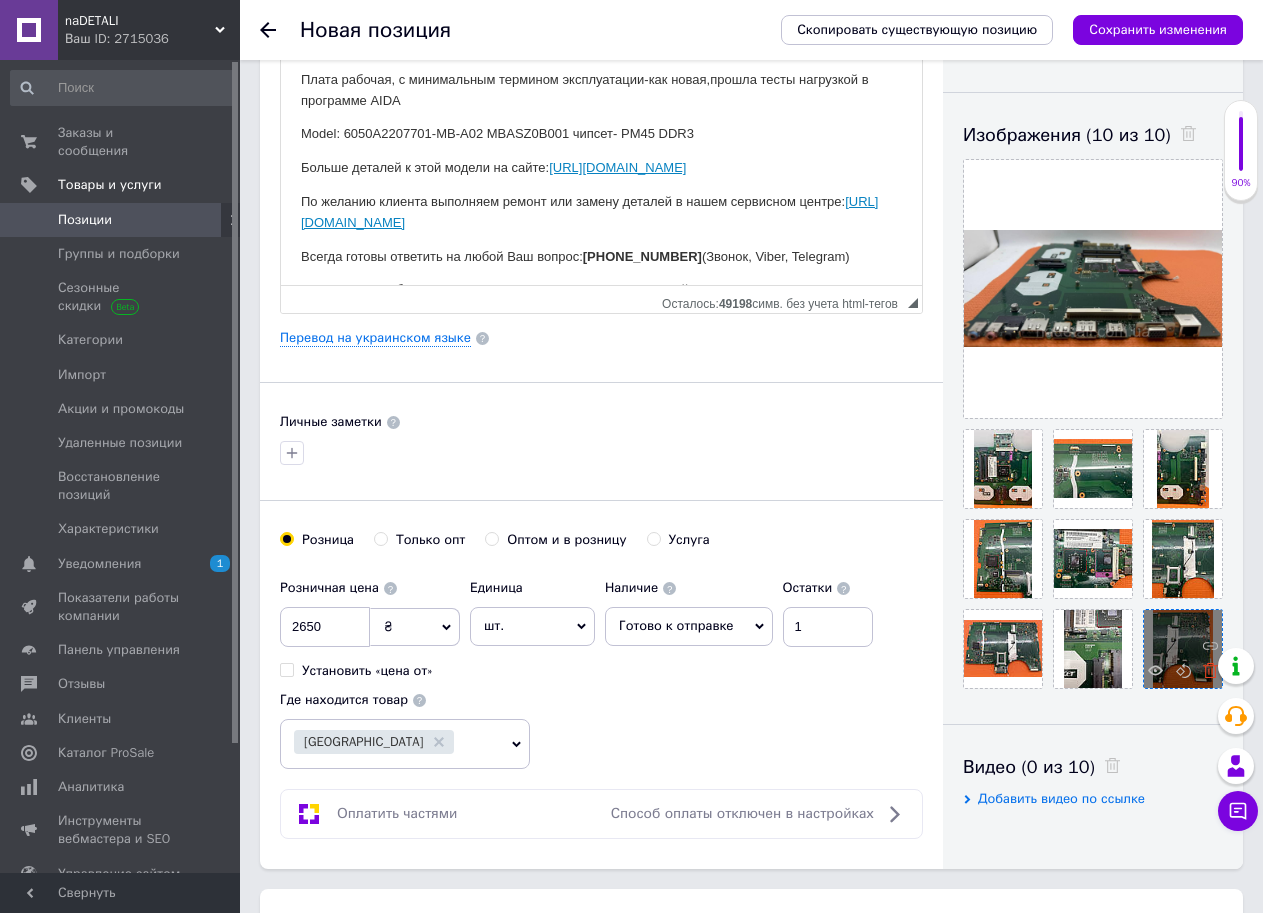 click 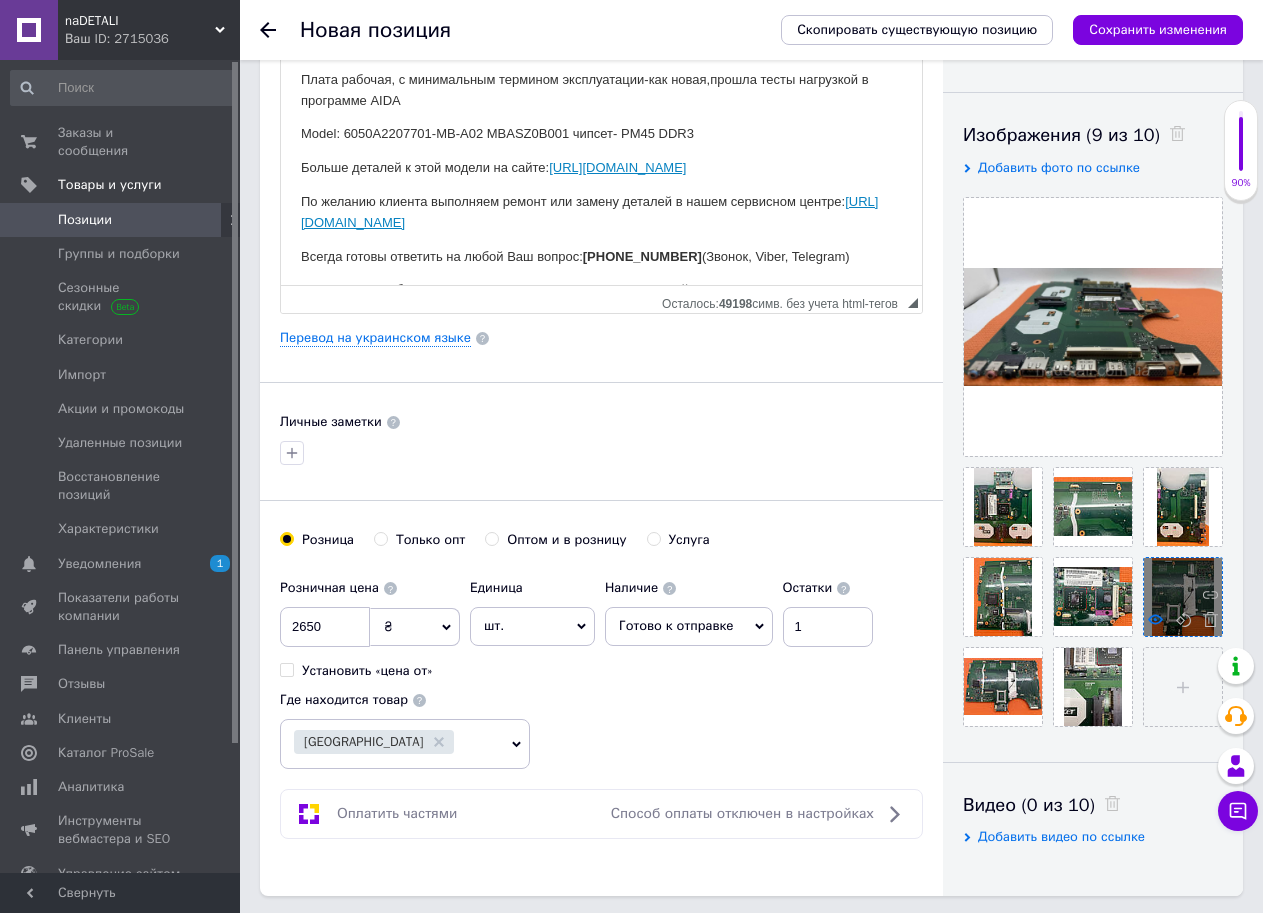 click 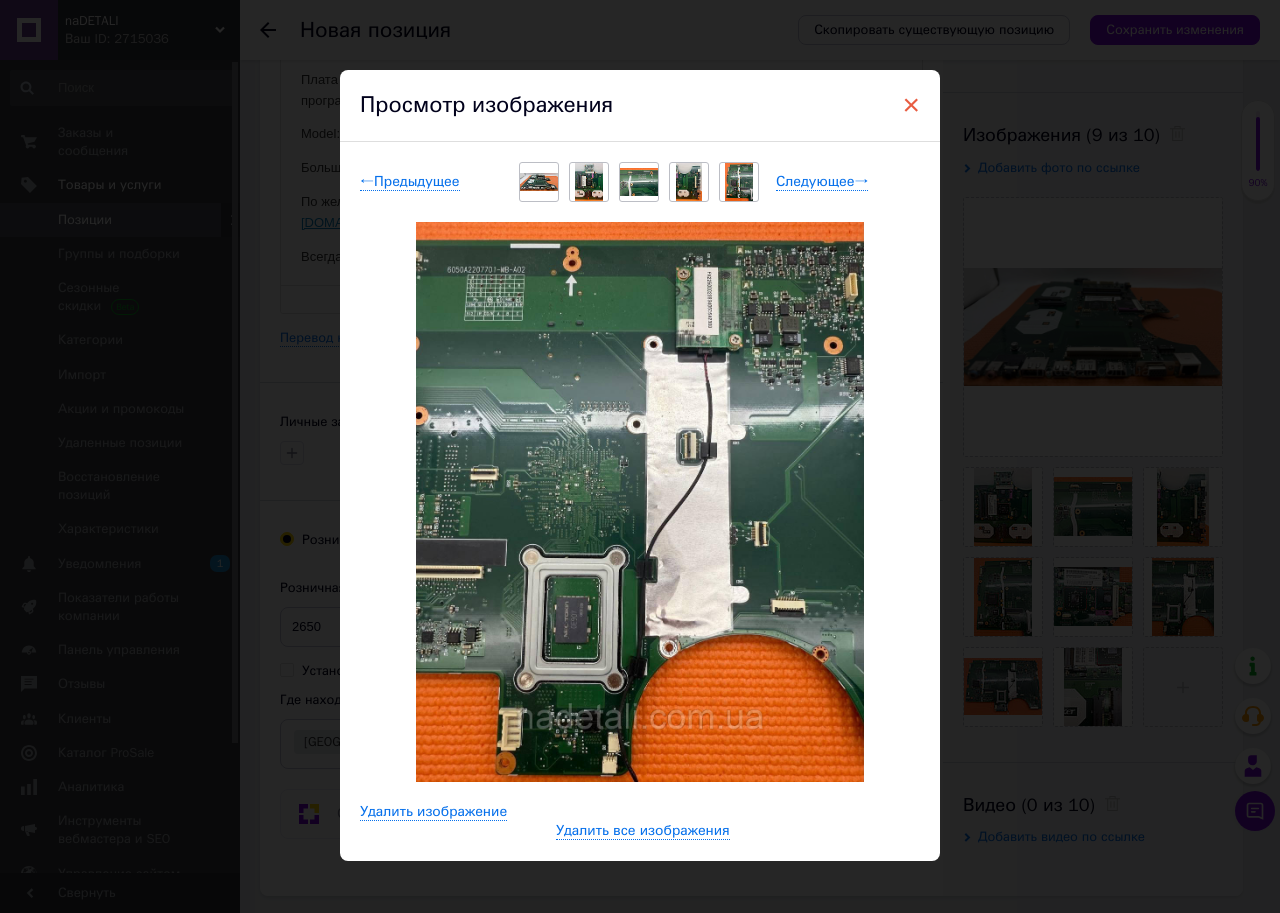 click on "×" at bounding box center [911, 105] 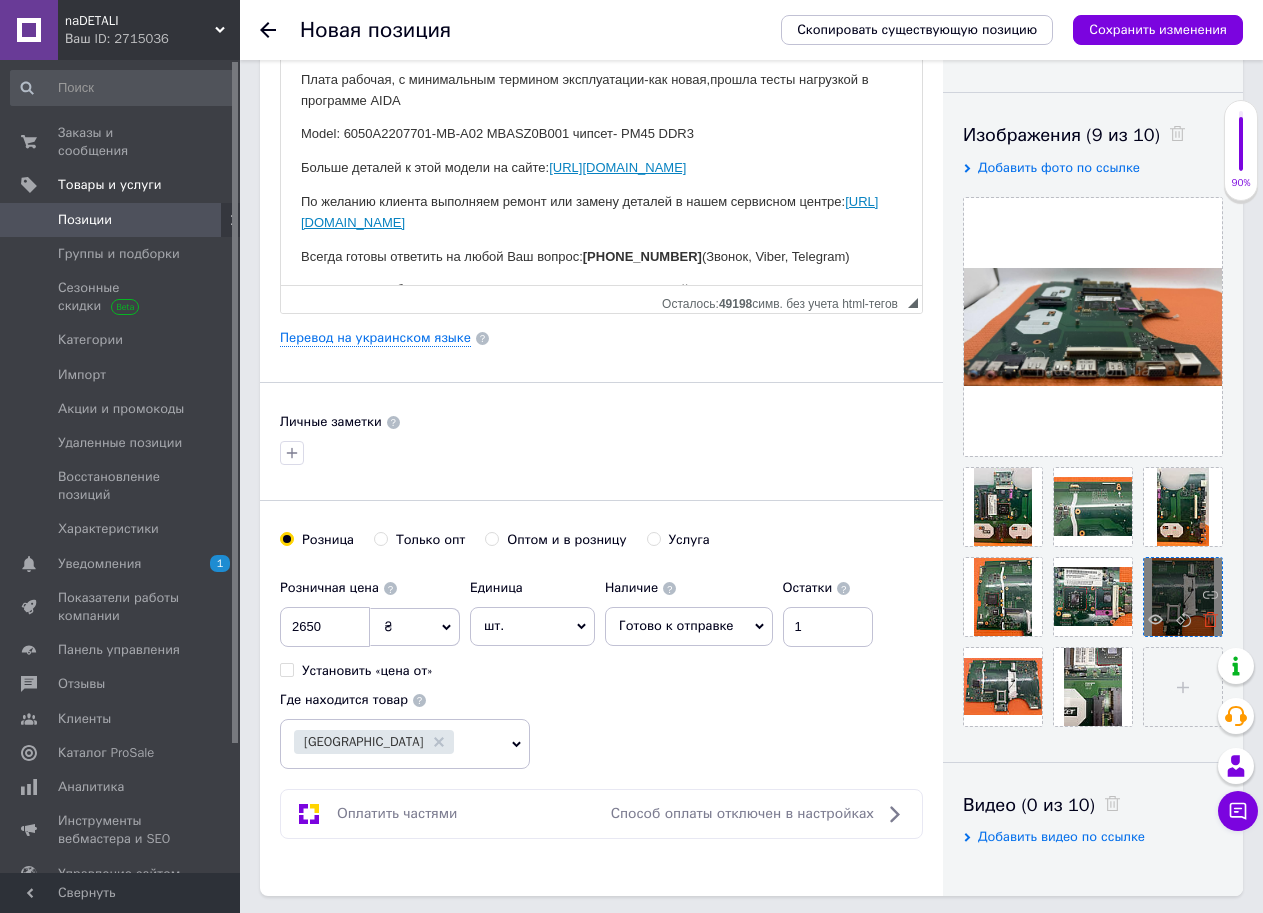 click 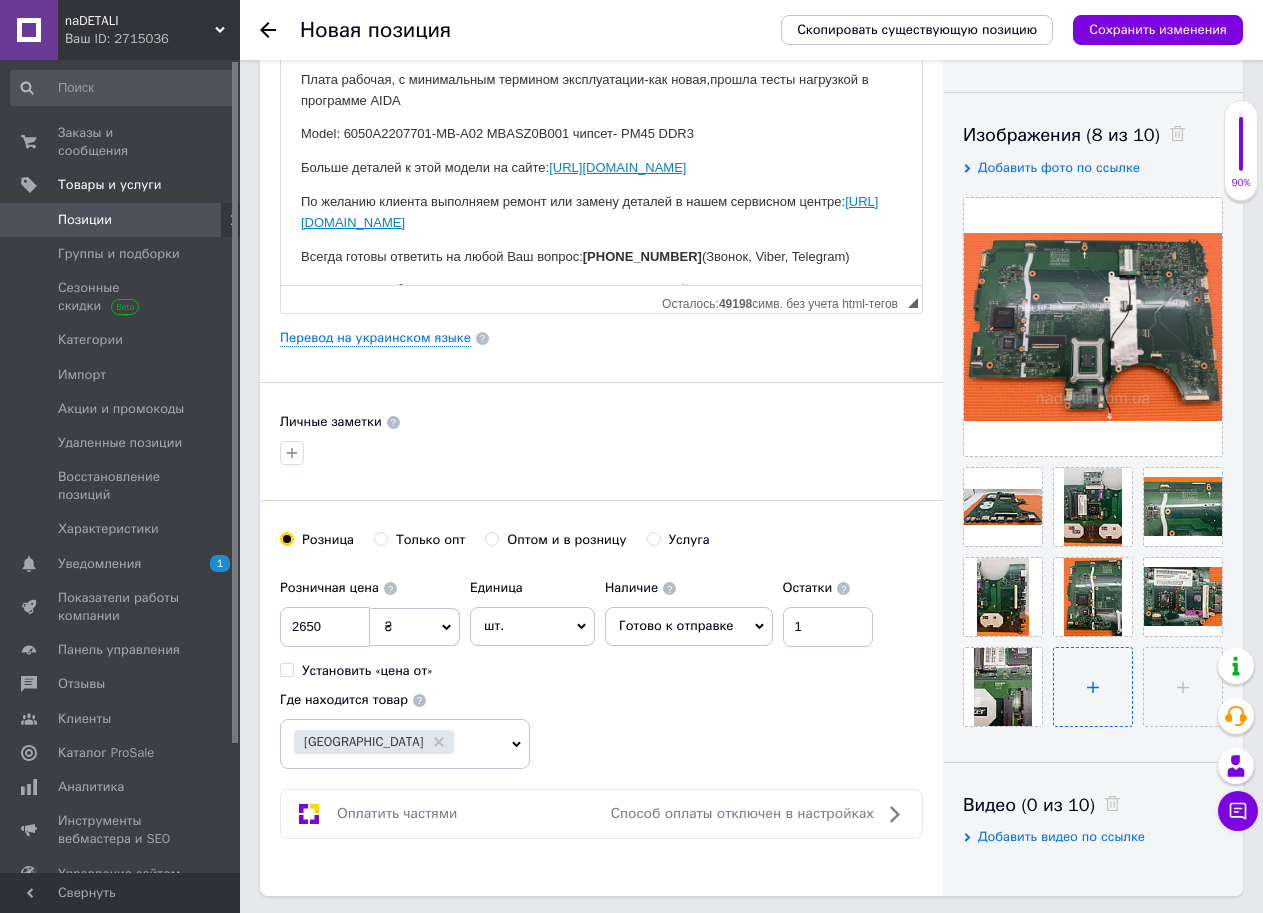 click at bounding box center (1093, 687) 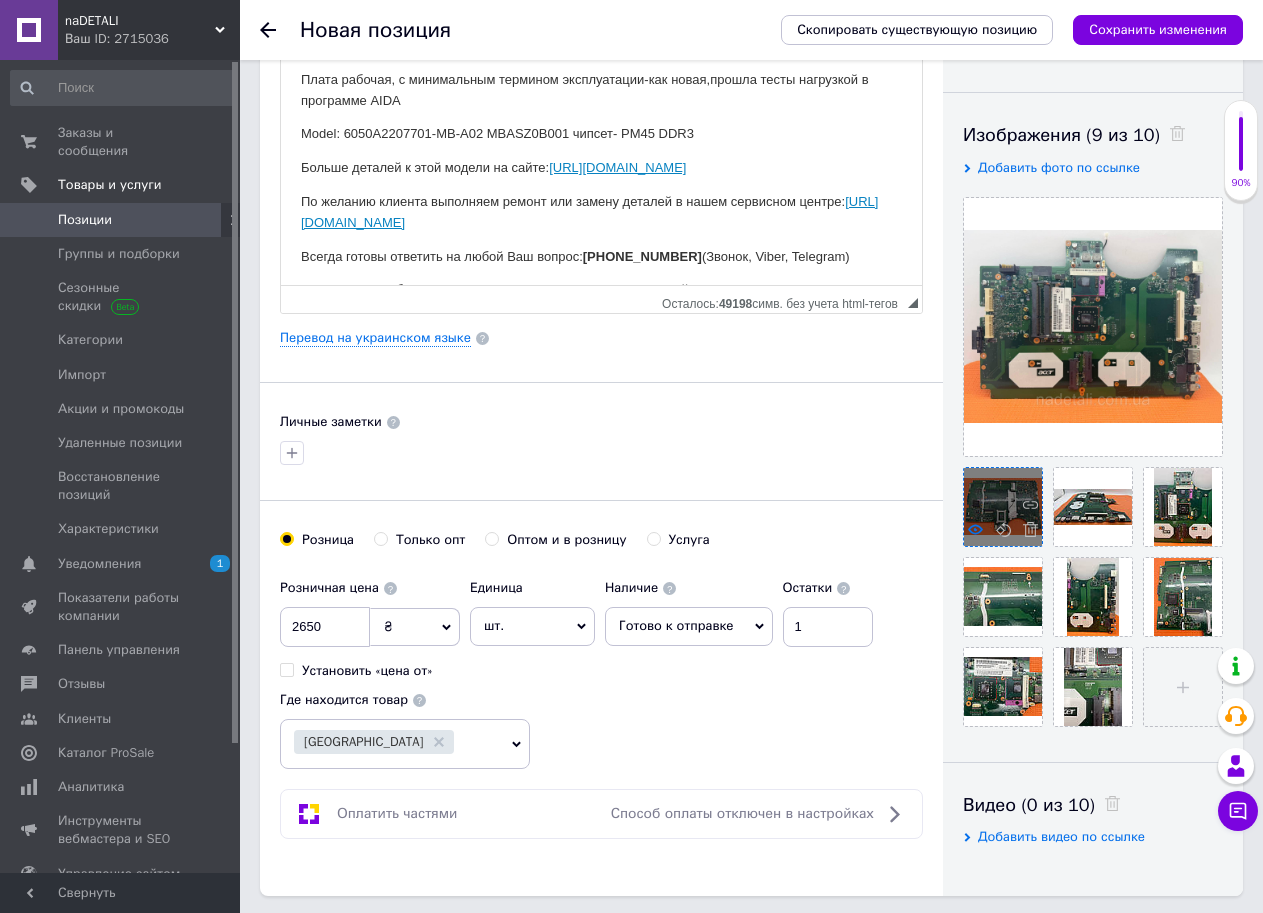 click 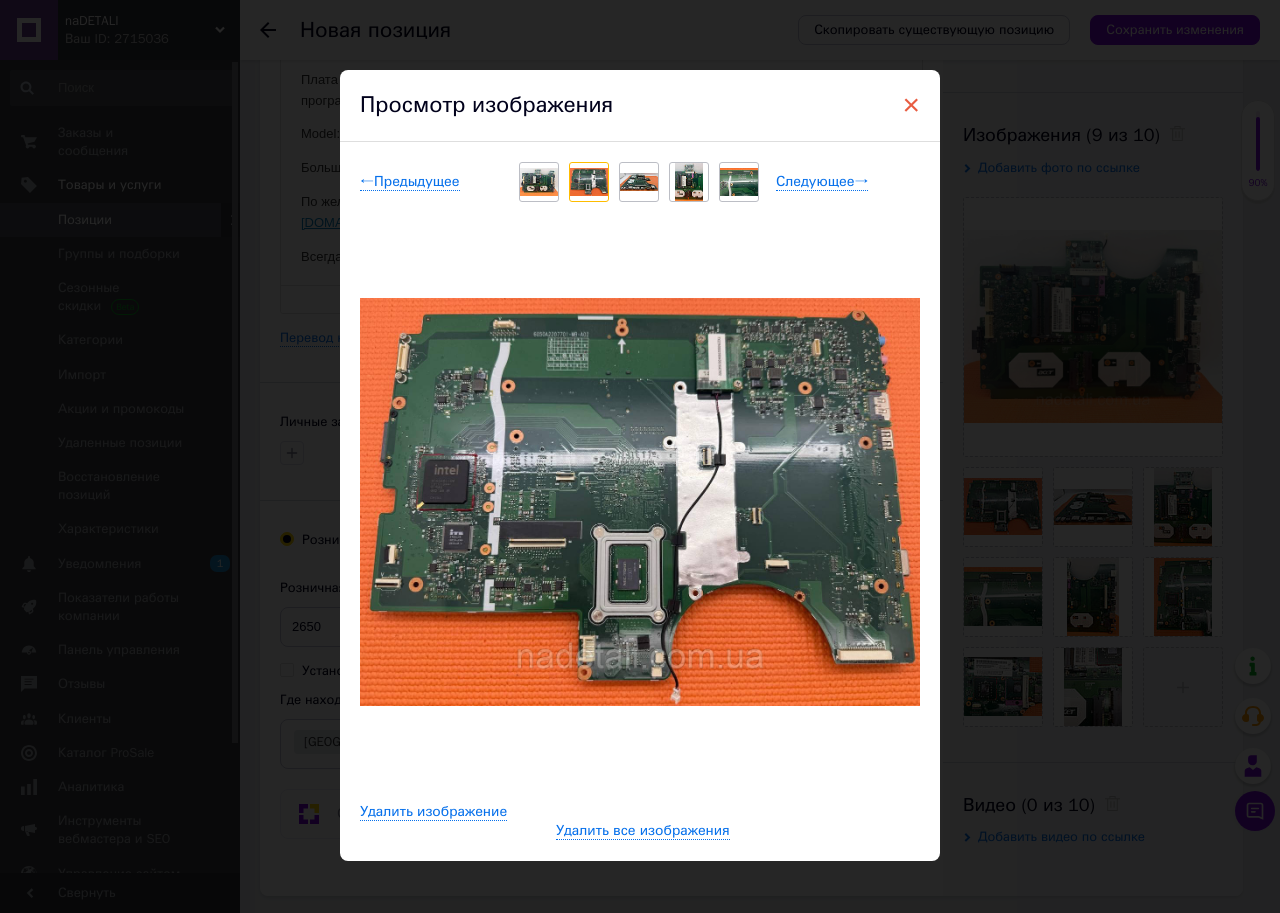 click on "×" at bounding box center (911, 105) 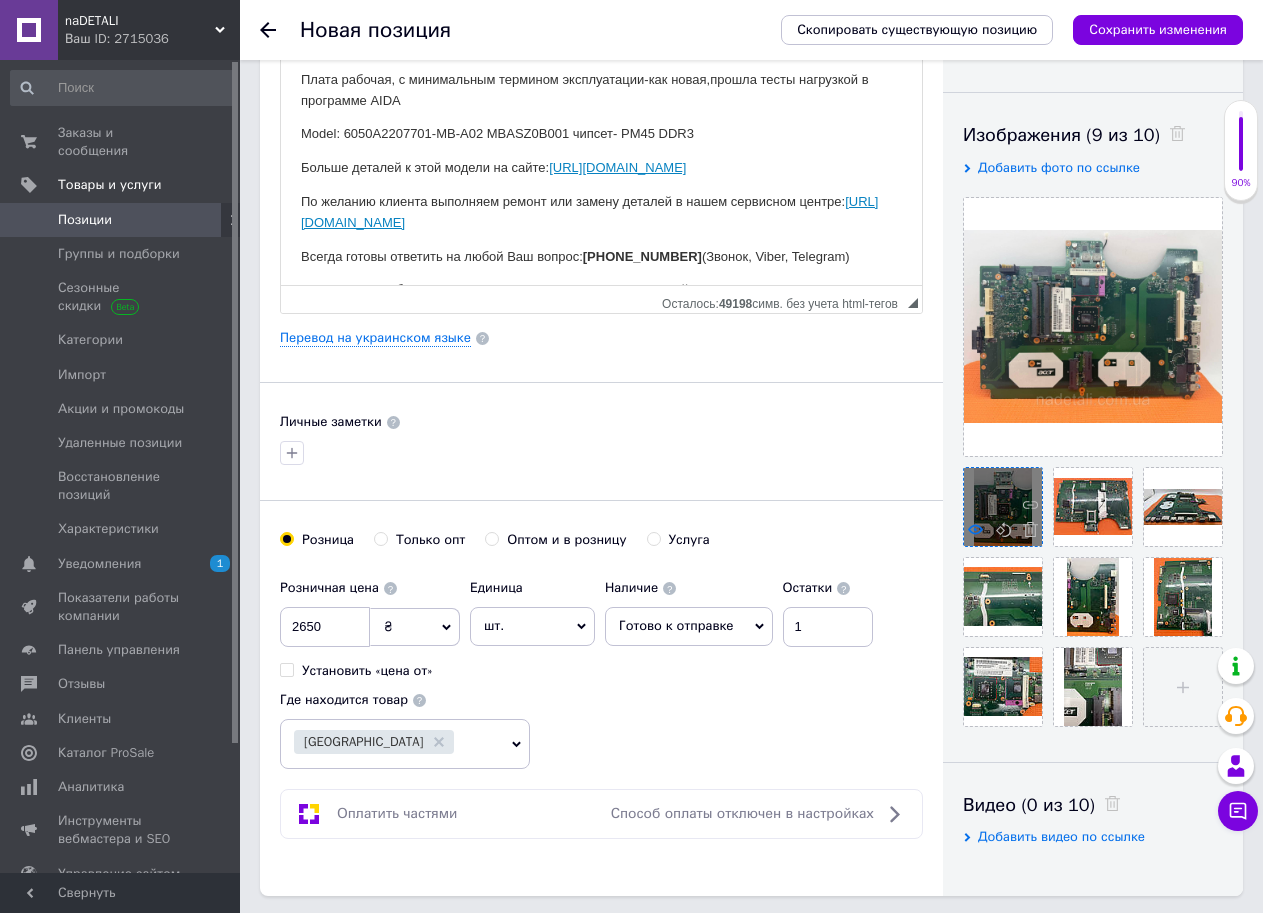 click 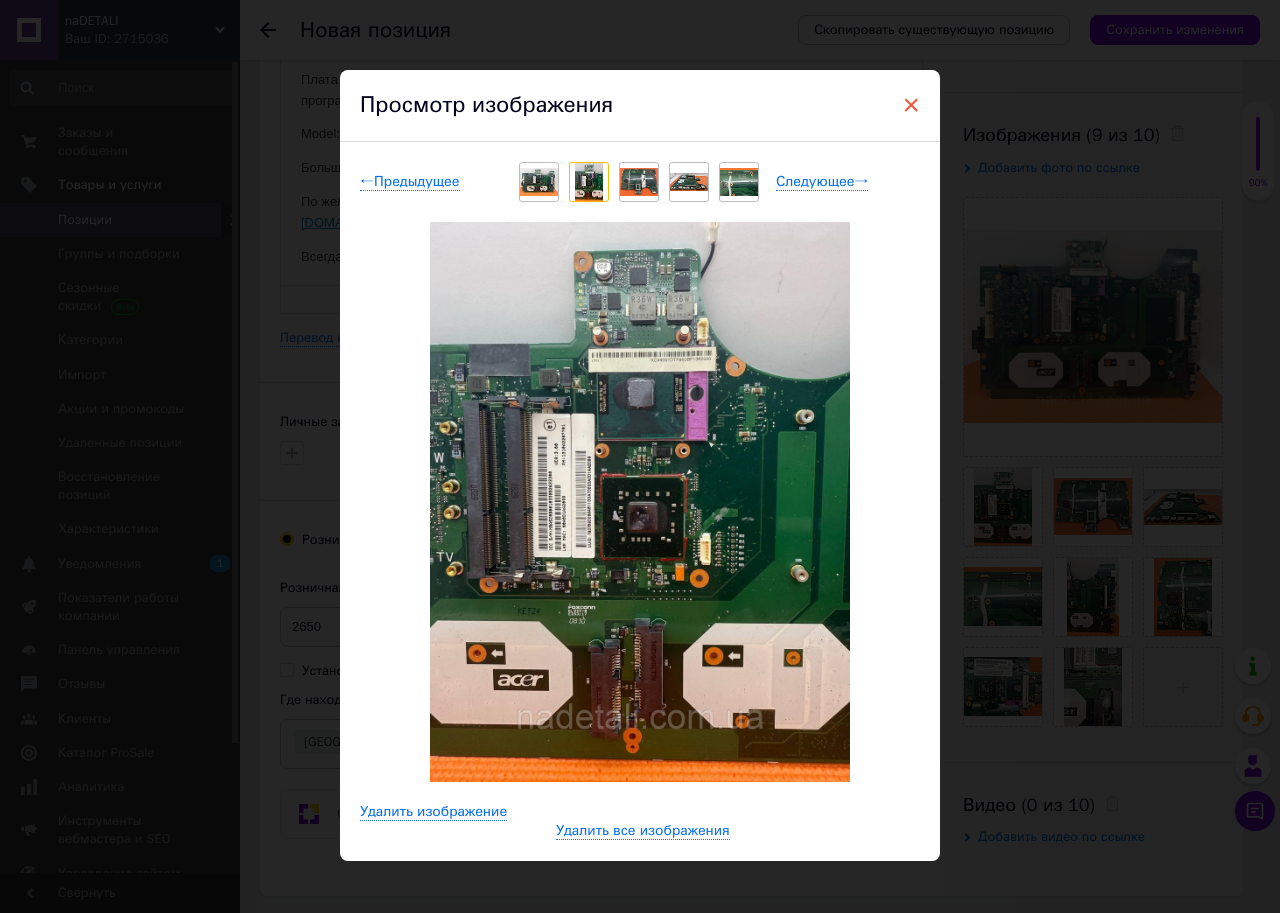 click on "×" at bounding box center (911, 105) 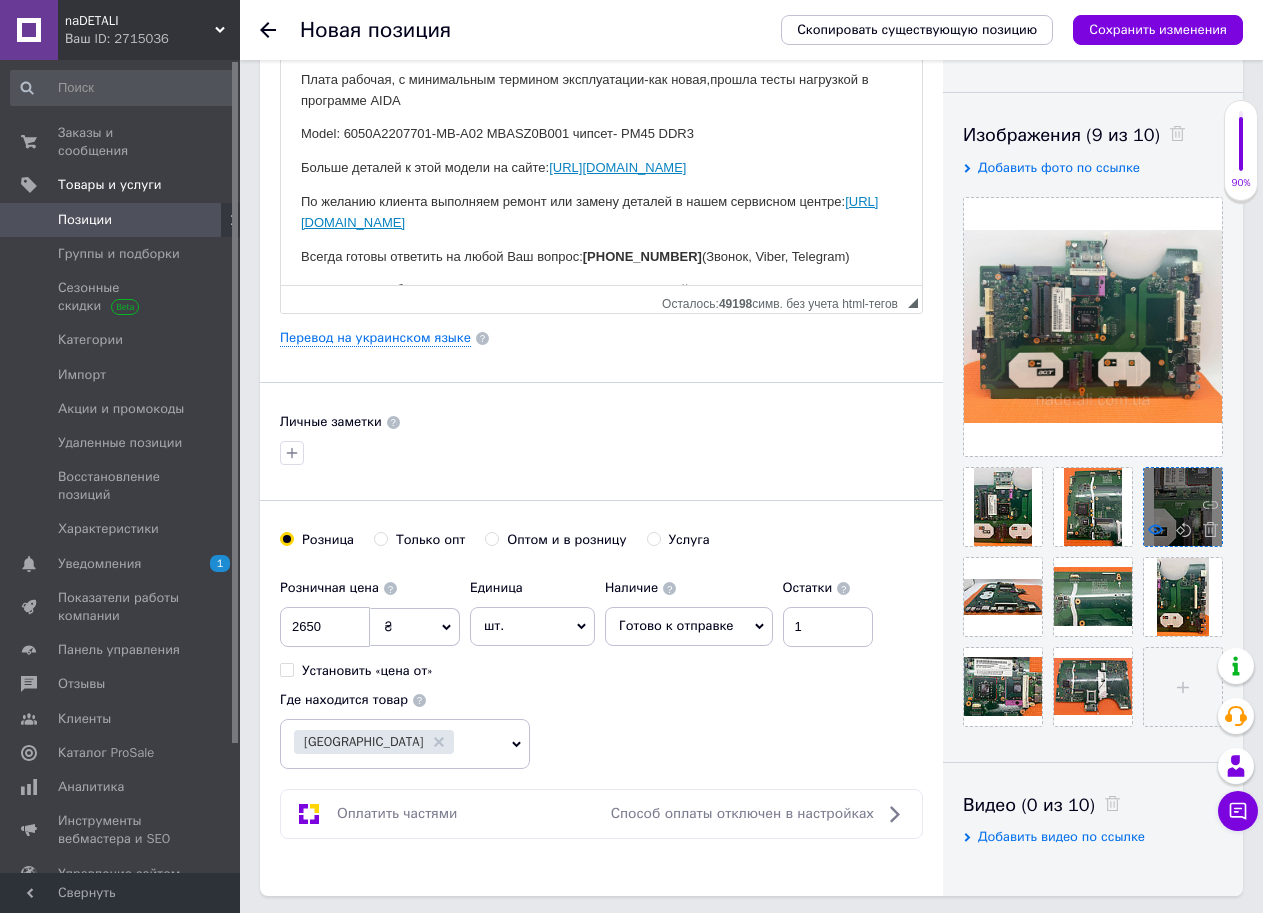 click 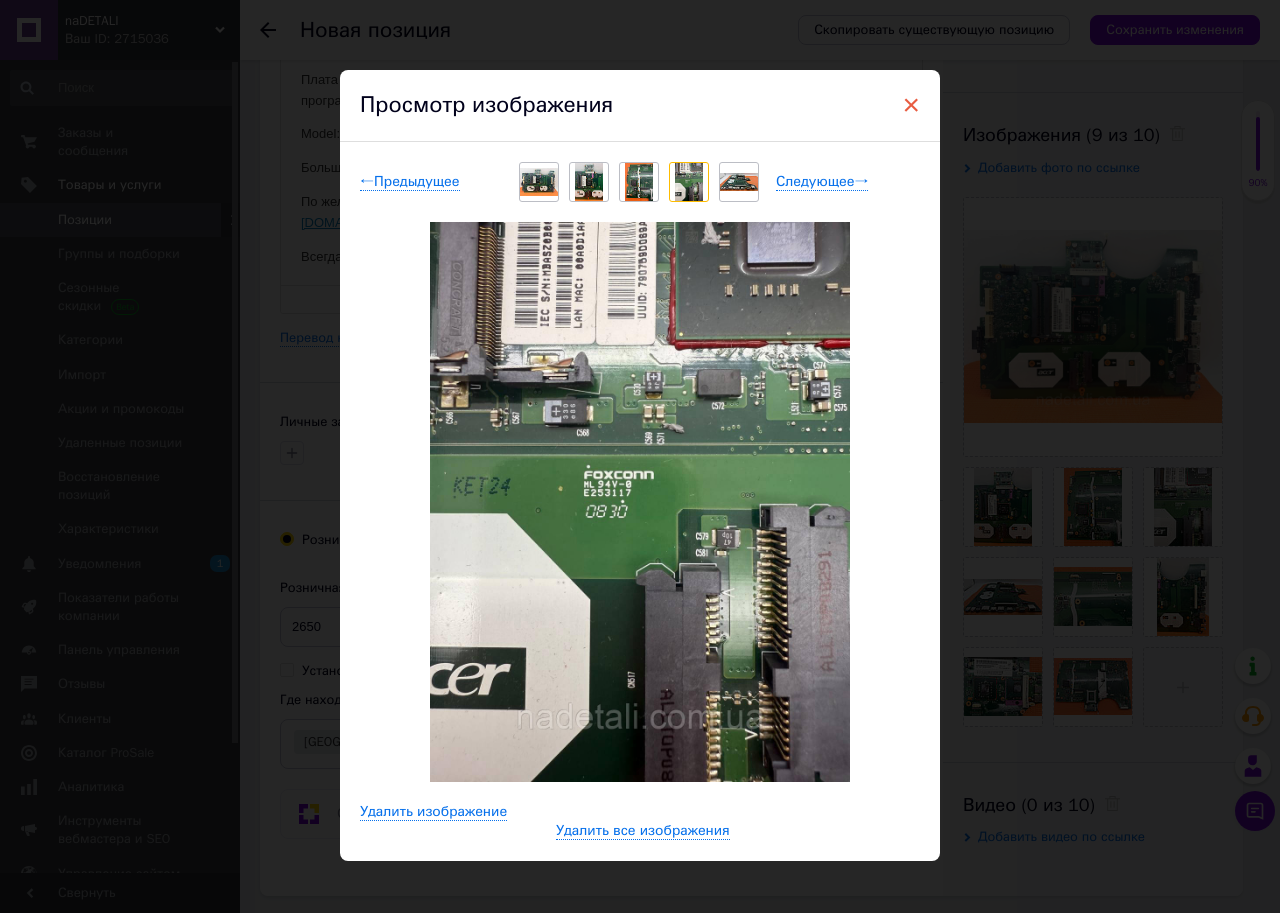 click on "×" at bounding box center (911, 105) 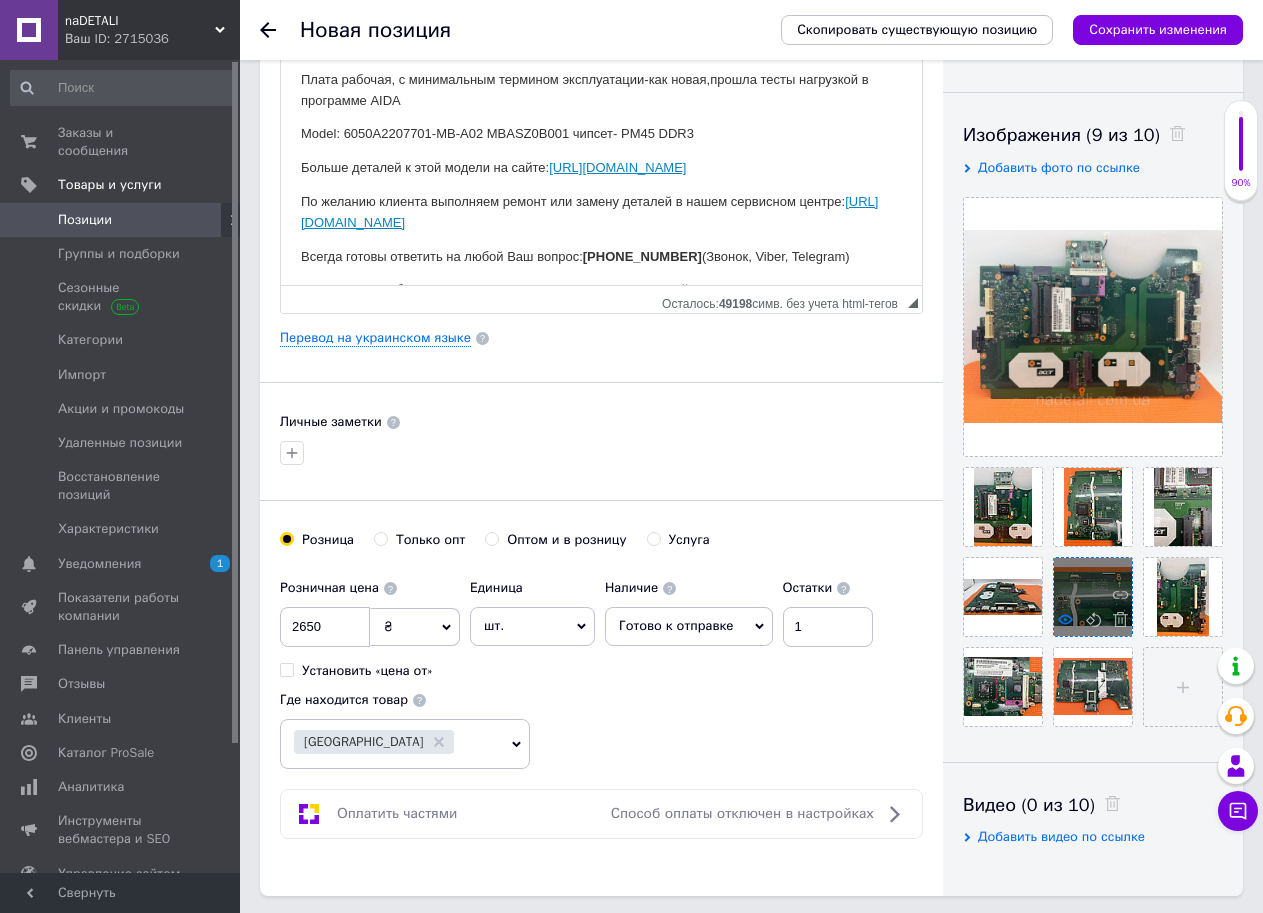 click 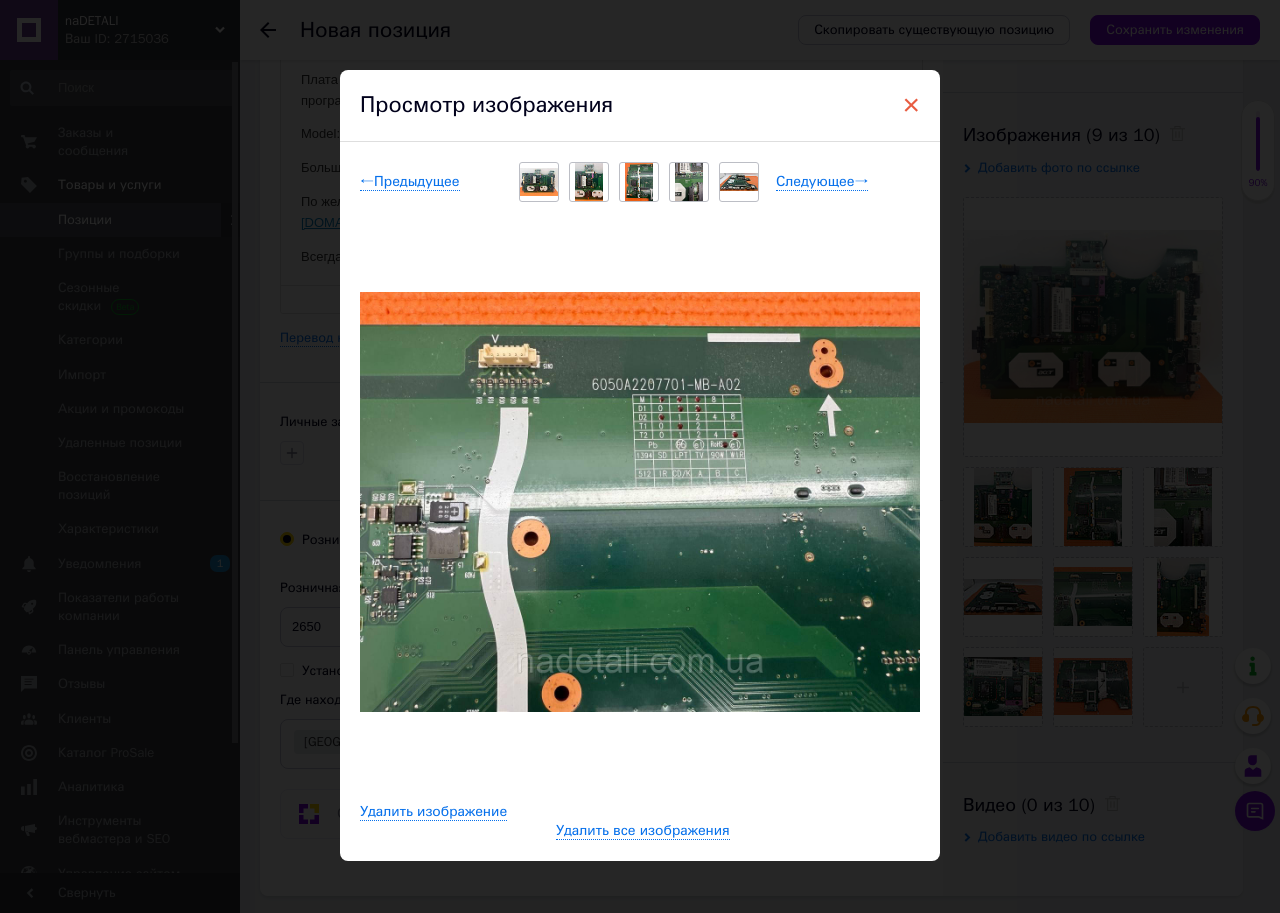 click on "×" at bounding box center [911, 105] 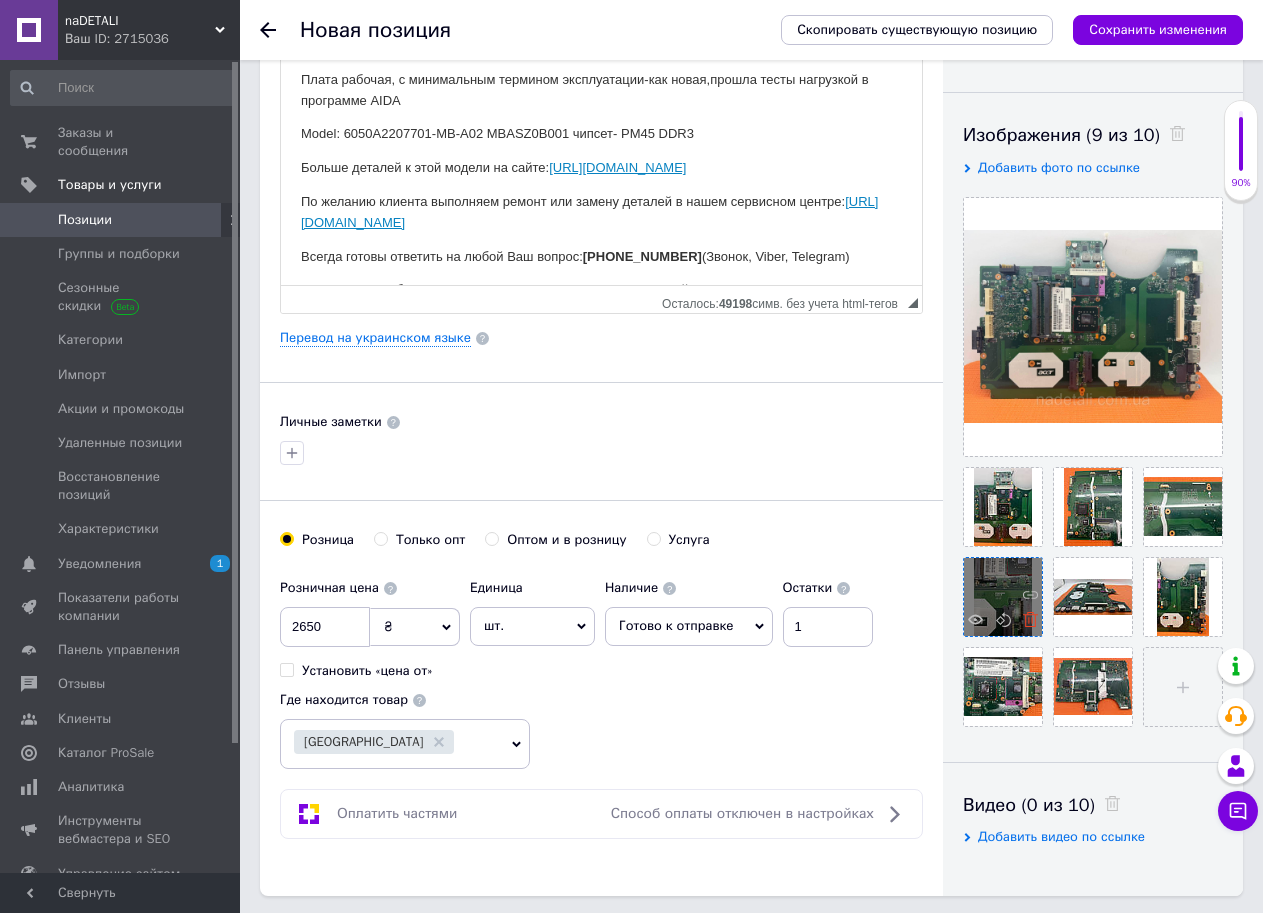 click 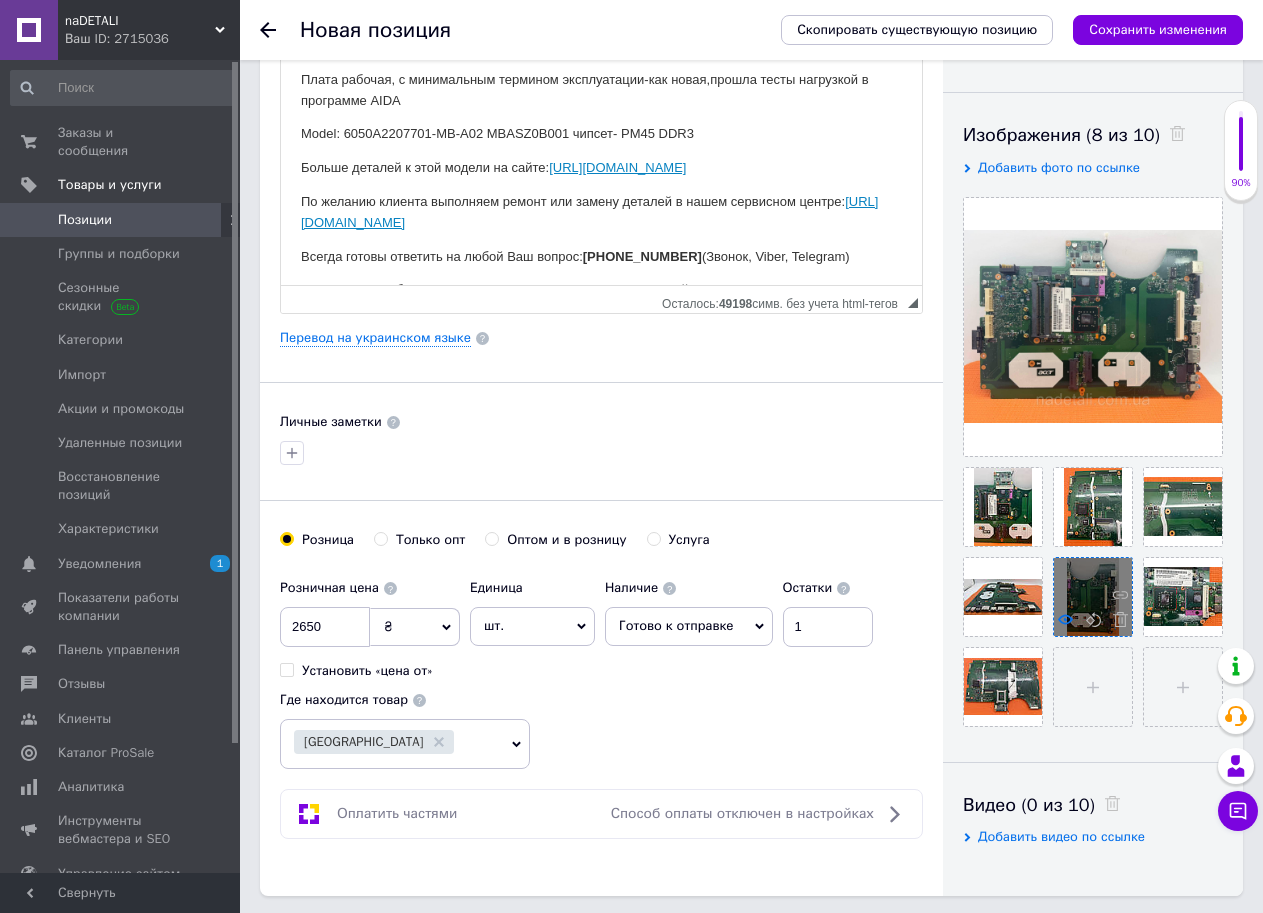 click 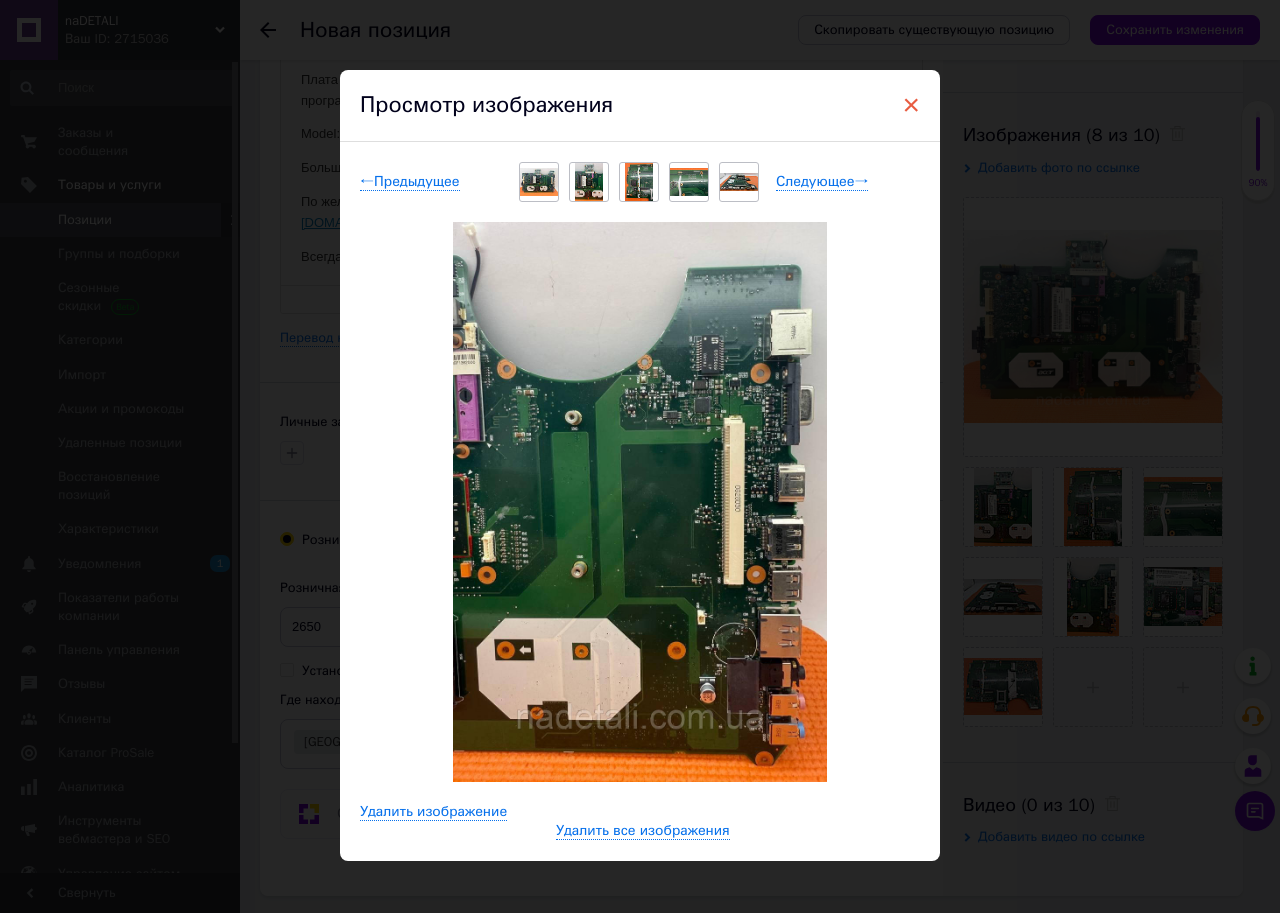 click on "×" at bounding box center [911, 105] 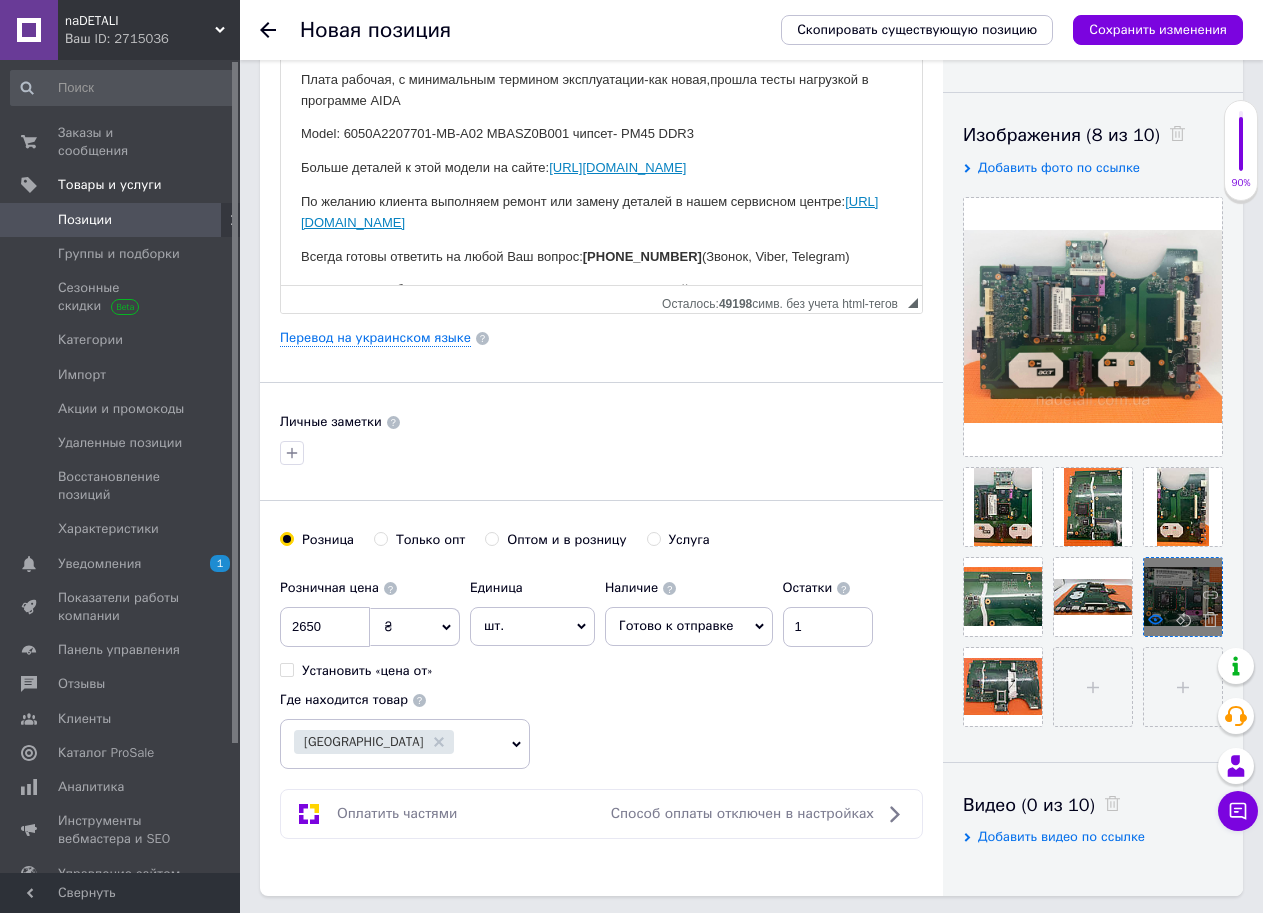 click 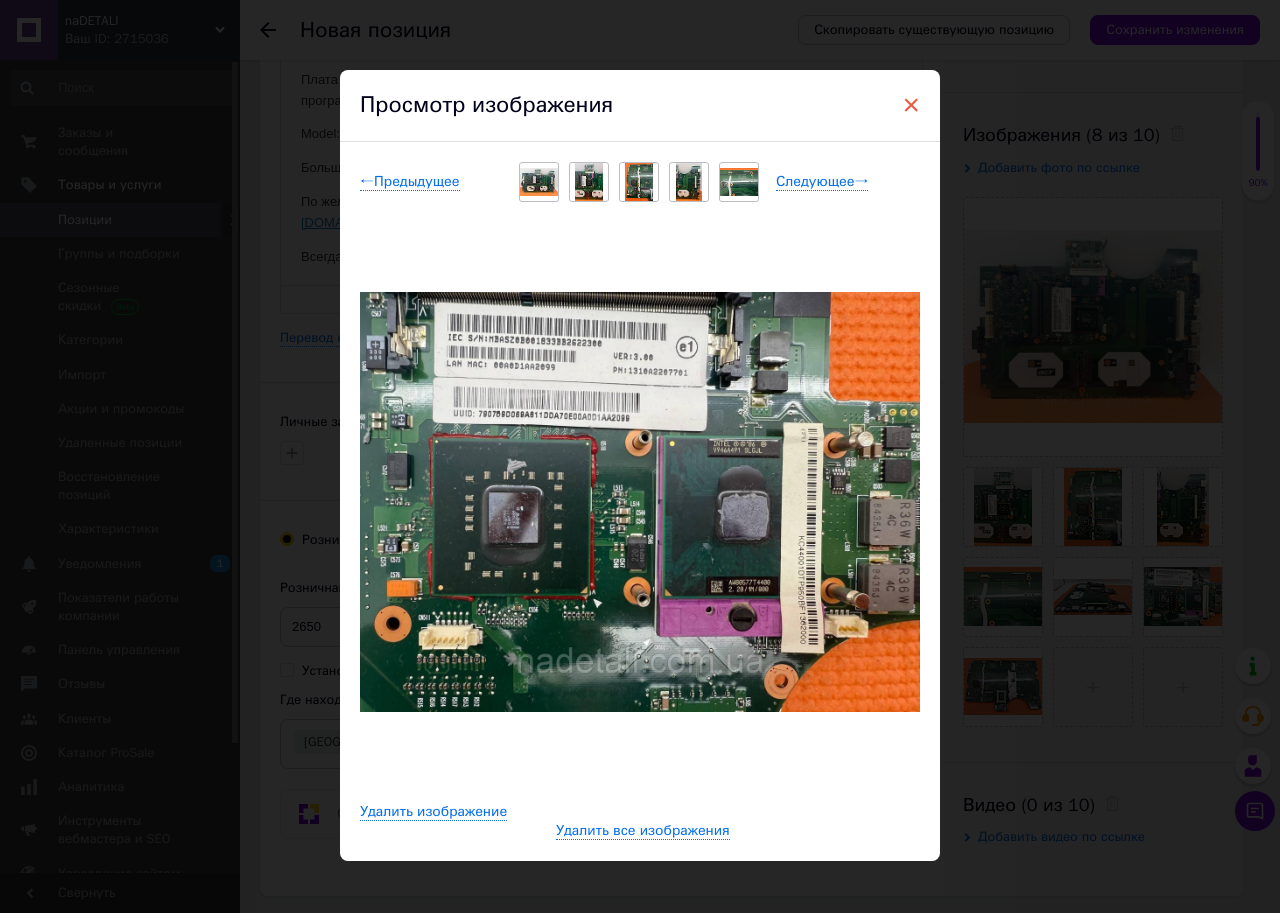click on "×" at bounding box center [911, 105] 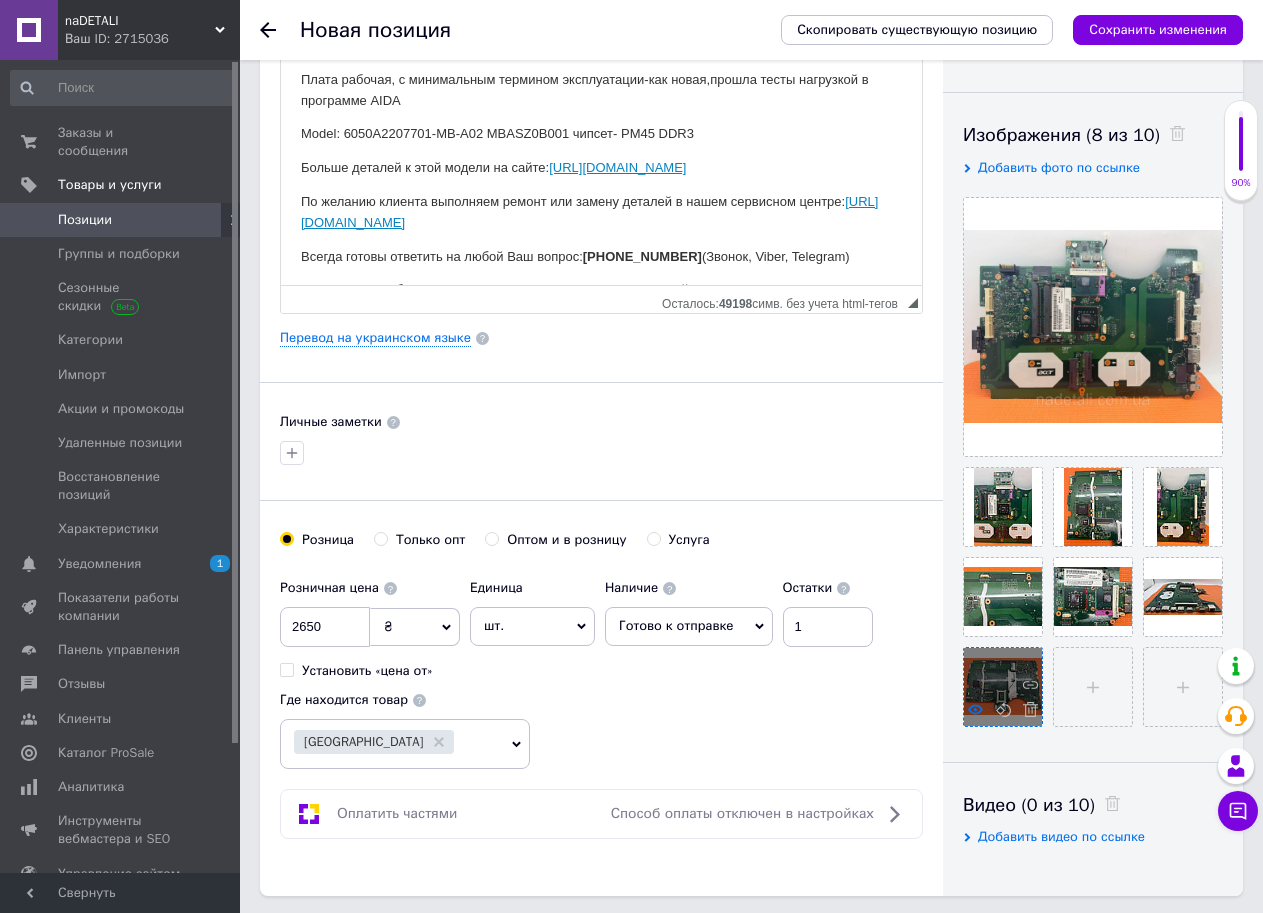 click 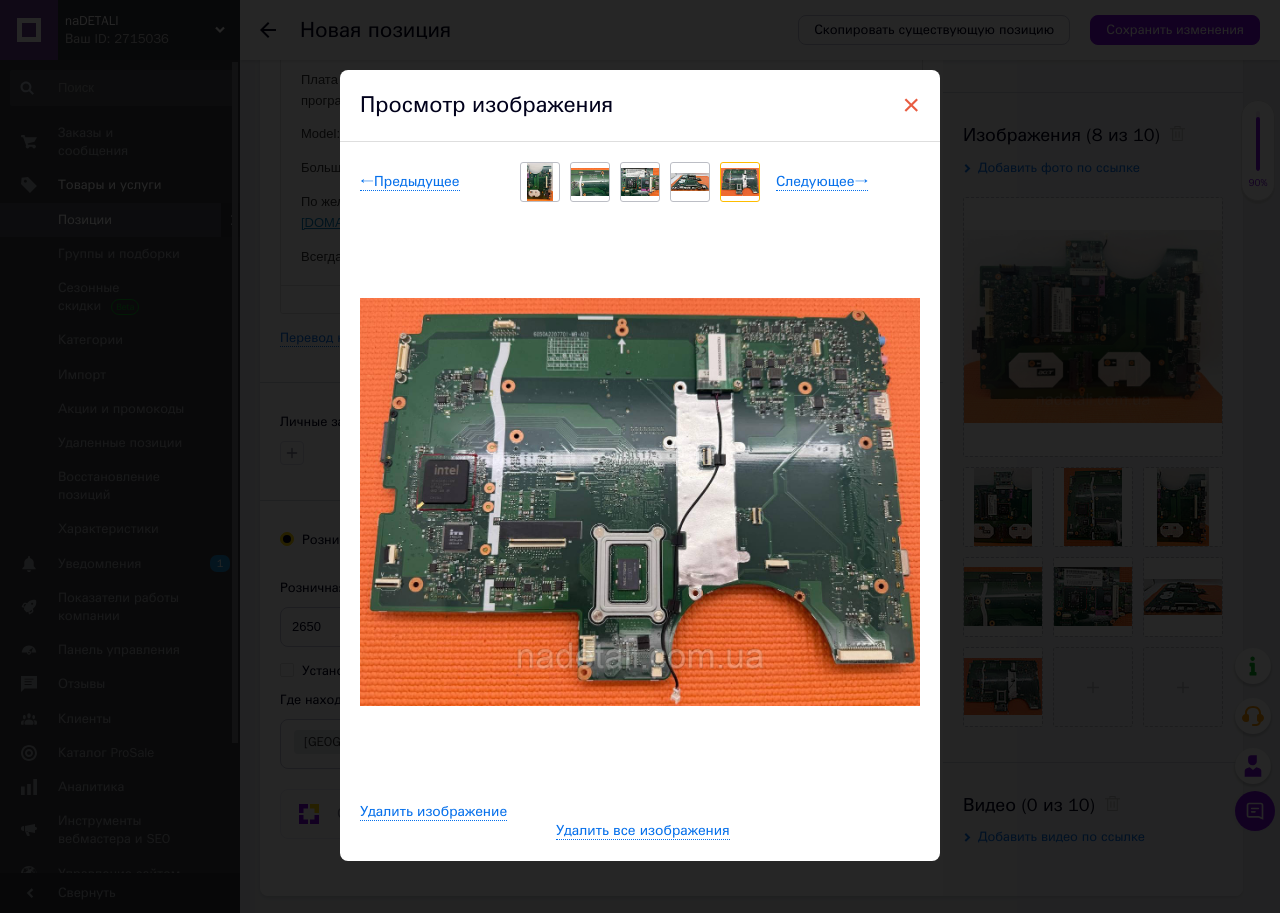 click on "×" at bounding box center [911, 105] 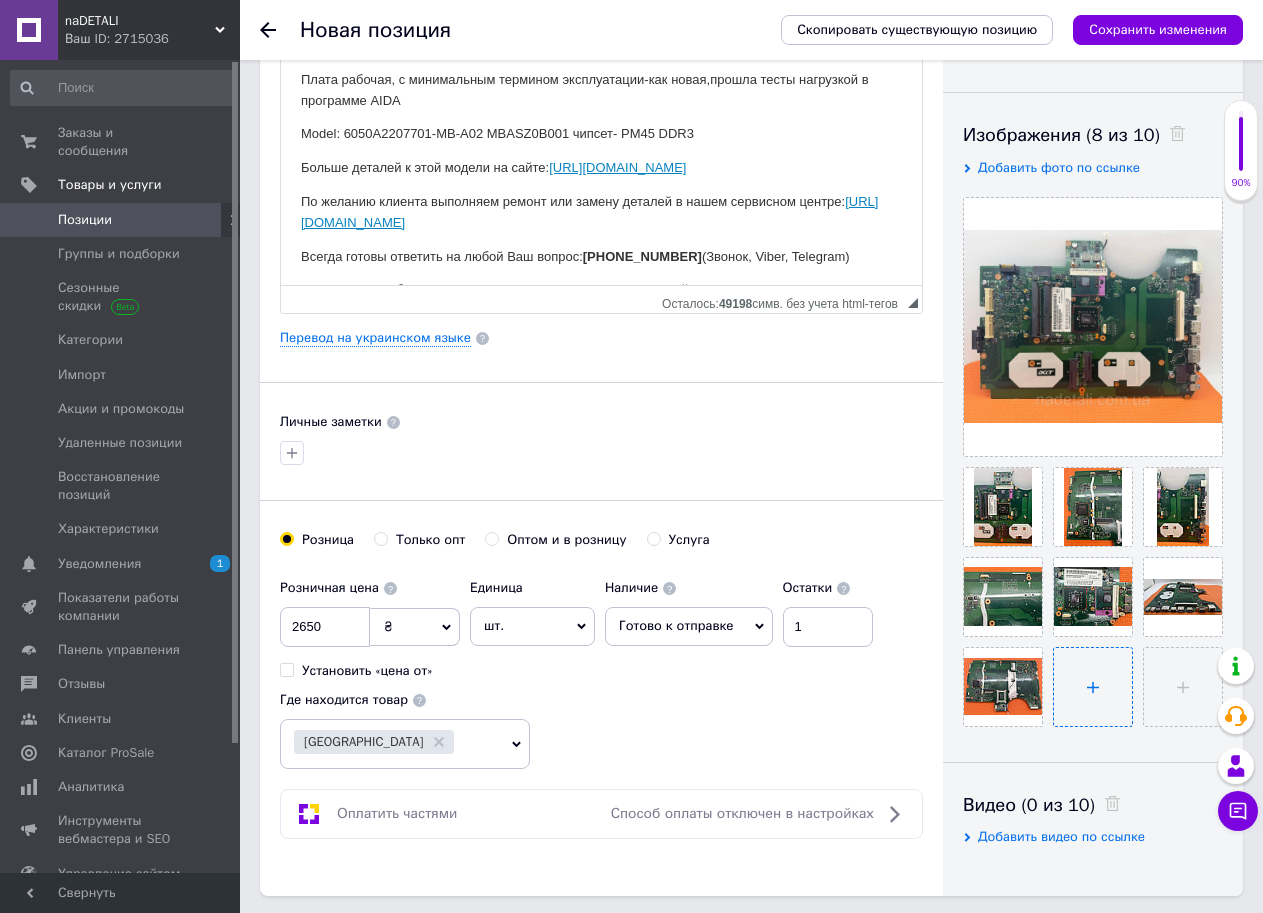 click at bounding box center [1093, 687] 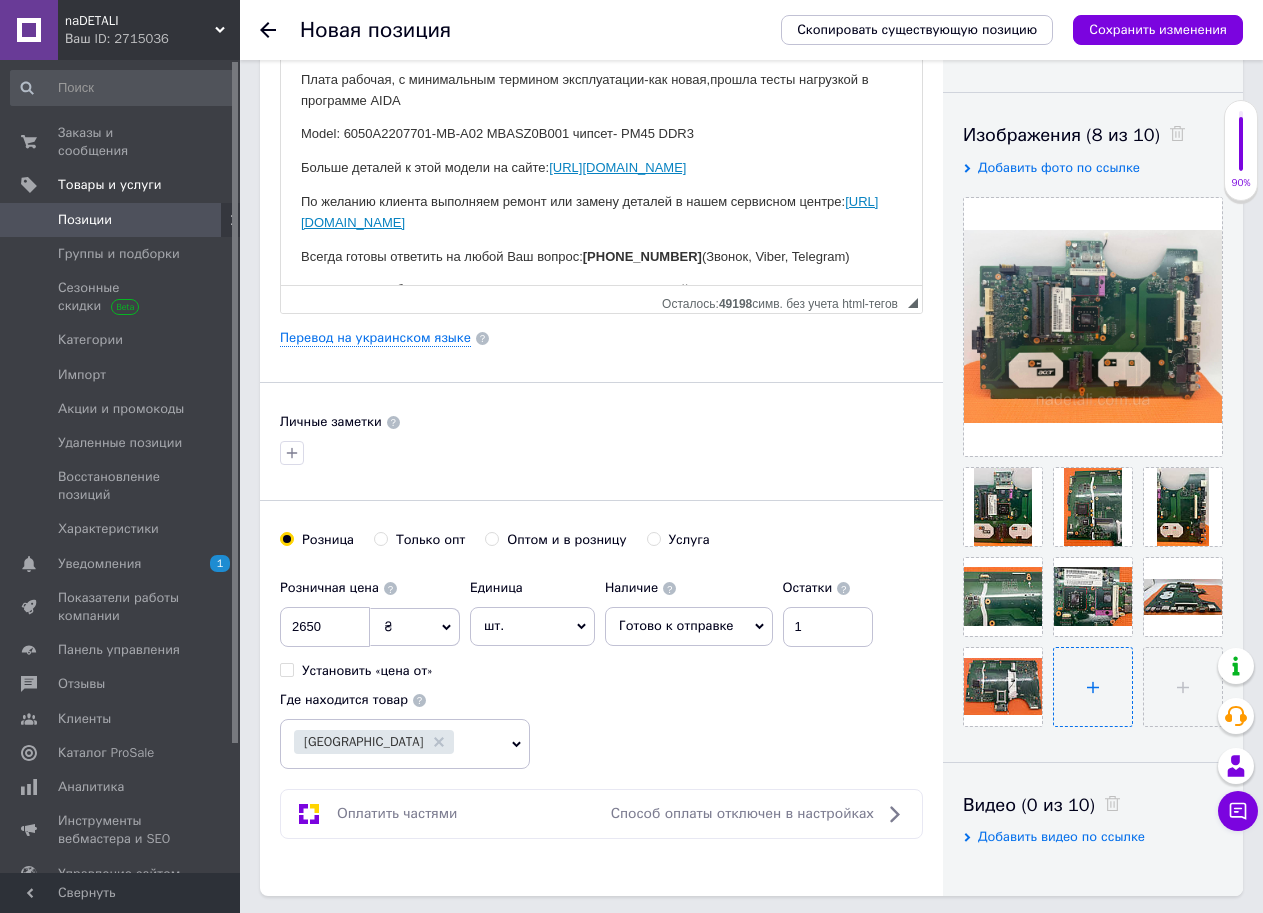 type on "C:\fakepath\photo_2025-07-10_13-07-11.jpg" 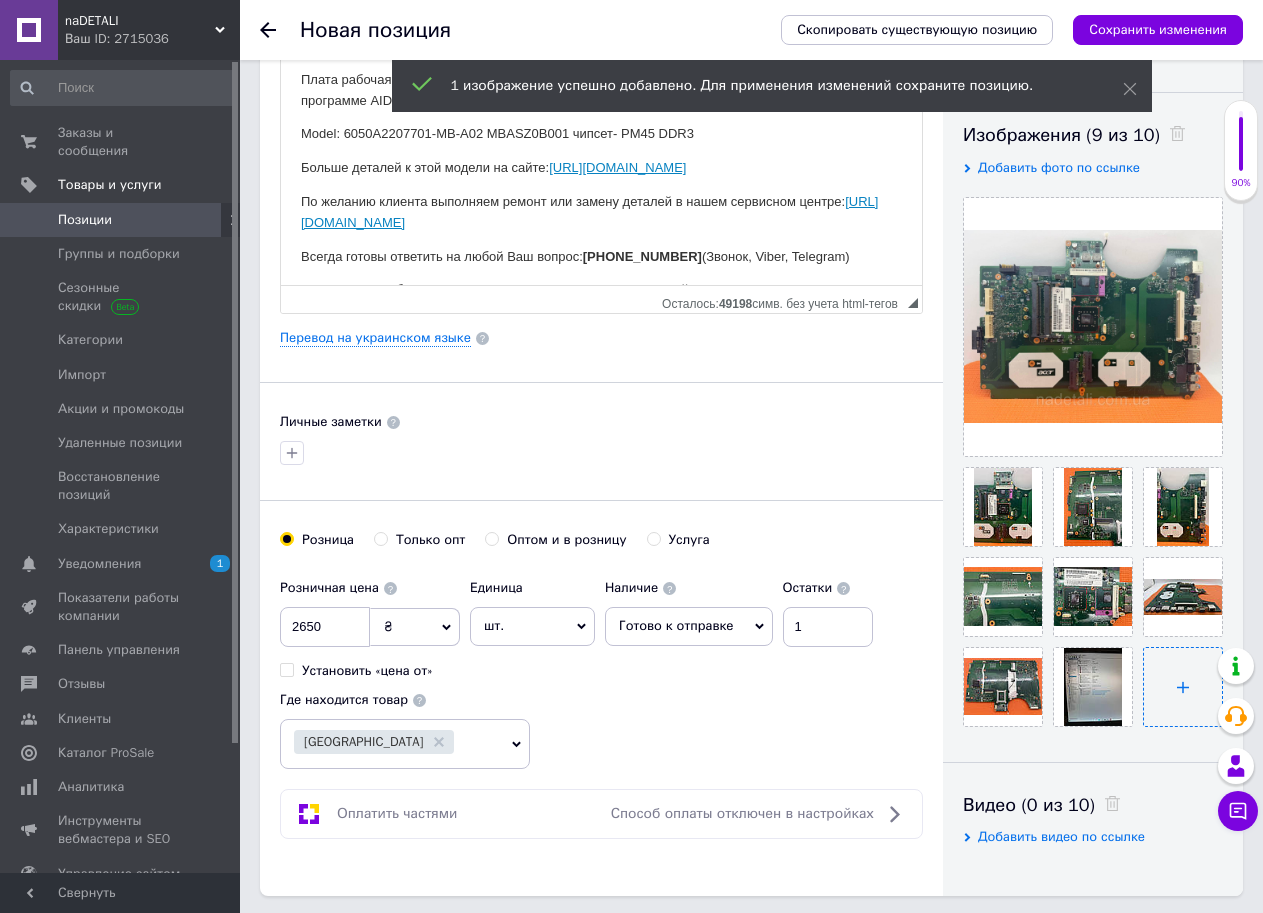 click at bounding box center [1183, 687] 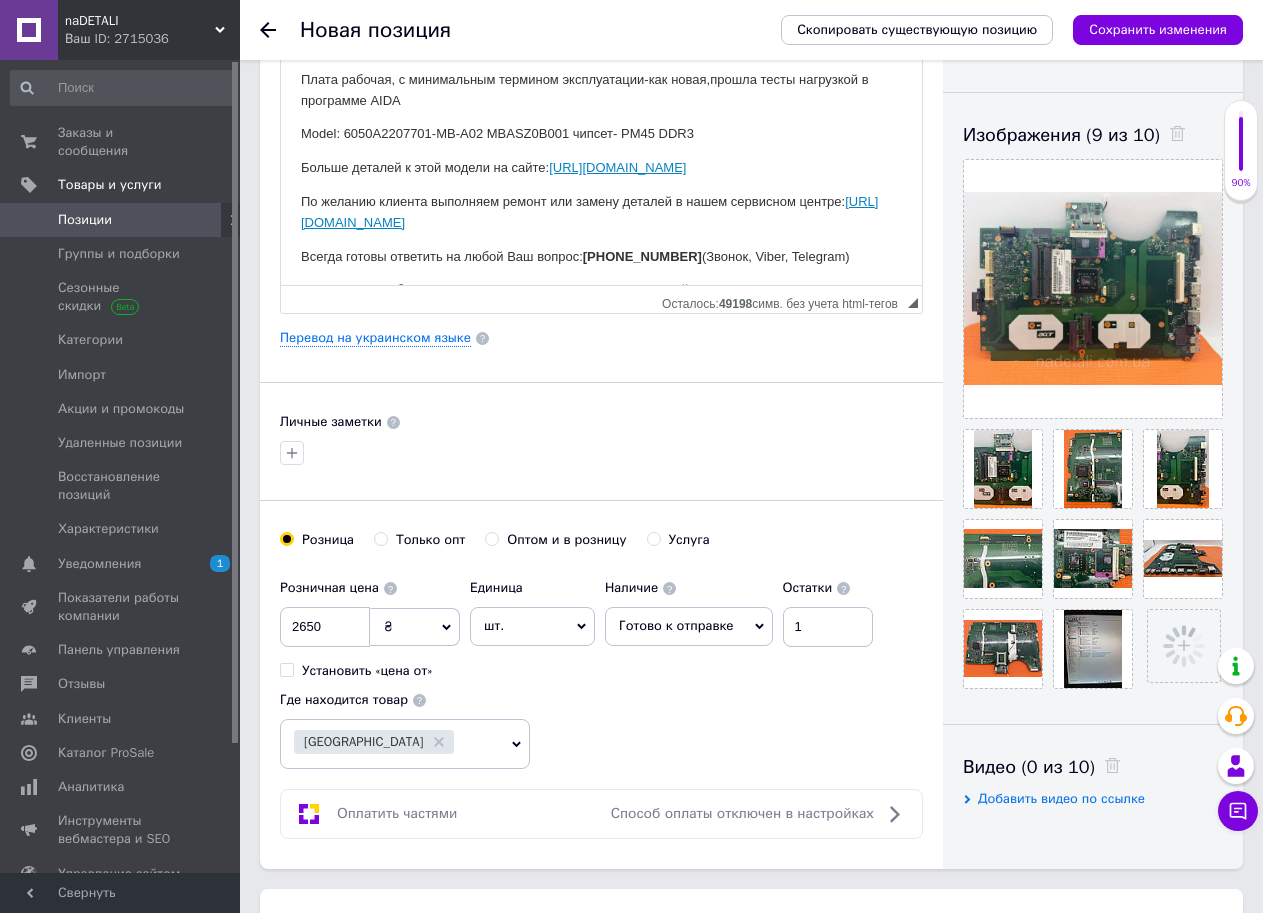 scroll, scrollTop: 100, scrollLeft: 0, axis: vertical 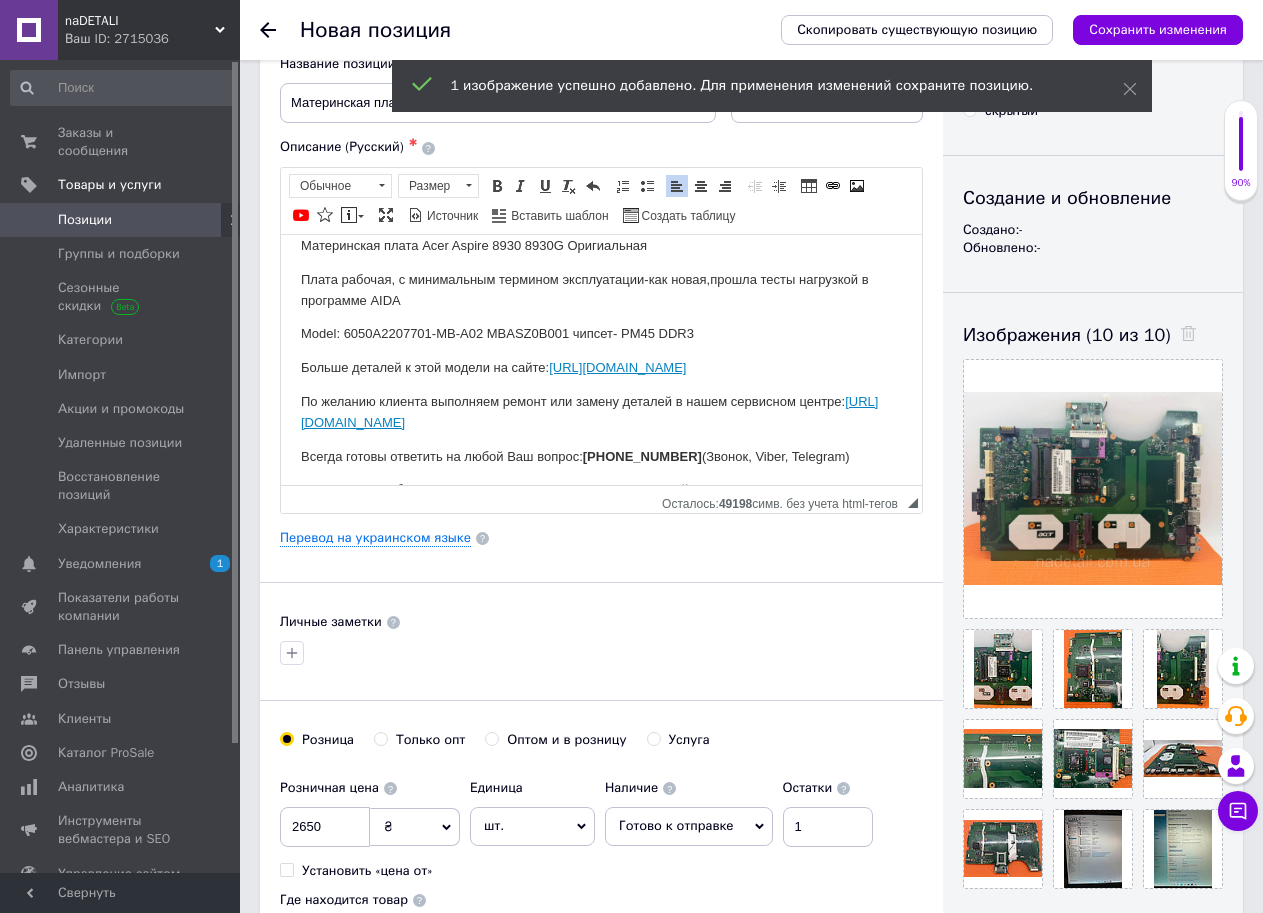 click on "Материнская плата Acer Aspire 8930 8930G Оригиальная" at bounding box center [601, 245] 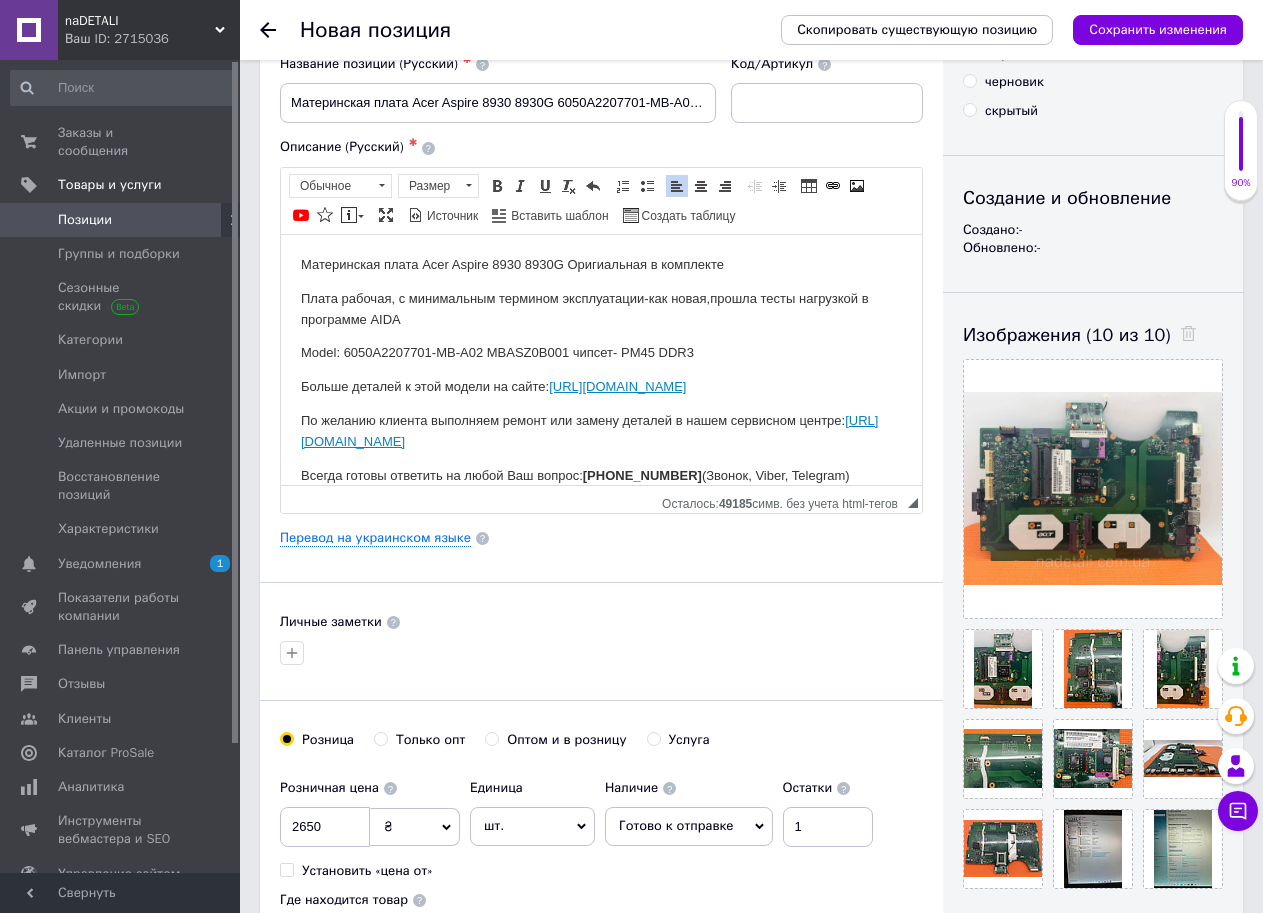click on "Материнская плата Acer Aspire 8930 8930G Оригиальная в комплекте" at bounding box center (601, 264) 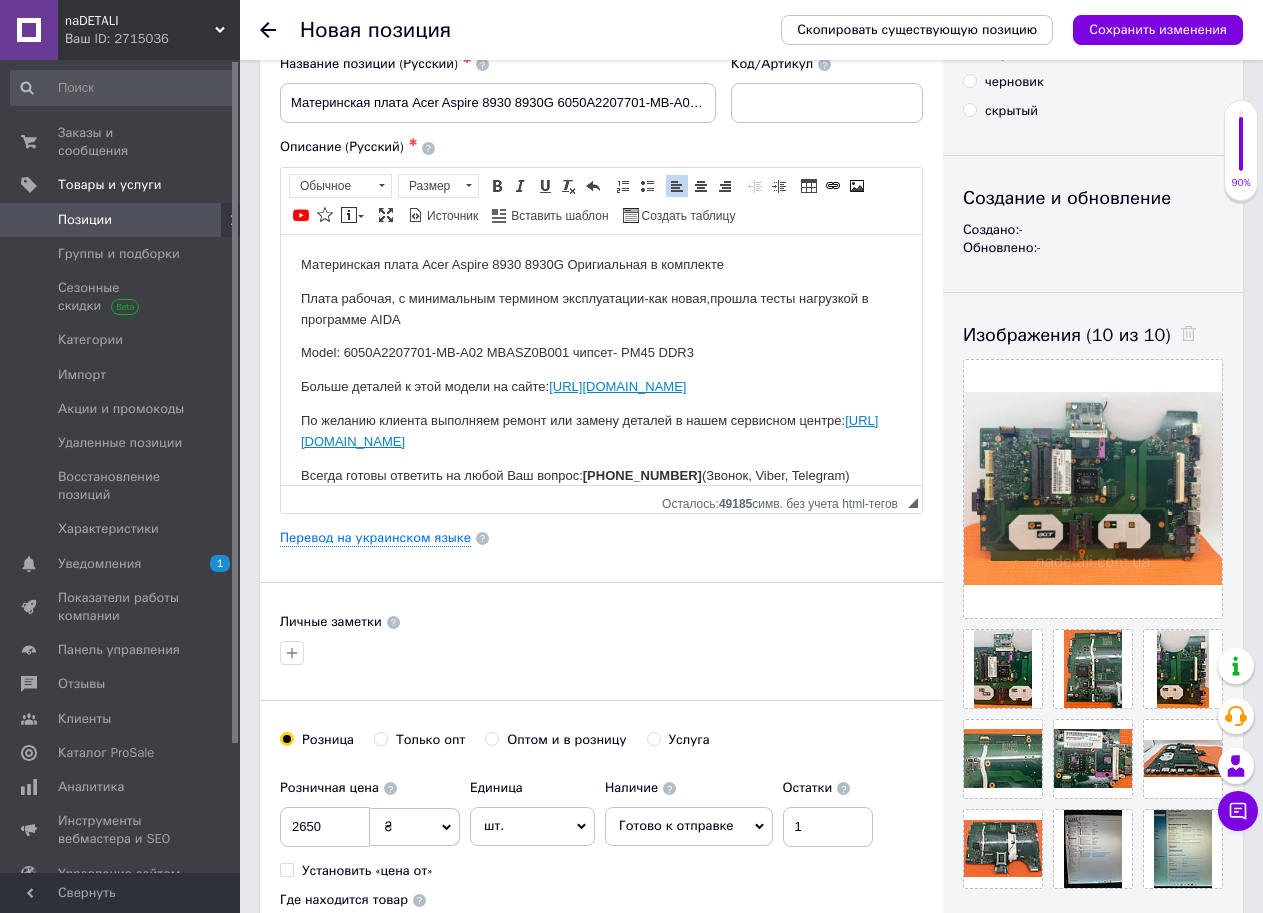 click on "Материнская плата Acer Aspire 8930 8930G Оригиальная в комплекте" at bounding box center [601, 264] 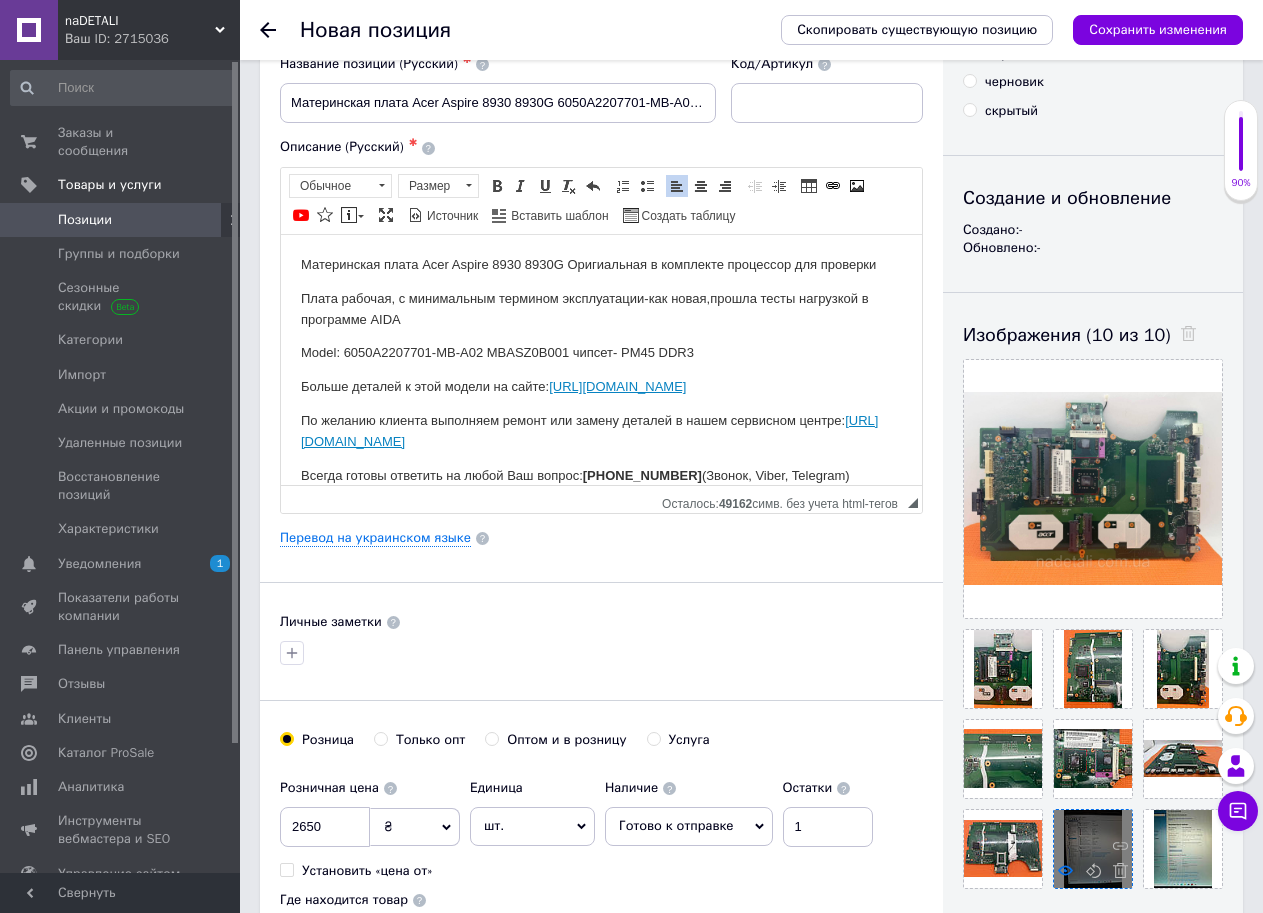 click 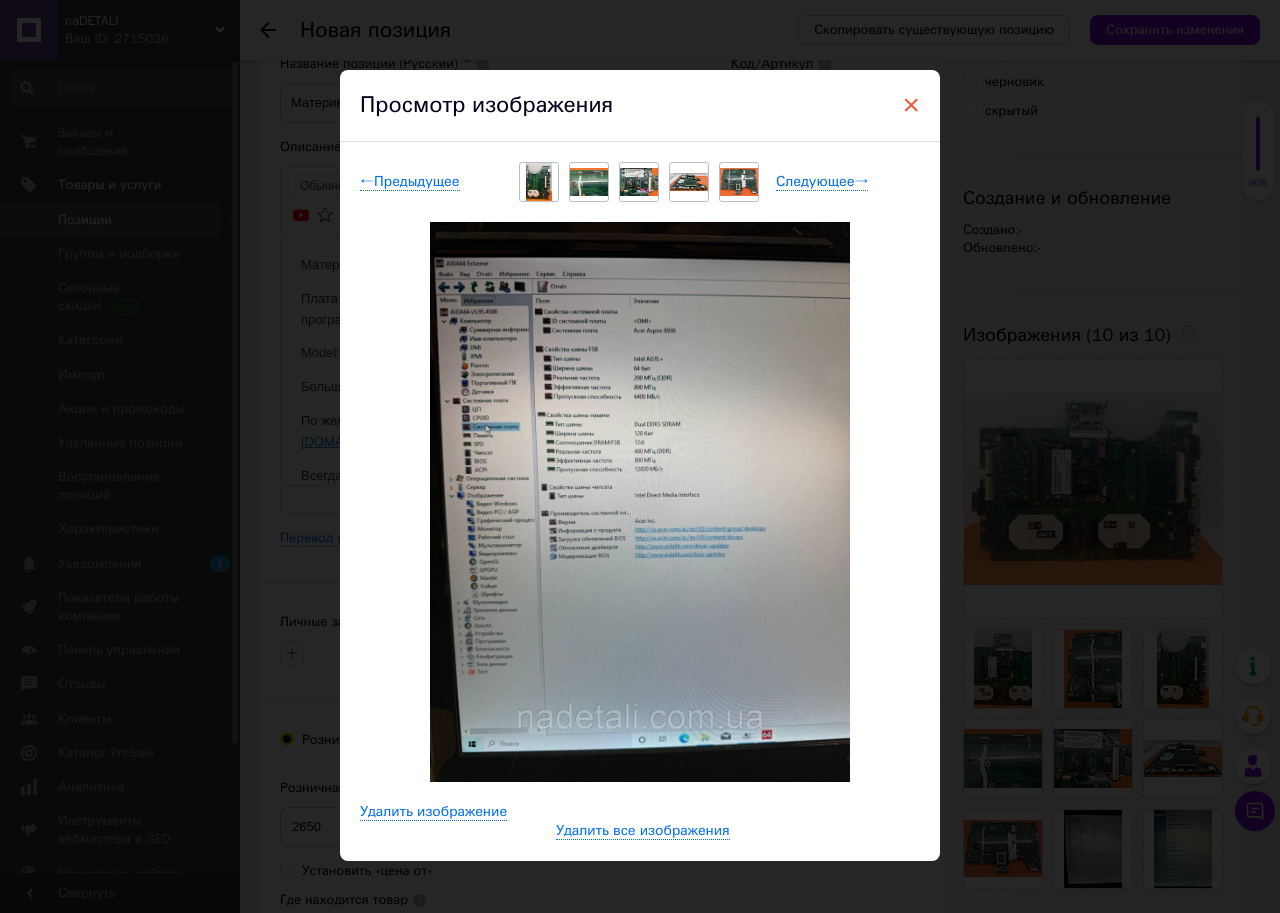 click on "×" at bounding box center (911, 105) 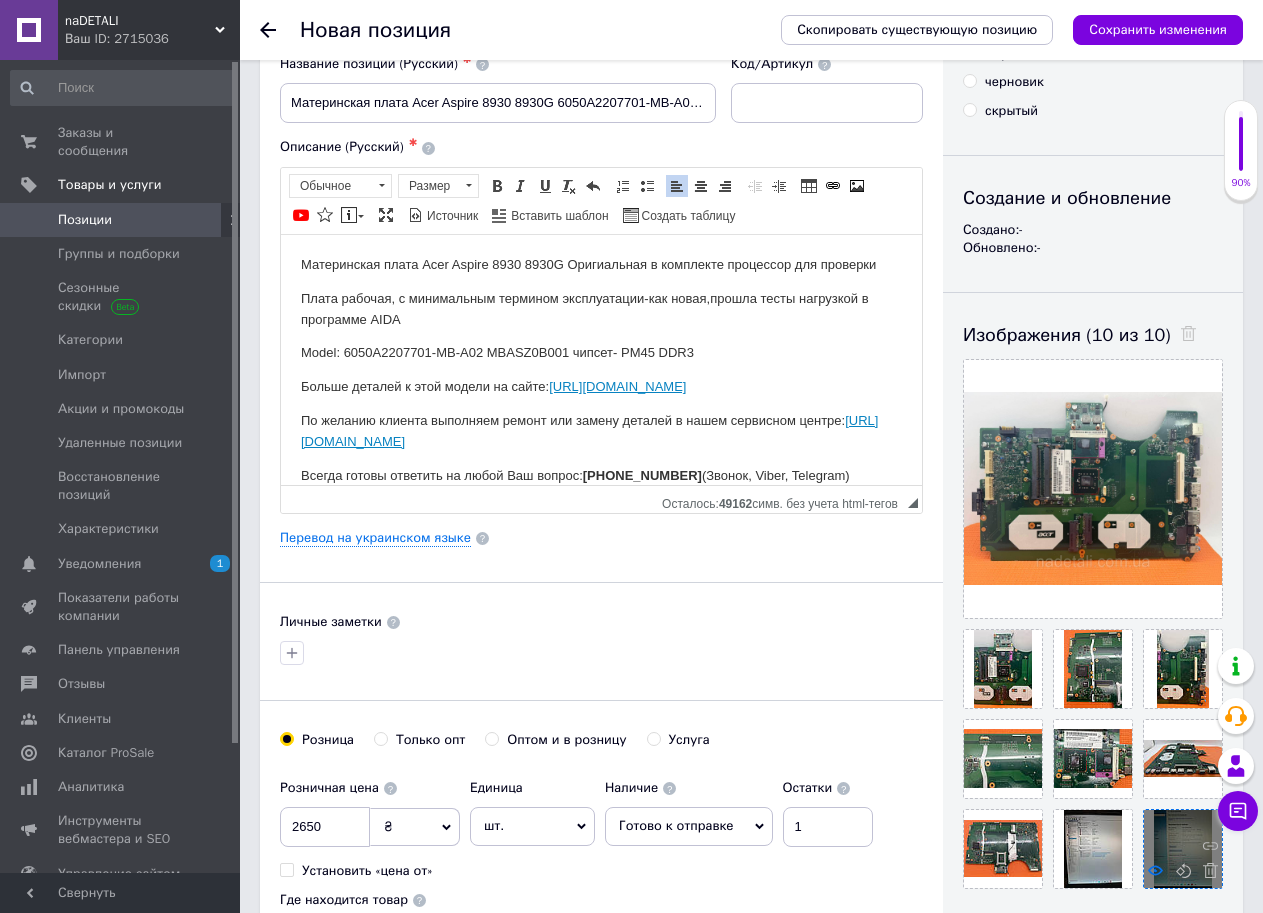 click 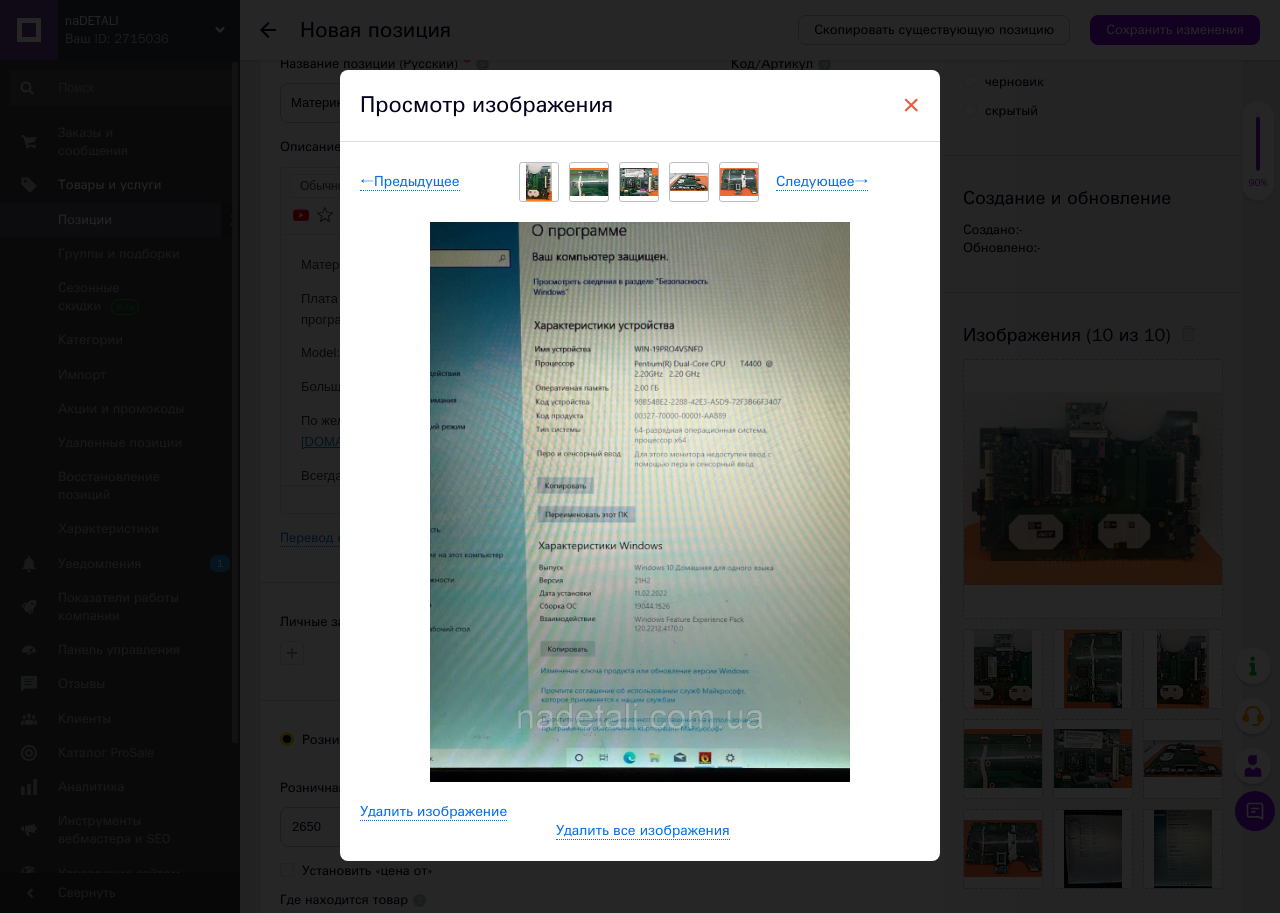 click on "×" at bounding box center (911, 105) 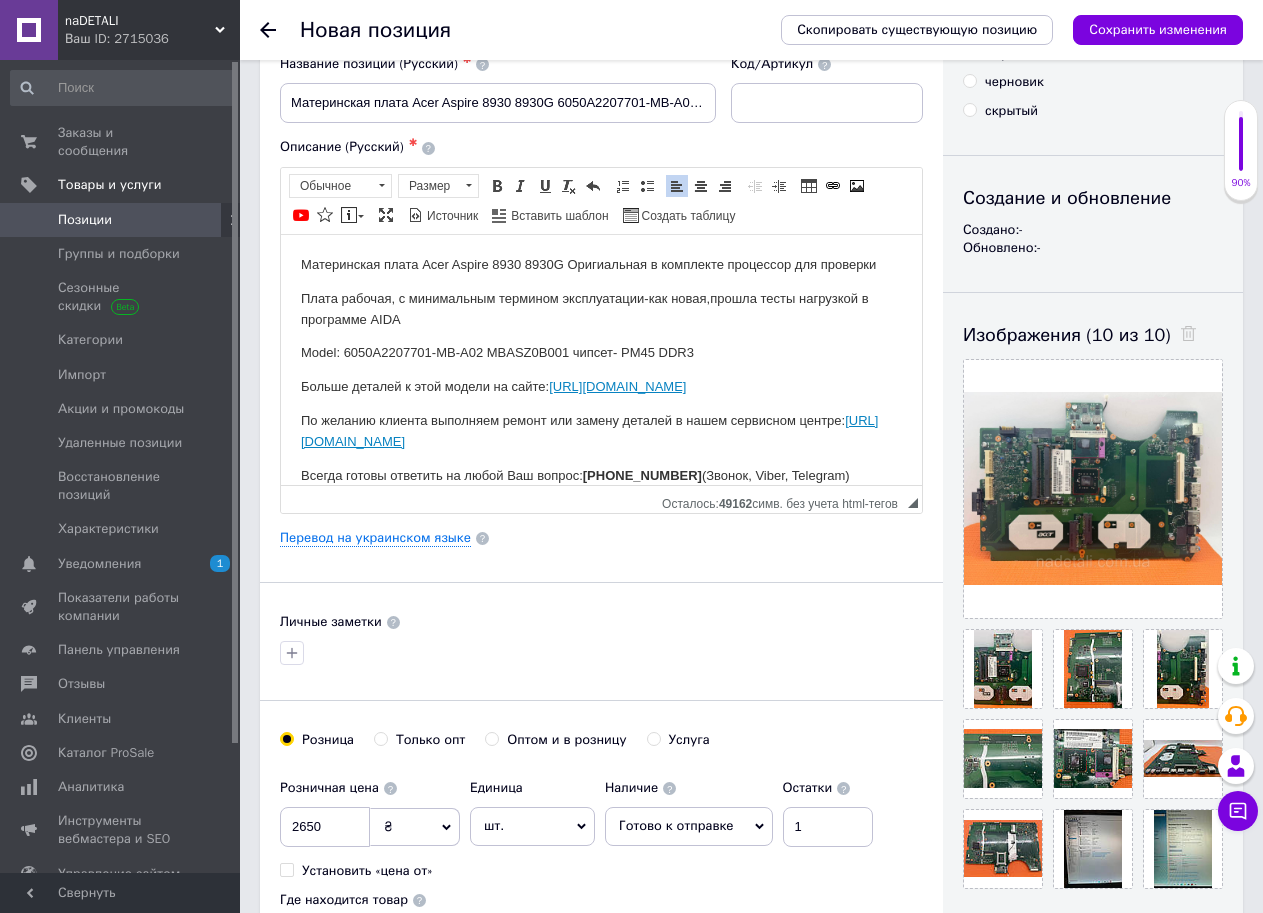 scroll, scrollTop: 0, scrollLeft: 0, axis: both 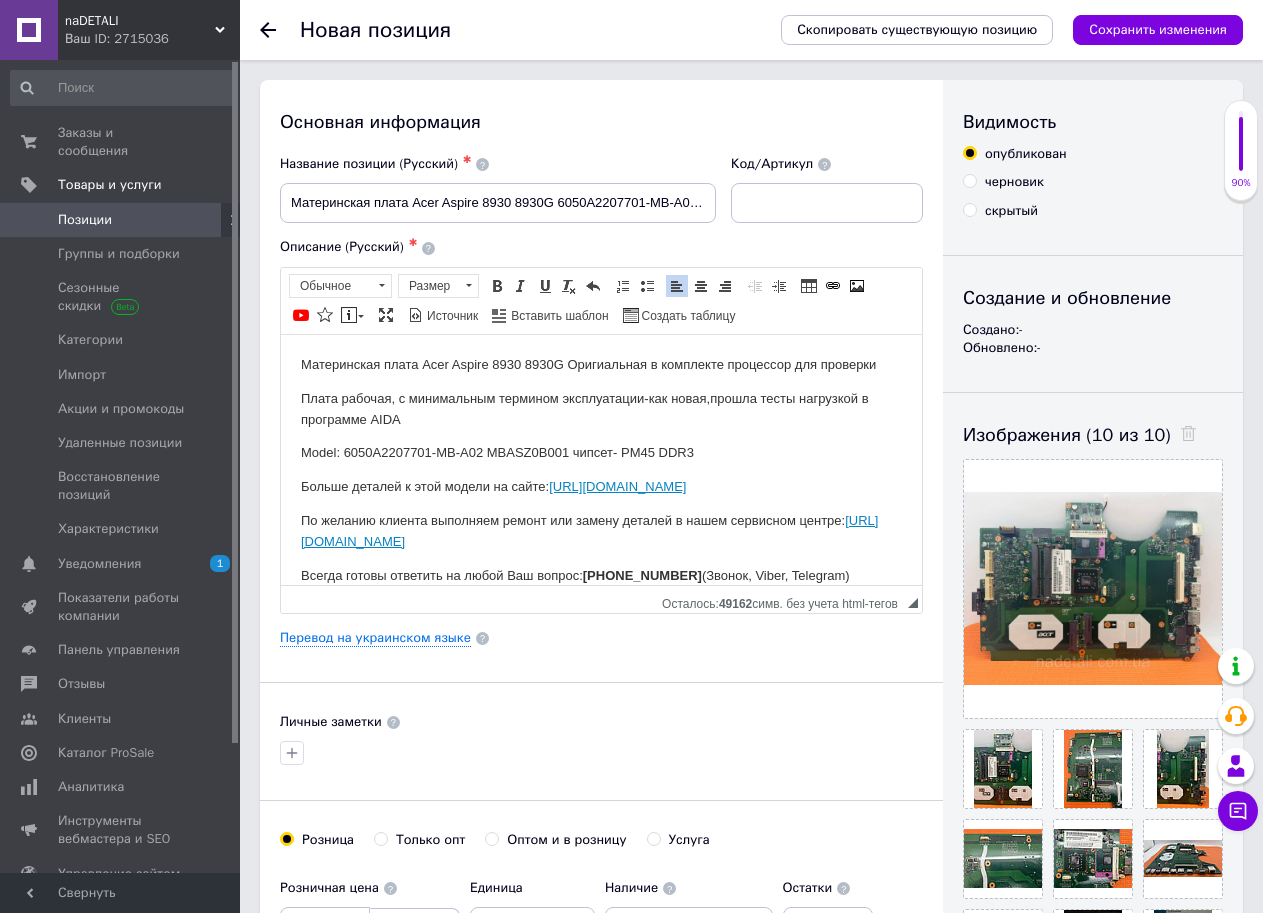 click on "Материнская плата Acer Aspire 8930 8930G Оригиальная в комплекте процессор для проверки" at bounding box center [601, 364] 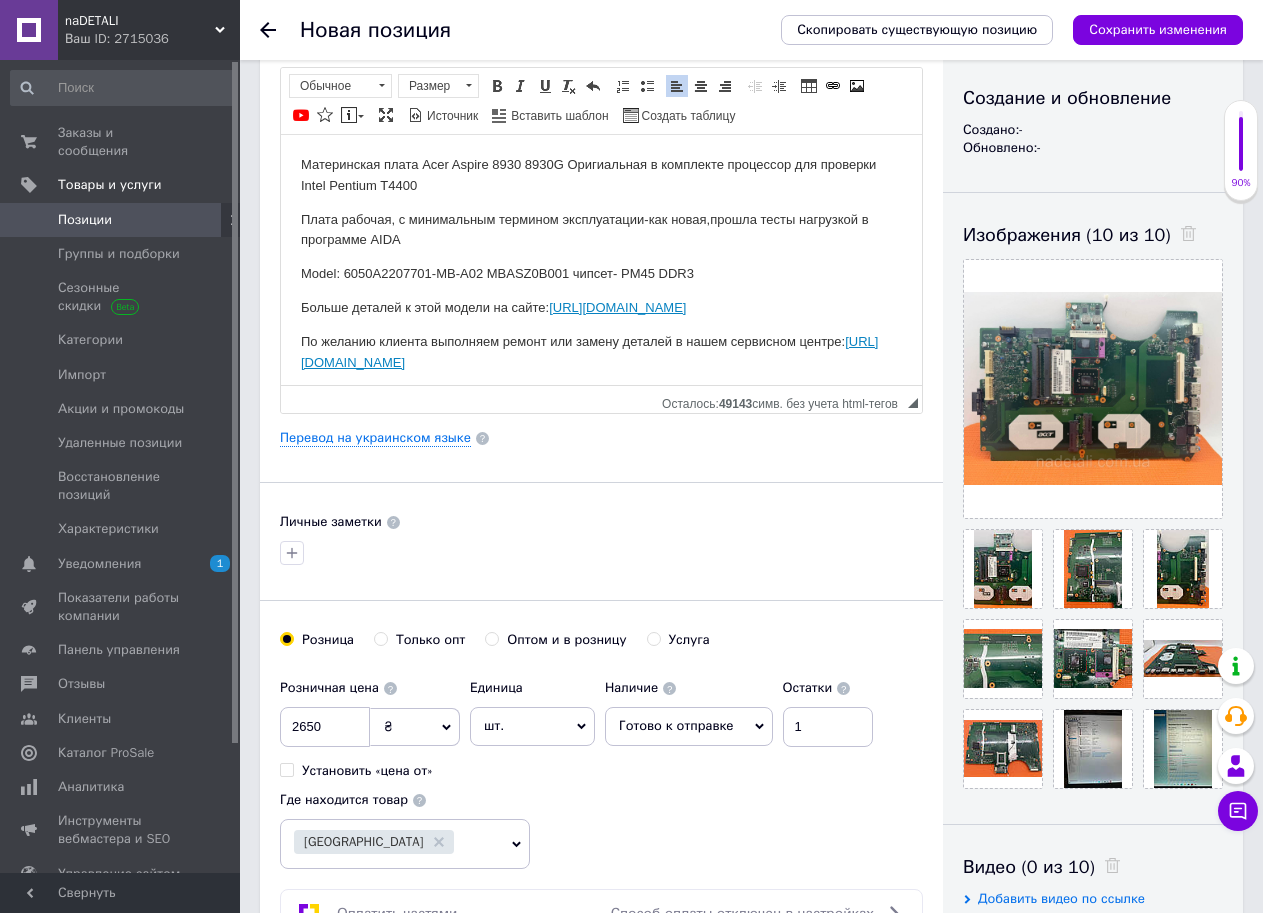 scroll, scrollTop: 0, scrollLeft: 0, axis: both 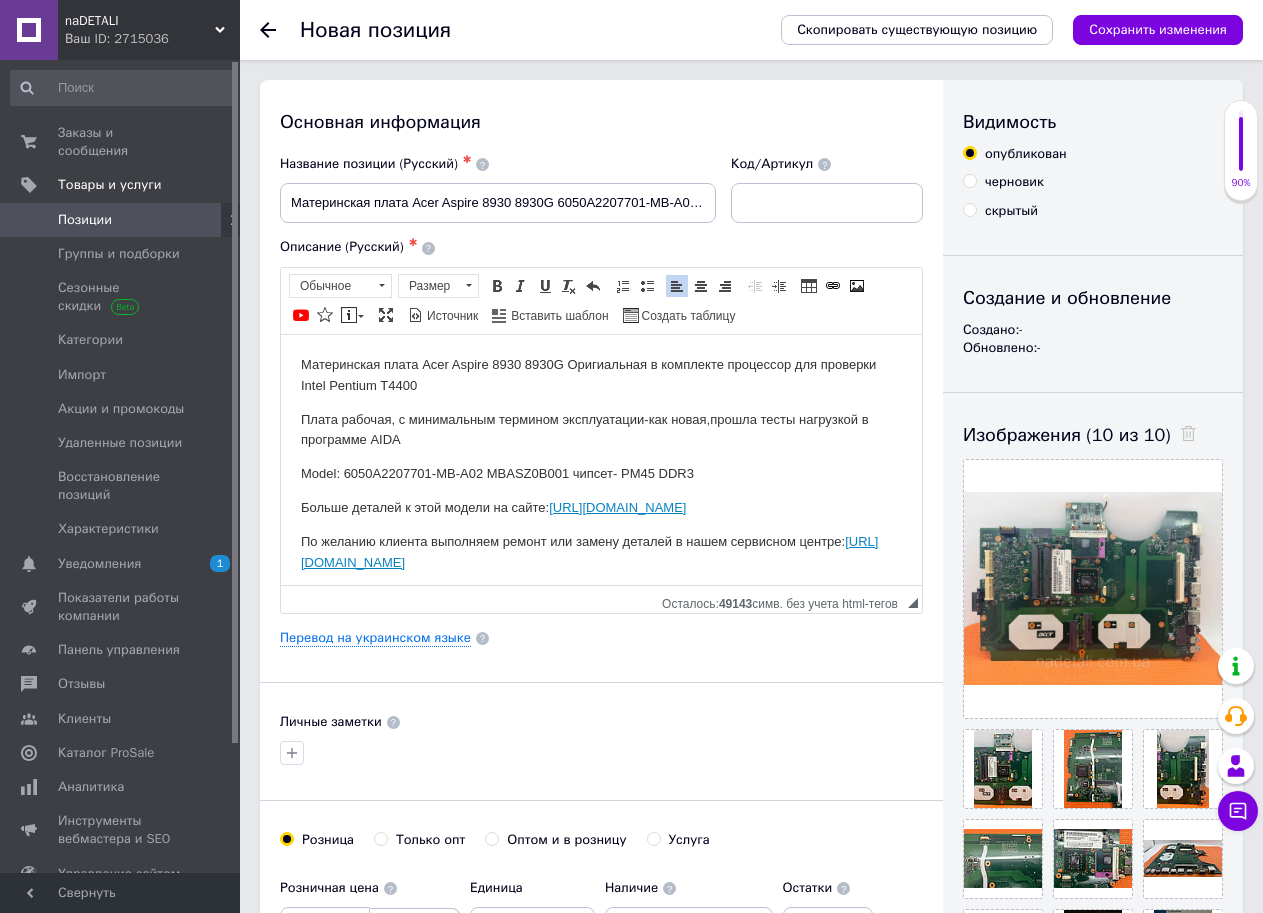 click on "Скопировать существующую позицию Сохранить изменения" at bounding box center (1002, 30) 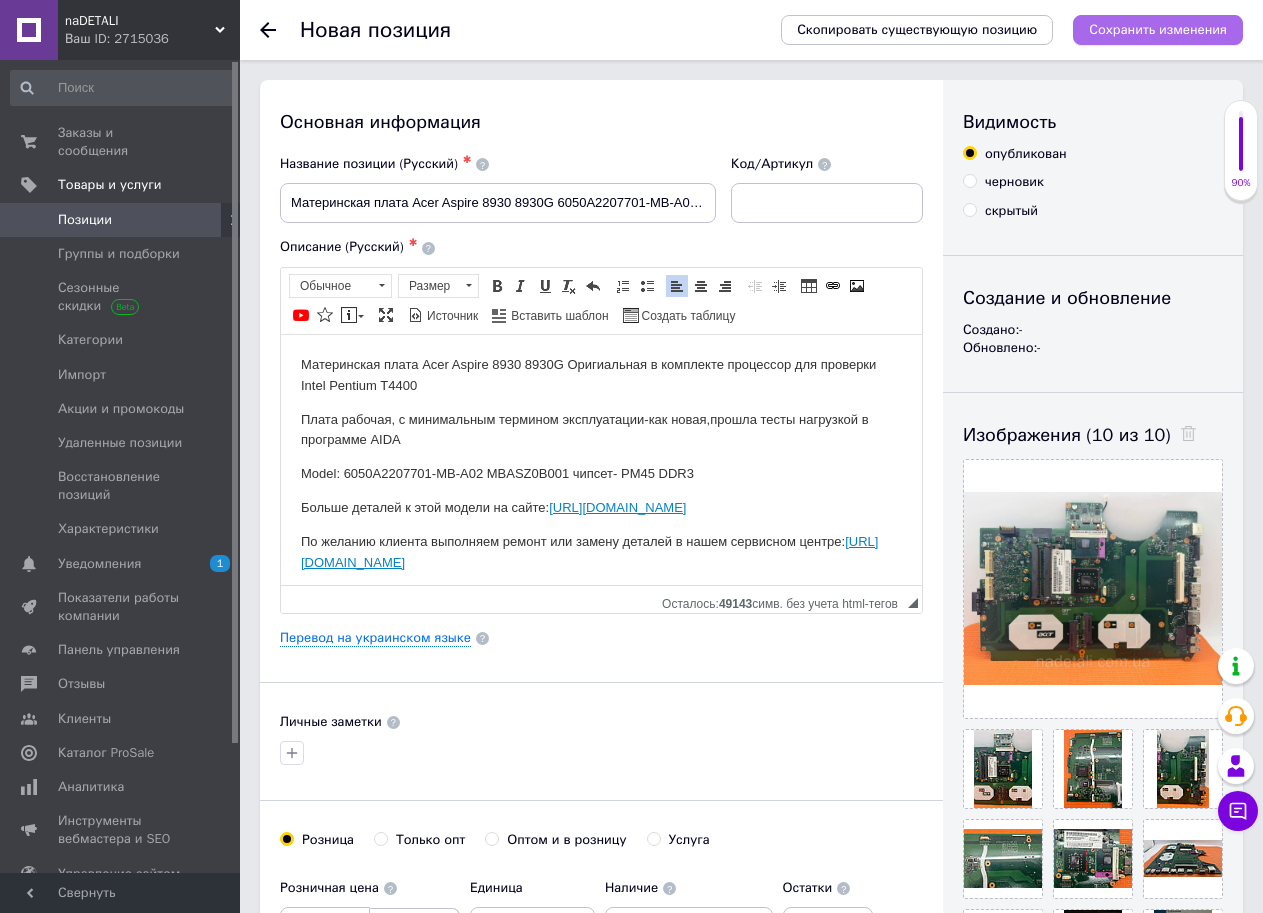 click on "Сохранить изменения" at bounding box center [1158, 29] 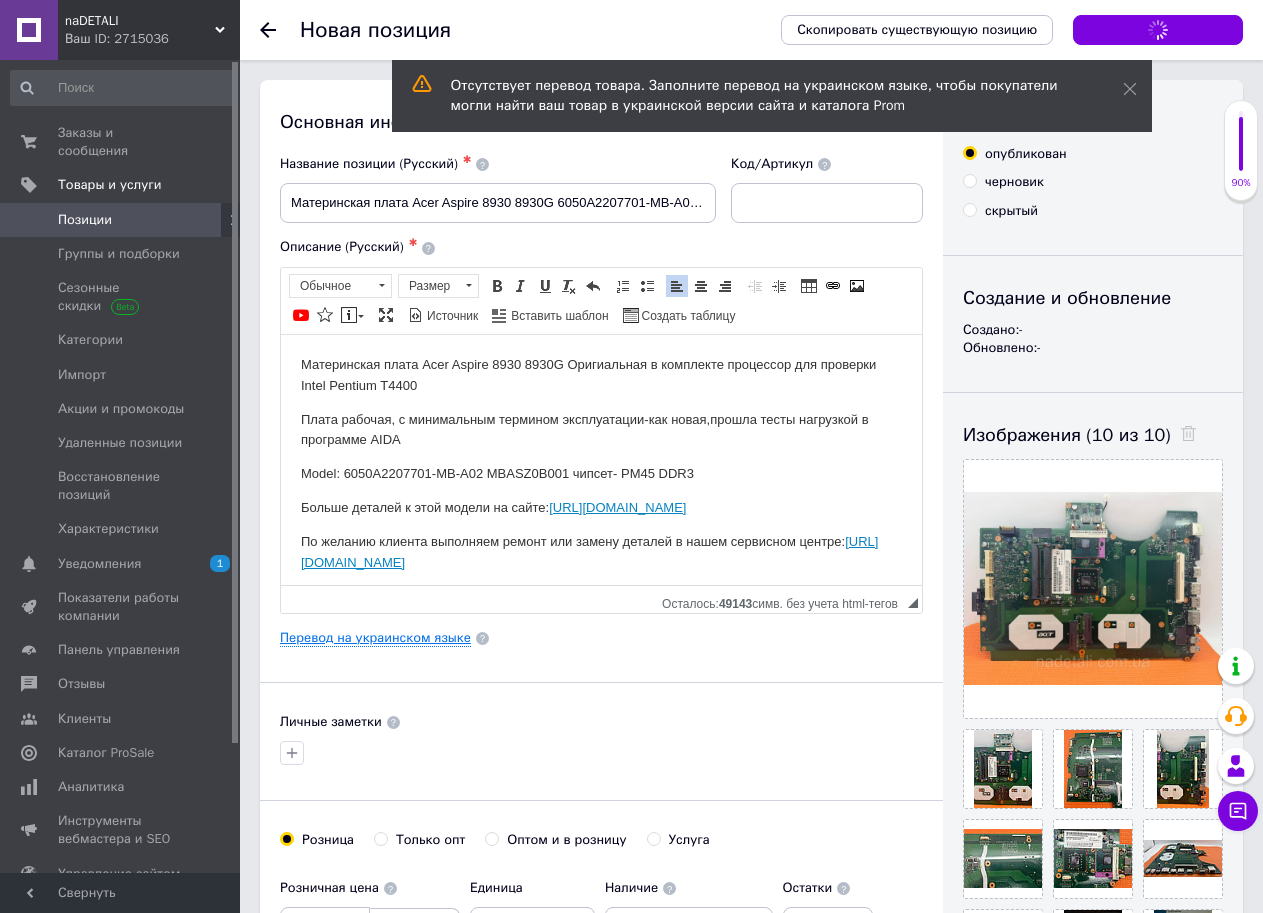 click on "Перевод на украинском языке" at bounding box center (375, 638) 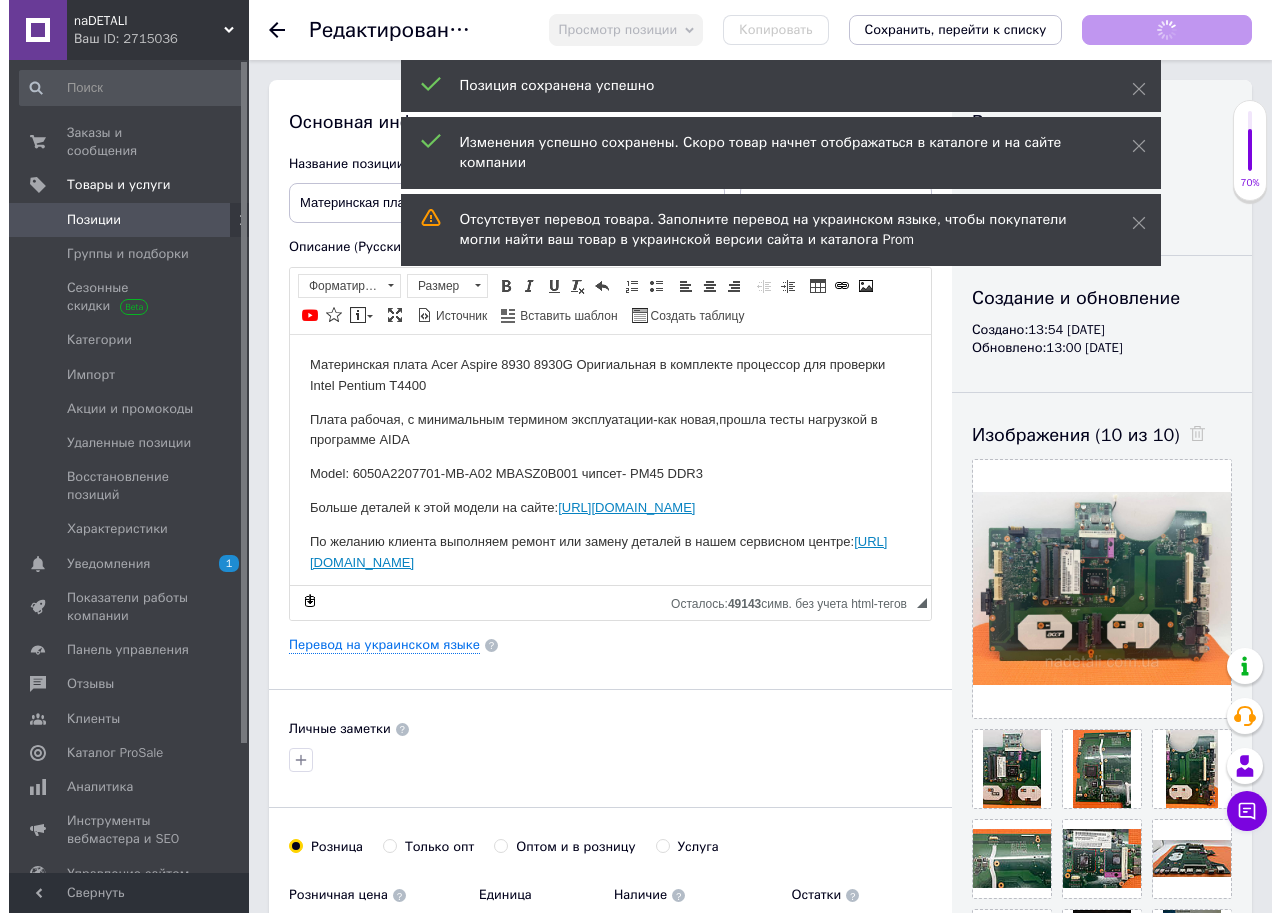 scroll, scrollTop: 0, scrollLeft: 0, axis: both 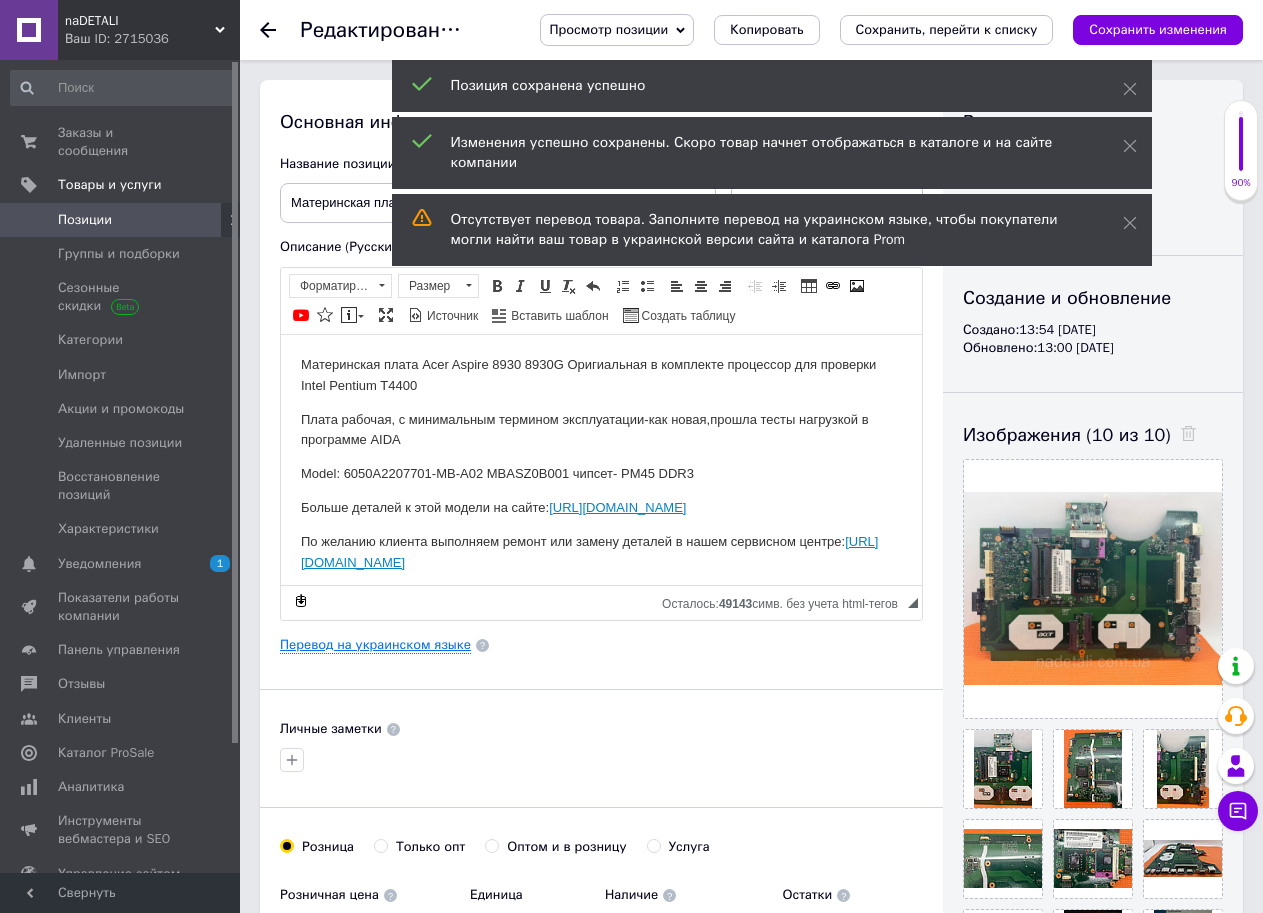 click on "Перевод на украинском языке" at bounding box center [375, 645] 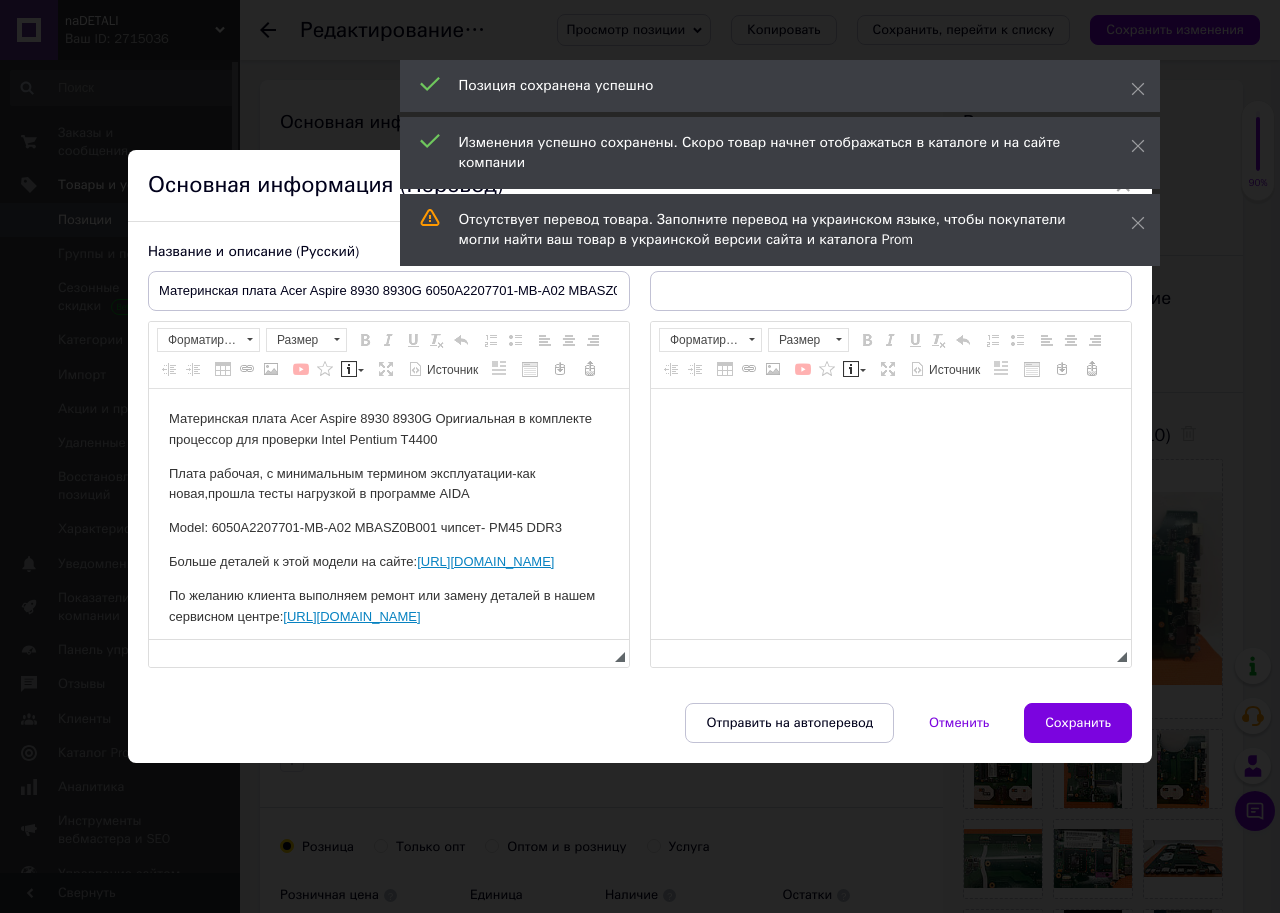 scroll, scrollTop: 0, scrollLeft: 0, axis: both 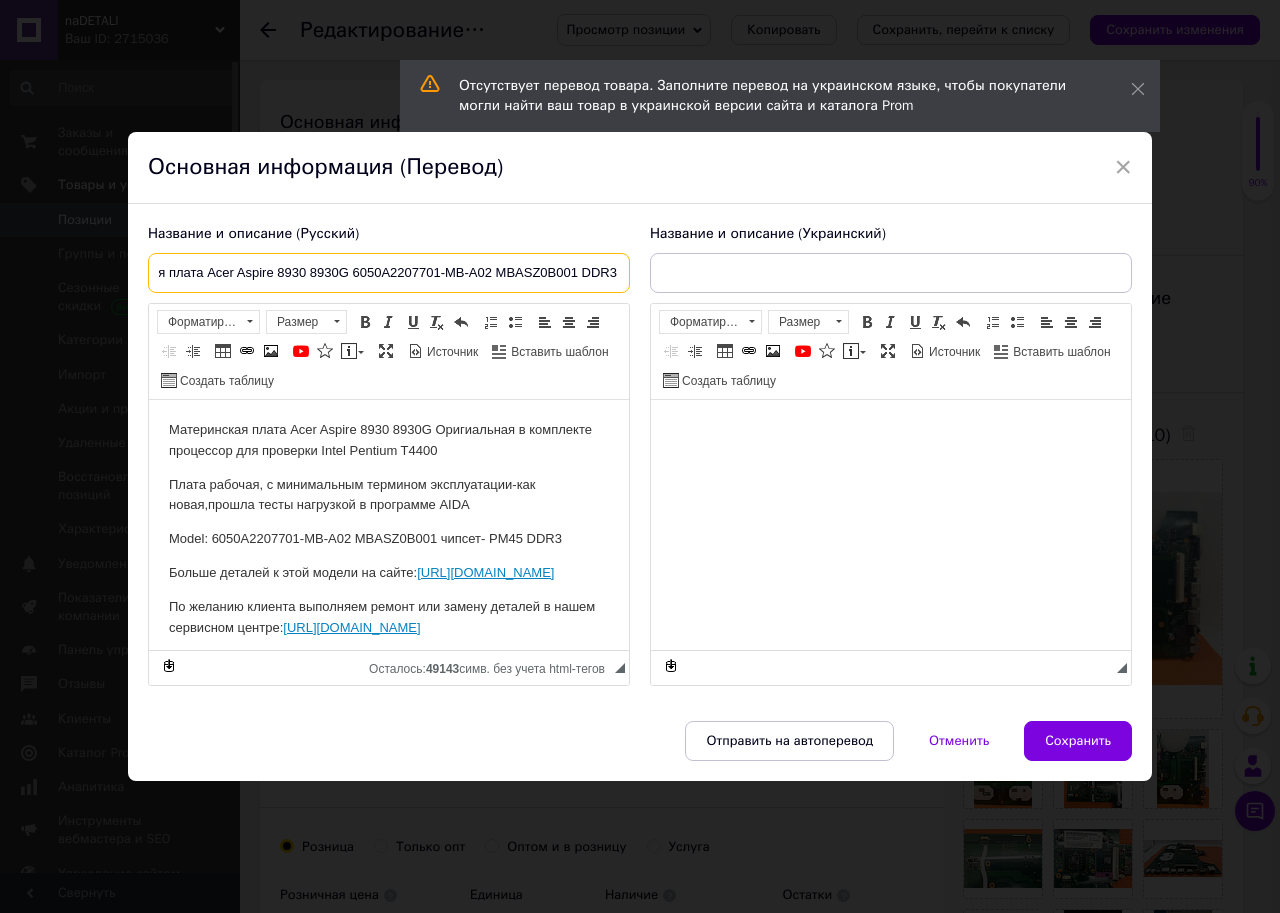 drag, startPoint x: 153, startPoint y: 271, endPoint x: 647, endPoint y: 281, distance: 494.1012 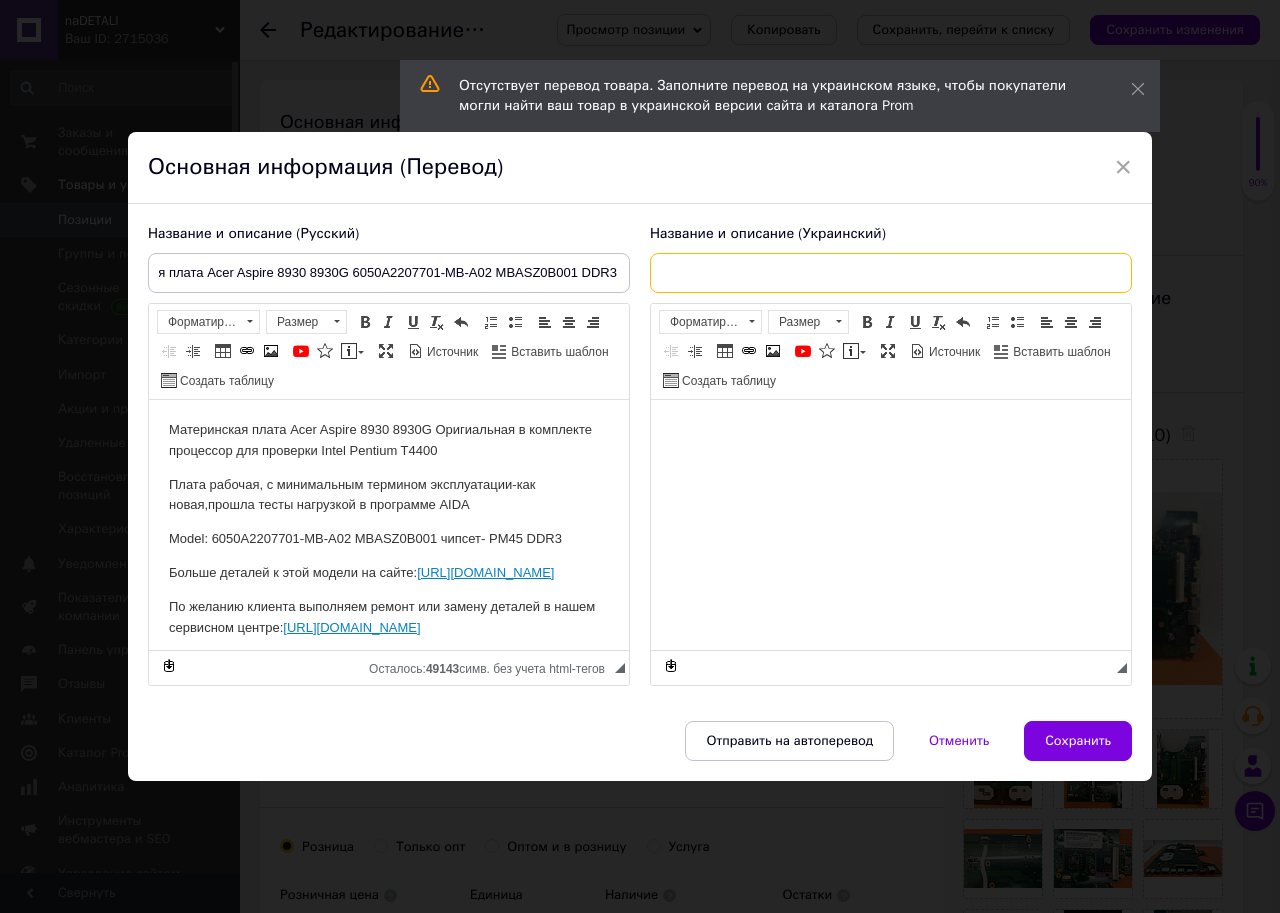 click at bounding box center [891, 273] 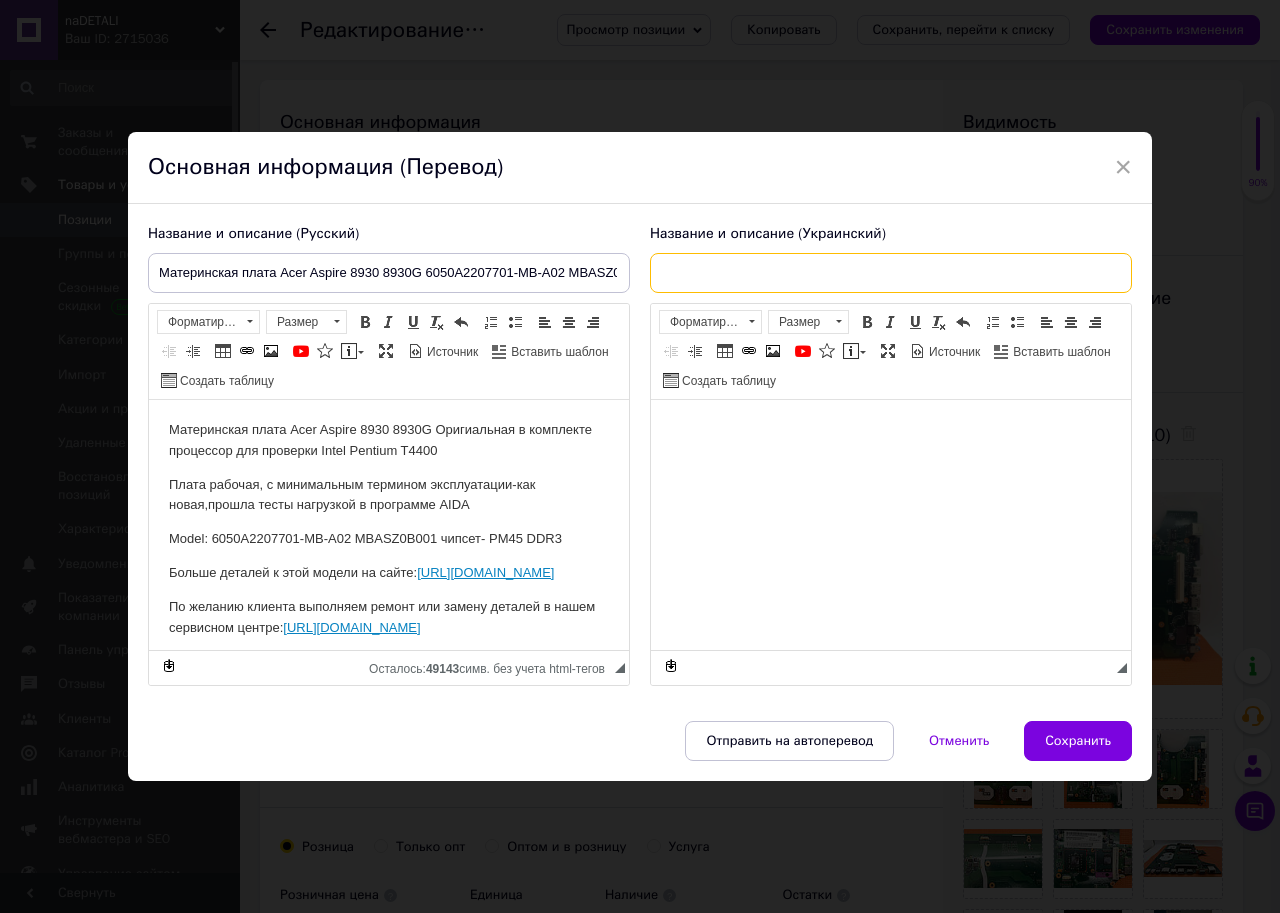 paste on "Материнская плата Acer Aspire 8930 8930G 6050A2207701-MB-A02 MBASZ0B001 DDR3" 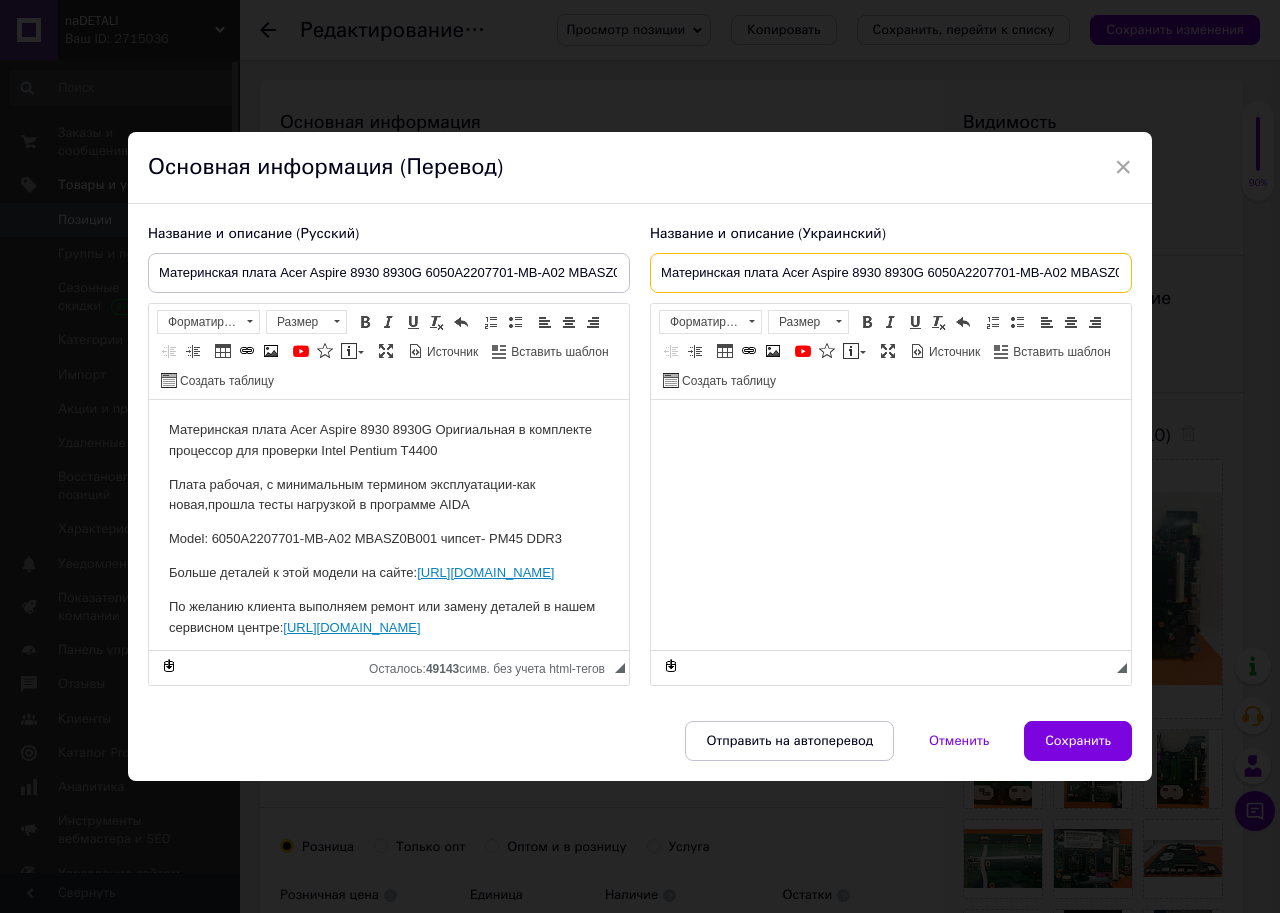 scroll, scrollTop: 0, scrollLeft: 74, axis: horizontal 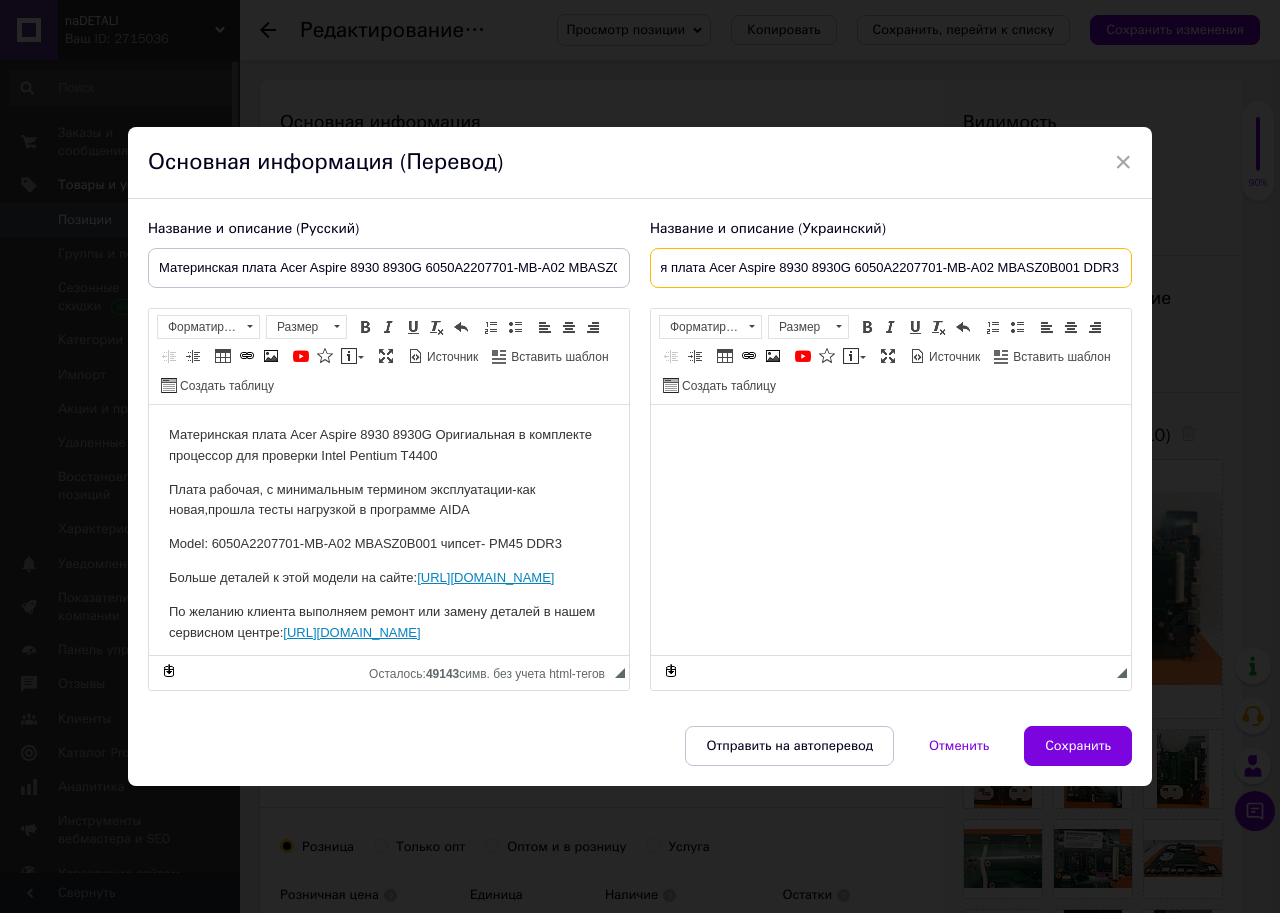 click on "Материнская плата Acer Aspire 8930 8930G 6050A2207701-MB-A02 MBASZ0B001 DDR3" at bounding box center [891, 268] 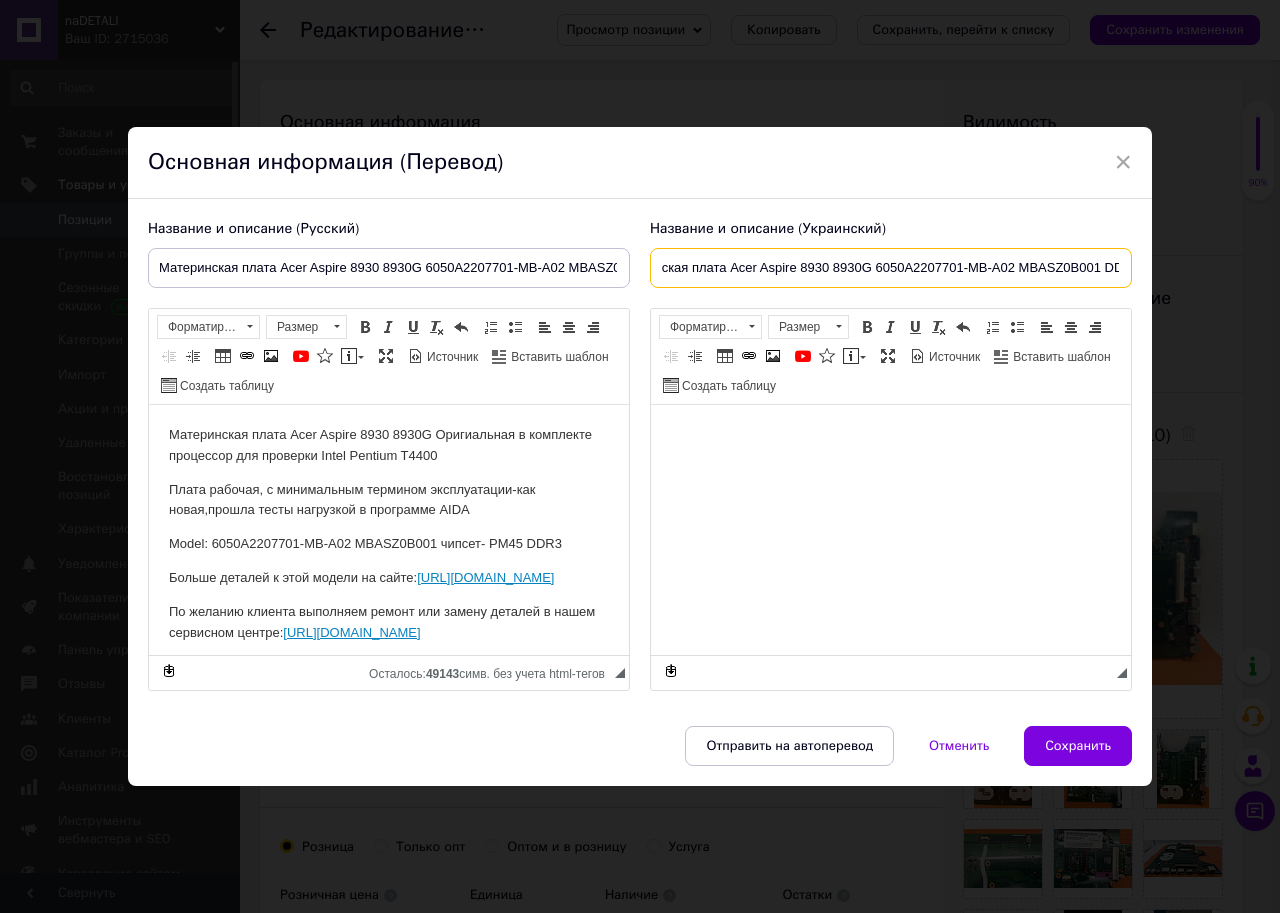 scroll, scrollTop: 0, scrollLeft: 38, axis: horizontal 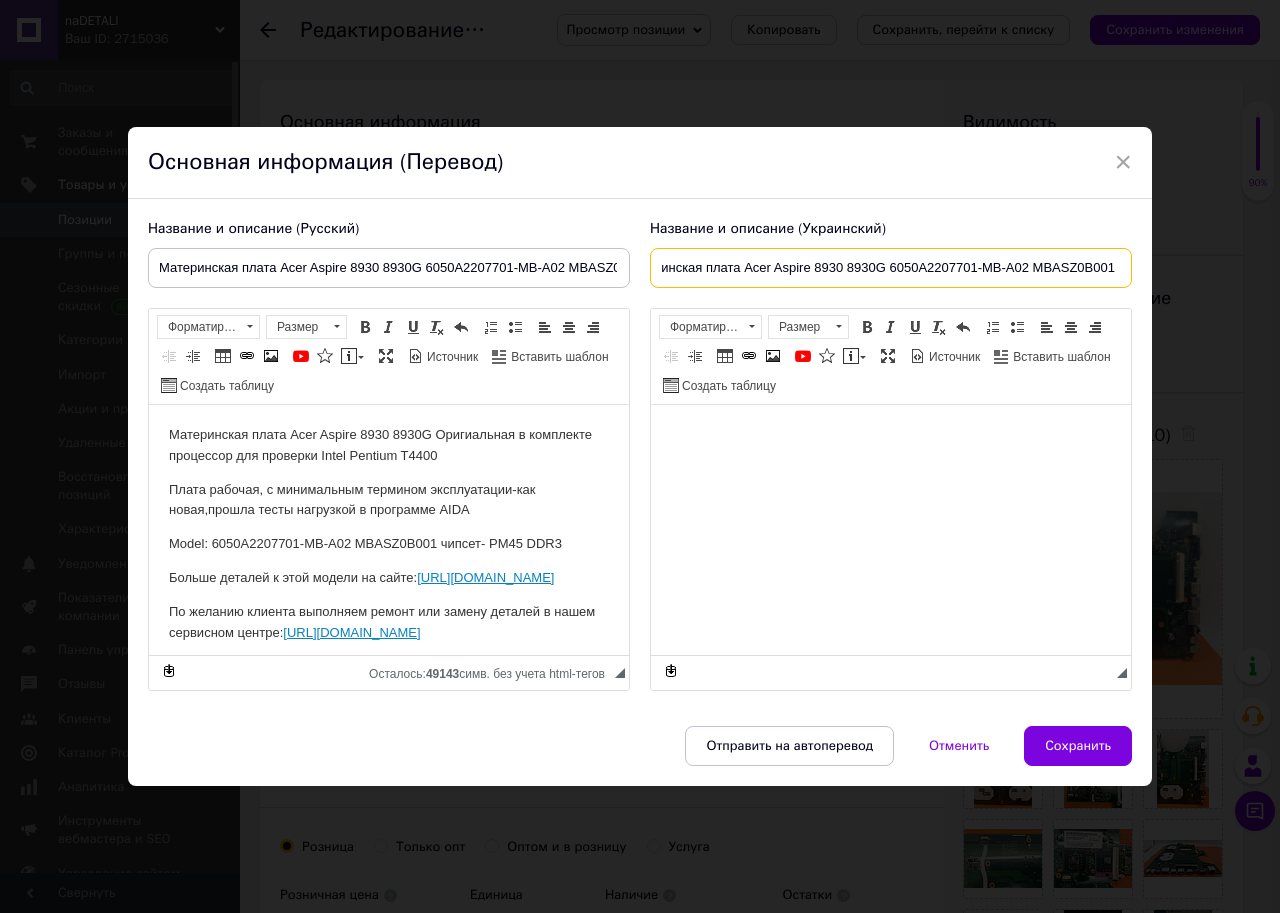 click on "Материнская плата Acer Aspire 8930 8930G 6050A2207701-MB-A02 MBASZ0B001 DDR3" at bounding box center [891, 268] 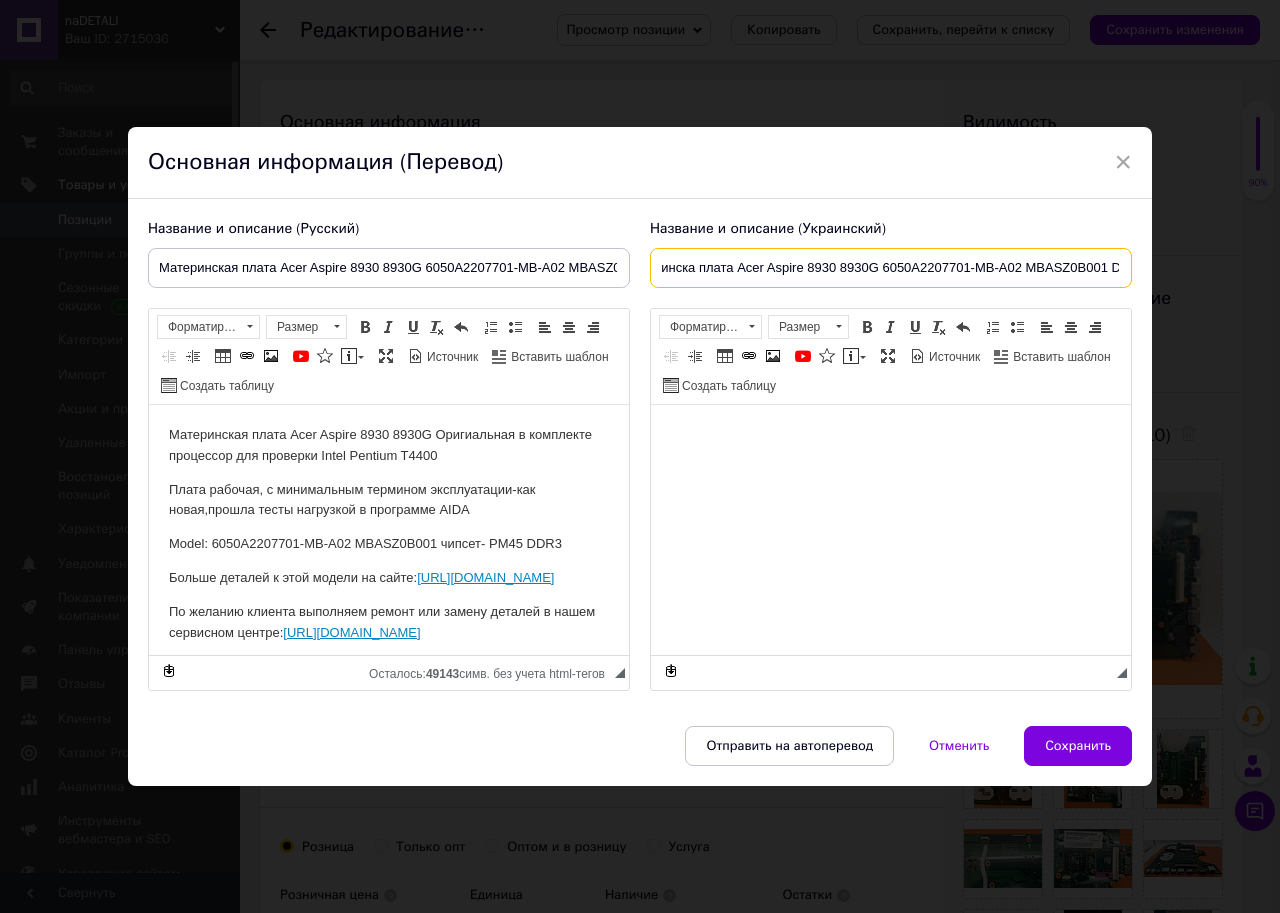 click on "Материнска плата Acer Aspire 8930 8930G 6050A2207701-MB-A02 MBASZ0B001 DDR3" at bounding box center (891, 268) 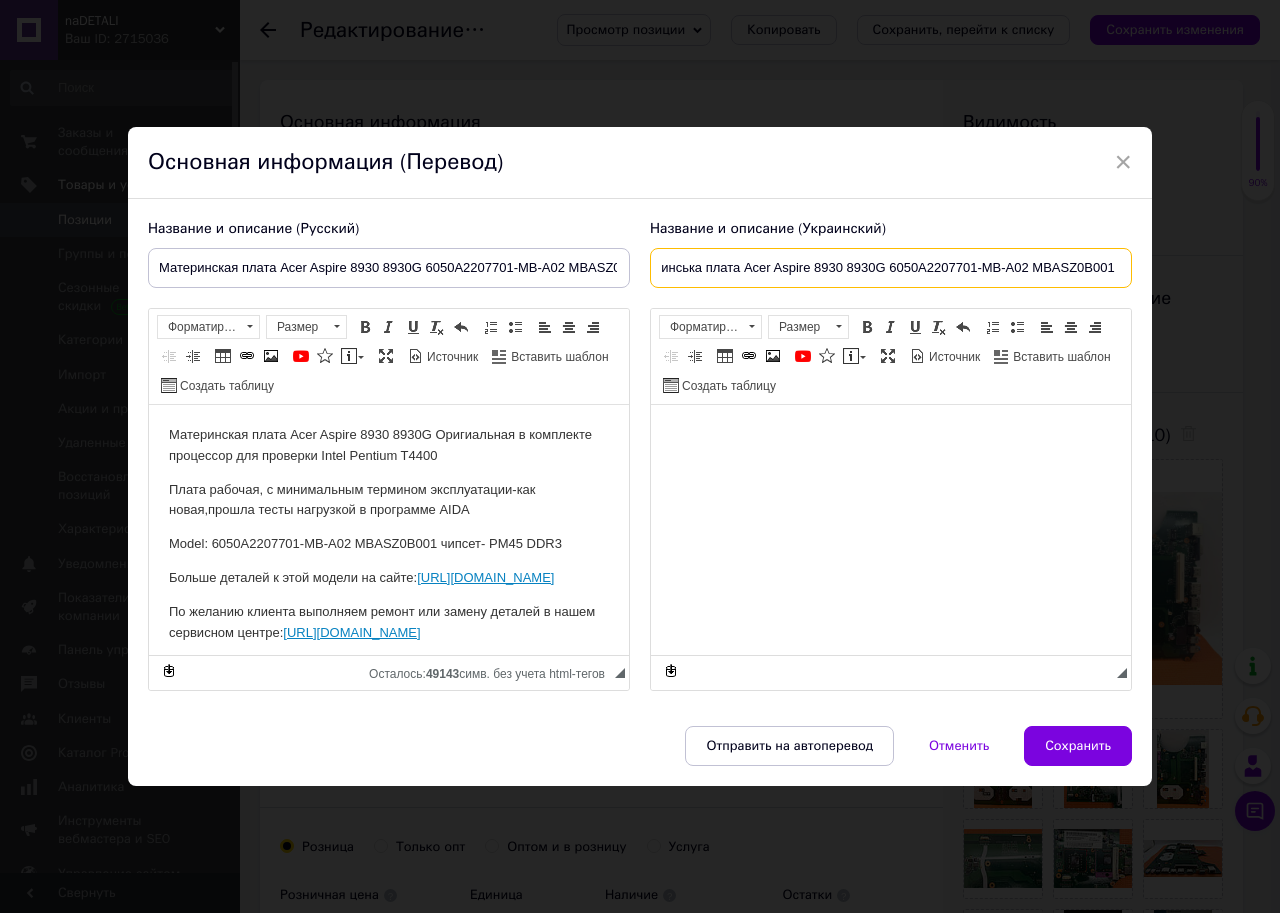 scroll, scrollTop: 0, scrollLeft: 0, axis: both 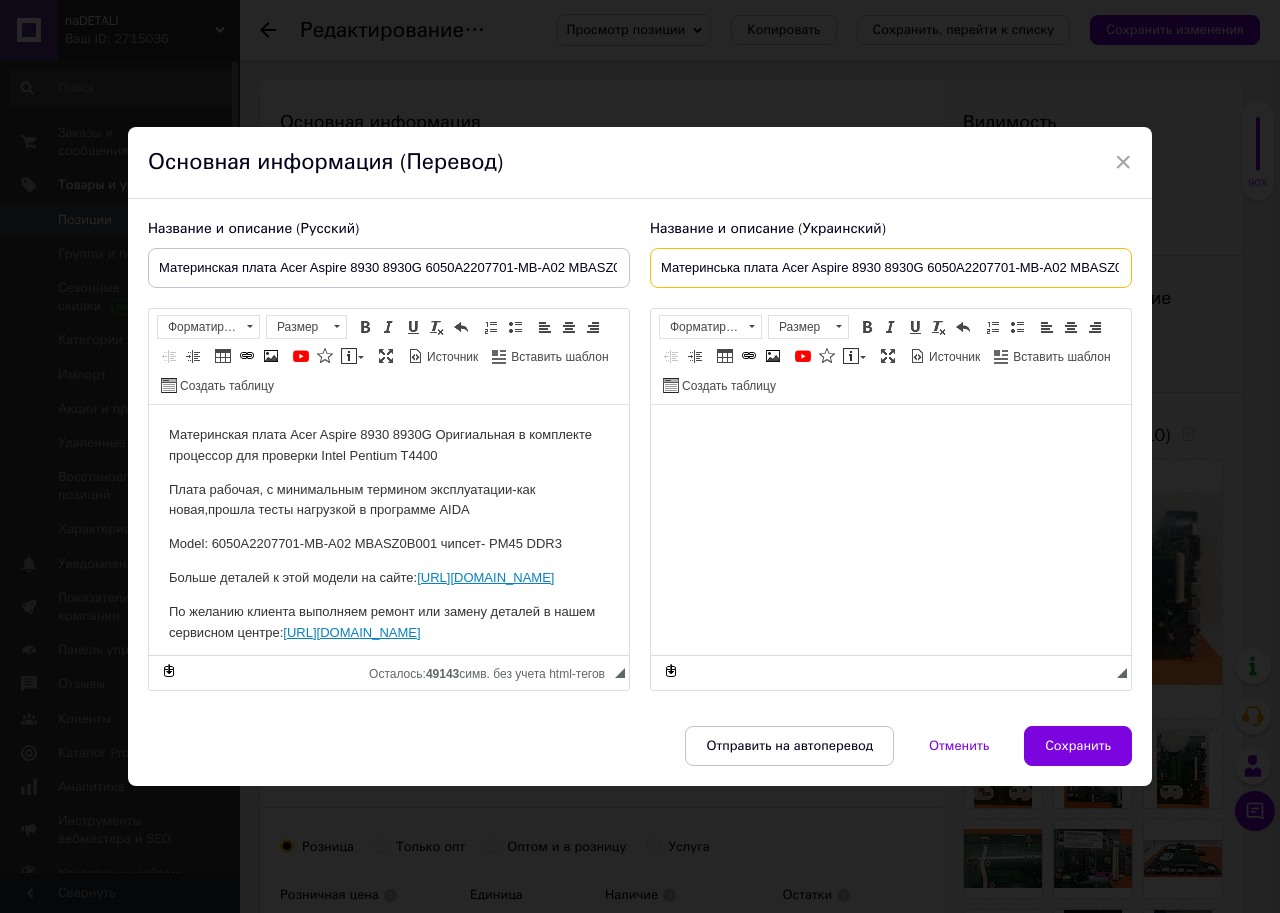 drag, startPoint x: 888, startPoint y: 266, endPoint x: 575, endPoint y: 283, distance: 313.46133 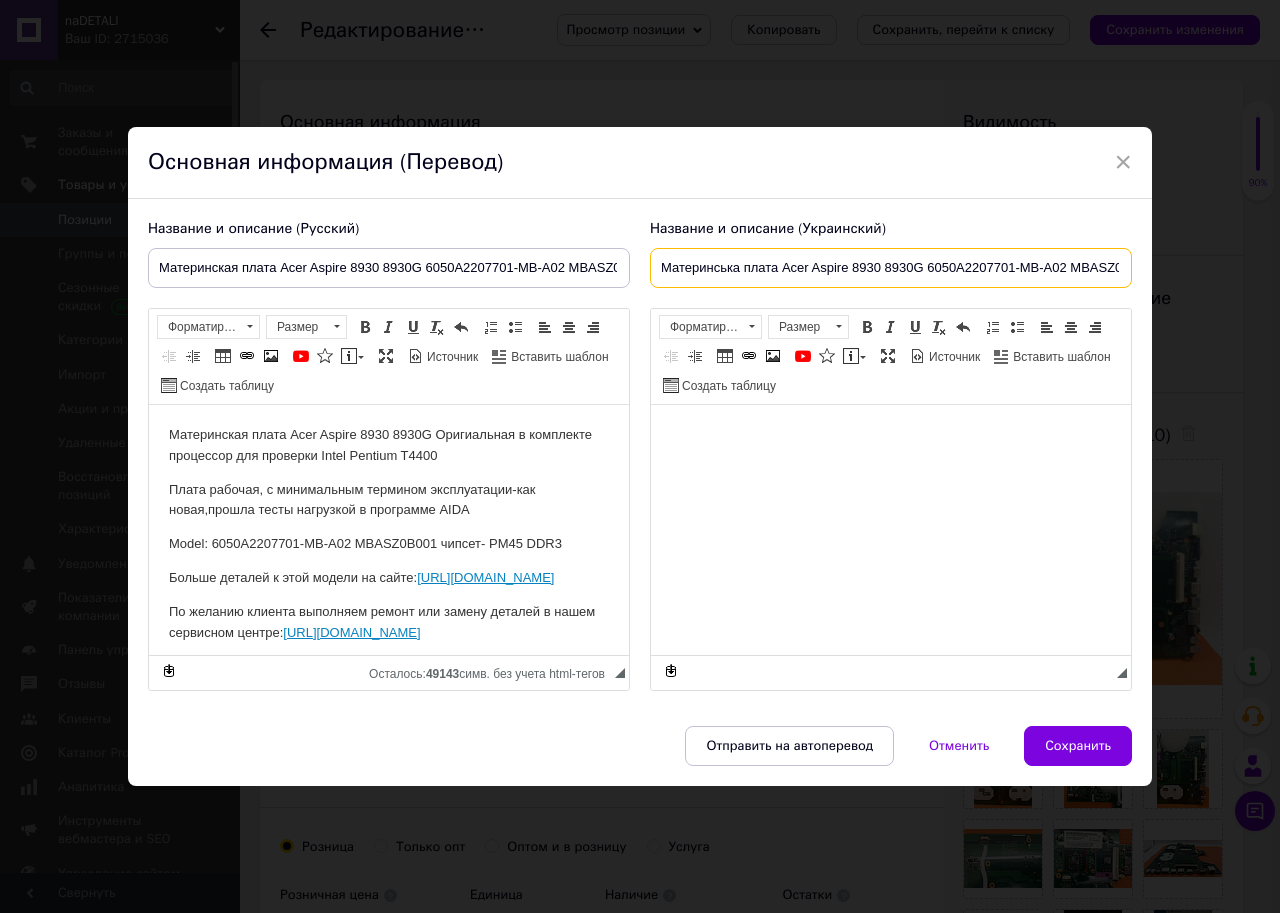 type on "Материнська плата Acer Aspire 8930 8930G 6050A2207701-MB-A02 MBASZ0B001 DDR3" 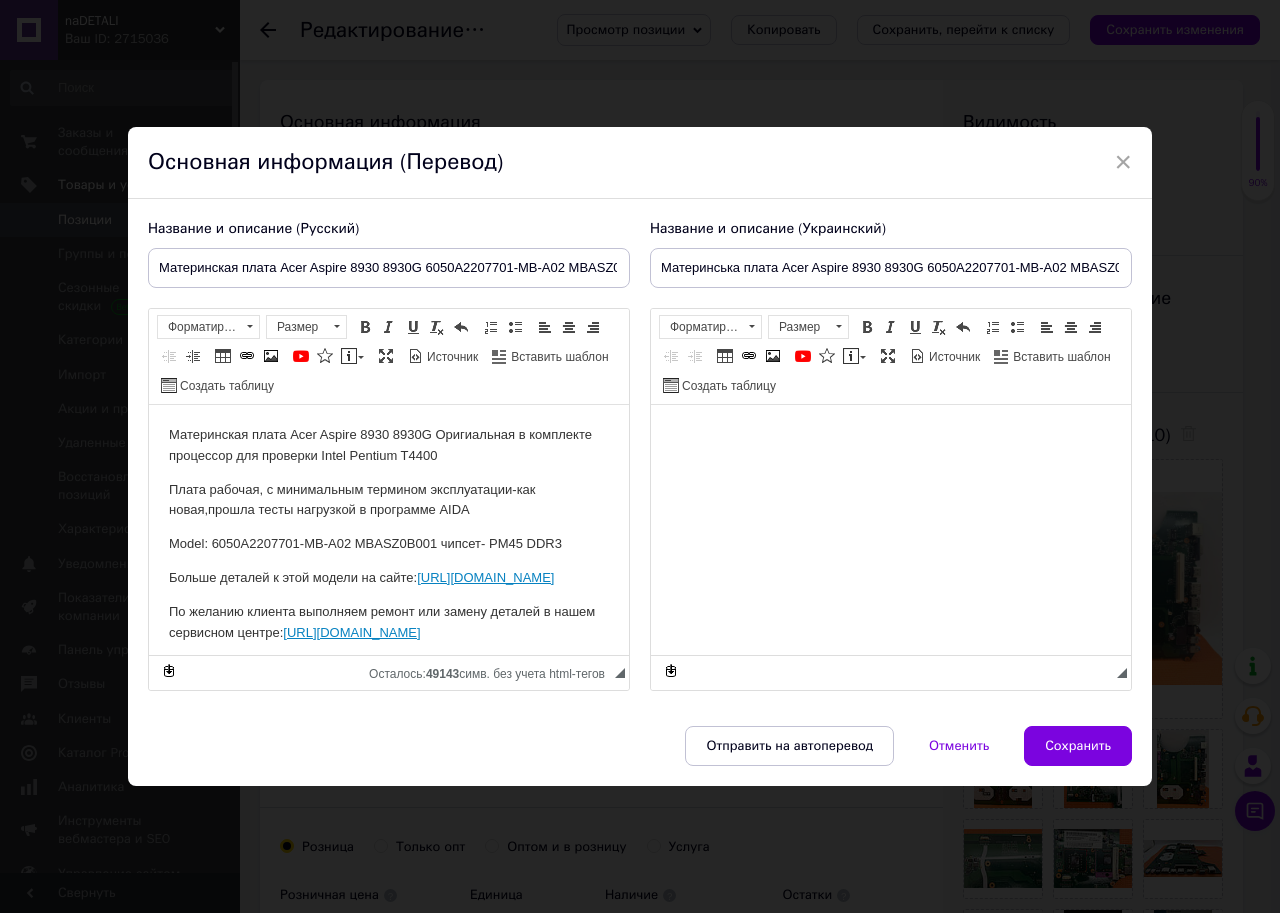 click at bounding box center [891, 435] 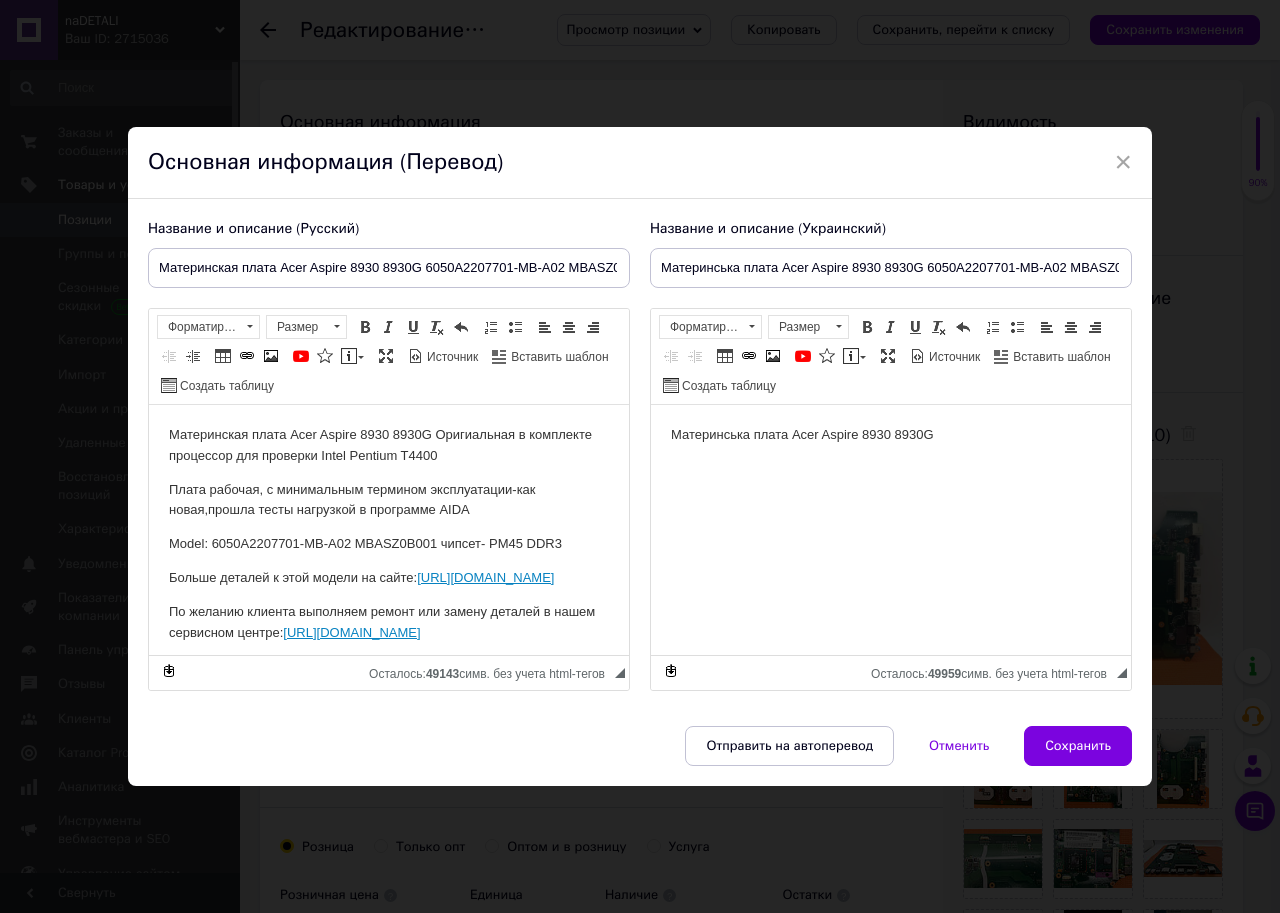 type 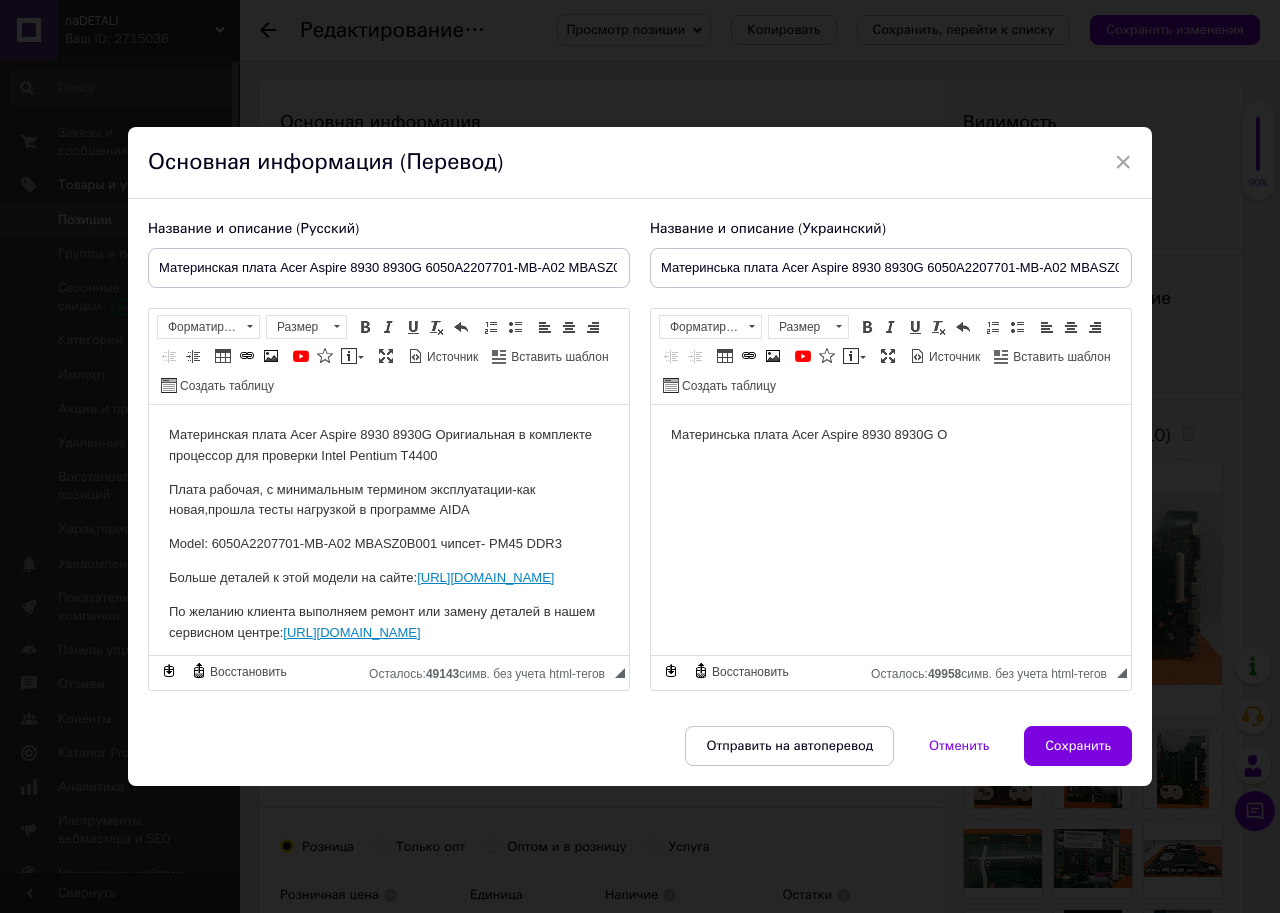 click on "Материнская плата Acer Aspire 8930 8930G Оригиальная в комплекте процессор для проверки Intel Pentium T4400" at bounding box center [389, 446] 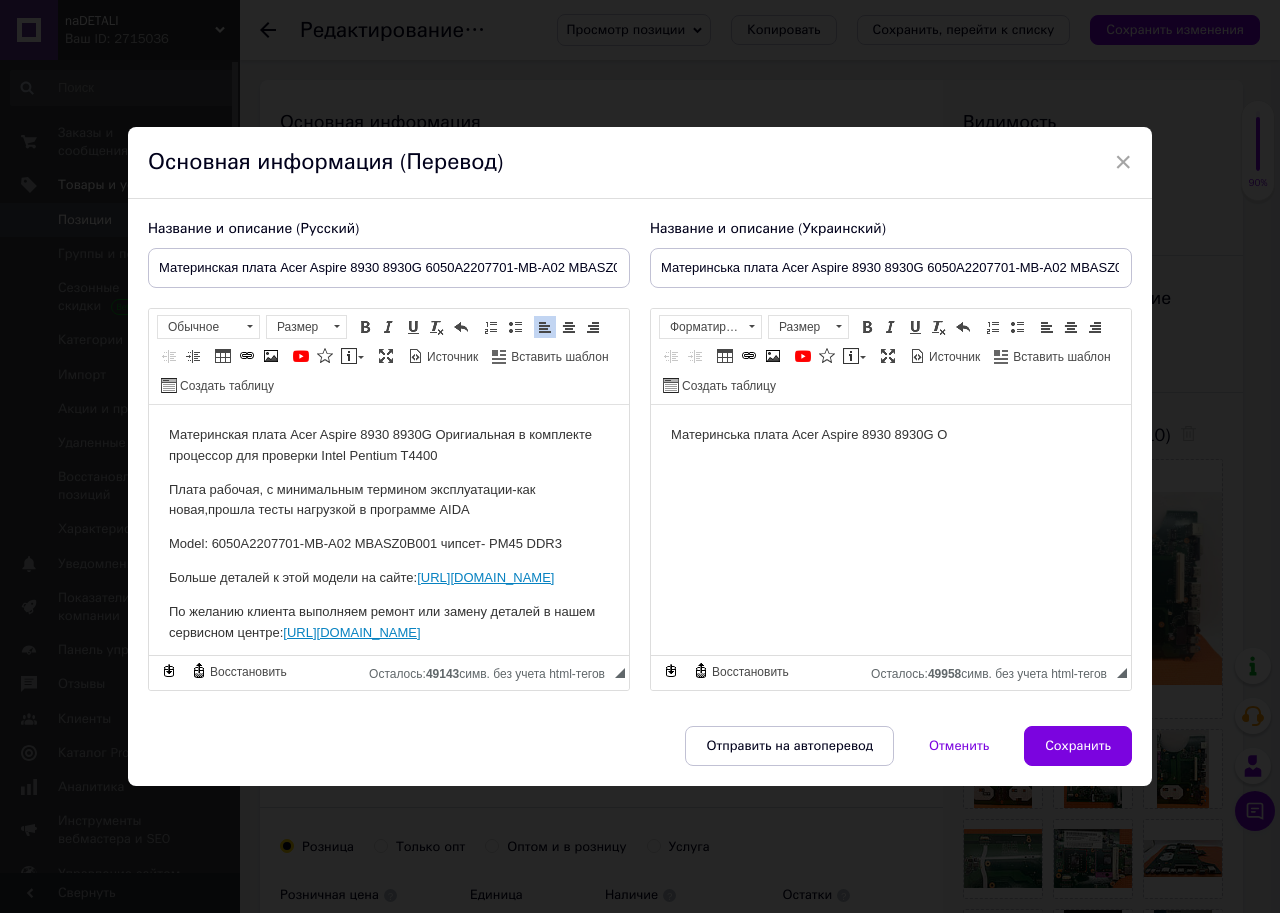 type 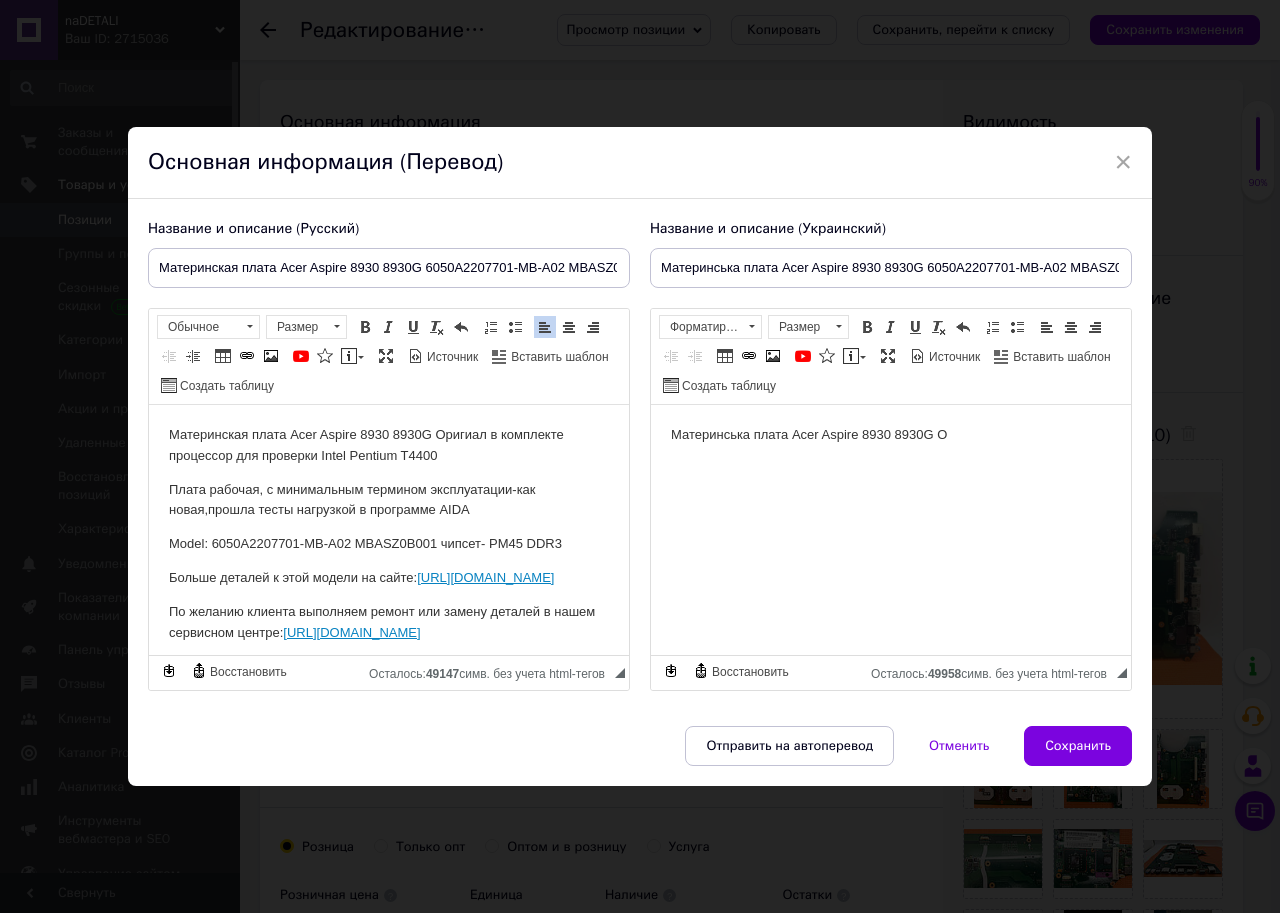 click on "Материнська плата Acer Aspire 8930 8930G О" at bounding box center [891, 435] 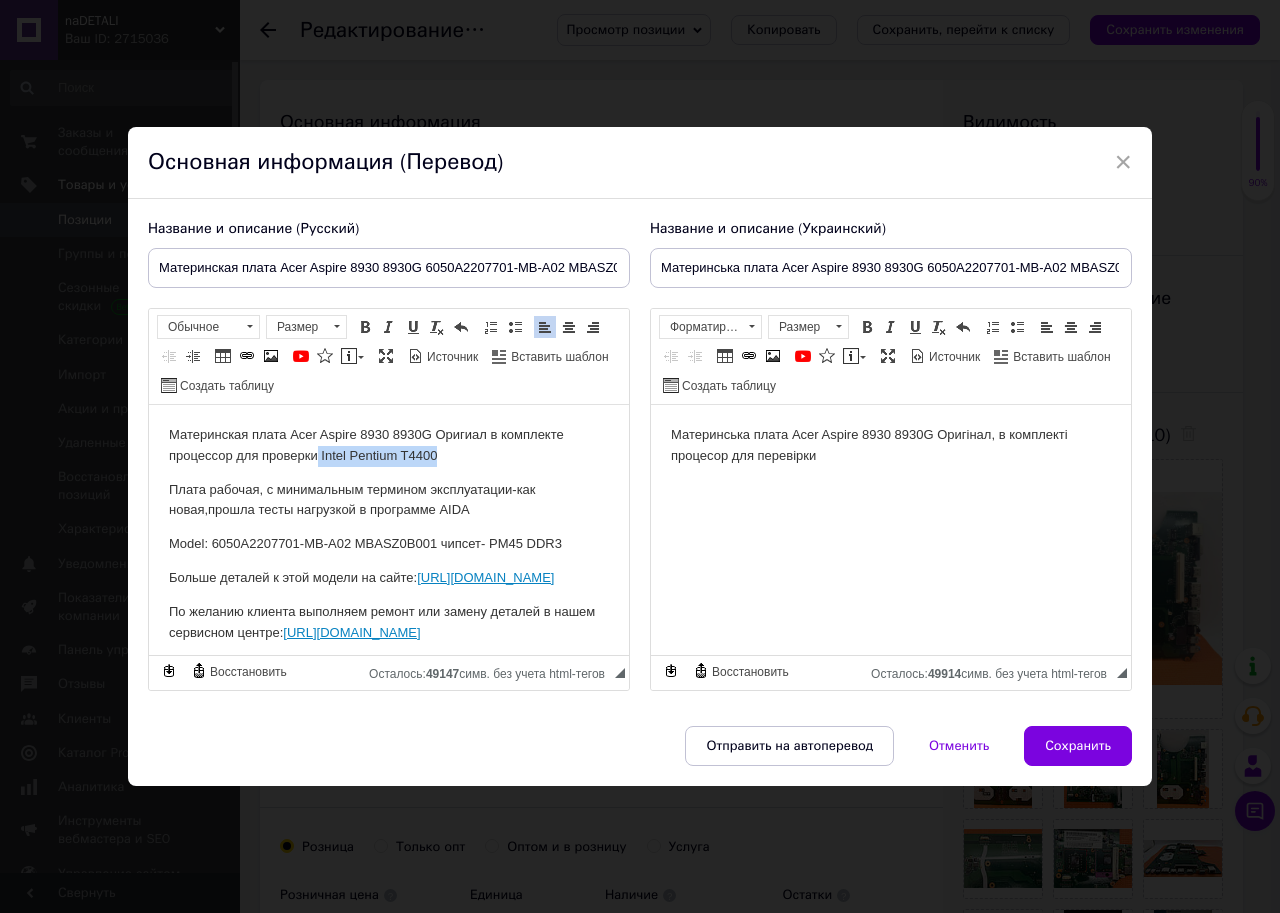 drag, startPoint x: 317, startPoint y: 454, endPoint x: 491, endPoint y: 454, distance: 174 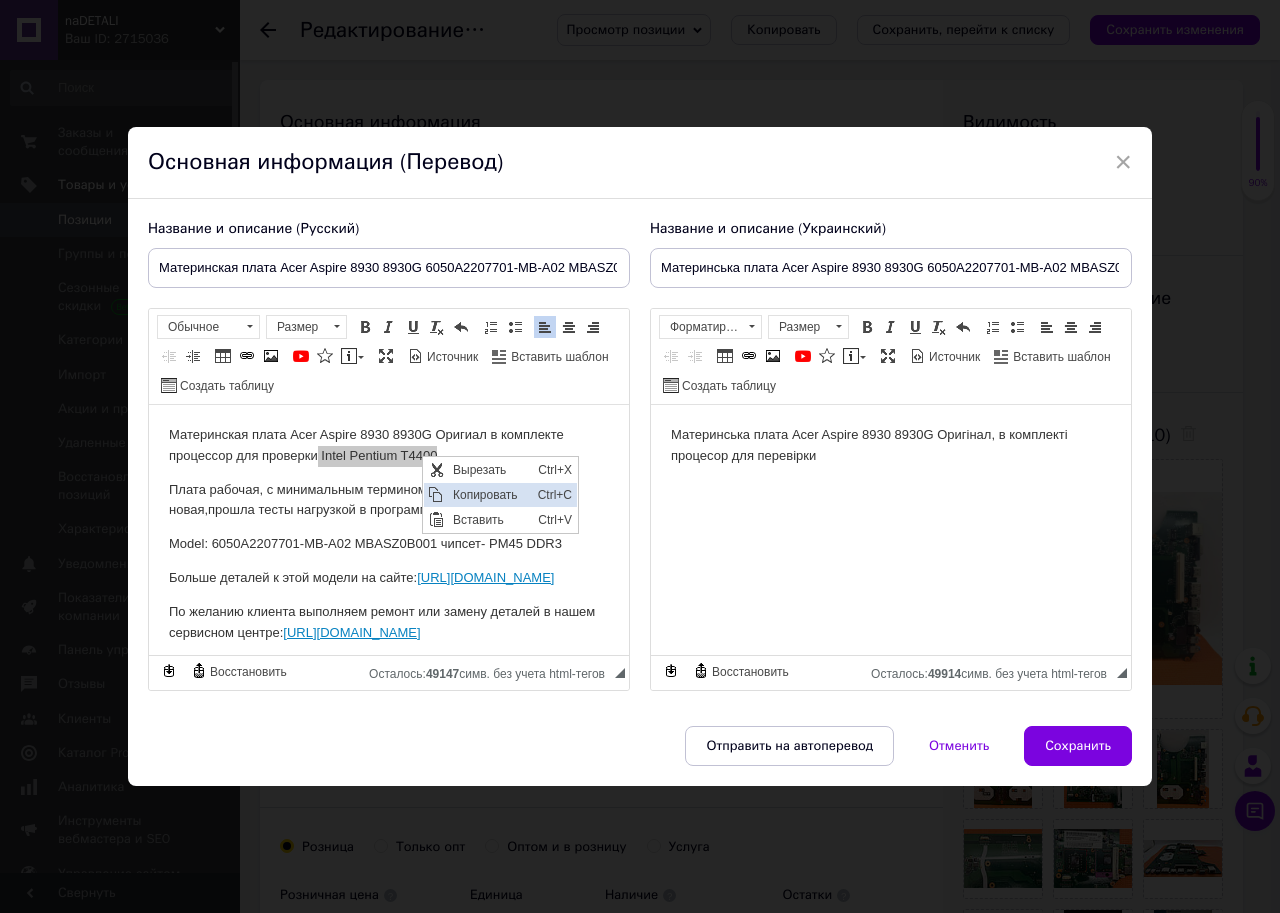 scroll, scrollTop: 0, scrollLeft: 0, axis: both 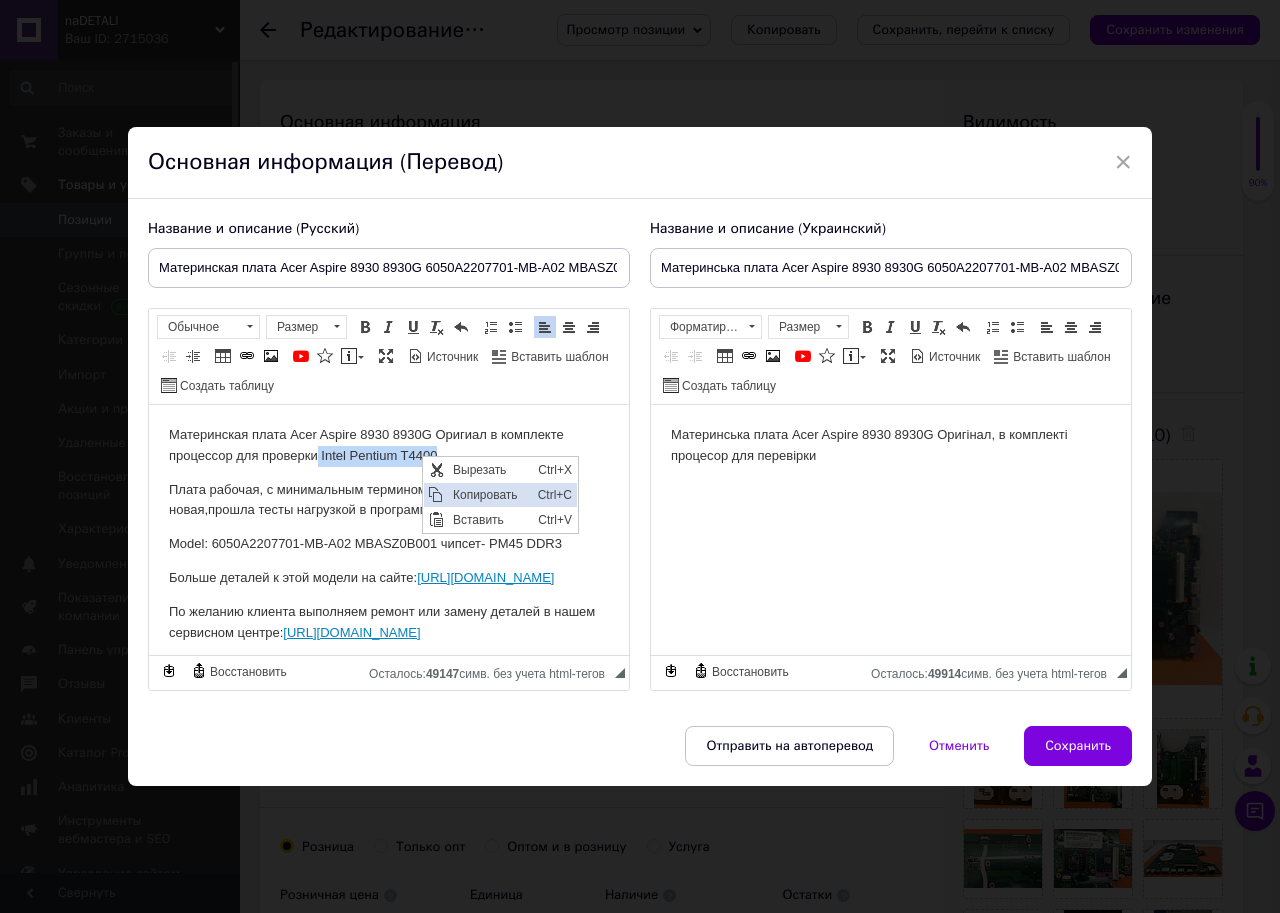 copy on "Intel Pentium T4400" 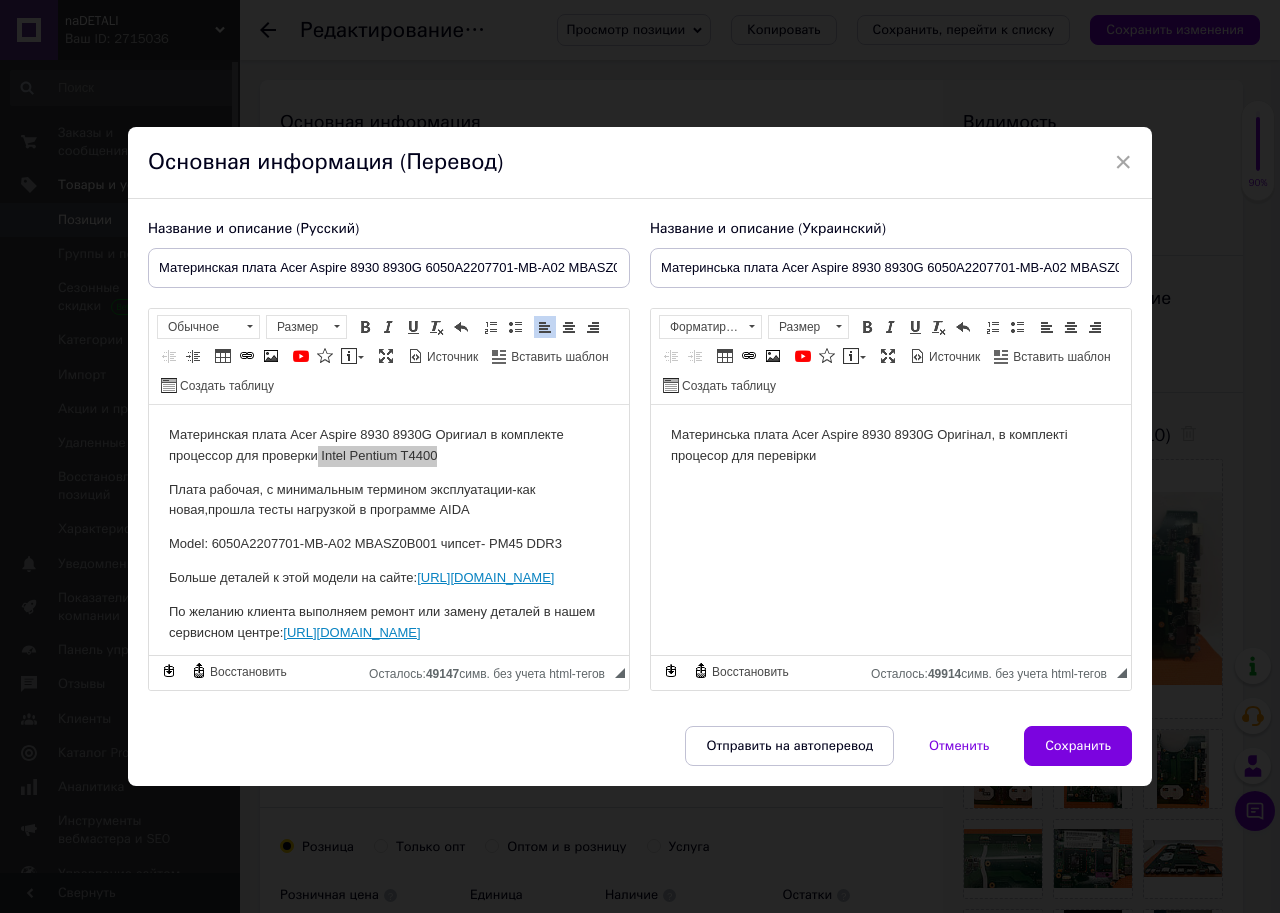 click on "Материнська плата Acer Aspire 8930 8930G Оригінал, в комплекті процесор для перевірки" at bounding box center [891, 446] 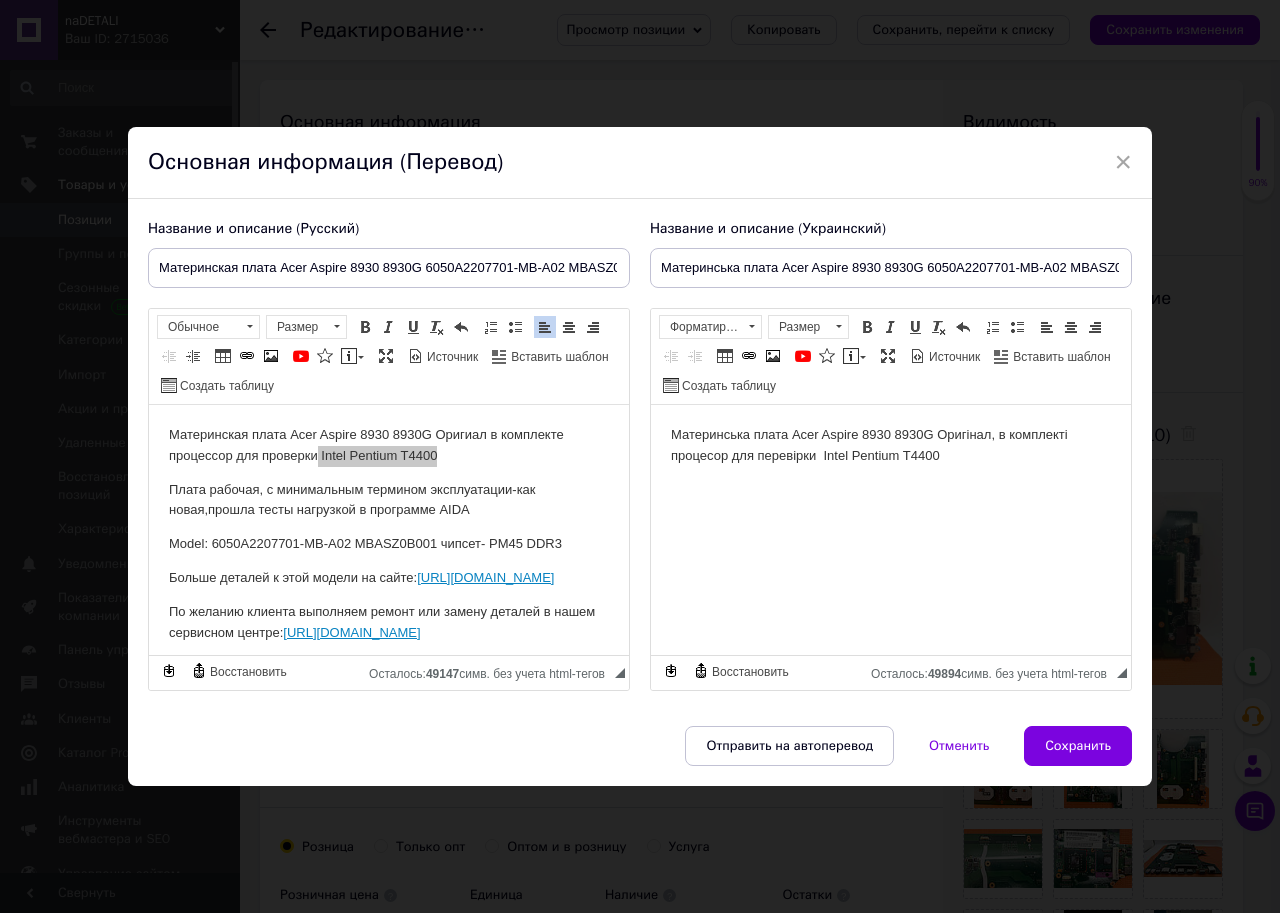 click on "Материнська плата Acer Aspire 8930 8930G Оригінал, в комплекті процесор для перевірки  Intel Pentium T4400" at bounding box center [891, 446] 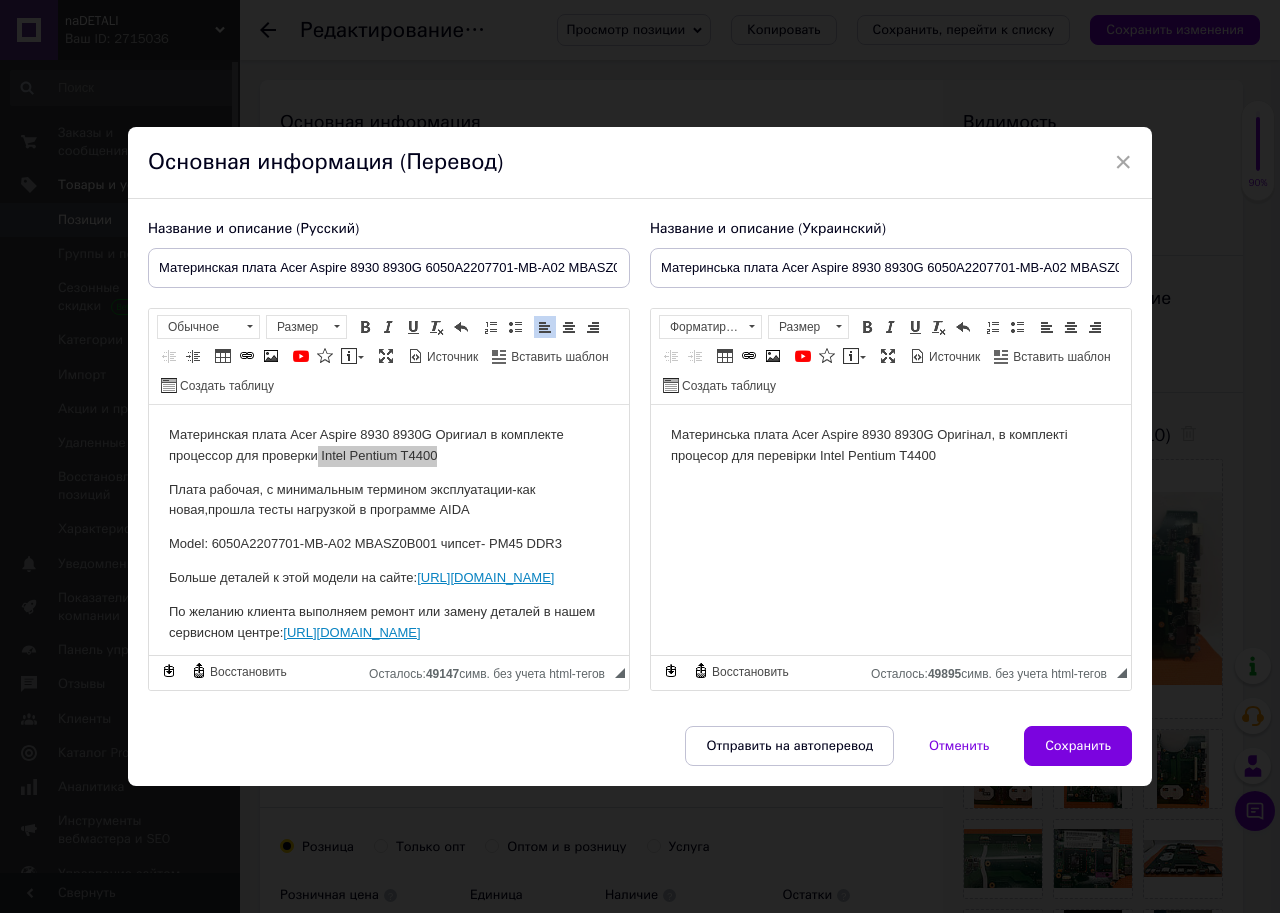 click on "Материнська плата Acer Aspire 8930 8930G Оригінал, в комплекті процесор для перевірки Intel Pentium T4400" at bounding box center (891, 446) 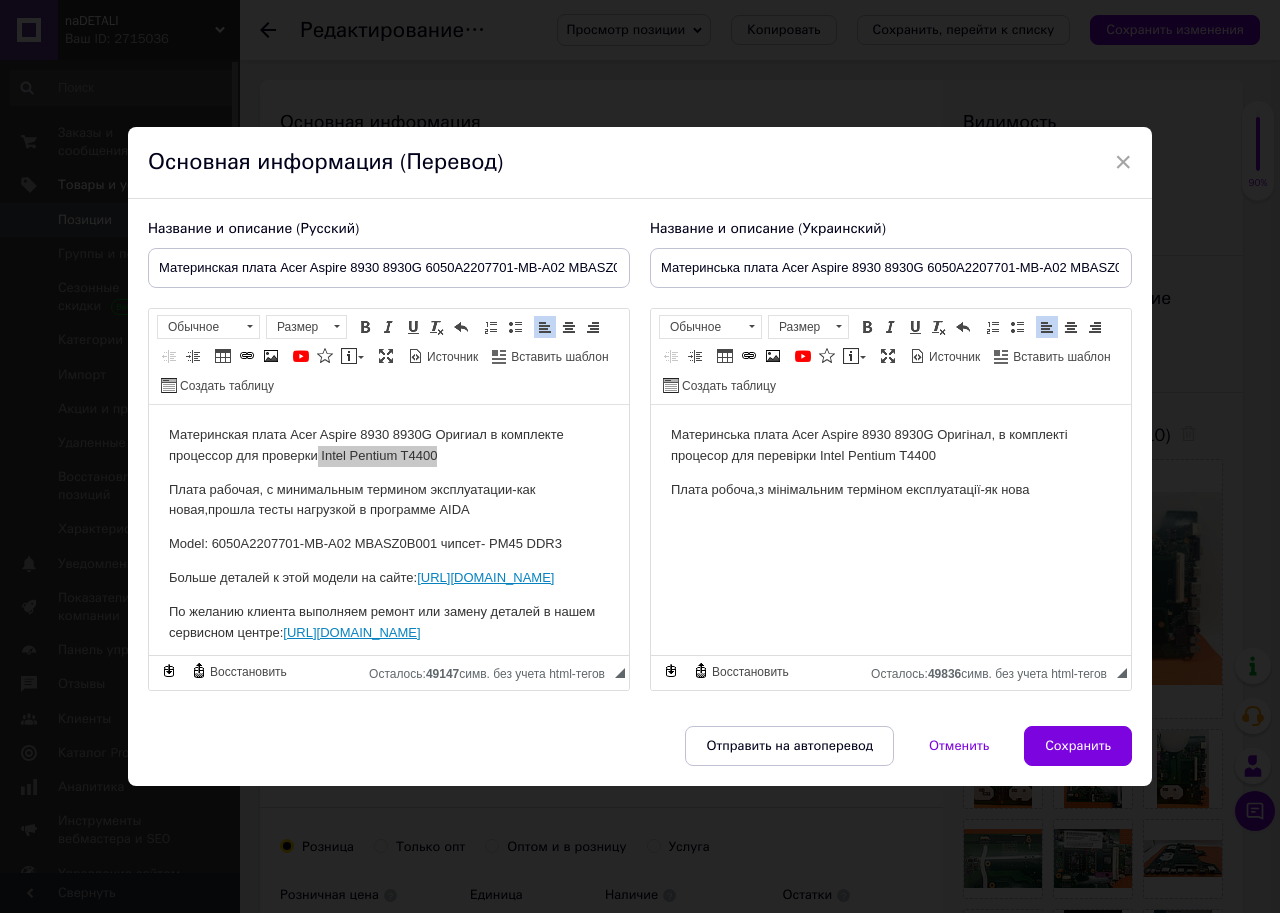 click on "Плата робоча,з мінімальним терміном експлуатації-як нова" at bounding box center (891, 490) 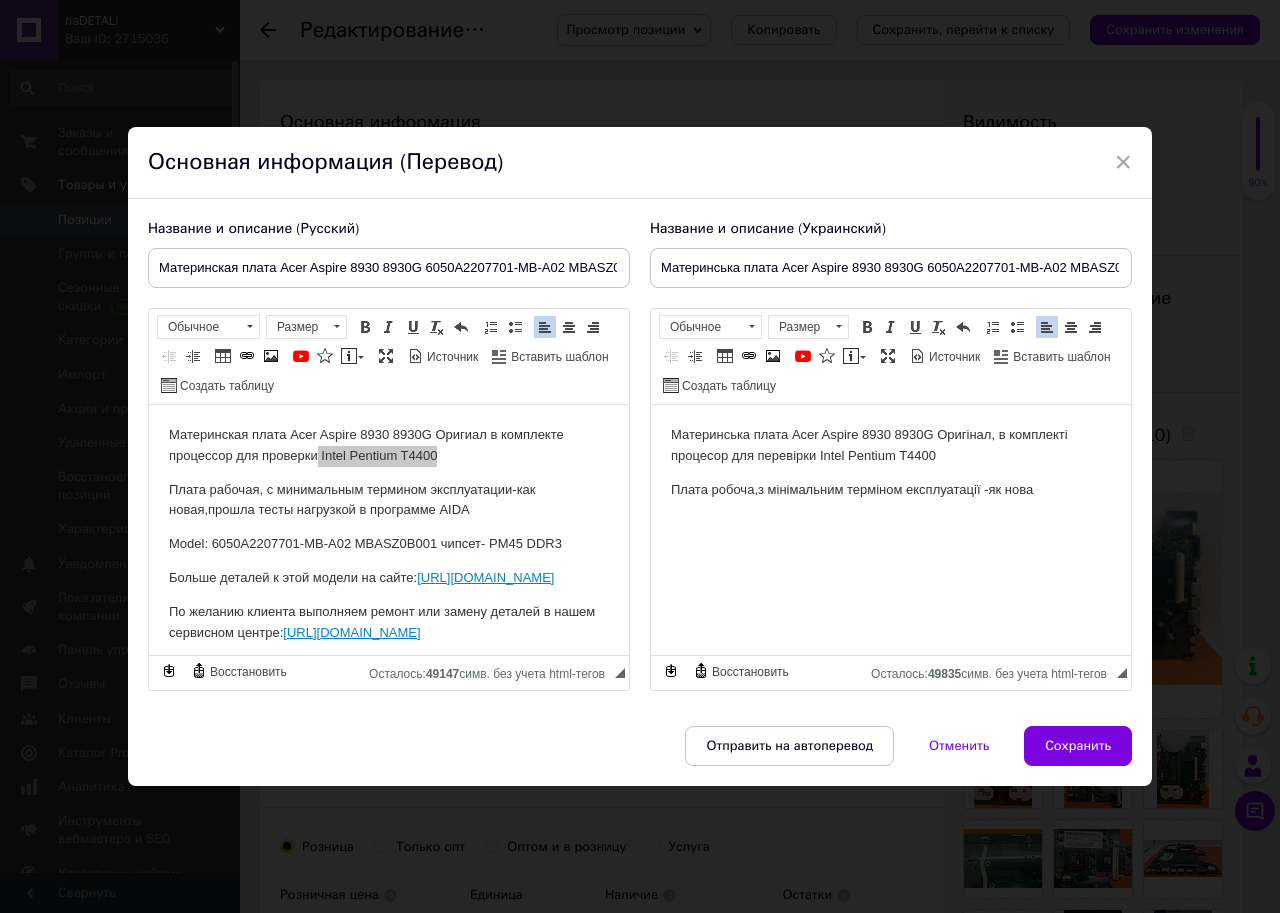 click on "Плата робоча,з мінімальним терміном експлуатації -як нова" at bounding box center (891, 490) 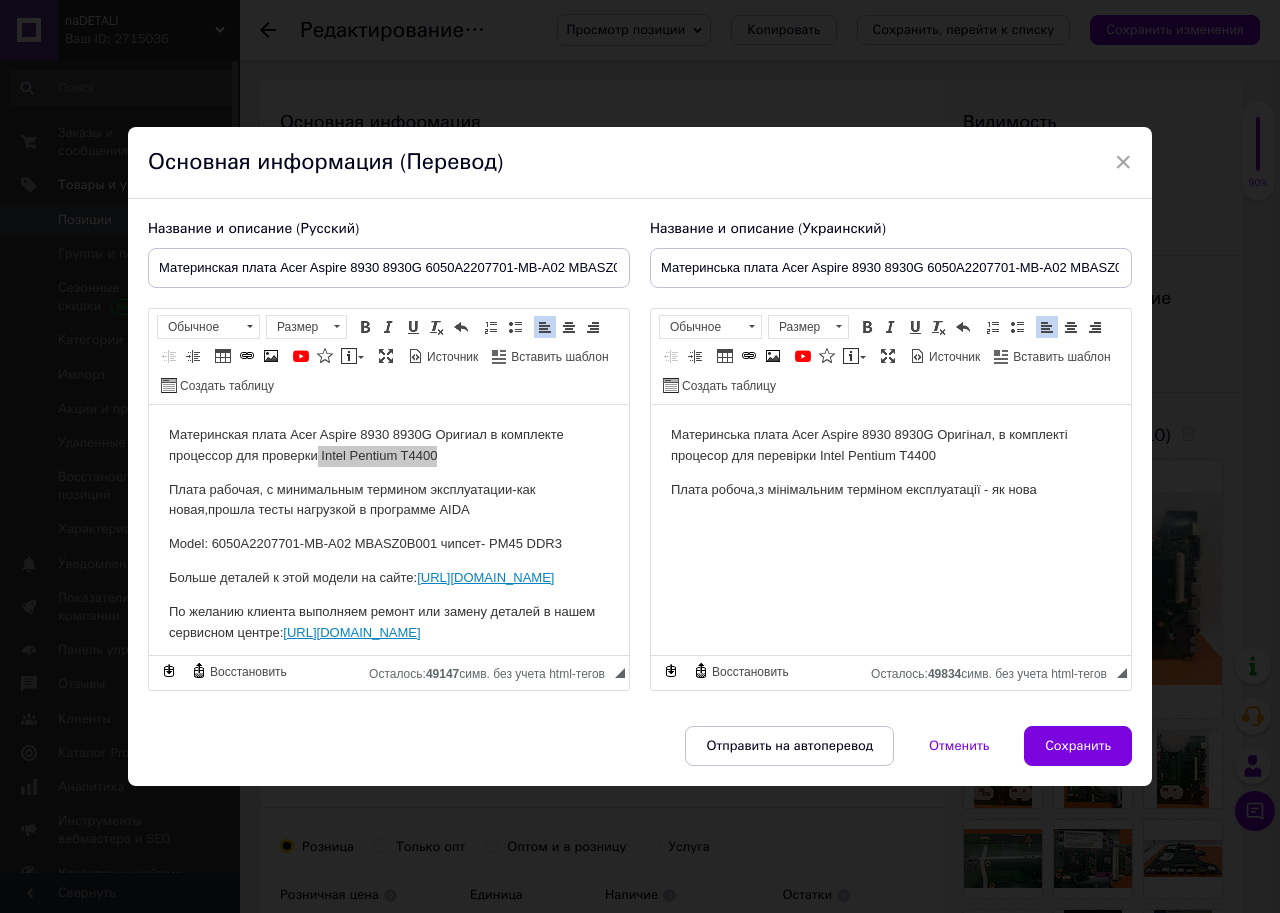 click on "Плата робоча,з мінімальним терміном експлуатації - як нова" at bounding box center (891, 490) 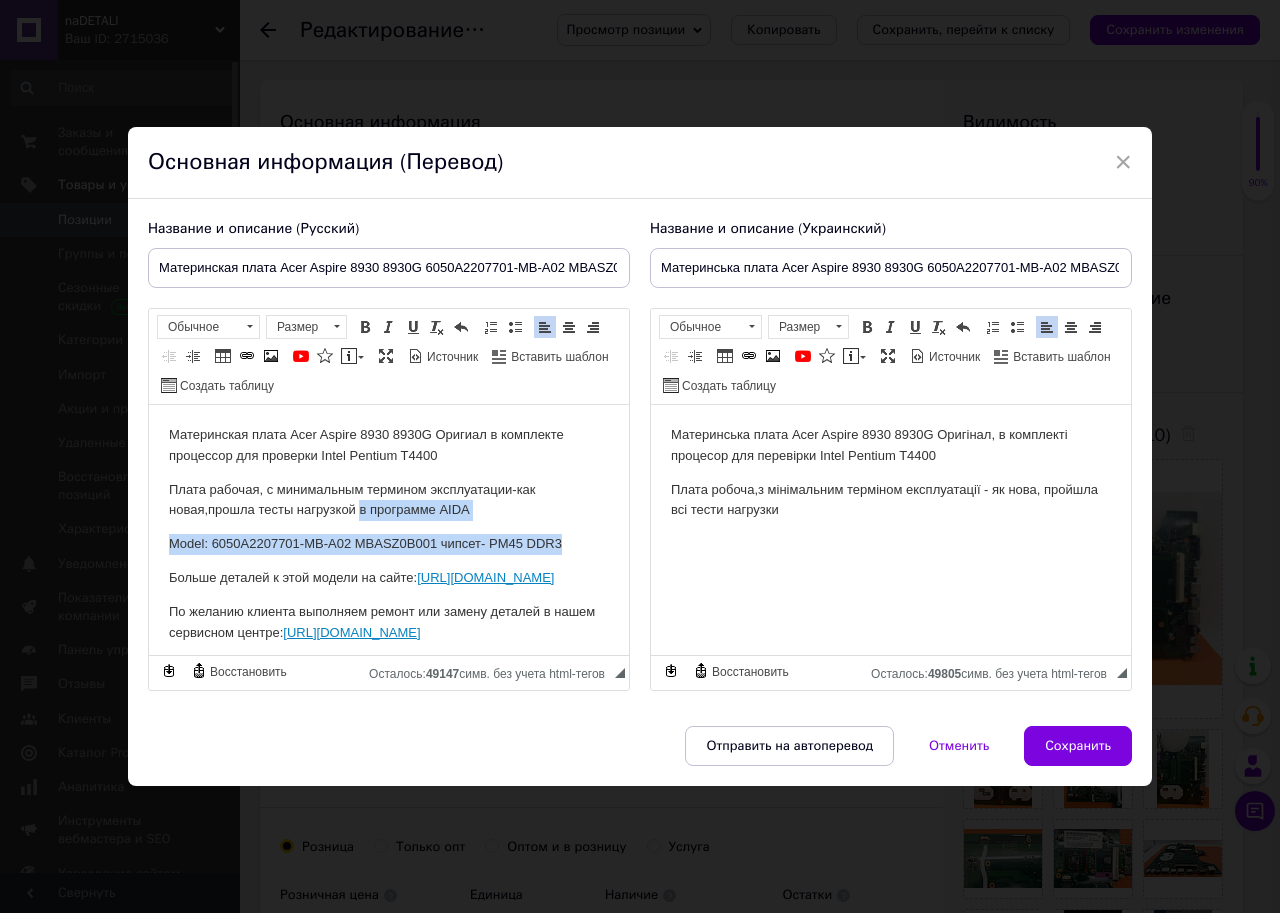 drag, startPoint x: 357, startPoint y: 506, endPoint x: 561, endPoint y: 537, distance: 206.34195 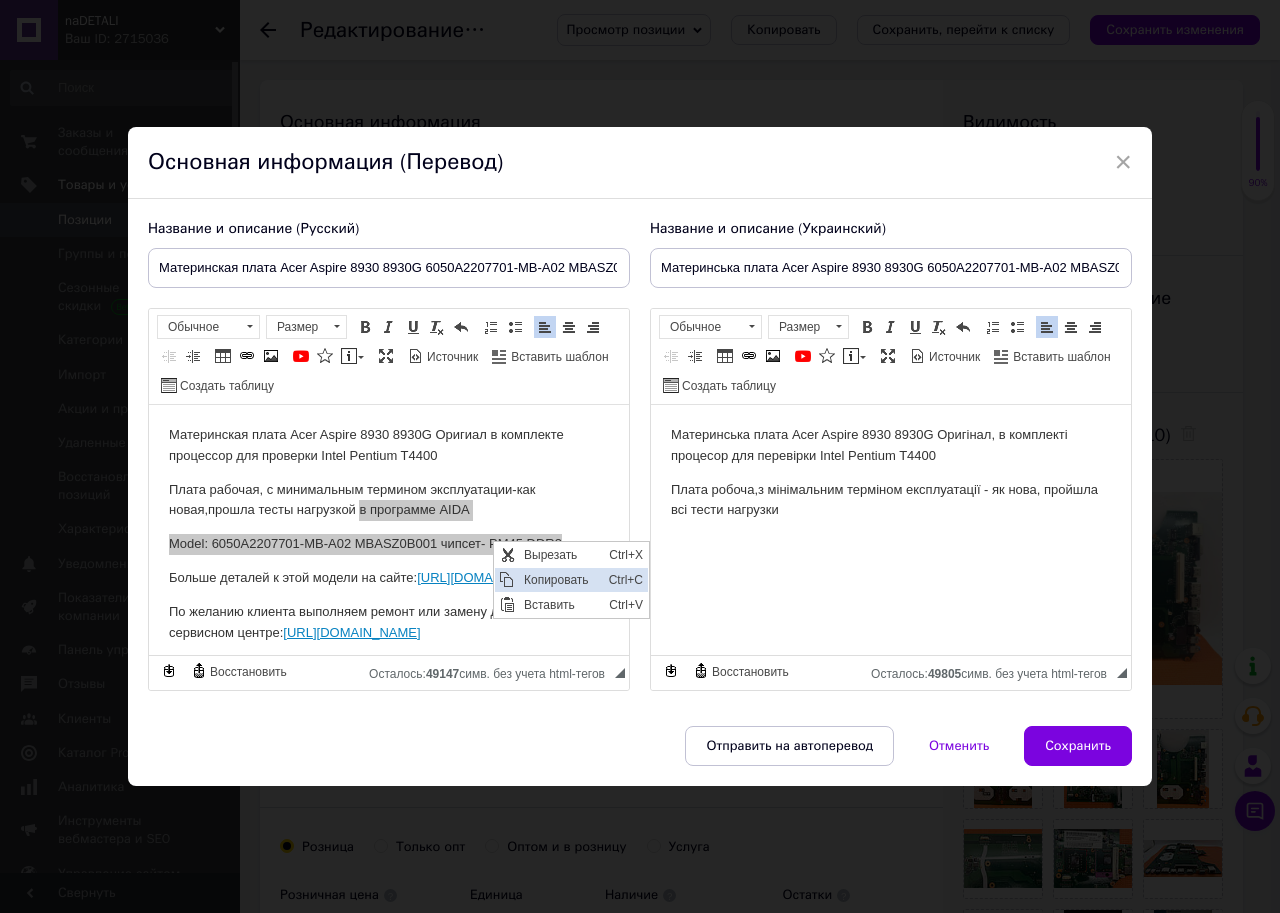 click on "Копировать" at bounding box center [561, 580] 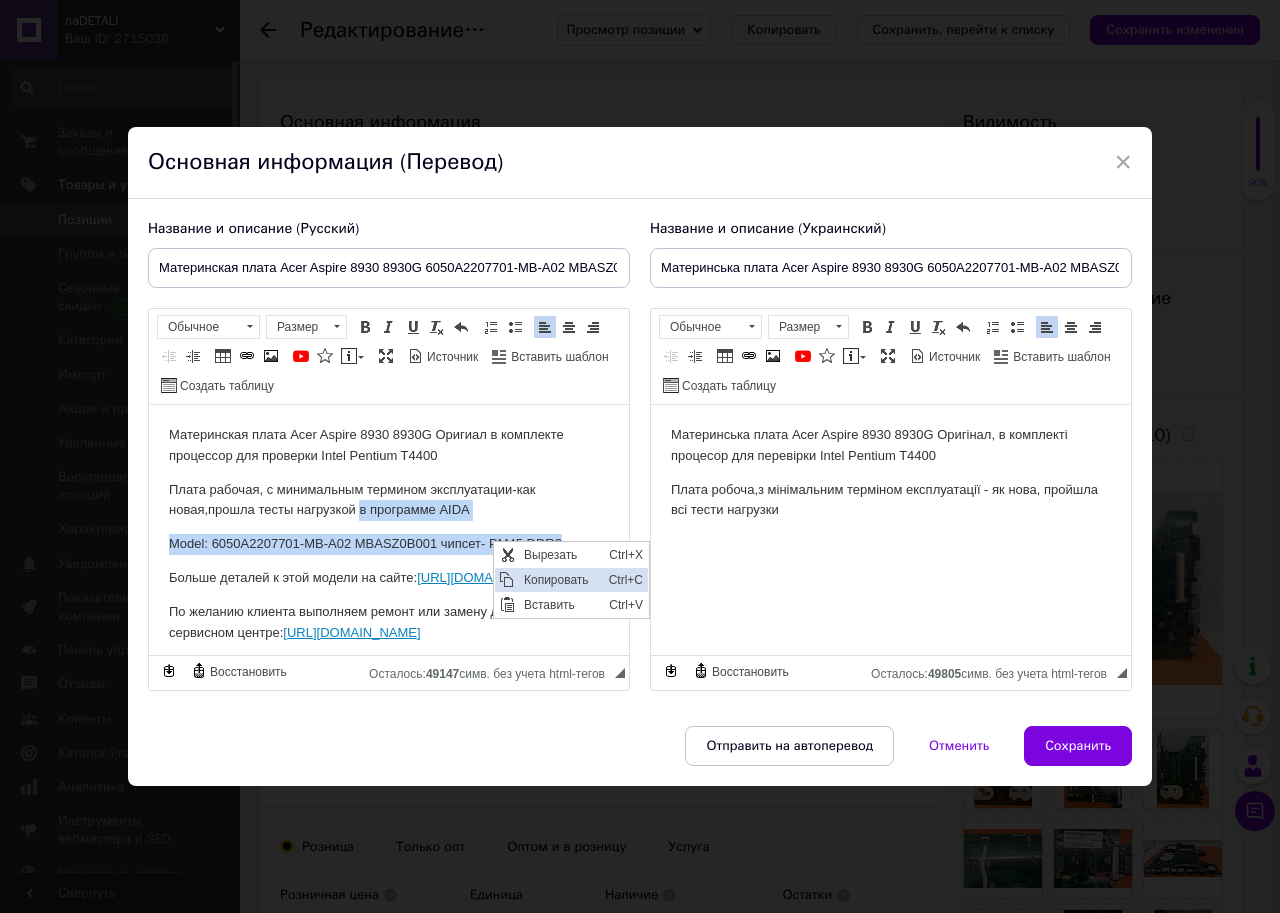 copy on "в программе AIDA Model: 6050A2207701-MB-A02 MBASZ0B001 чипсет- PM45 DDR3" 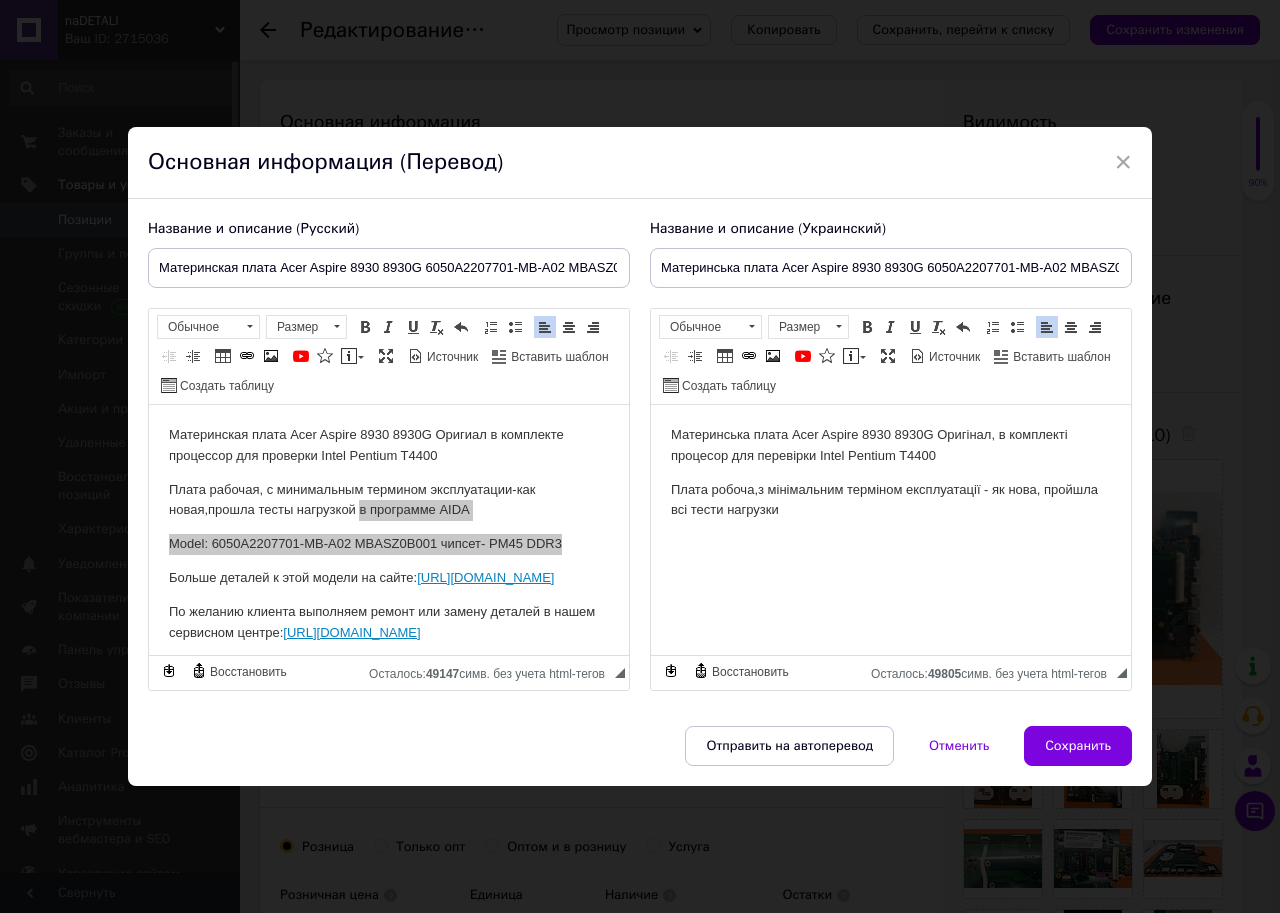 click on "Плата робоча,з мінімальним терміном експлуатації - як нова, пройшла всі тести нагрузки" at bounding box center [891, 501] 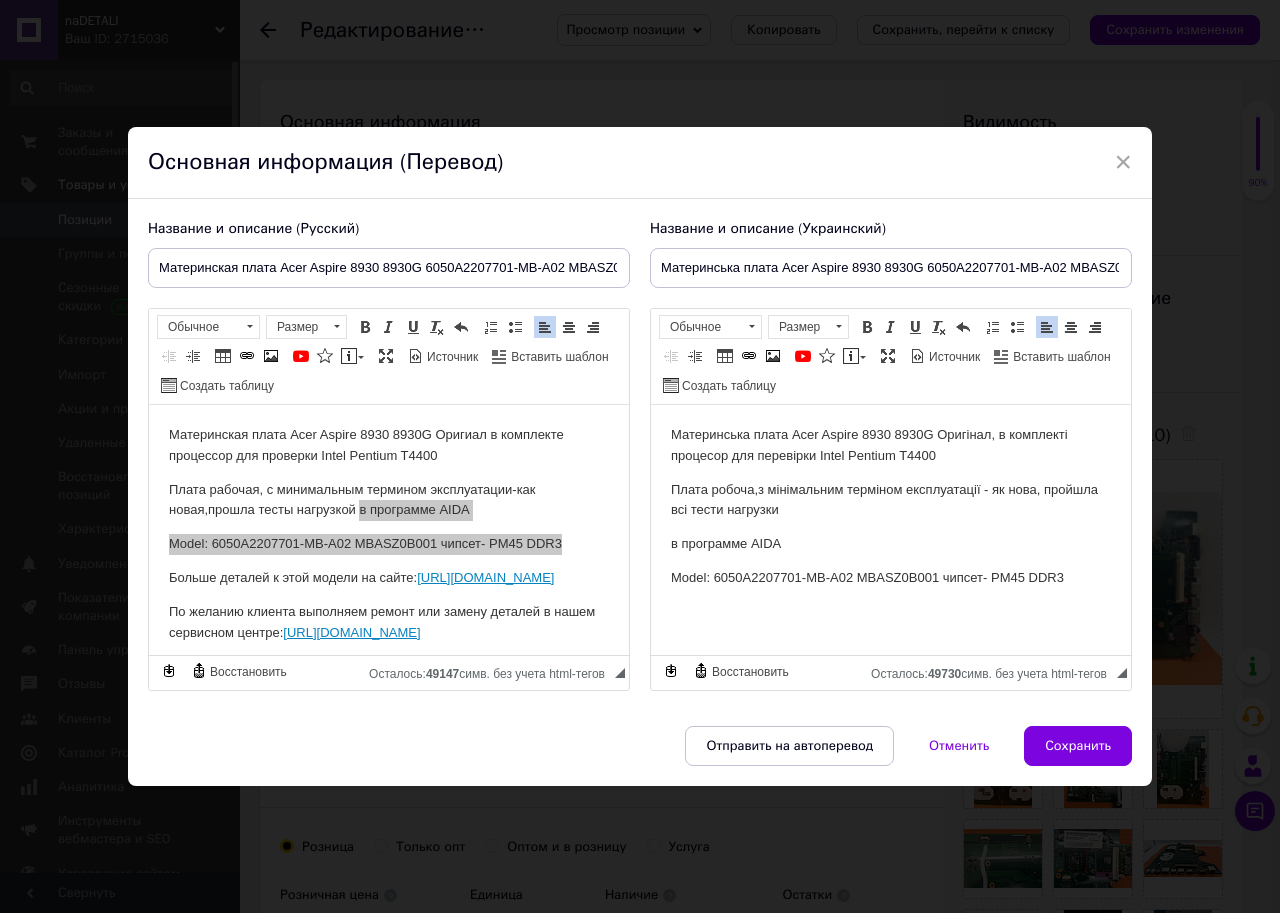 click on "Материнська плата Acer Aspire 8930 8930G Оригінал, в комплекті процесор для перевірки Intel Pentium T4400 Плата робоча,з мінімальним терміном експлуатації - як нова, пройшла всі тести нагрузки  в программе AIDA Model: 6050A2207701-MB-A02 MBASZ0B001 чипсет- PM45 DDR3" at bounding box center [891, 507] 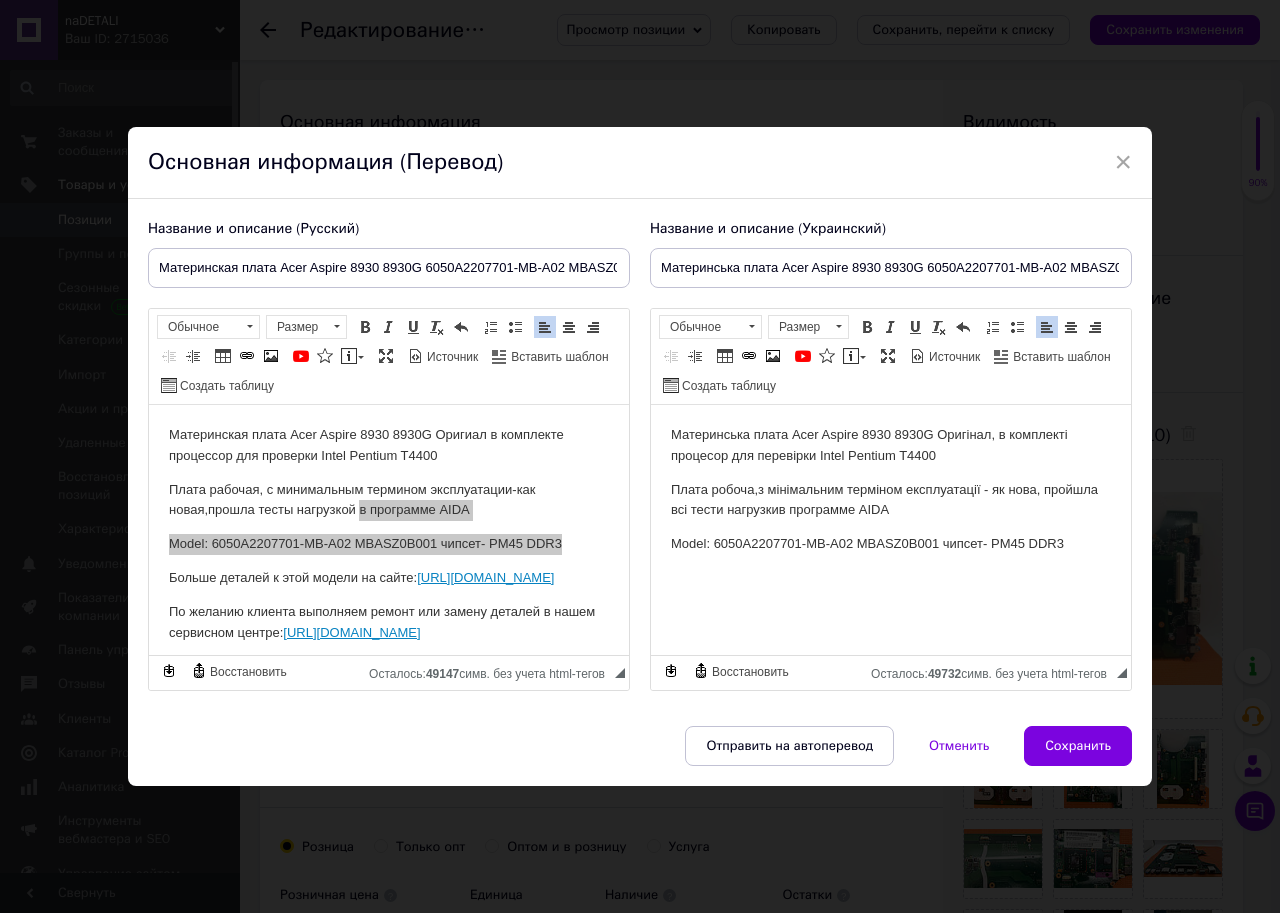 click on "Плата робоча,з мінімальним терміном експлуатації - як нова, пройшла всі тести нагрузки  в программе AIDA" at bounding box center [891, 501] 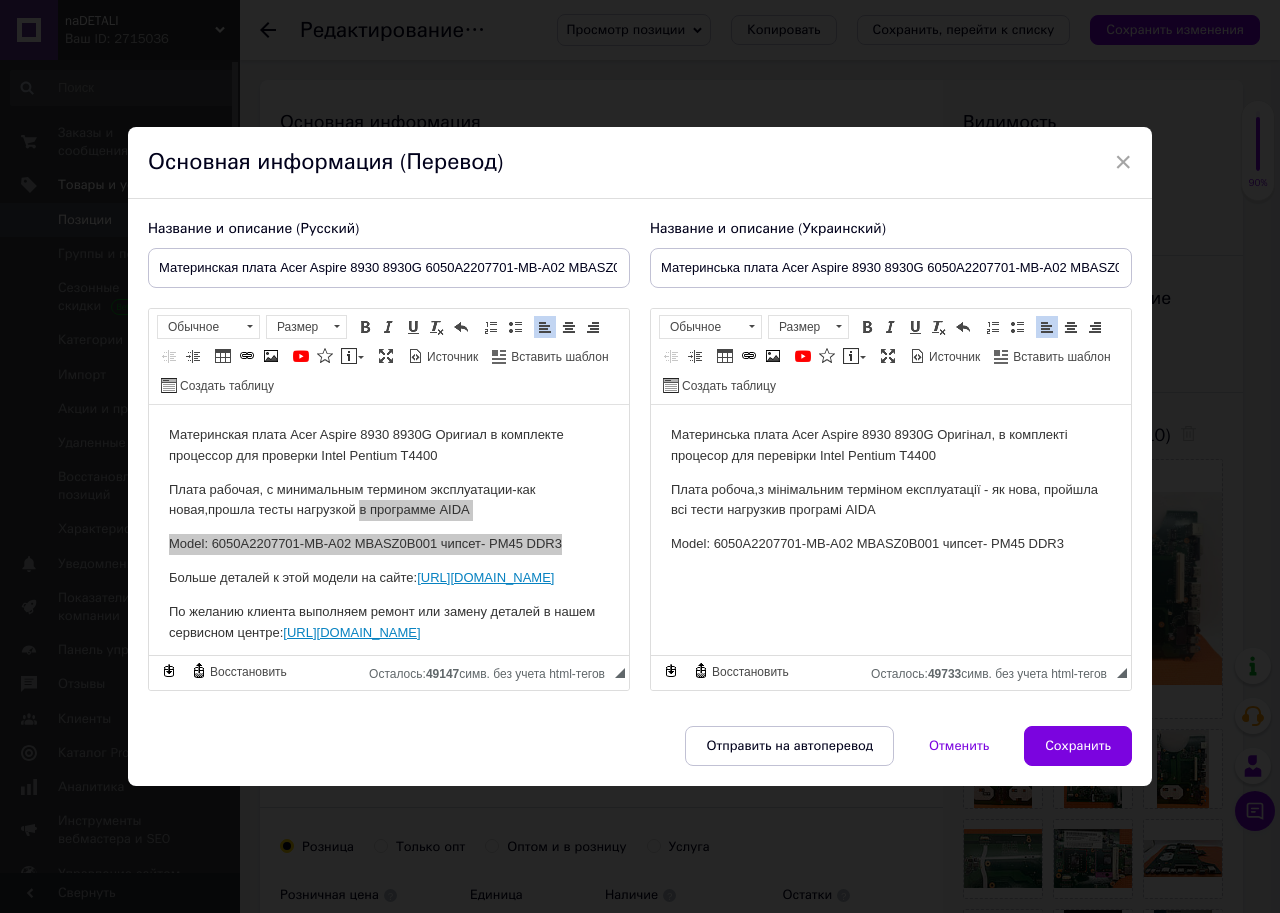 click on "Материнська плата Acer Aspire 8930 8930G Оригінал, в комплекті процесор для перевірки Intel Pentium T4400 Плата робоча,з мінімальним терміном експлуатації - як нова, пройшла всі тести нагрузки  в програмі AIDA Model: 6050A2207701-MB-A02 MBASZ0B001 чипсет- PM45 DDR3" at bounding box center [891, 490] 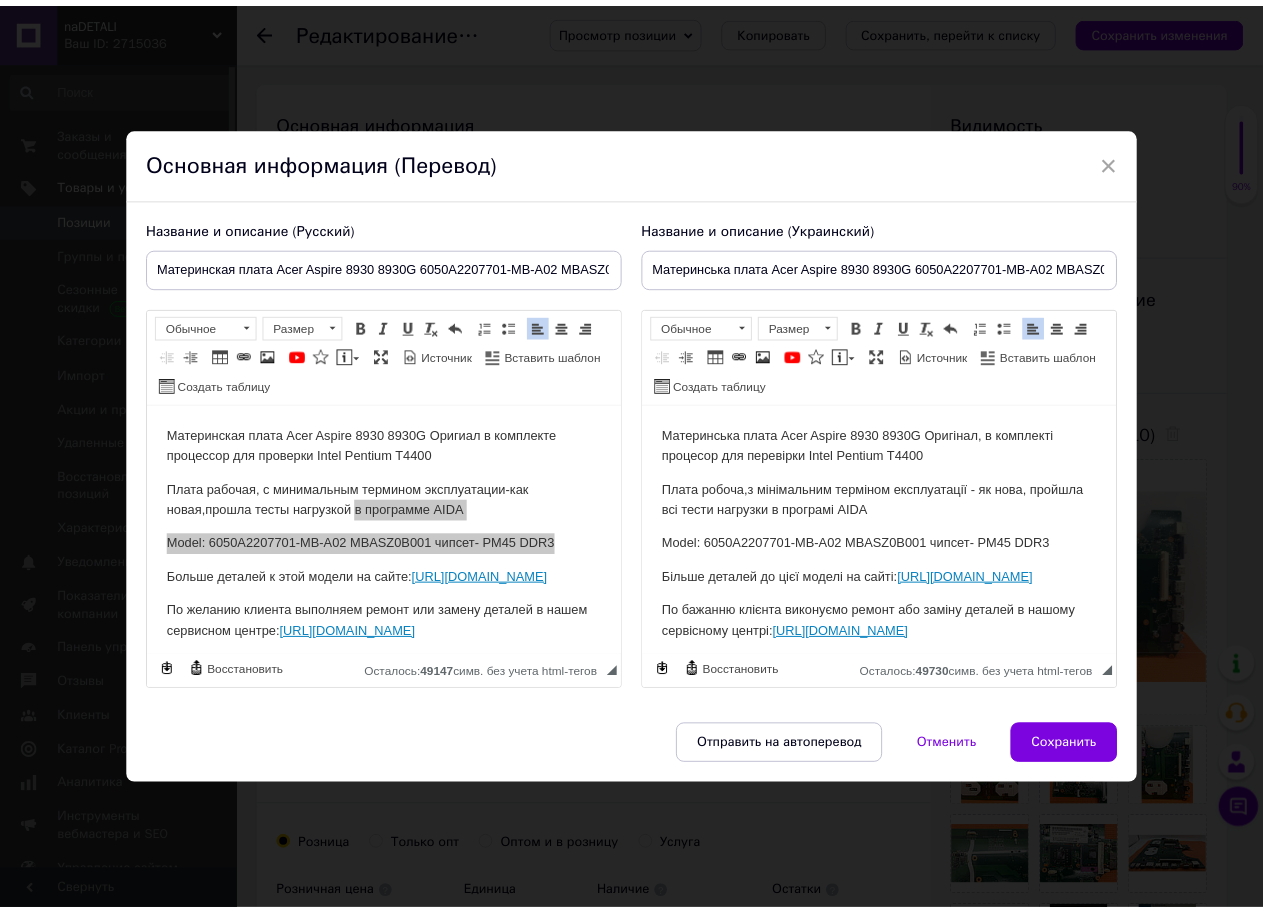scroll, scrollTop: 223, scrollLeft: 0, axis: vertical 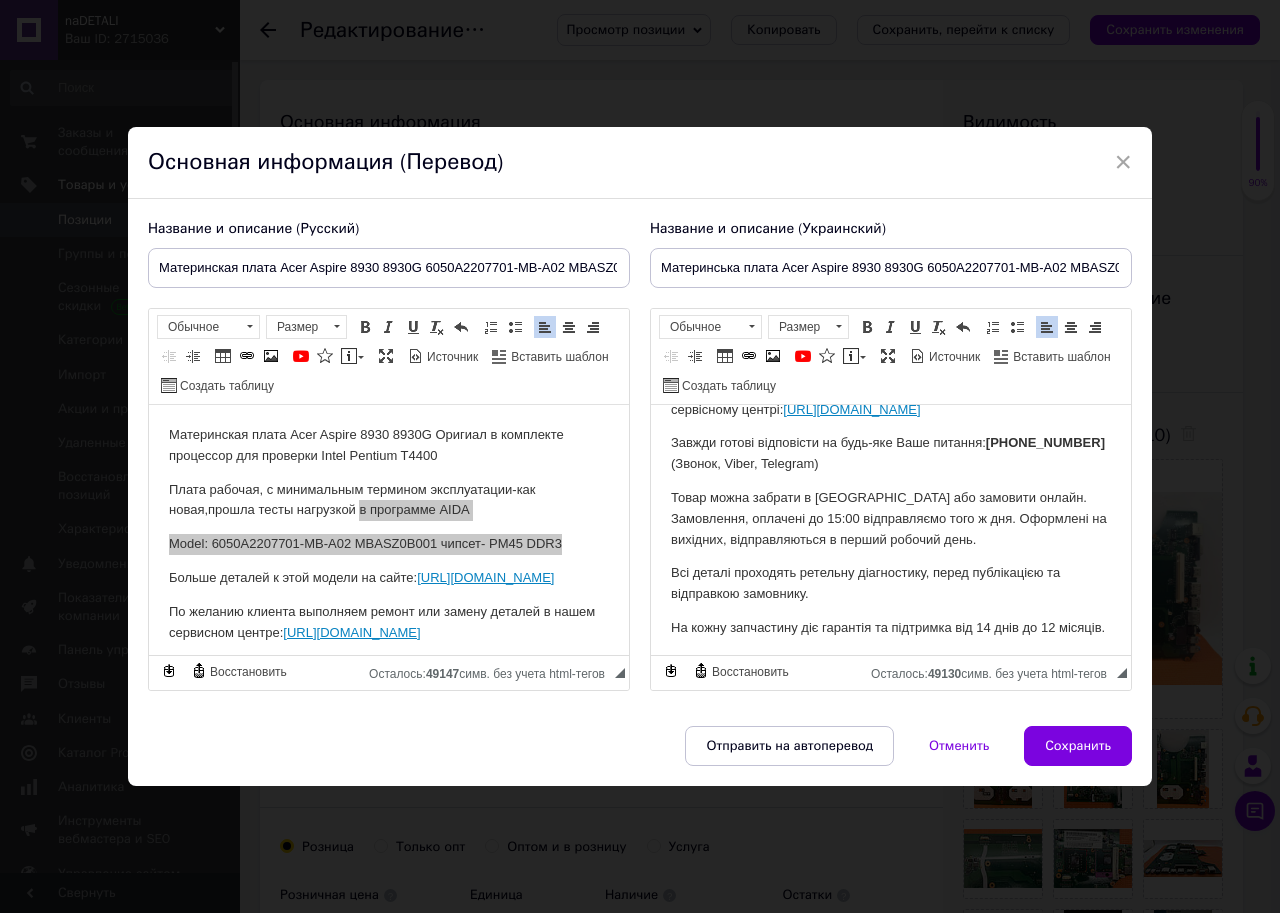 click on "Сохранить" at bounding box center [1078, 746] 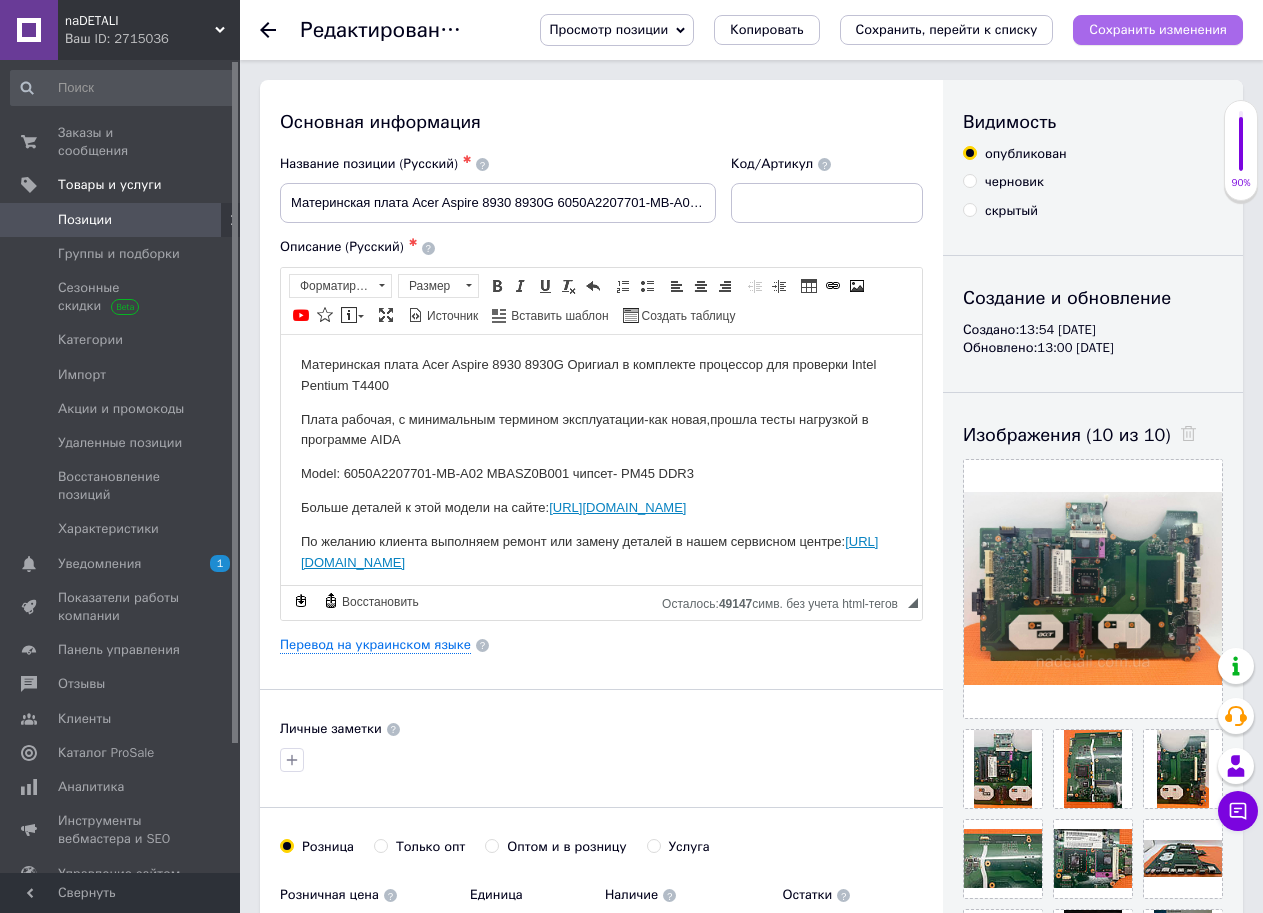 click on "Сохранить изменения" at bounding box center (1158, 29) 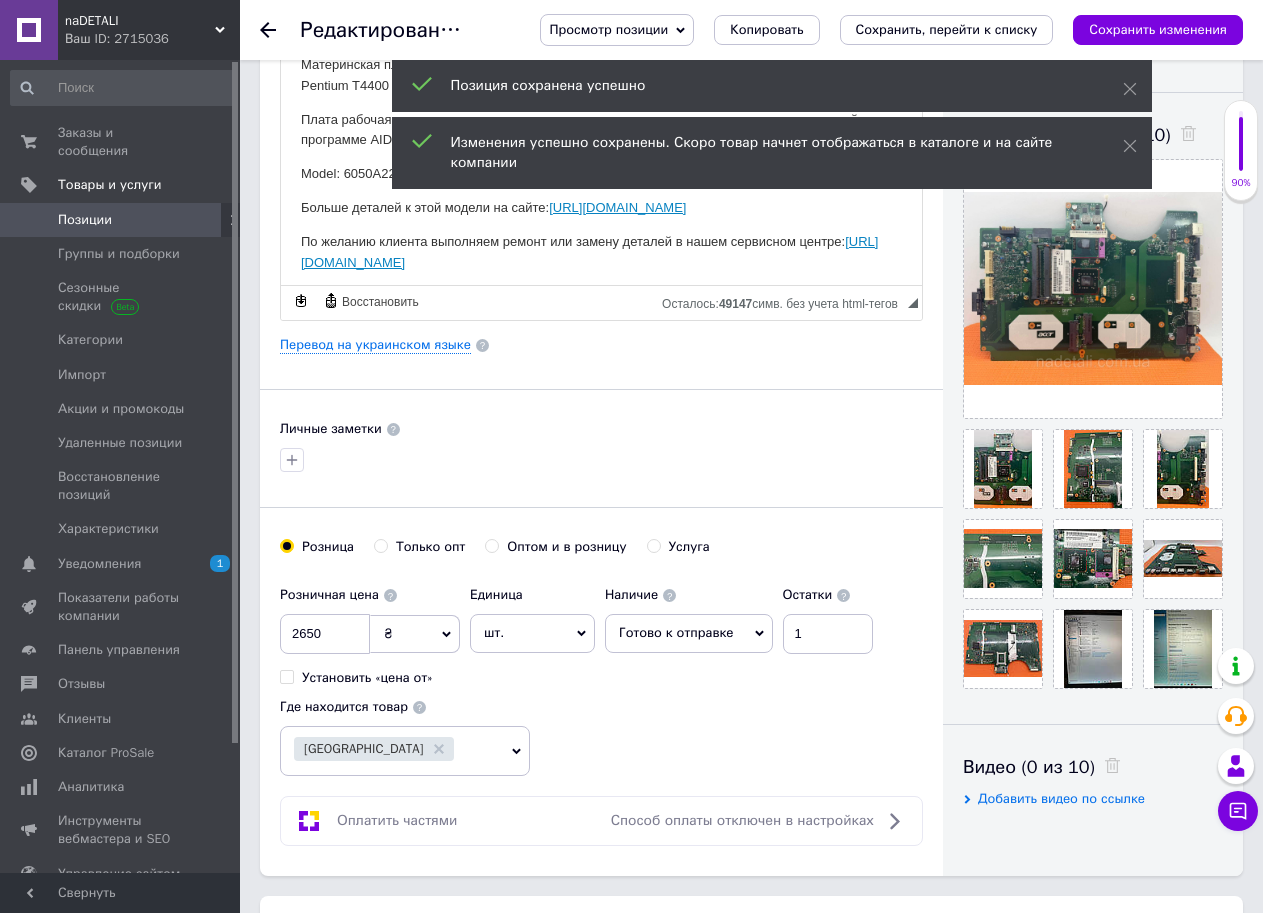 scroll, scrollTop: 0, scrollLeft: 0, axis: both 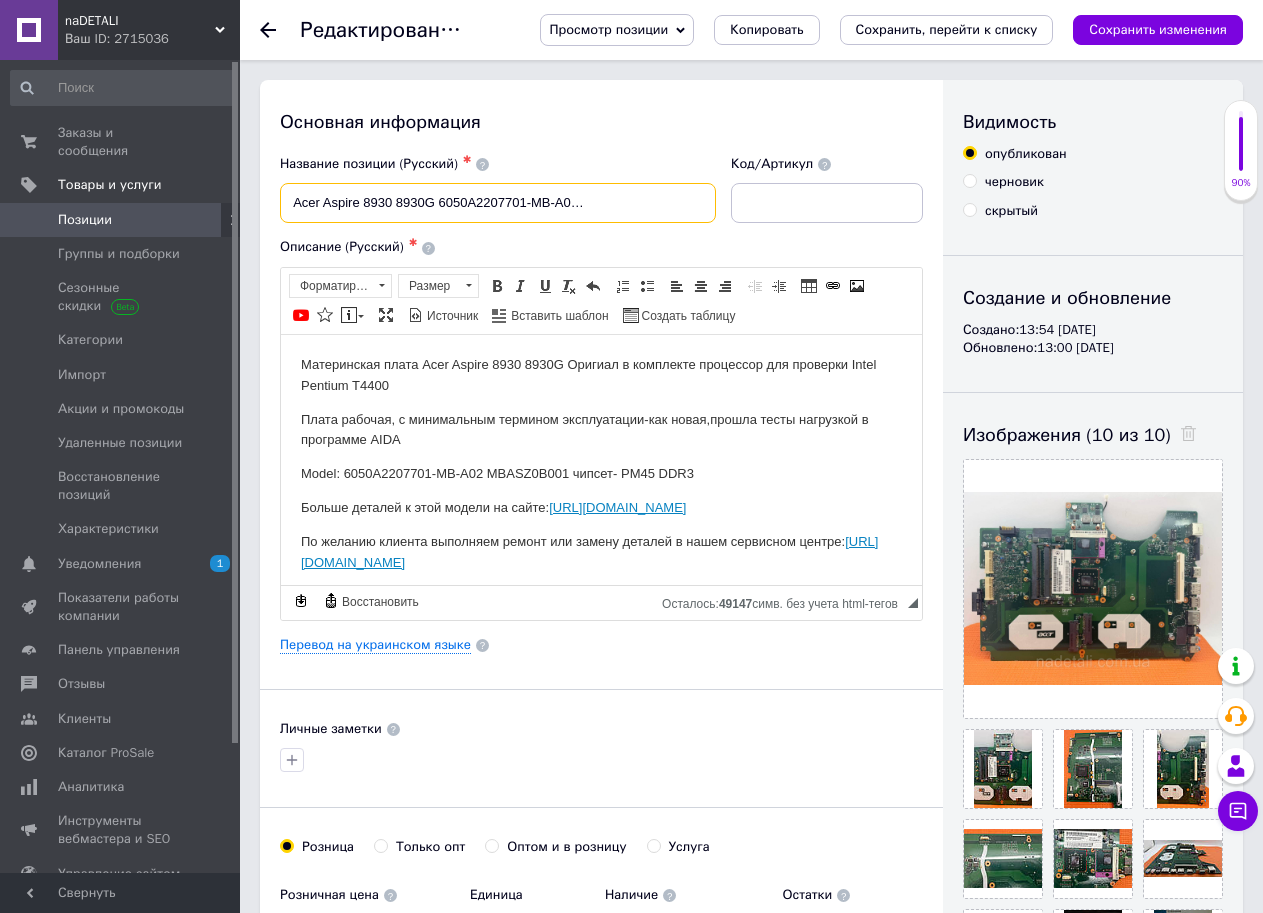 drag, startPoint x: 293, startPoint y: 204, endPoint x: 816, endPoint y: 204, distance: 523 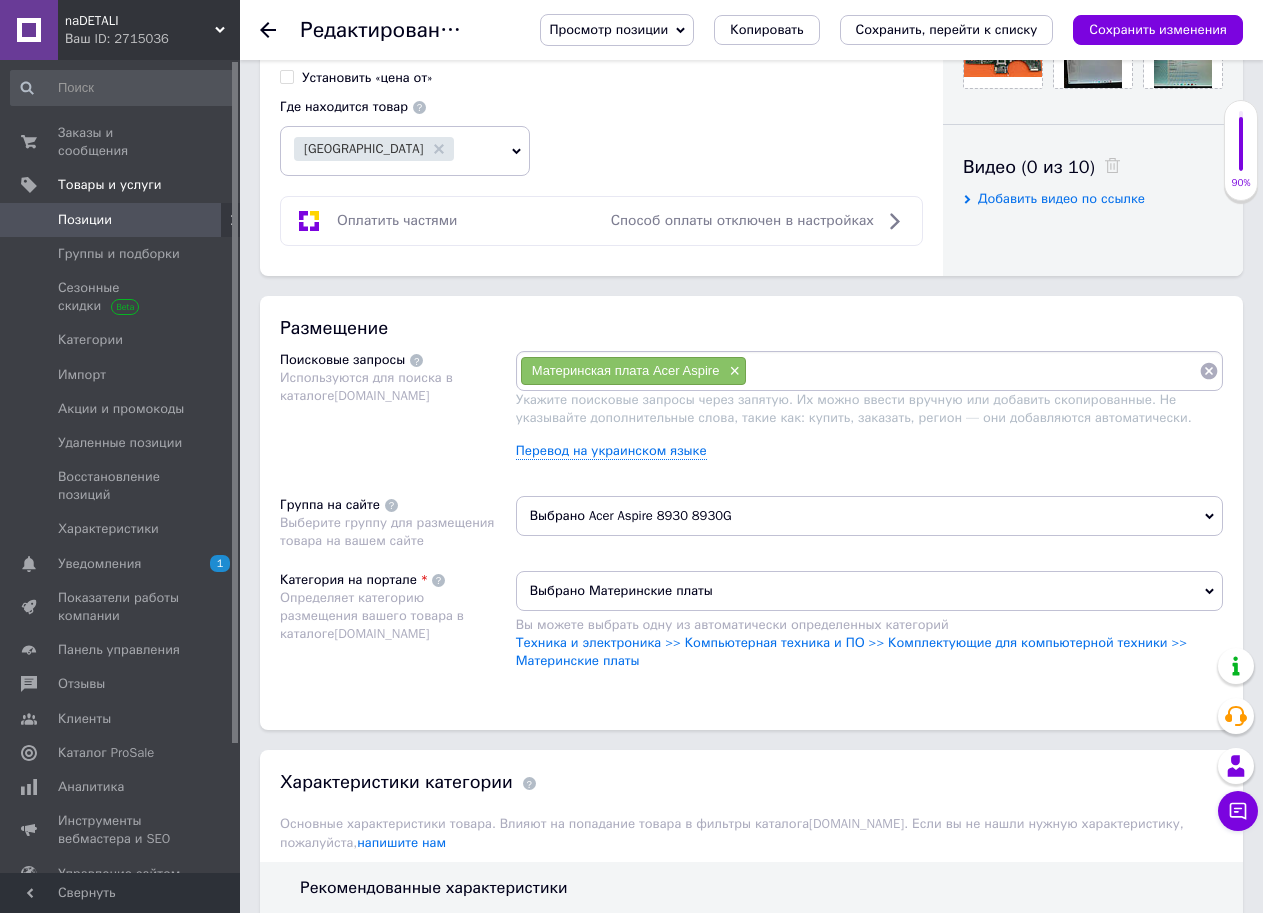 scroll, scrollTop: 1000, scrollLeft: 0, axis: vertical 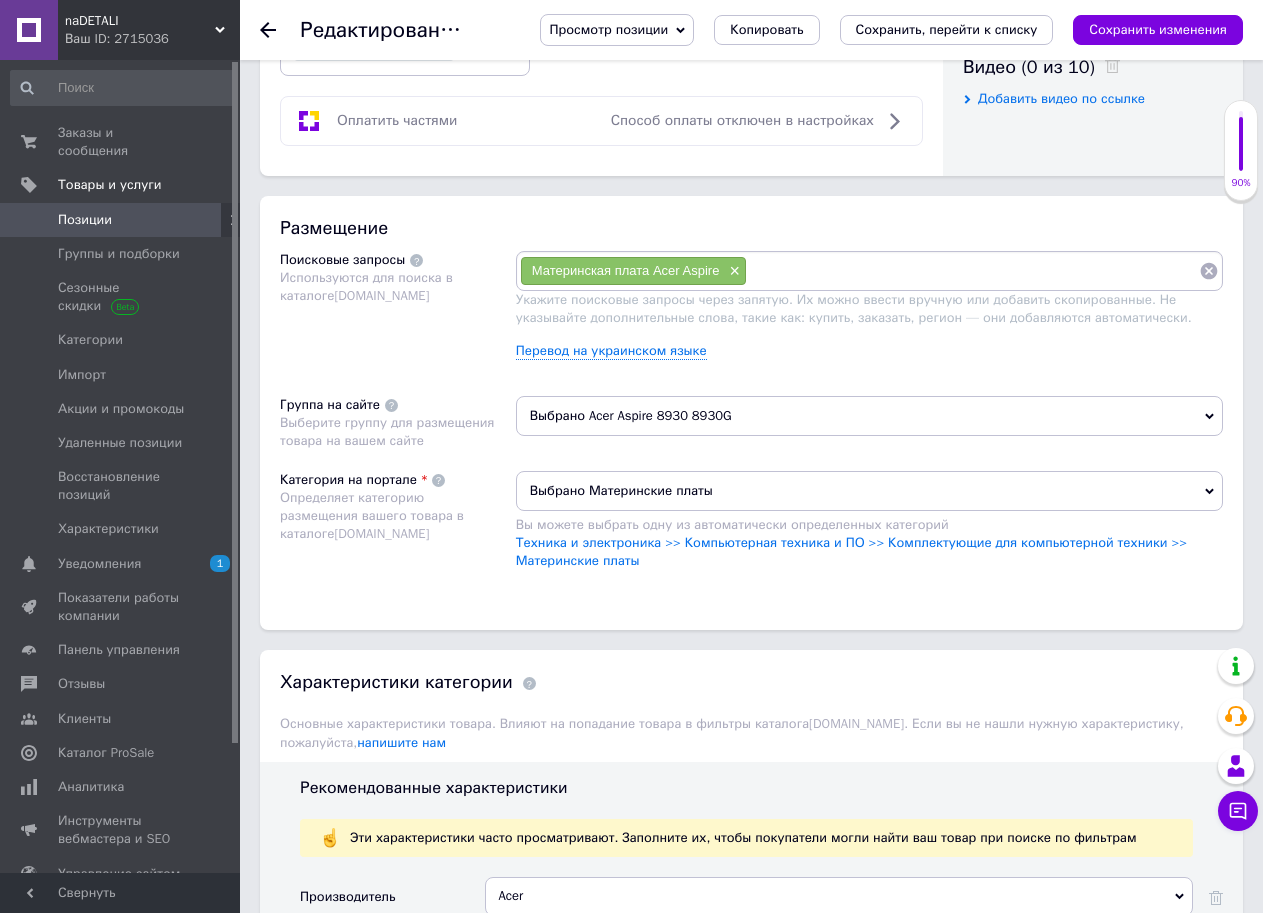 click at bounding box center (973, 271) 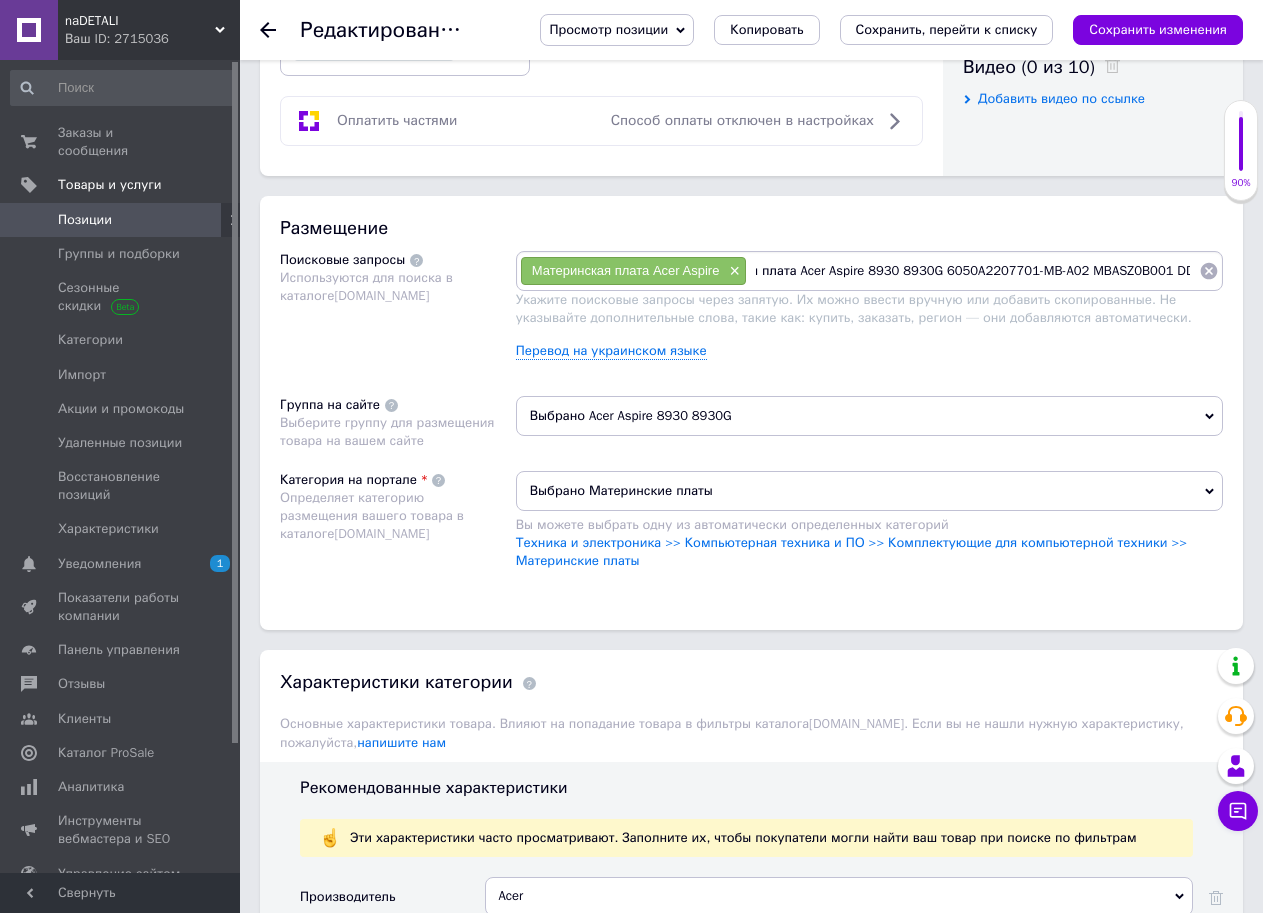 scroll, scrollTop: 0, scrollLeft: 0, axis: both 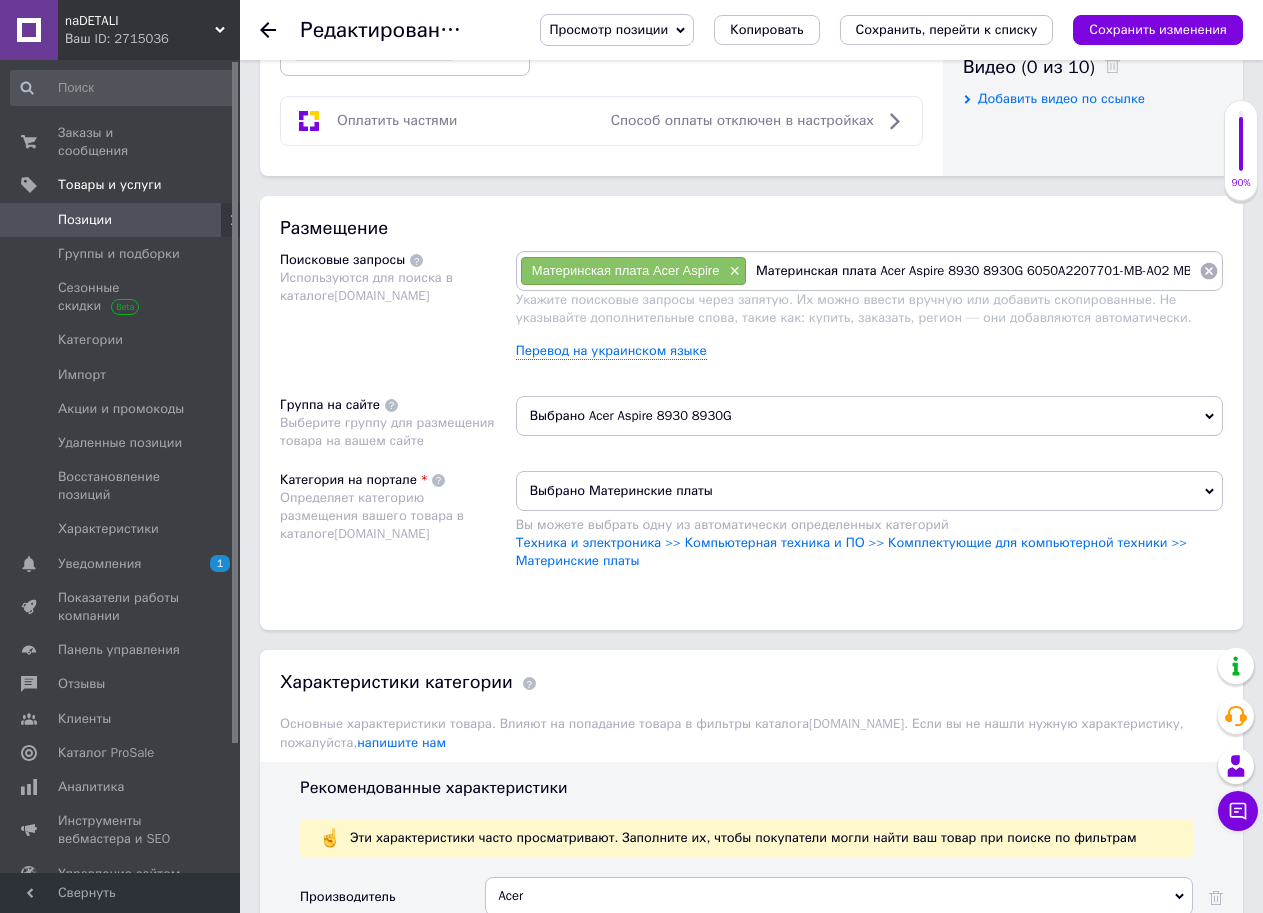 drag, startPoint x: 756, startPoint y: 274, endPoint x: 744, endPoint y: 274, distance: 12 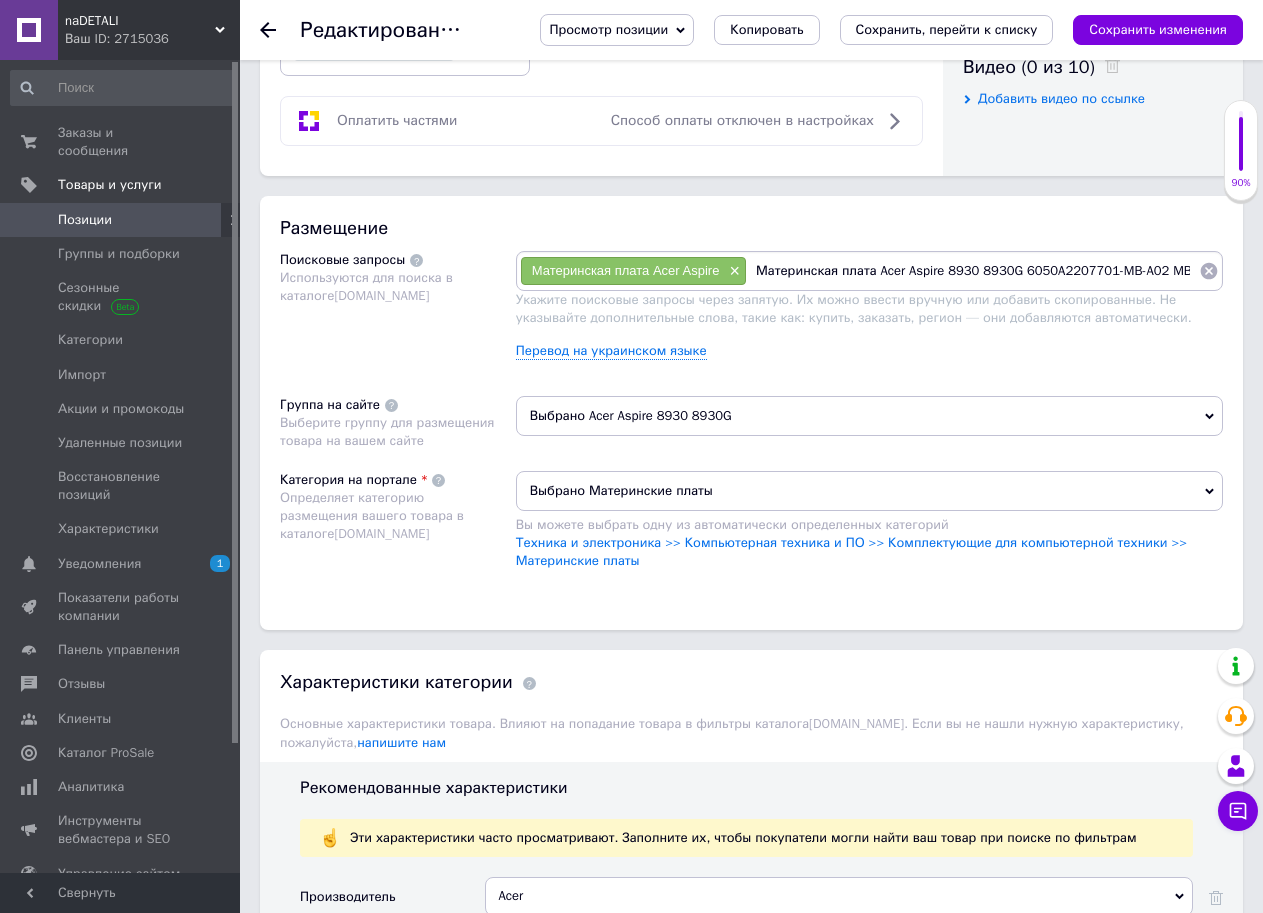 scroll, scrollTop: 0, scrollLeft: 80, axis: horizontal 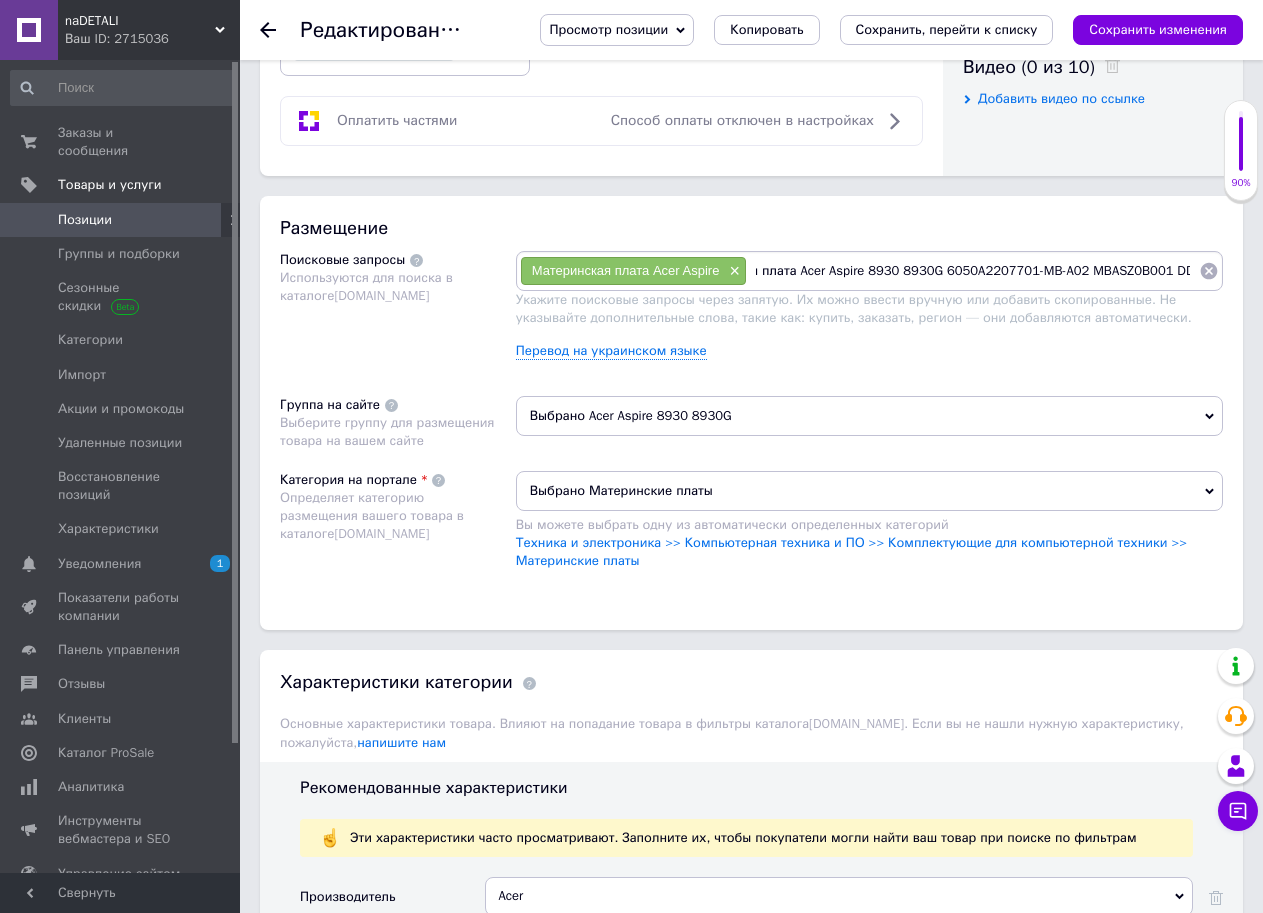 drag, startPoint x: 974, startPoint y: 271, endPoint x: 1279, endPoint y: 309, distance: 307.3581 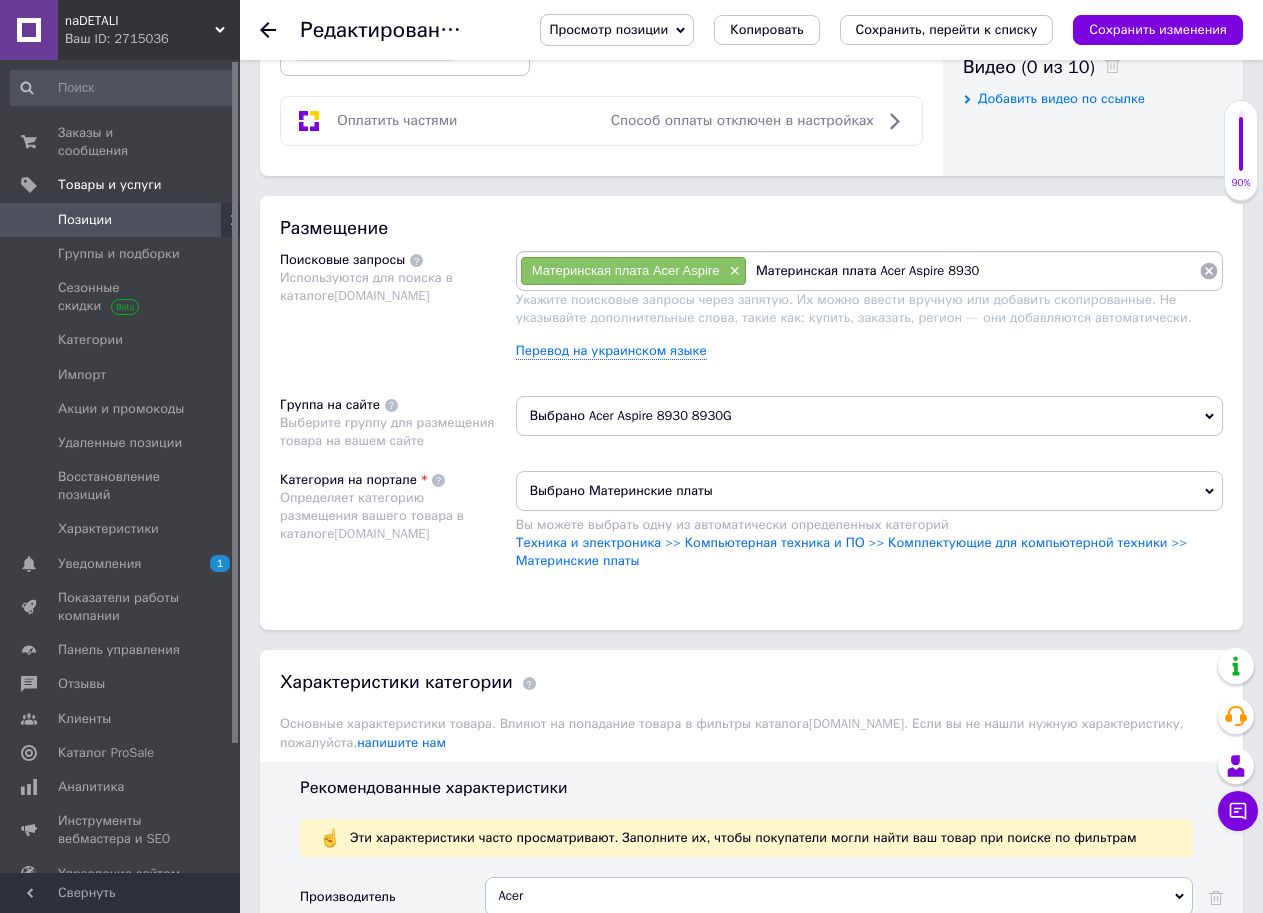 scroll, scrollTop: 0, scrollLeft: 0, axis: both 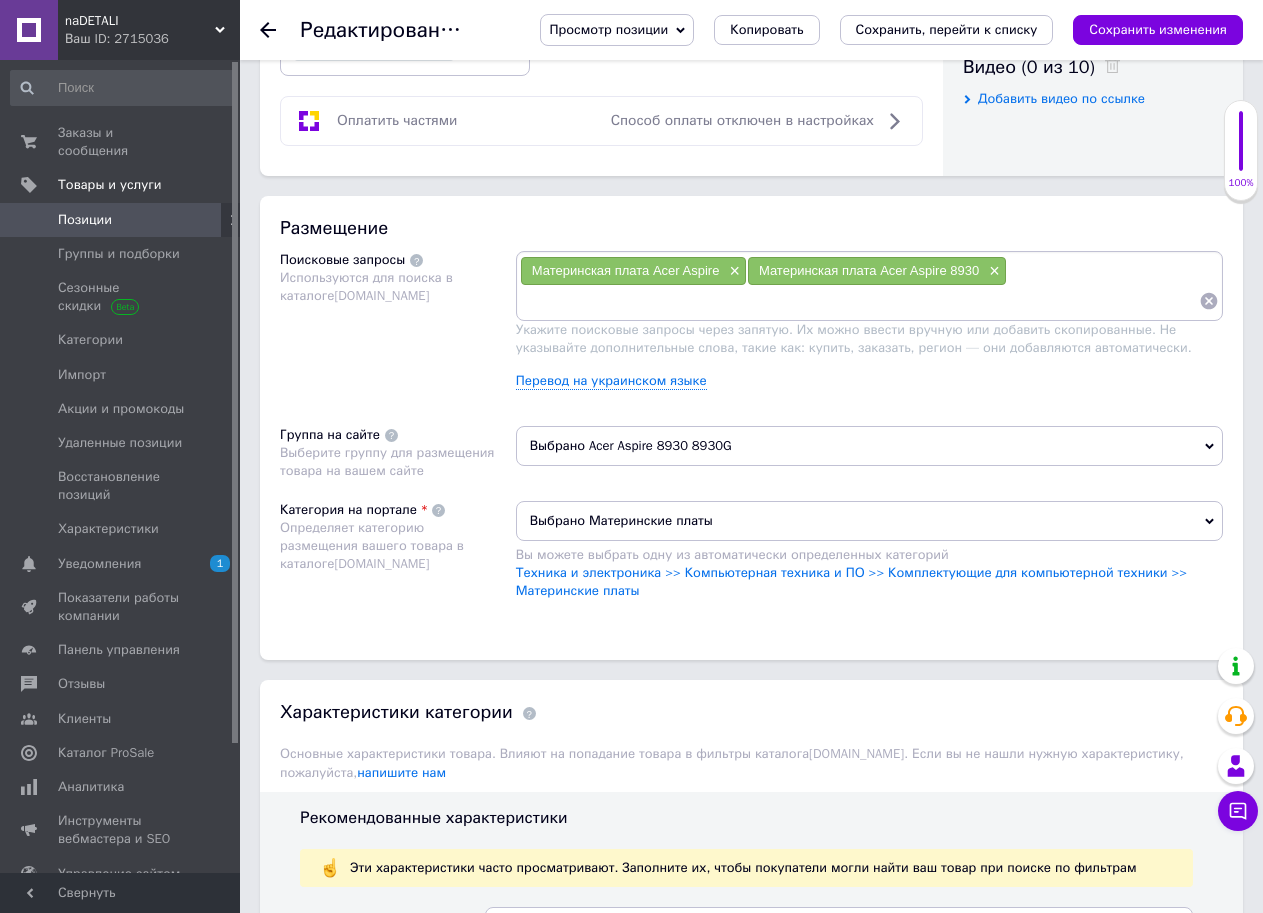 paste on "Материнская плата Acer Aspire 8930 8930G 6050A2207701-MB-A02 MBASZ0B001 DDR3" 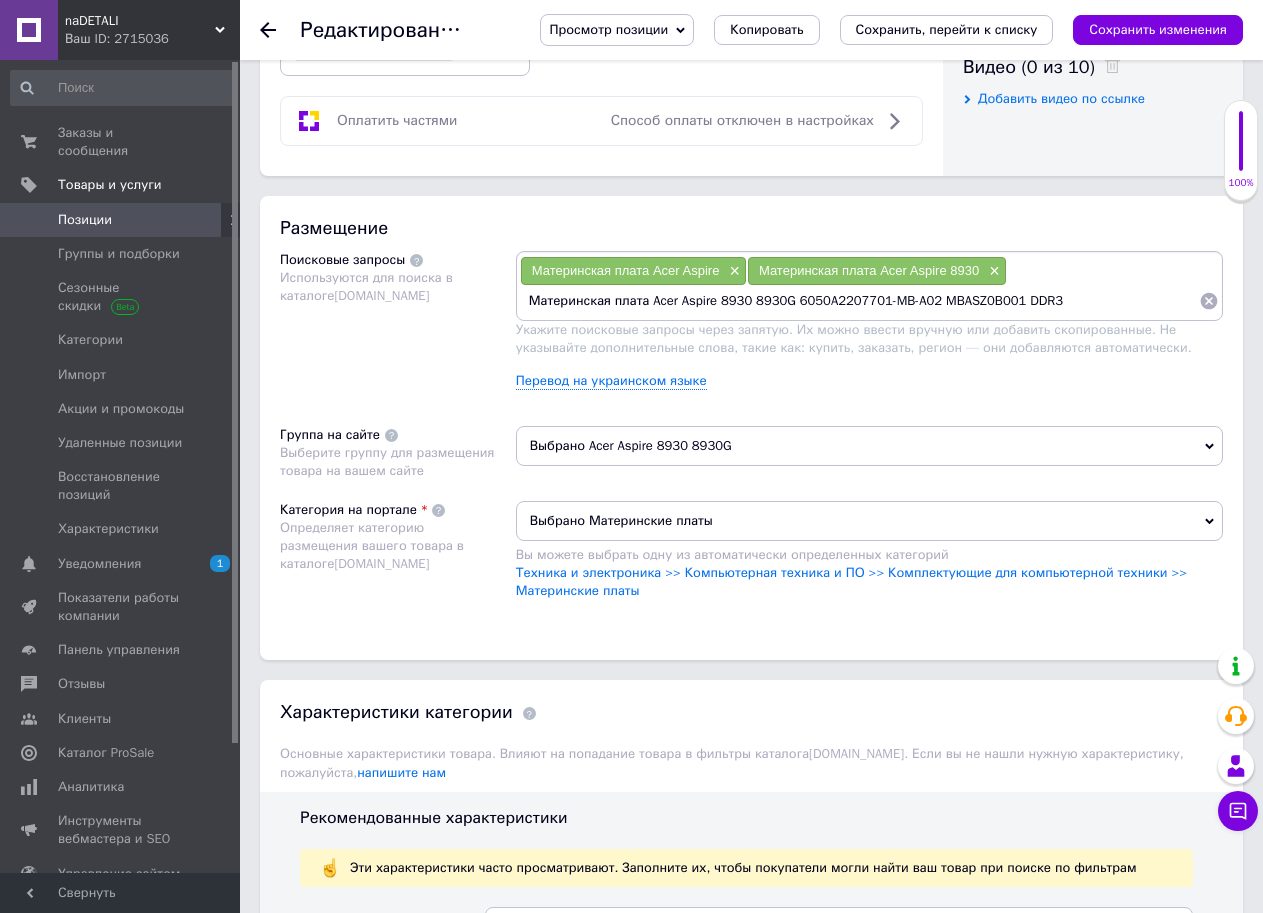 drag, startPoint x: 609, startPoint y: 299, endPoint x: 490, endPoint y: 299, distance: 119 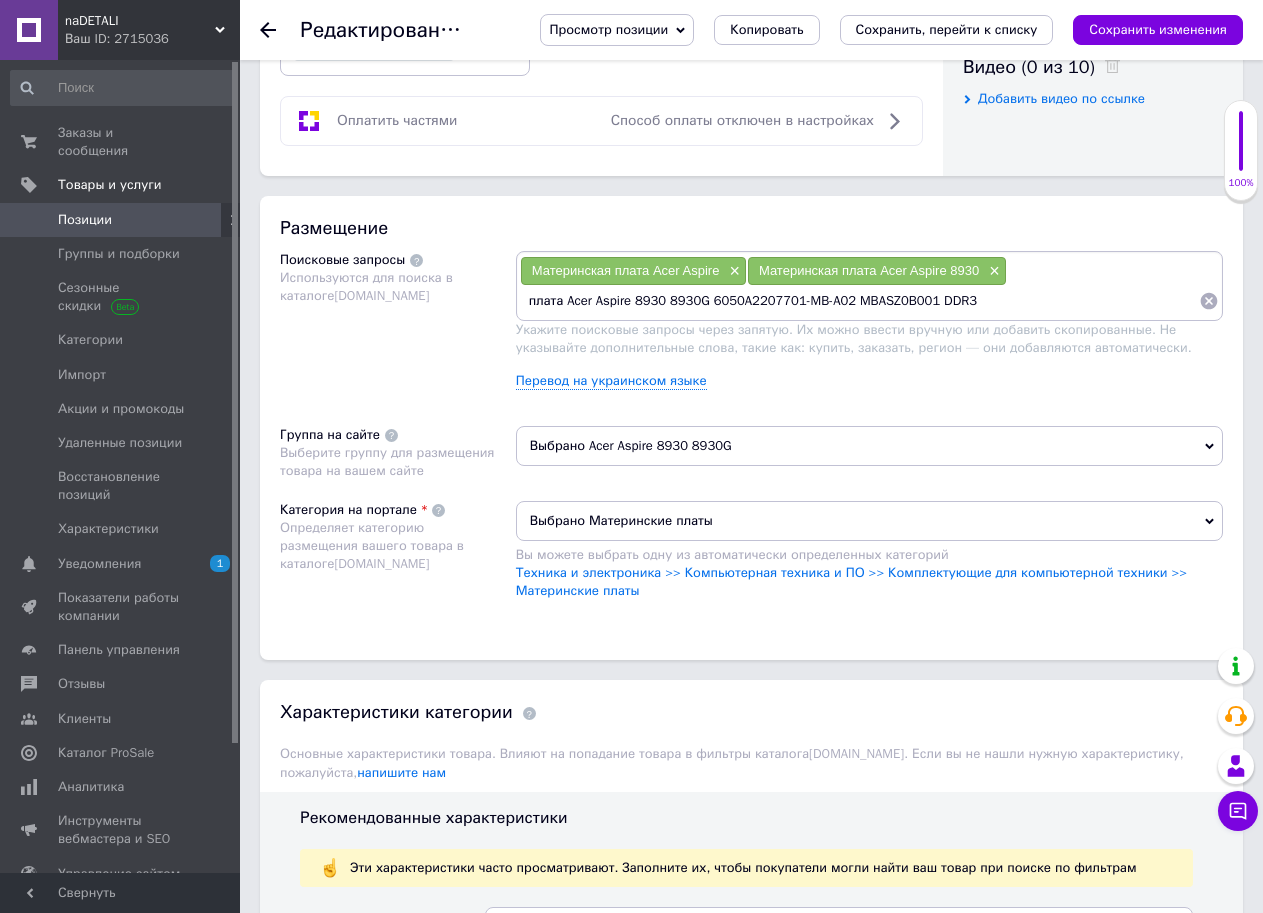 drag, startPoint x: 662, startPoint y: 304, endPoint x: 1143, endPoint y: 308, distance: 481.01663 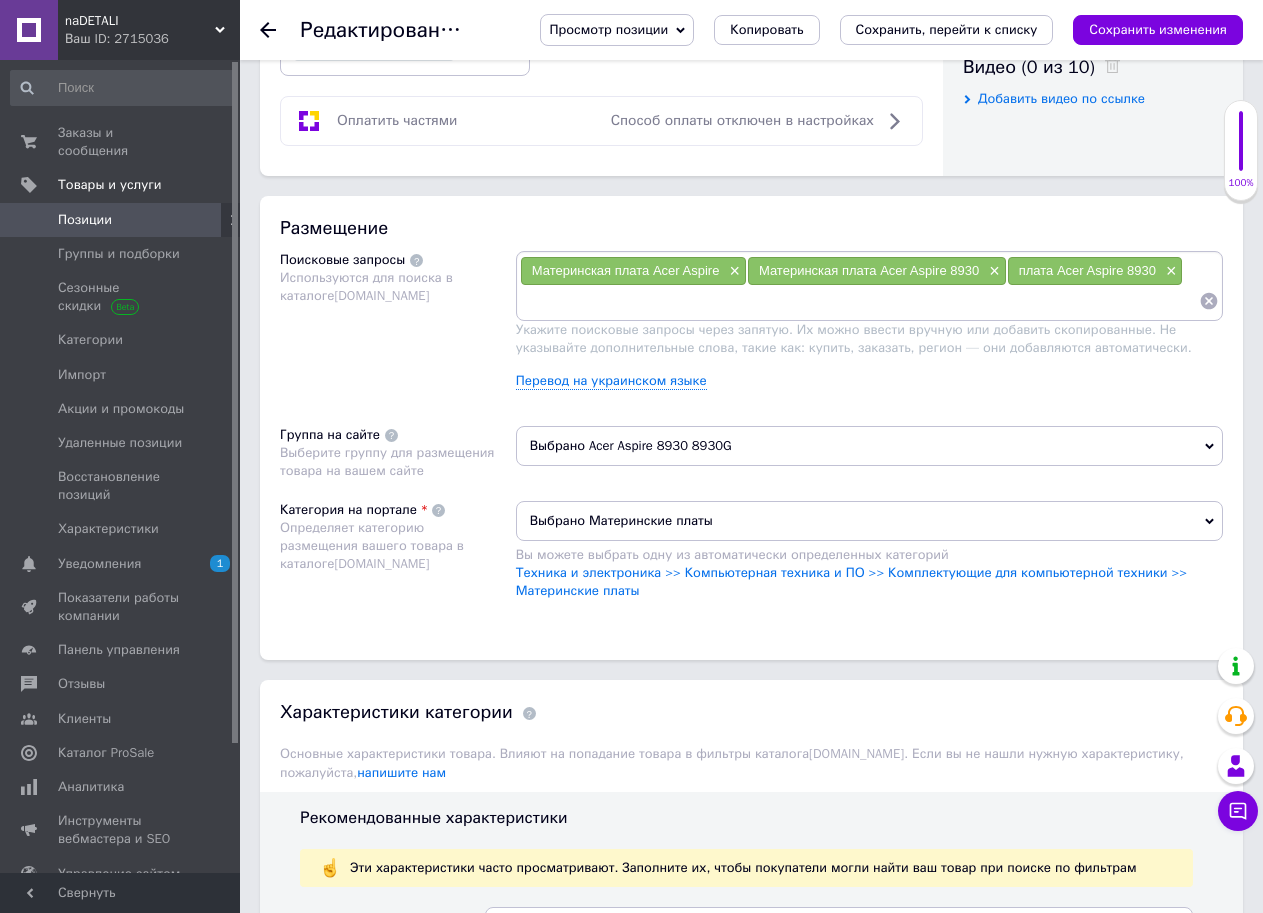 paste on "Материнская плата Acer Aspire 8930 8930G 6050A2207701-MB-A02 MBASZ0B001 DDR3" 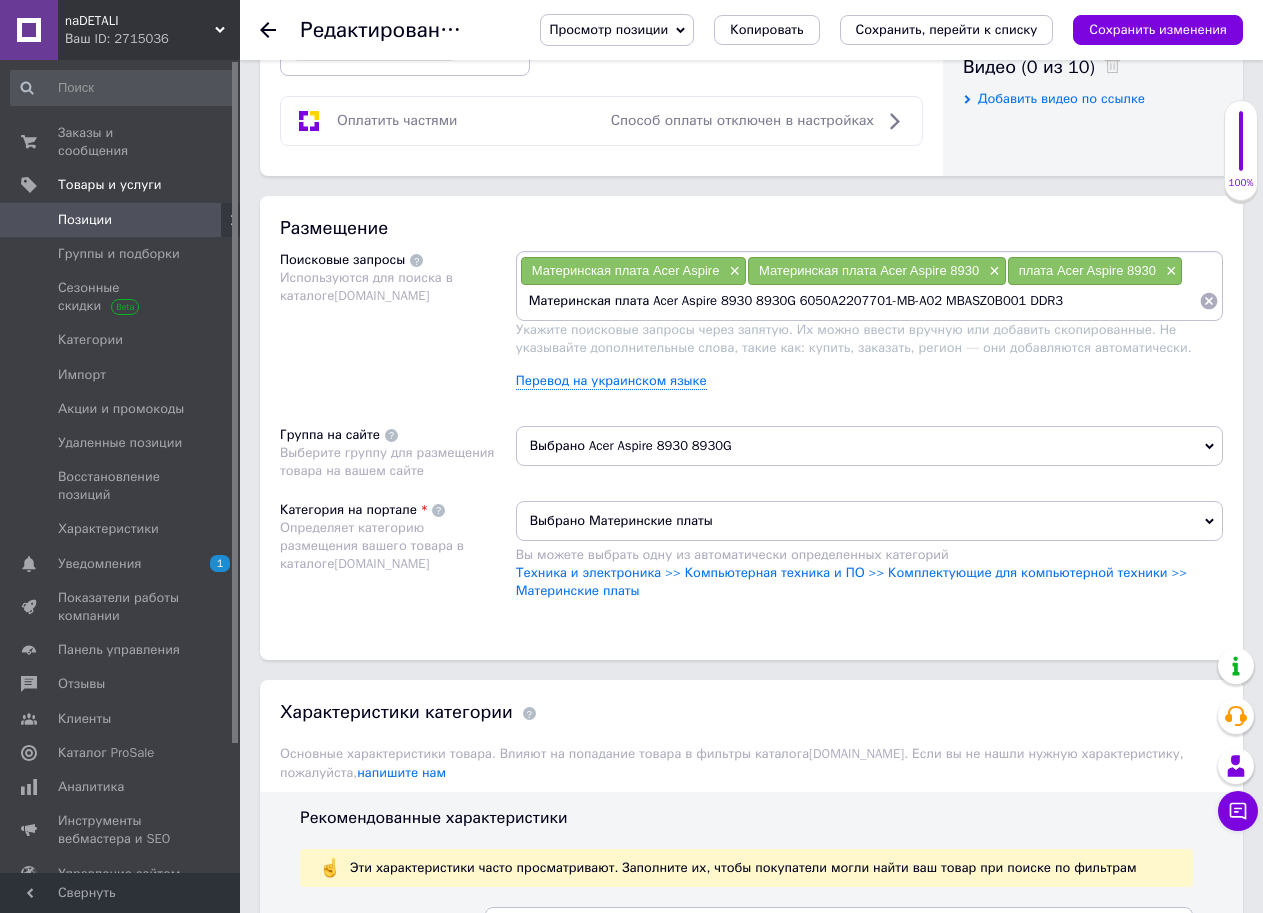 drag, startPoint x: 606, startPoint y: 299, endPoint x: 388, endPoint y: 335, distance: 220.95248 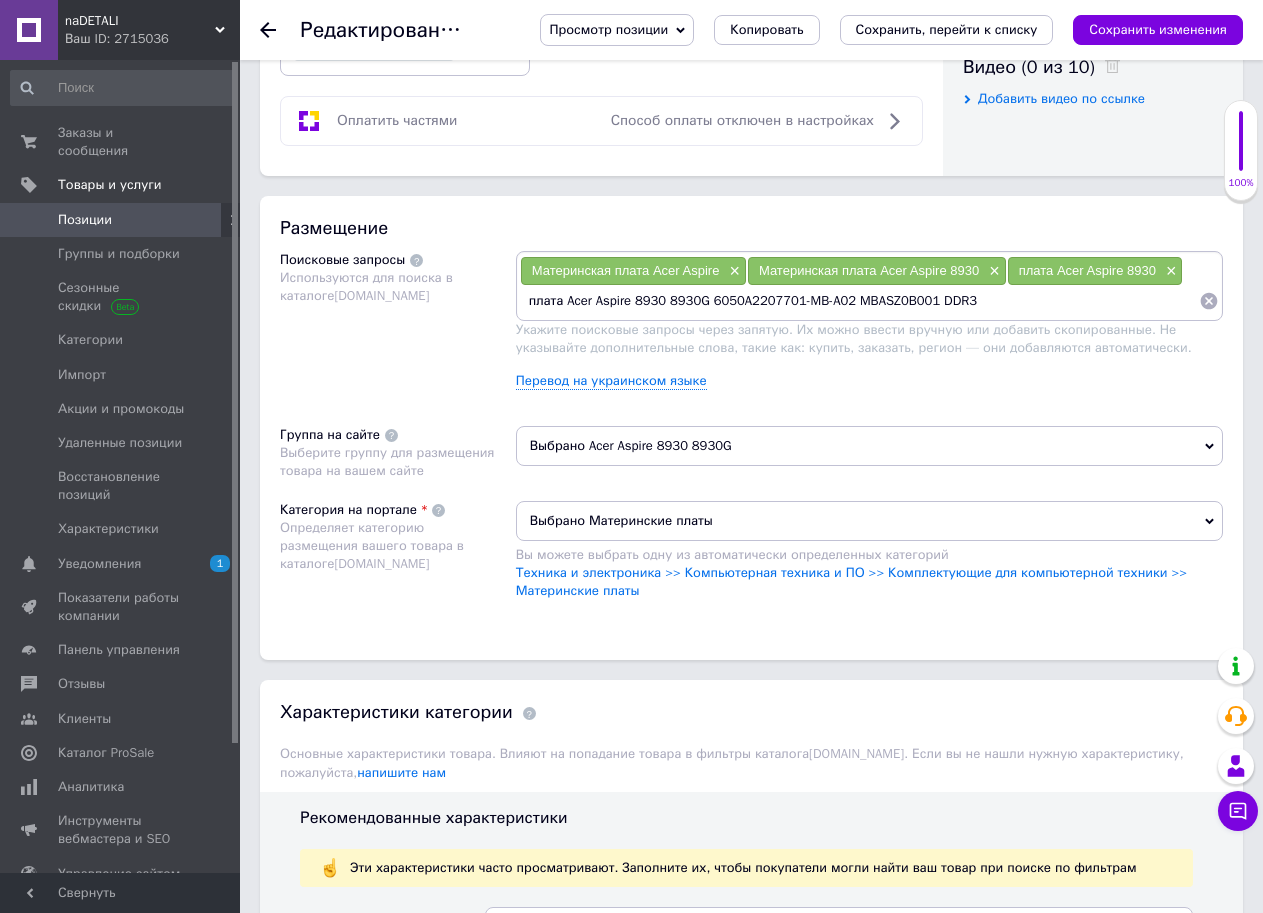drag, startPoint x: 668, startPoint y: 299, endPoint x: 636, endPoint y: 301, distance: 32.06244 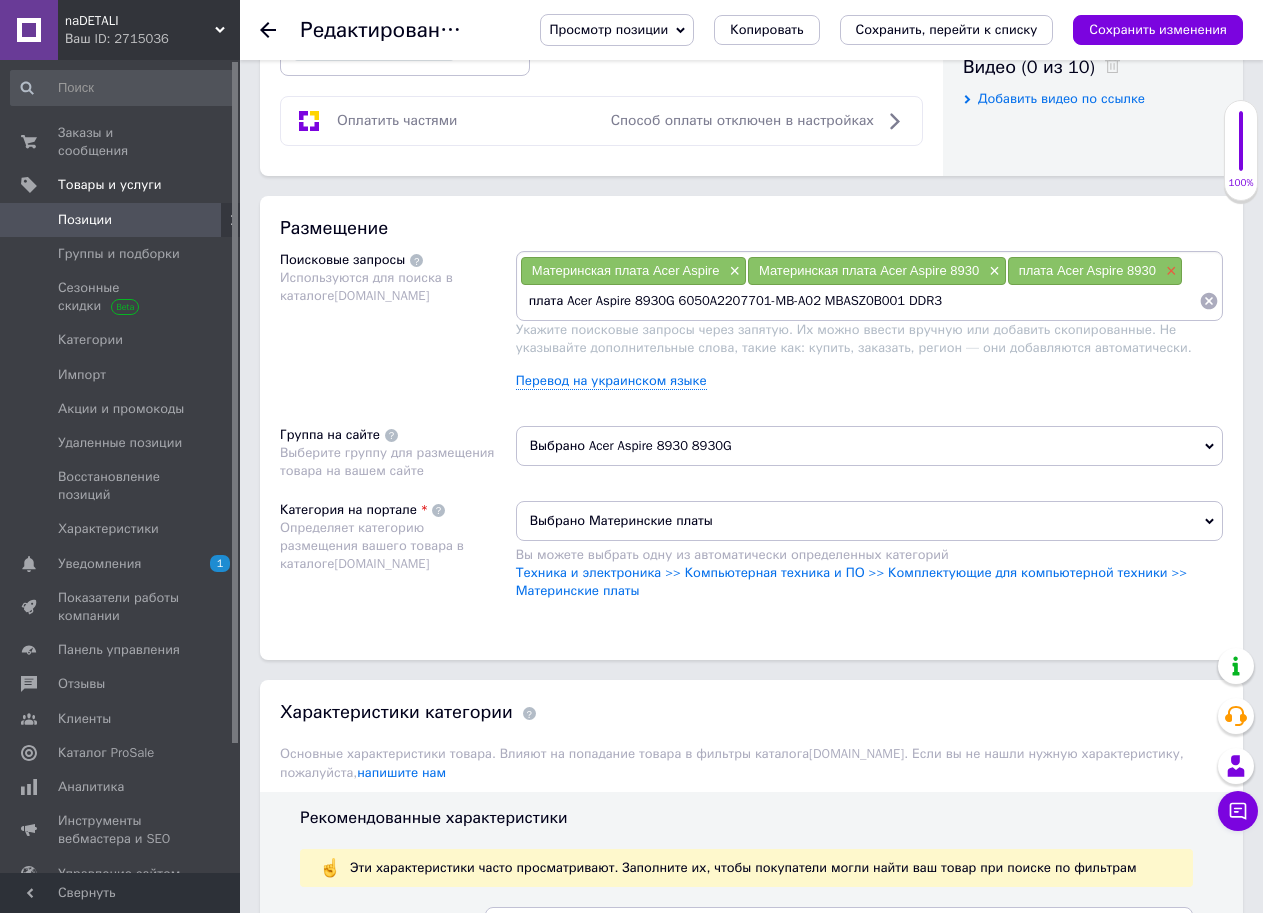 drag, startPoint x: 680, startPoint y: 298, endPoint x: 1166, endPoint y: 268, distance: 486.92505 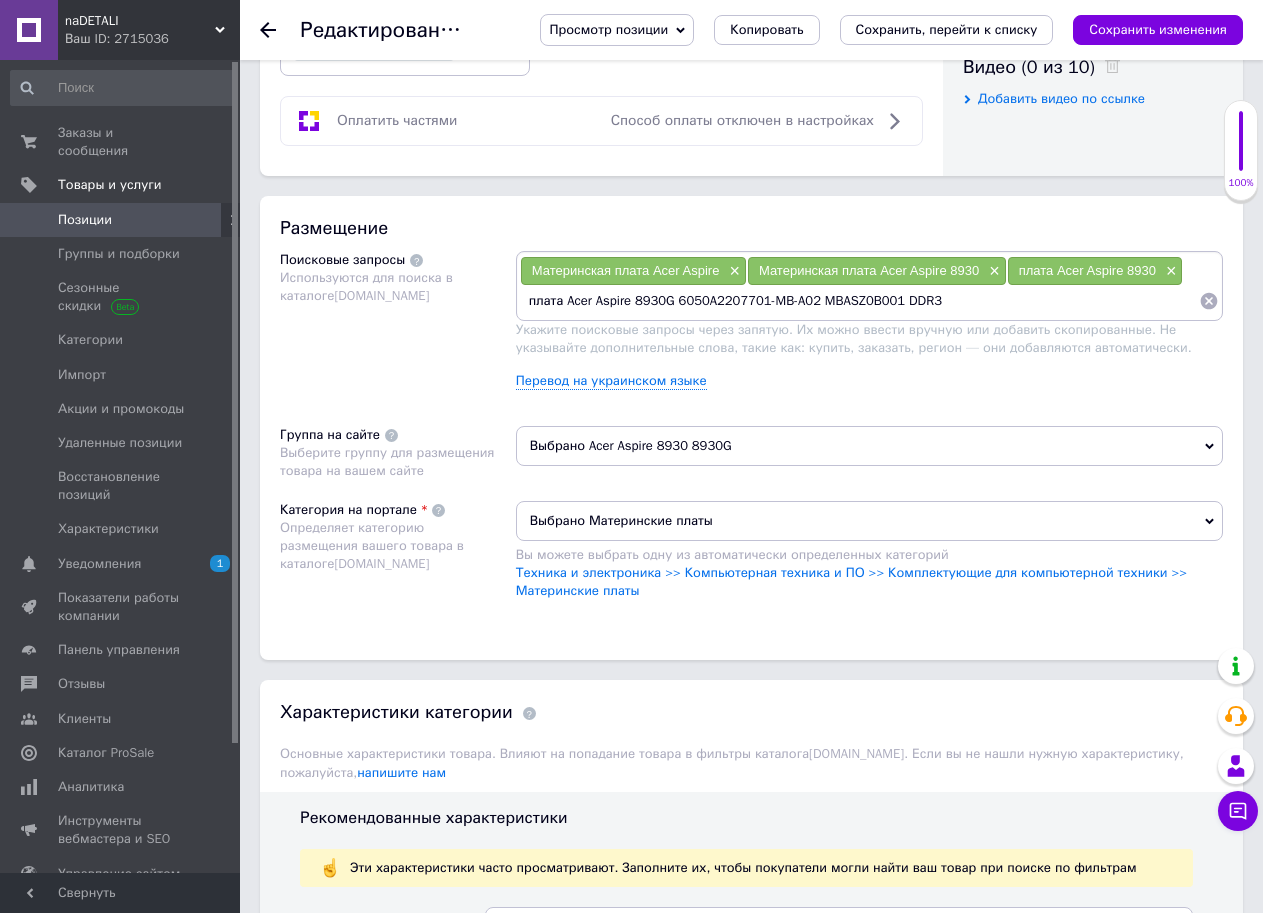 type on "плата Acer Aspire 8930G" 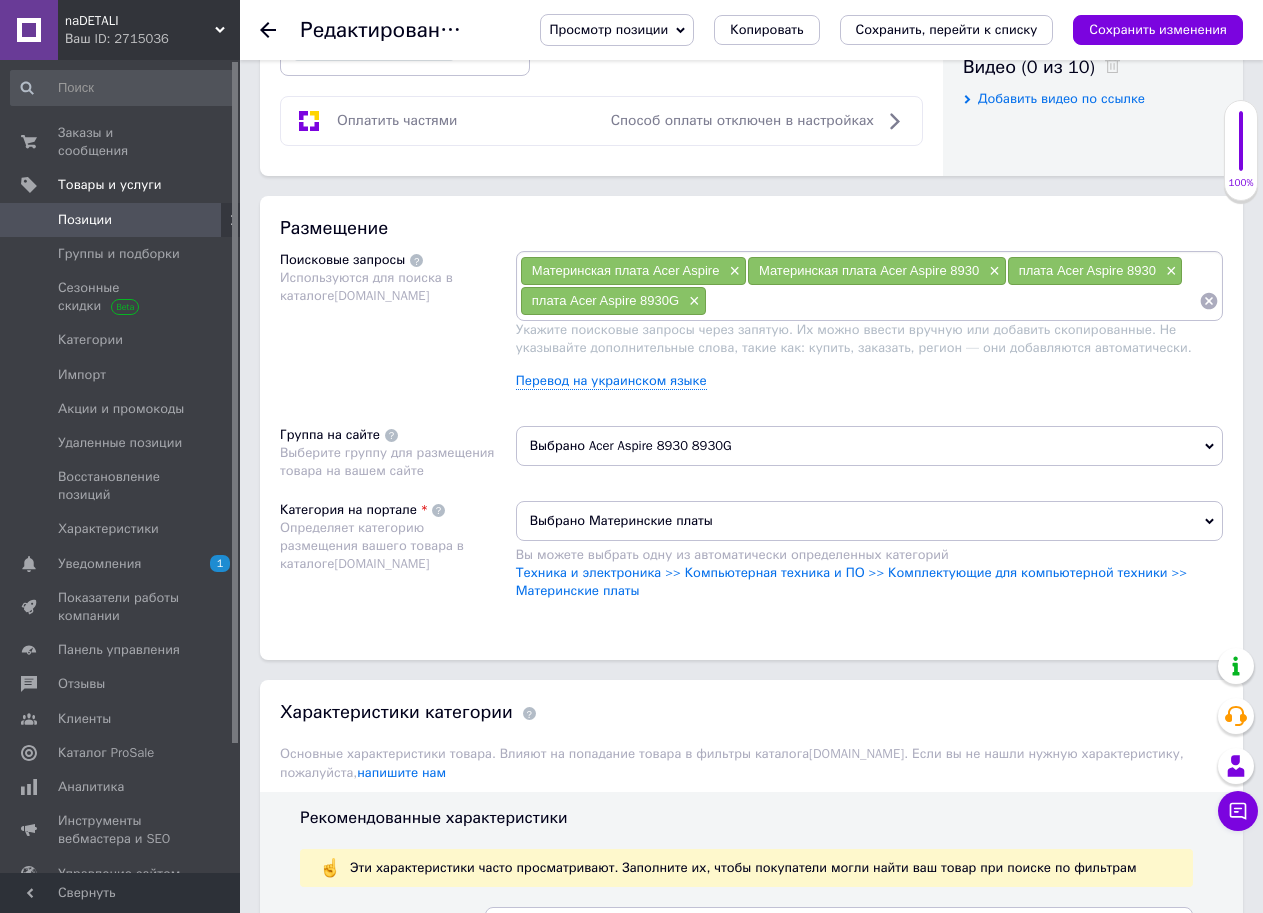 type on "плата Acer Aspire 8930G" 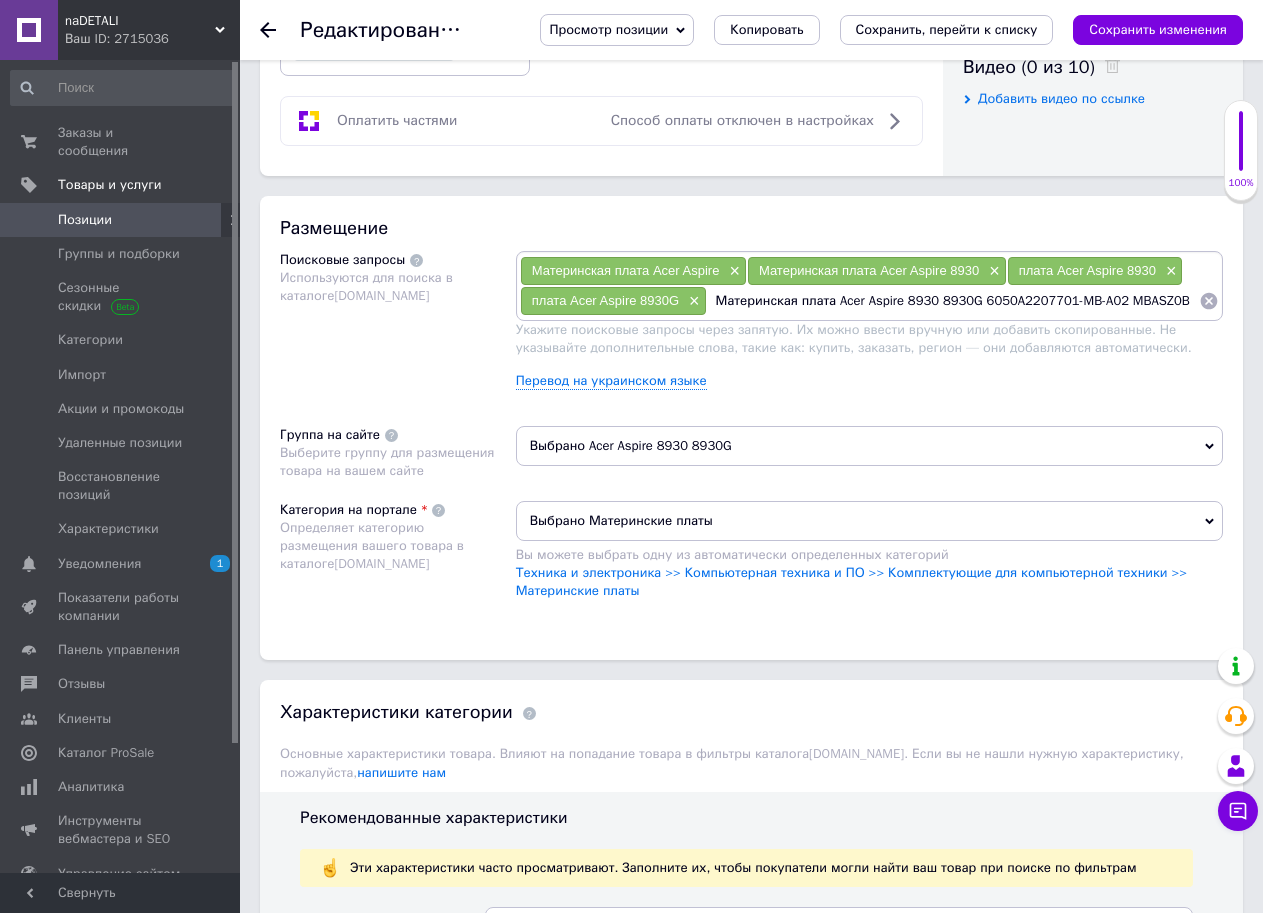 scroll, scrollTop: 0, scrollLeft: 40, axis: horizontal 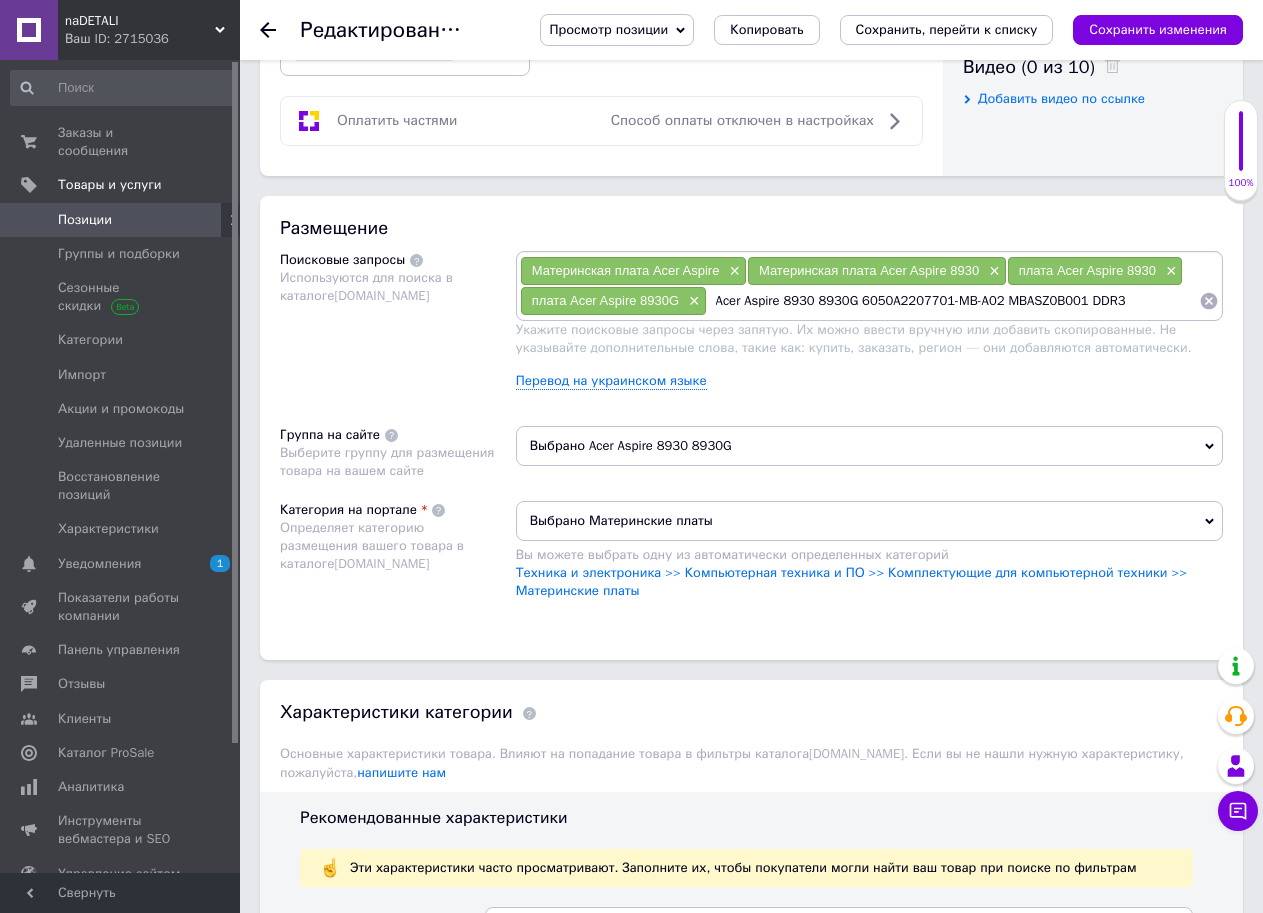 drag, startPoint x: 814, startPoint y: 299, endPoint x: 1279, endPoint y: 299, distance: 465 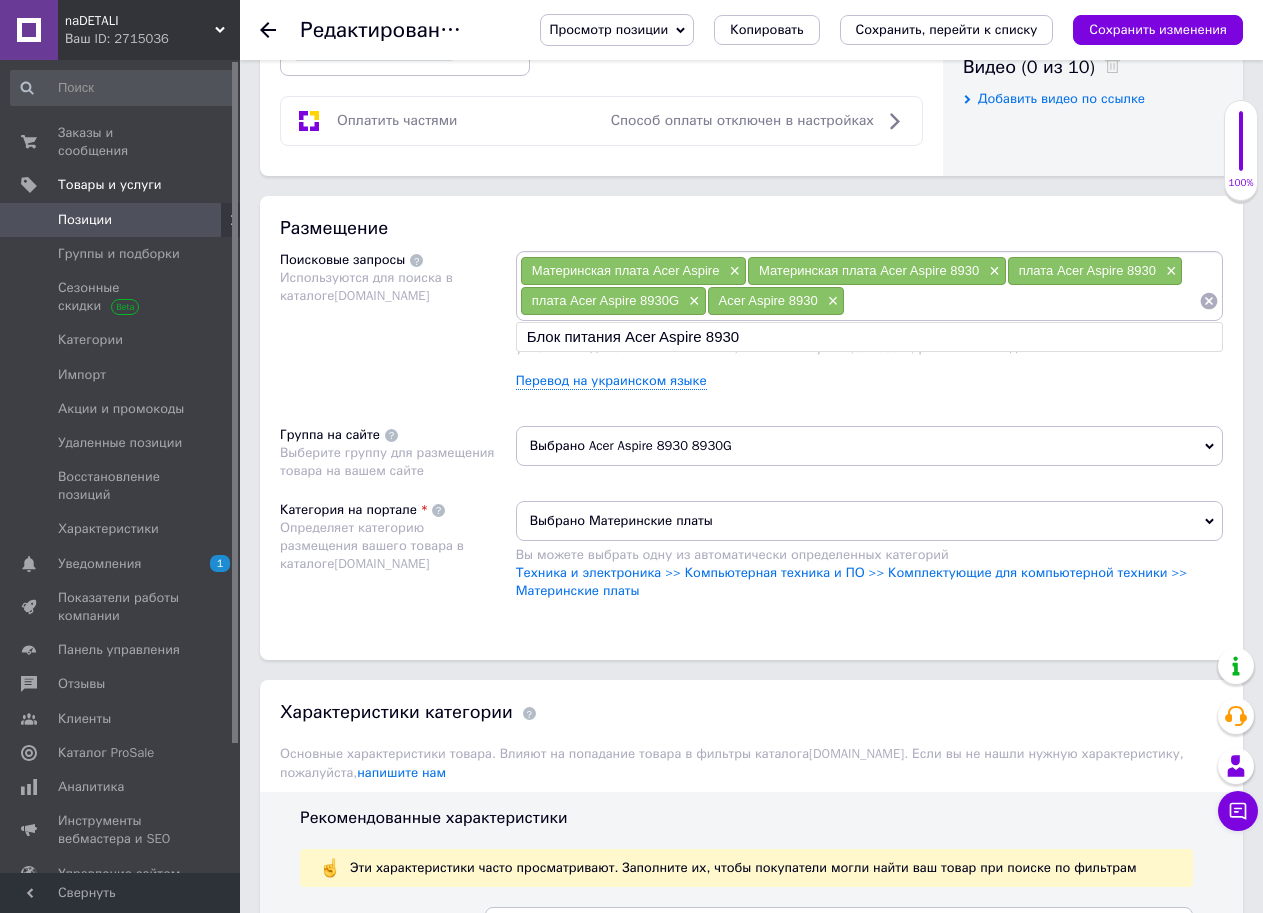 drag, startPoint x: 914, startPoint y: 284, endPoint x: 868, endPoint y: 295, distance: 47.296936 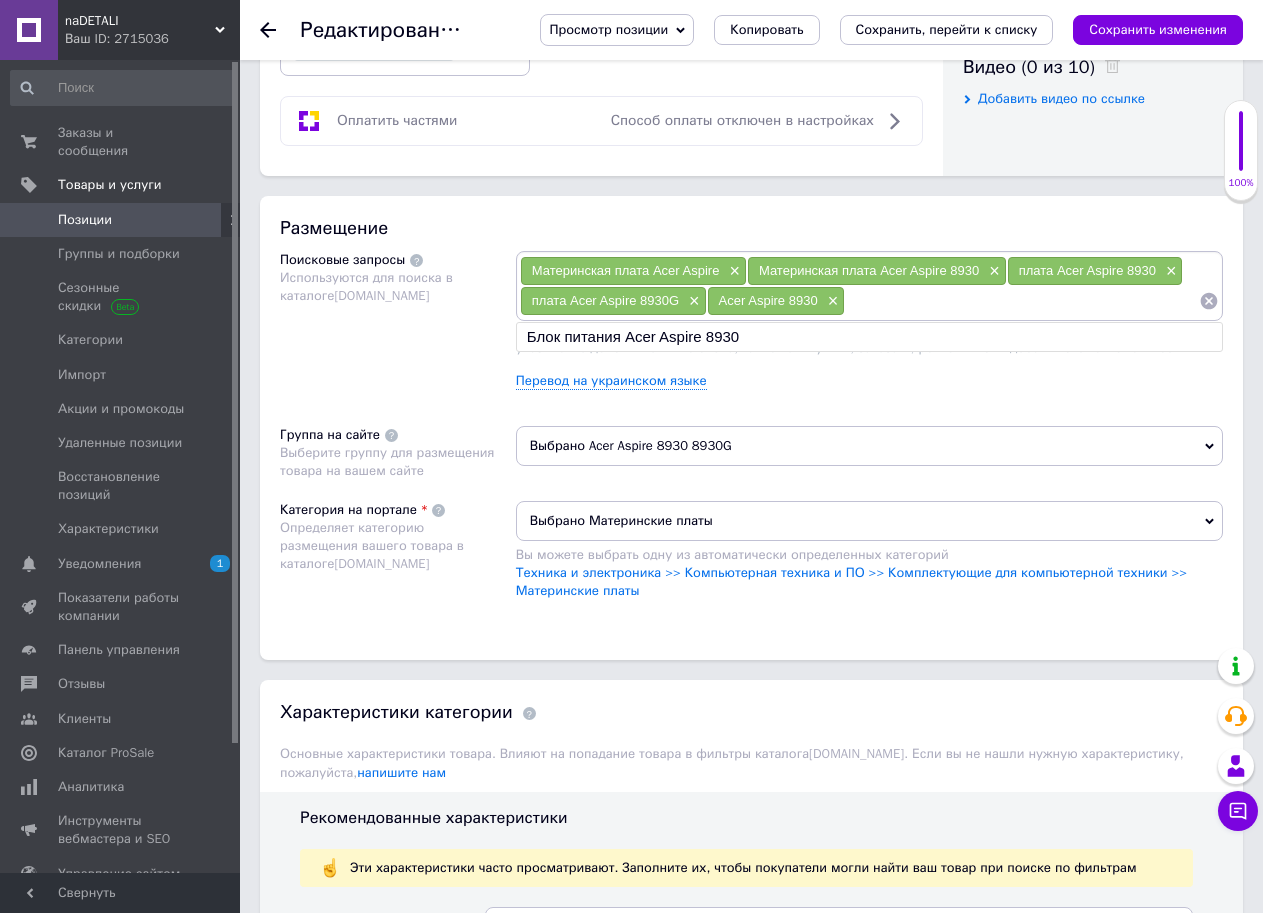 click on "Блок питания Acer Aspire 8930" at bounding box center [869, 337] 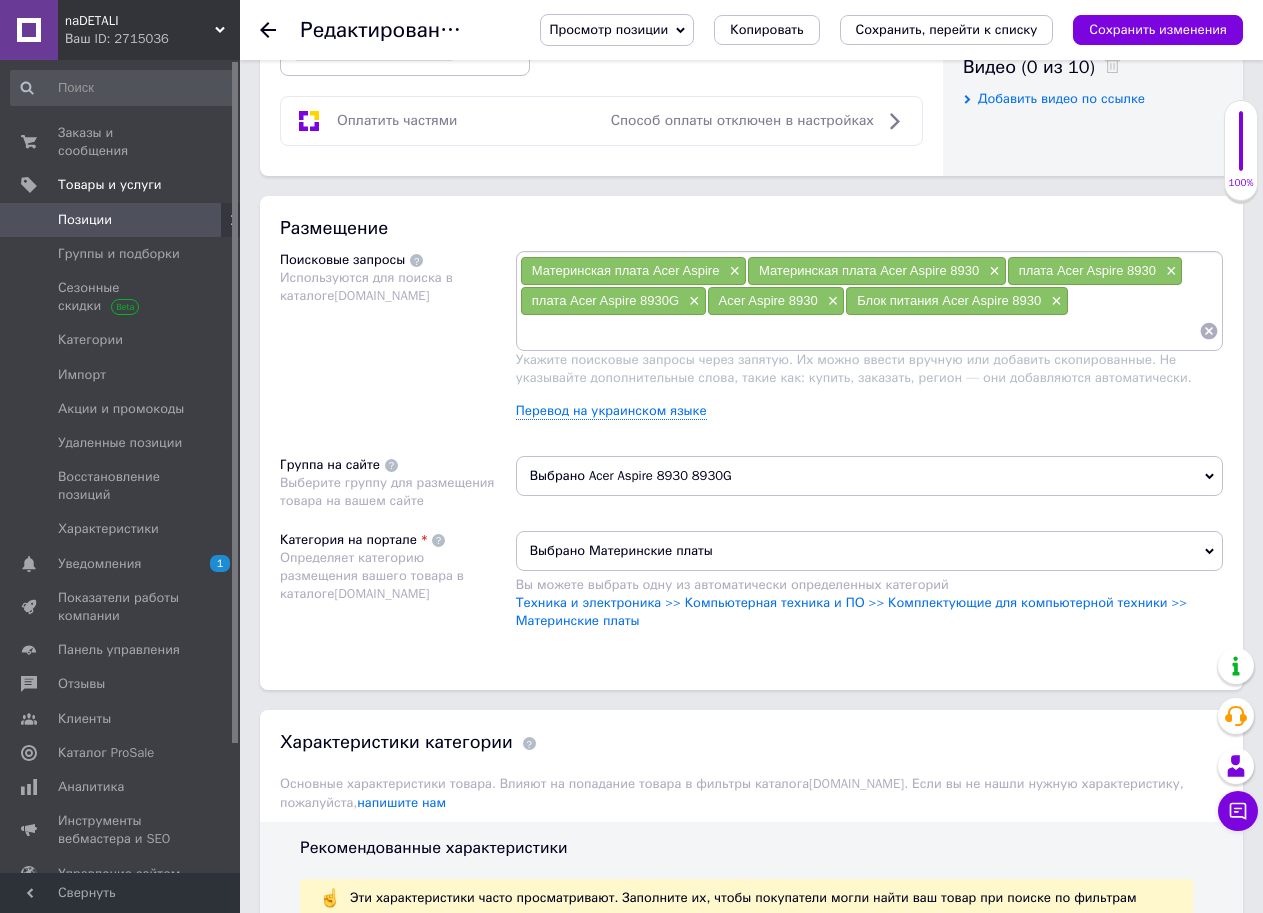 paste on "Материнская плата Acer Aspire 8930 8930G 6050A2207701-MB-A02 MBASZ0B001 DDR3" 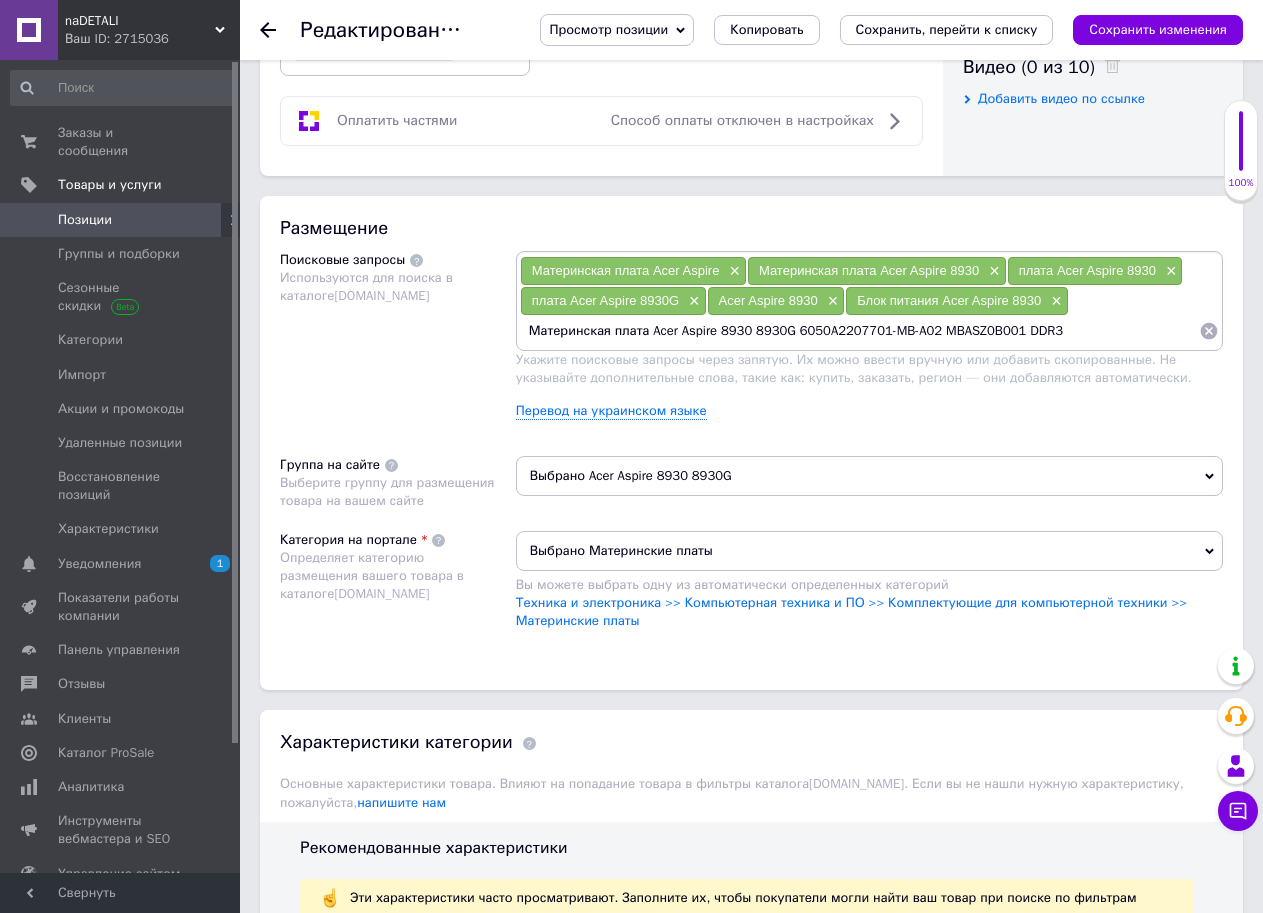 drag, startPoint x: 744, startPoint y: 328, endPoint x: 713, endPoint y: 330, distance: 31.06445 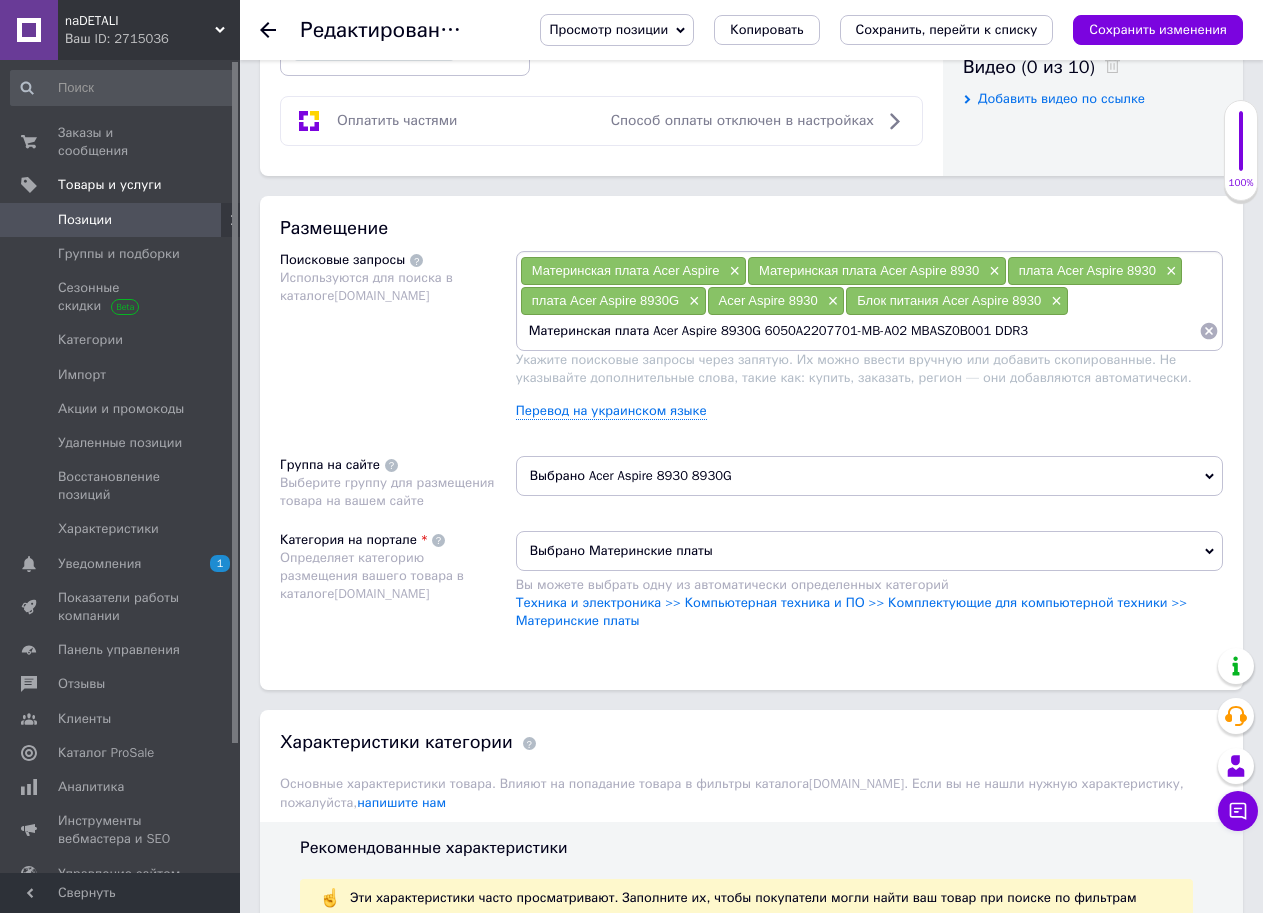 drag, startPoint x: 649, startPoint y: 326, endPoint x: 490, endPoint y: 356, distance: 161.80544 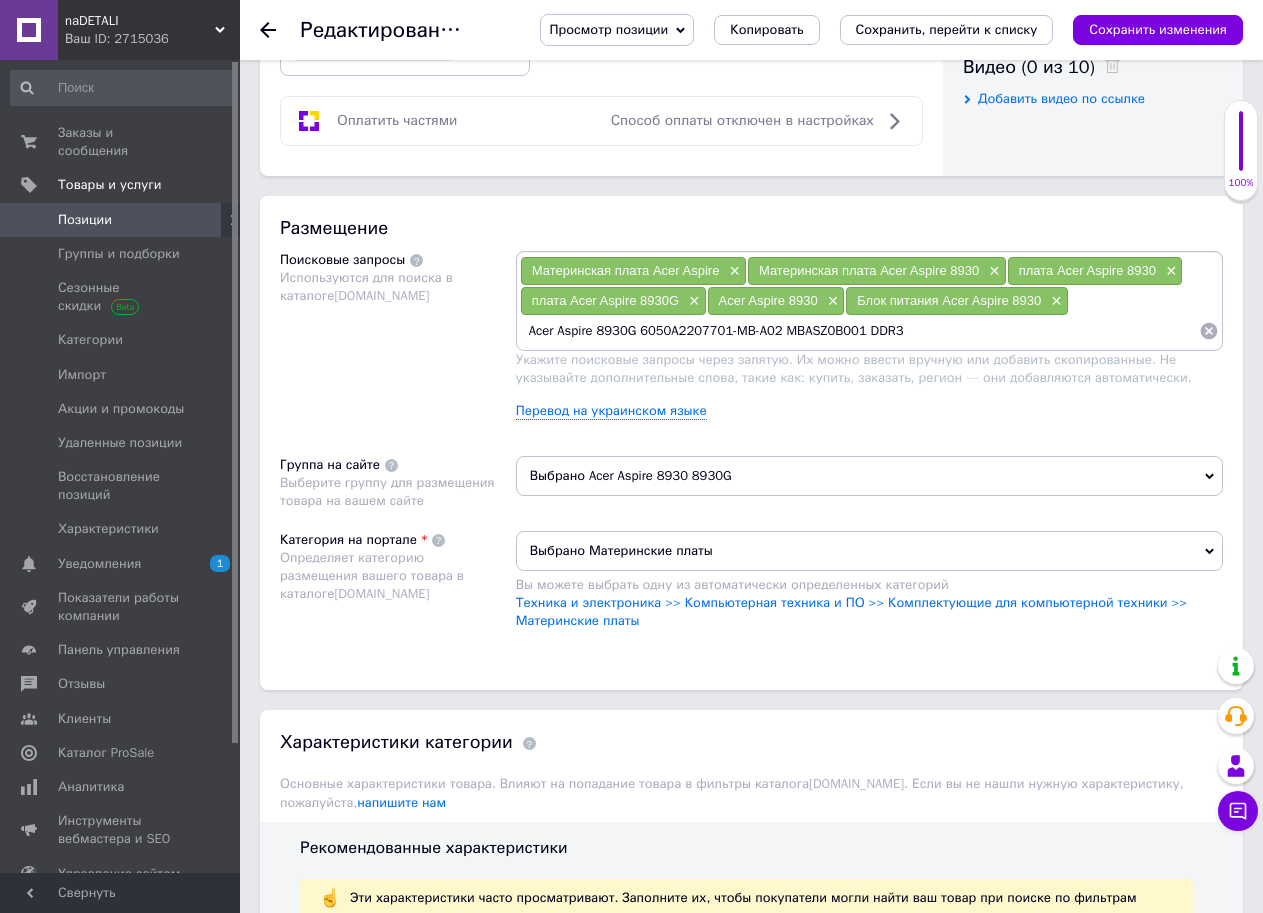 drag, startPoint x: 637, startPoint y: 338, endPoint x: 1118, endPoint y: 338, distance: 481 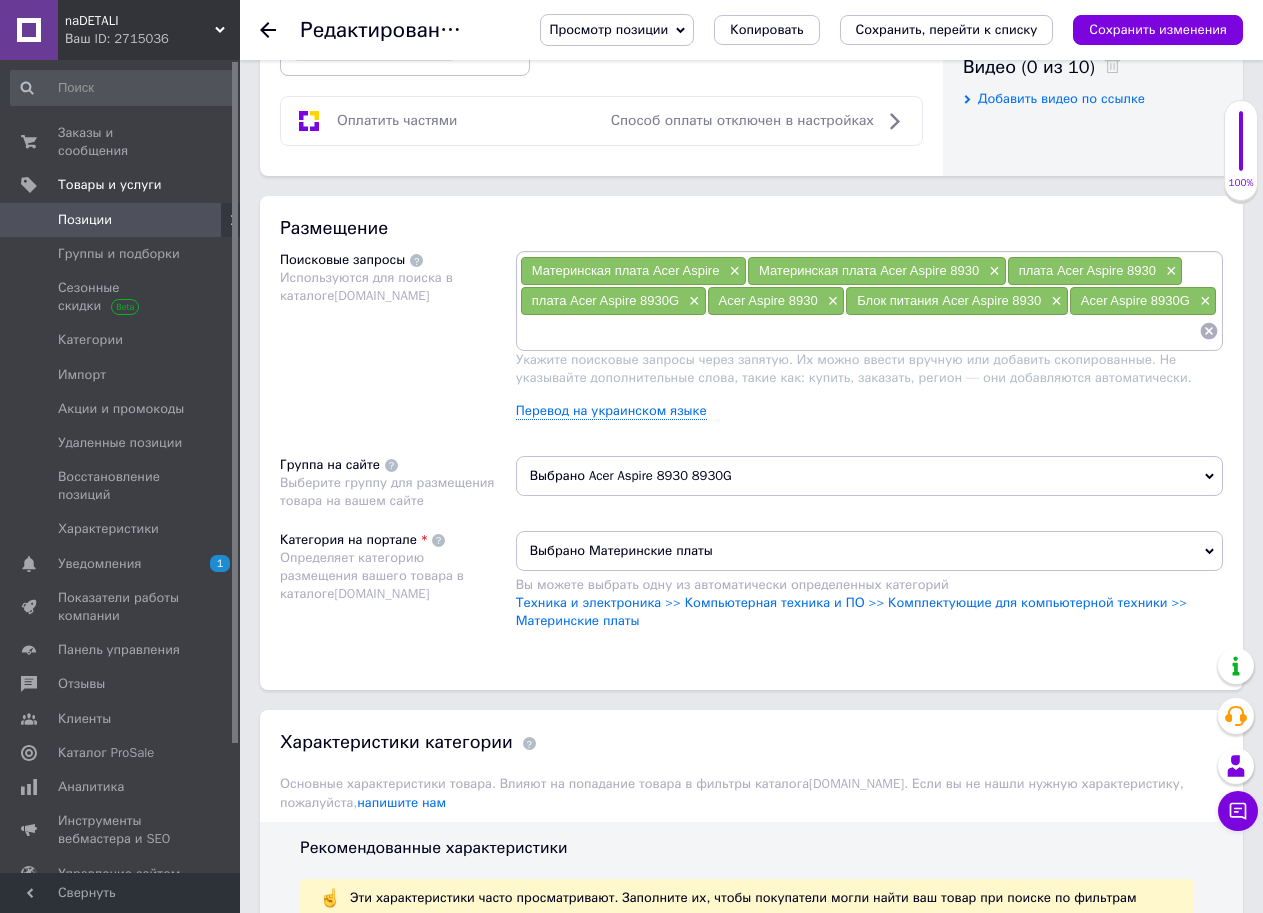 paste on "Материнская плата Acer Aspire 8930 8930G 6050A2207701-MB-A02 MBASZ0B001 DDR3" 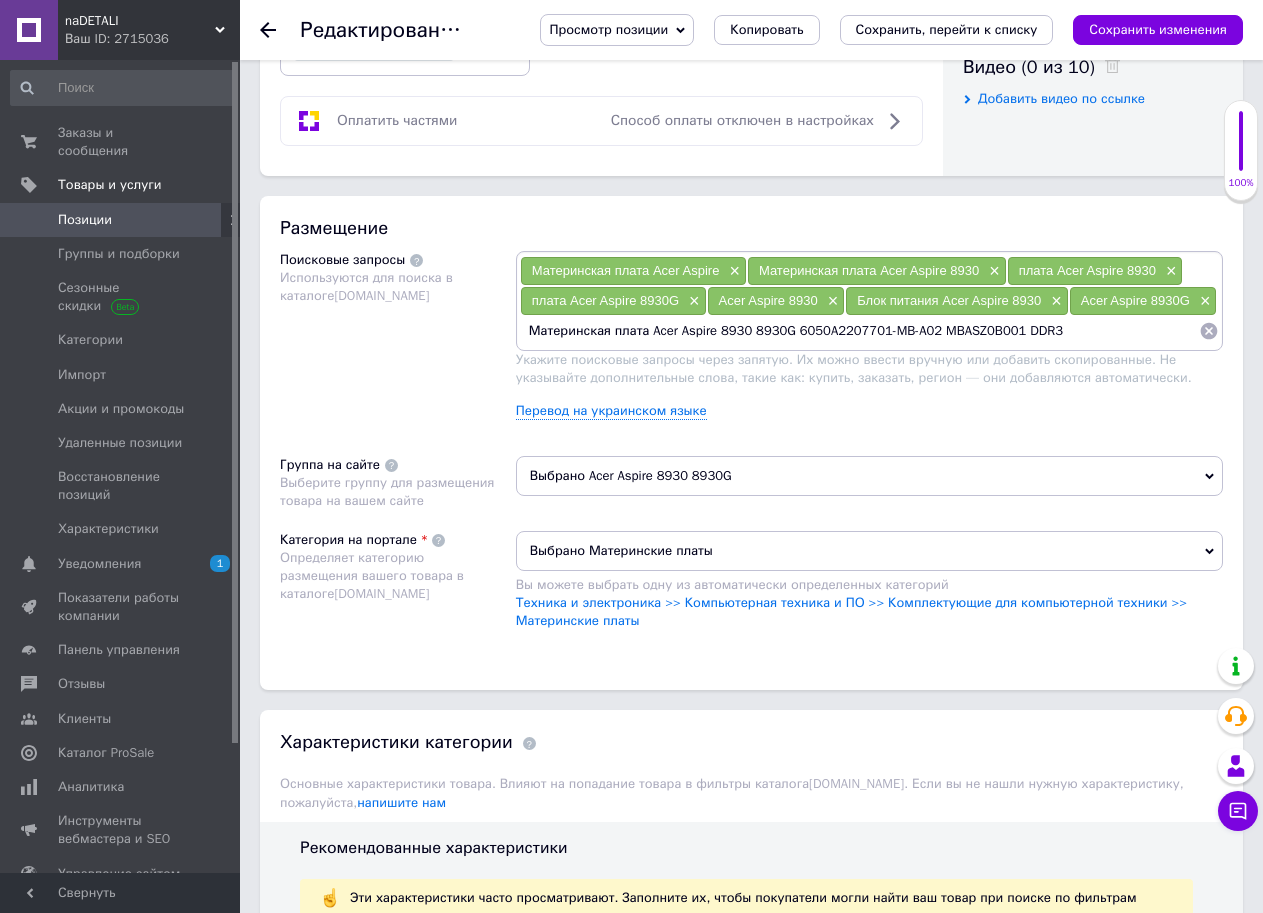 drag, startPoint x: 787, startPoint y: 325, endPoint x: 487, endPoint y: 331, distance: 300.06 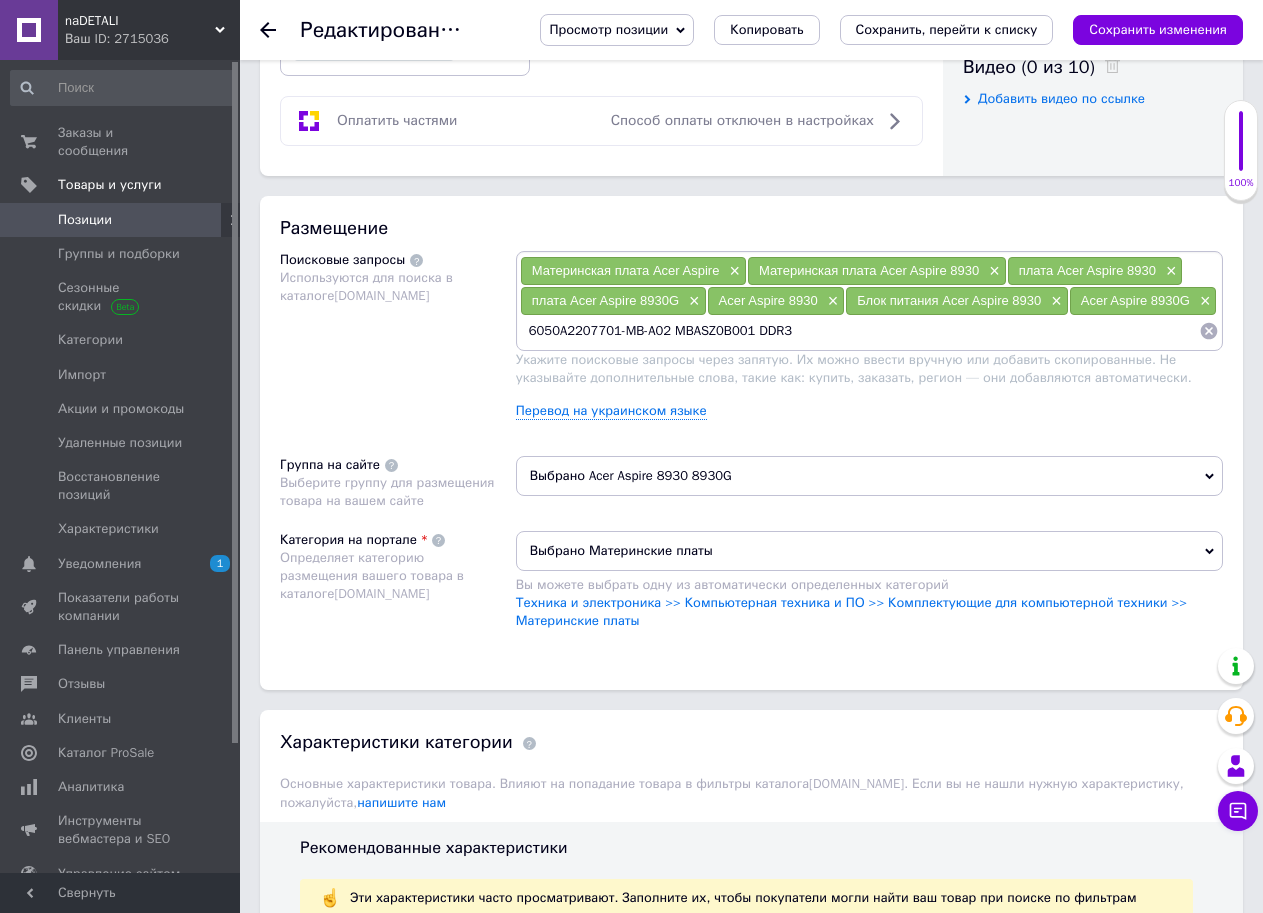 drag, startPoint x: 667, startPoint y: 331, endPoint x: 1111, endPoint y: 338, distance: 444.05518 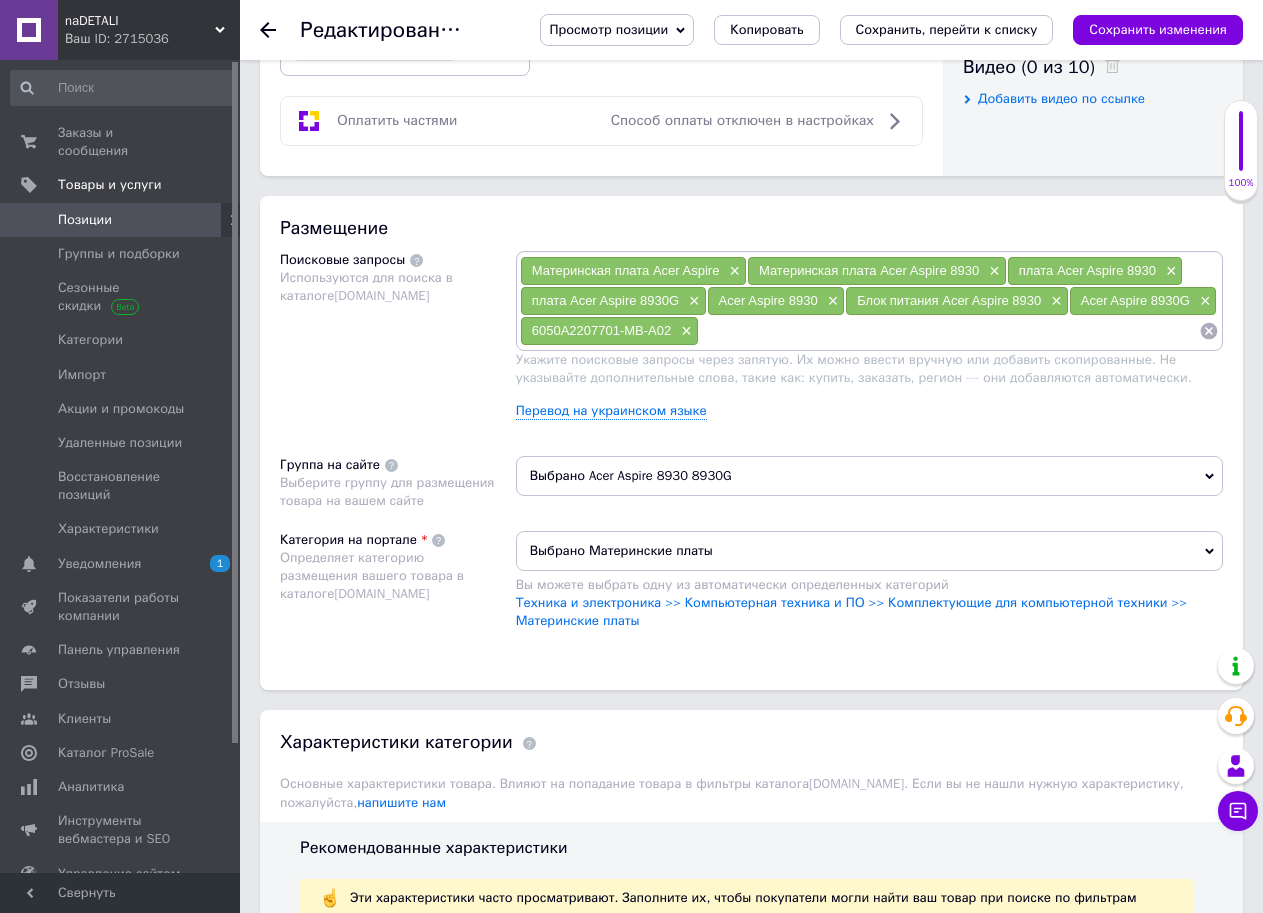 paste on "Материнская плата Acer Aspire 8930 8930G 6050A2207701-MB-A02 MBASZ0B001 DDR3" 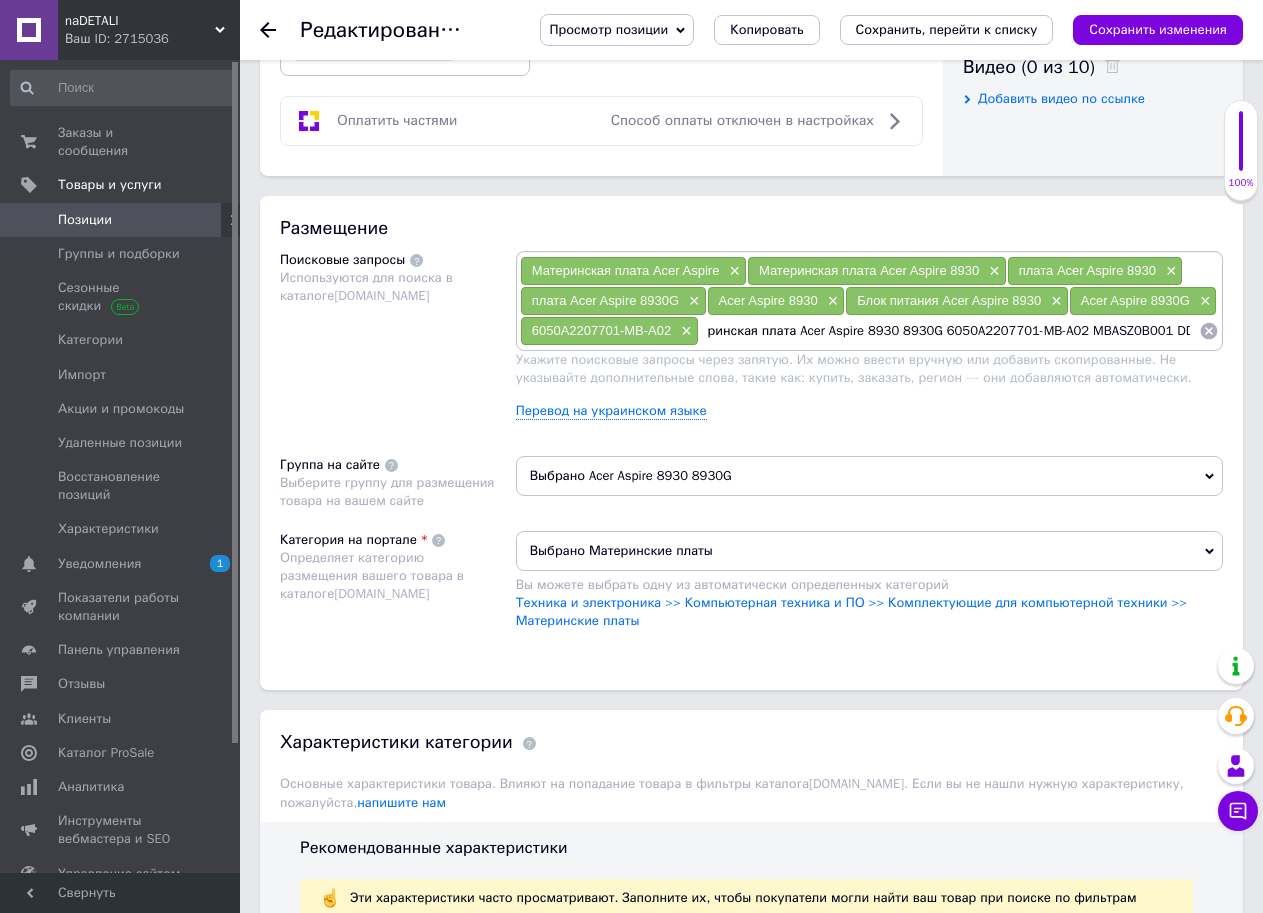scroll, scrollTop: 0, scrollLeft: 0, axis: both 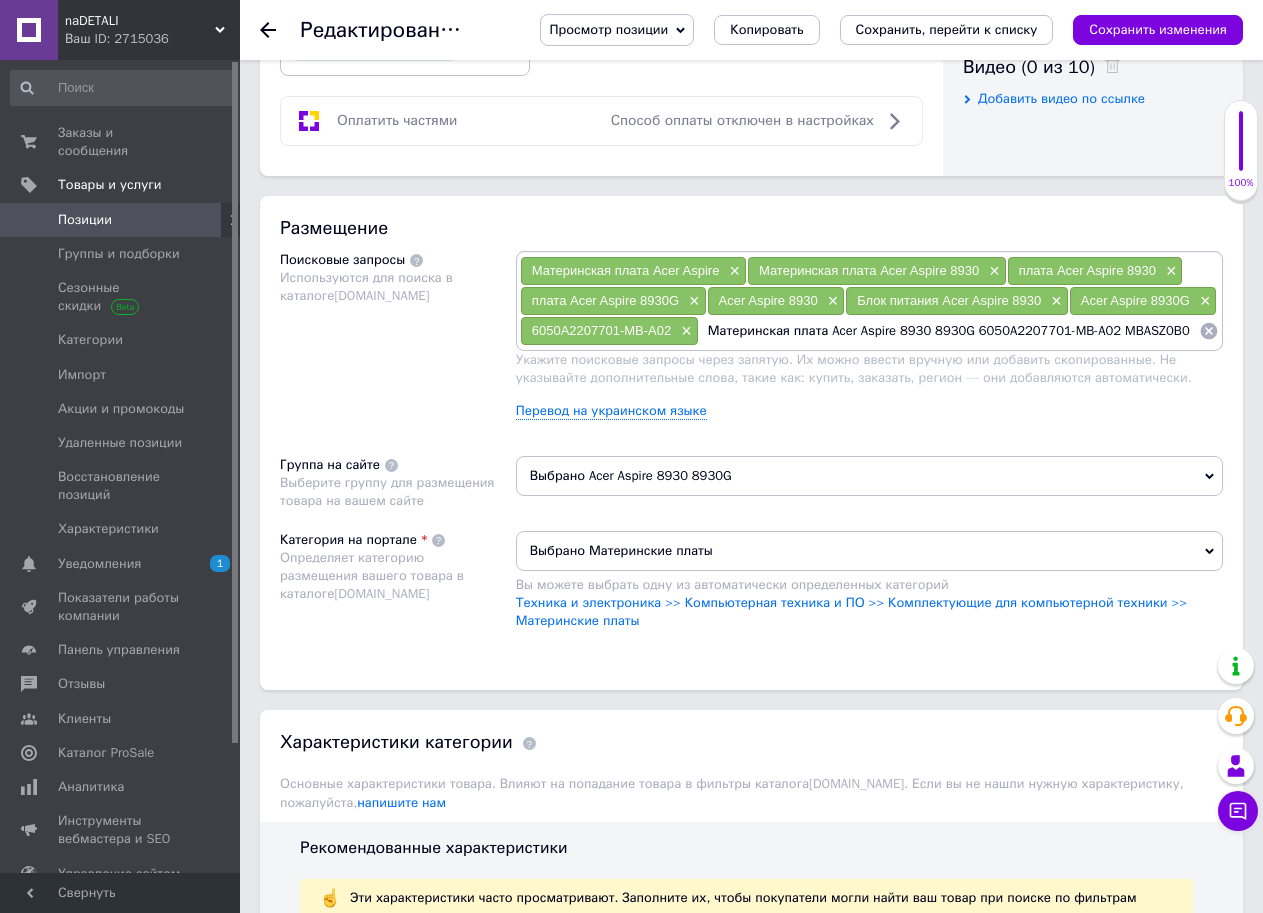 drag, startPoint x: 937, startPoint y: 330, endPoint x: 636, endPoint y: 334, distance: 301.02658 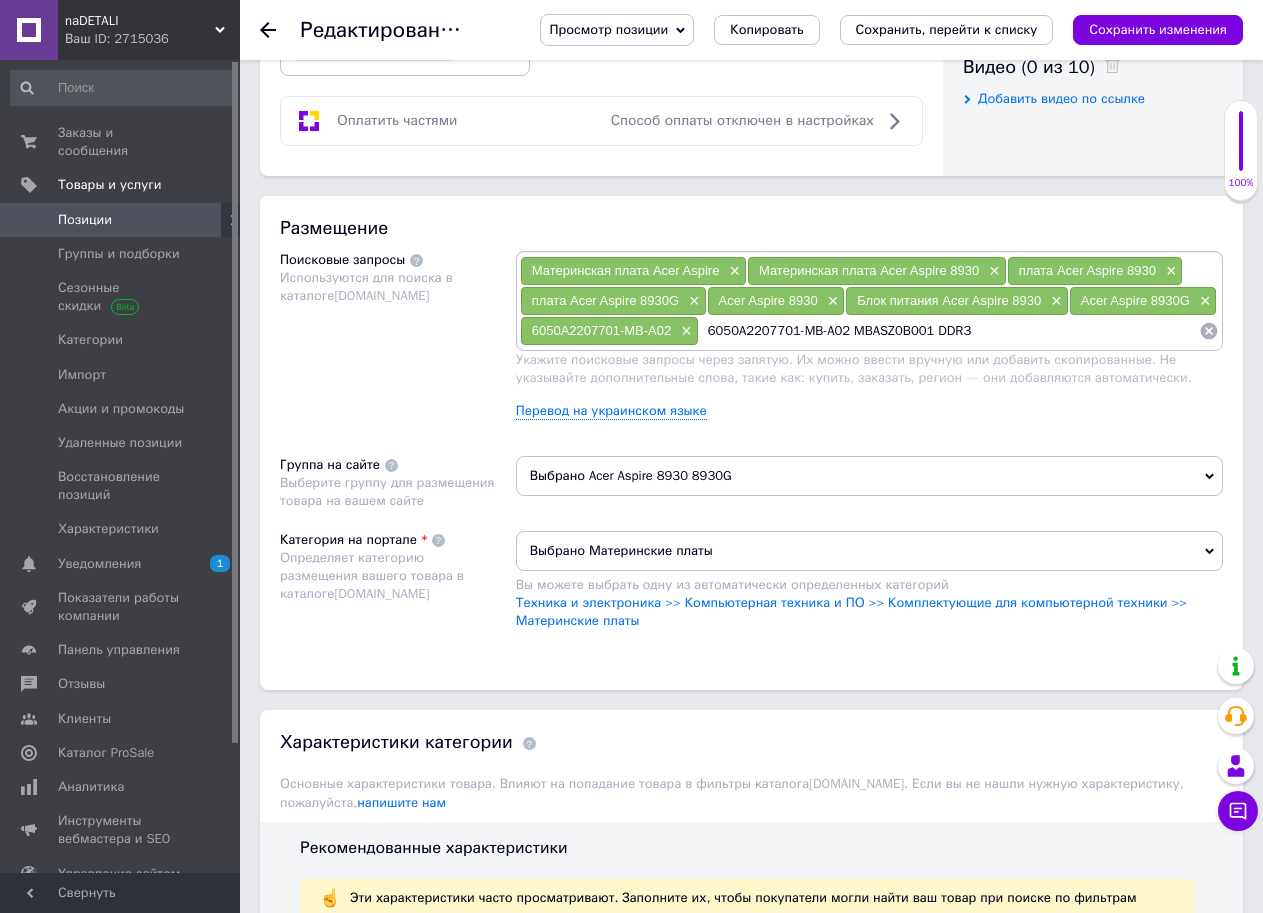 drag, startPoint x: 820, startPoint y: 335, endPoint x: 1279, endPoint y: 335, distance: 459 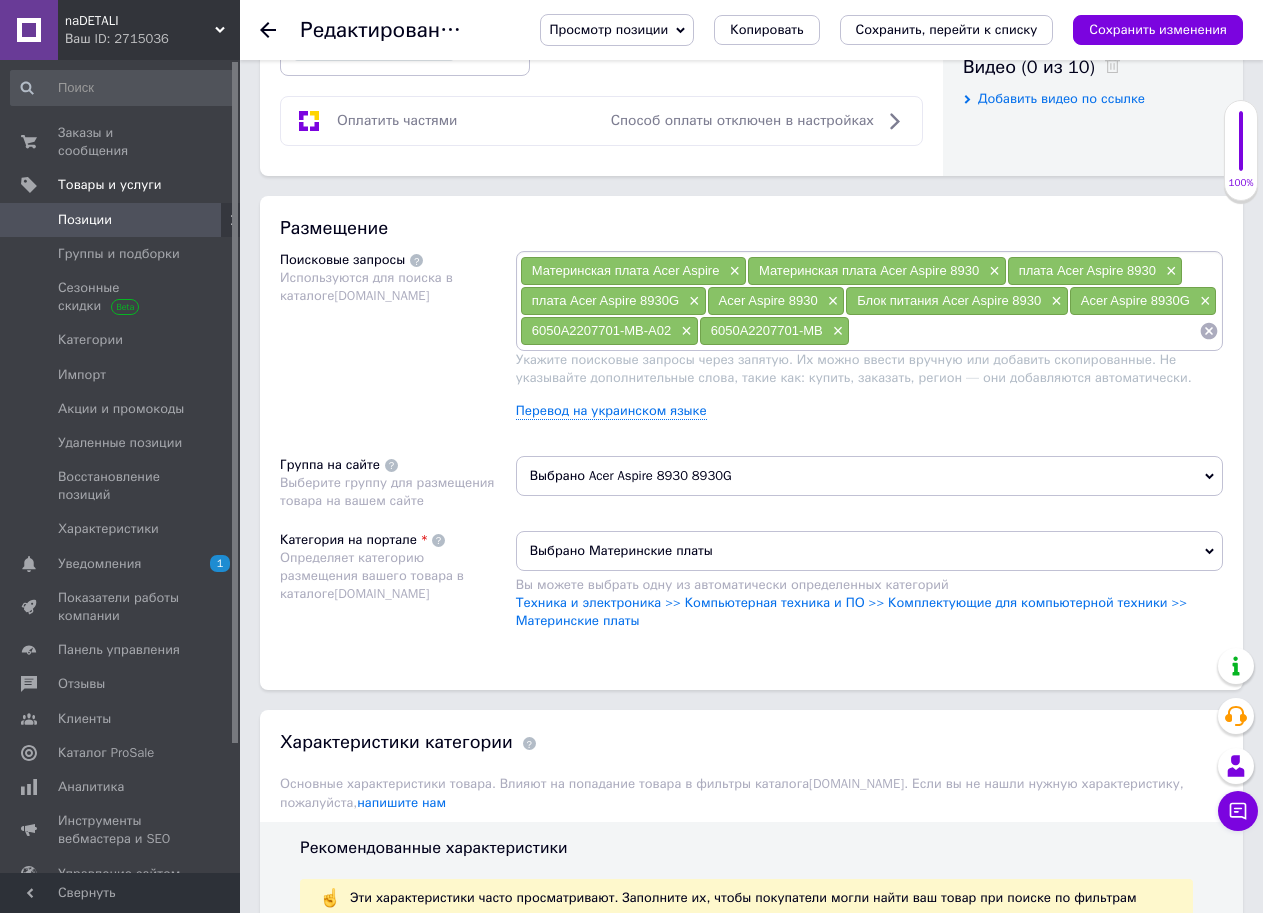paste on "Материнская плата Acer Aspire 8930 8930G 6050A2207701-MB-A02 MBASZ0B001 DDR3" 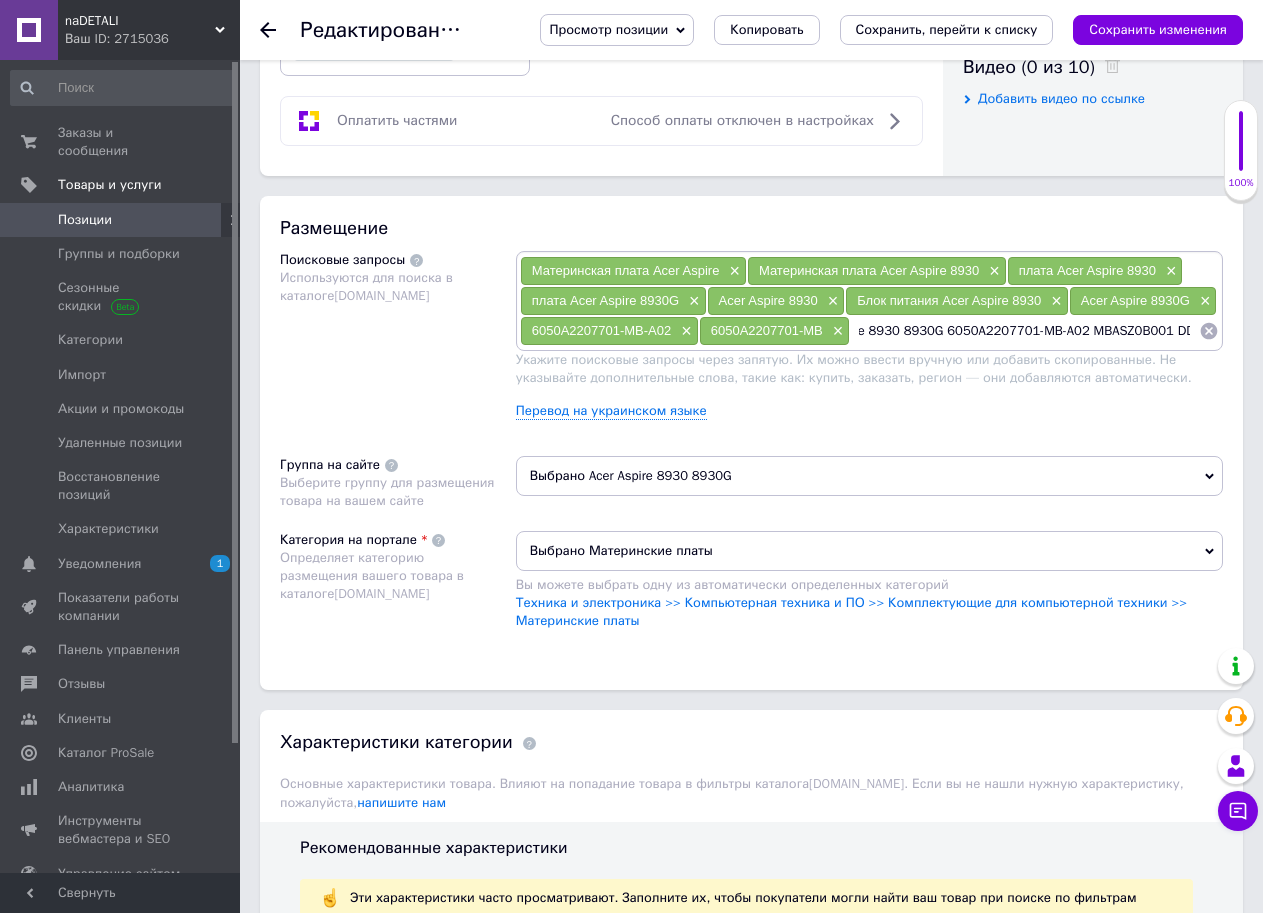 scroll, scrollTop: 0, scrollLeft: 0, axis: both 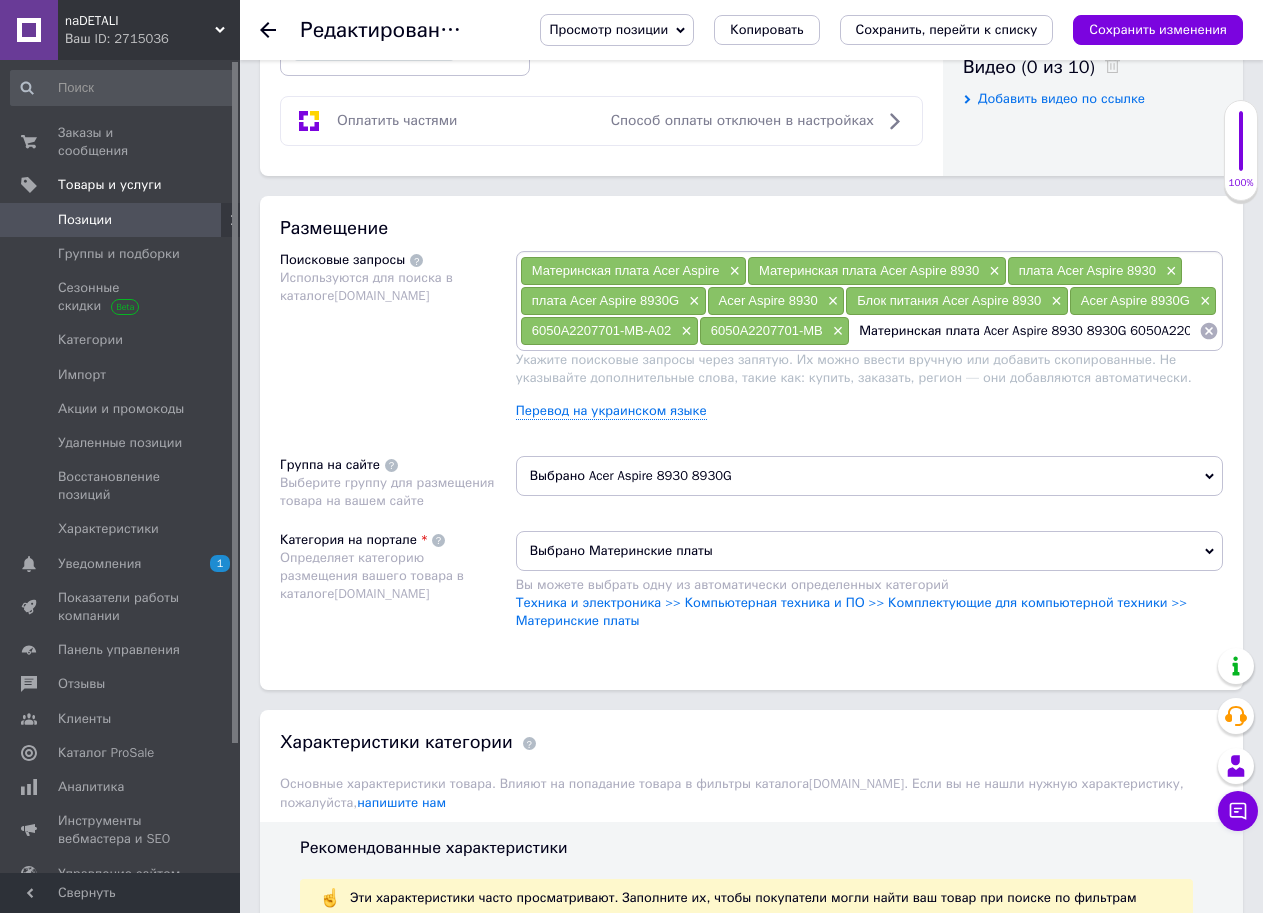 drag, startPoint x: 934, startPoint y: 327, endPoint x: 560, endPoint y: 368, distance: 376.2406 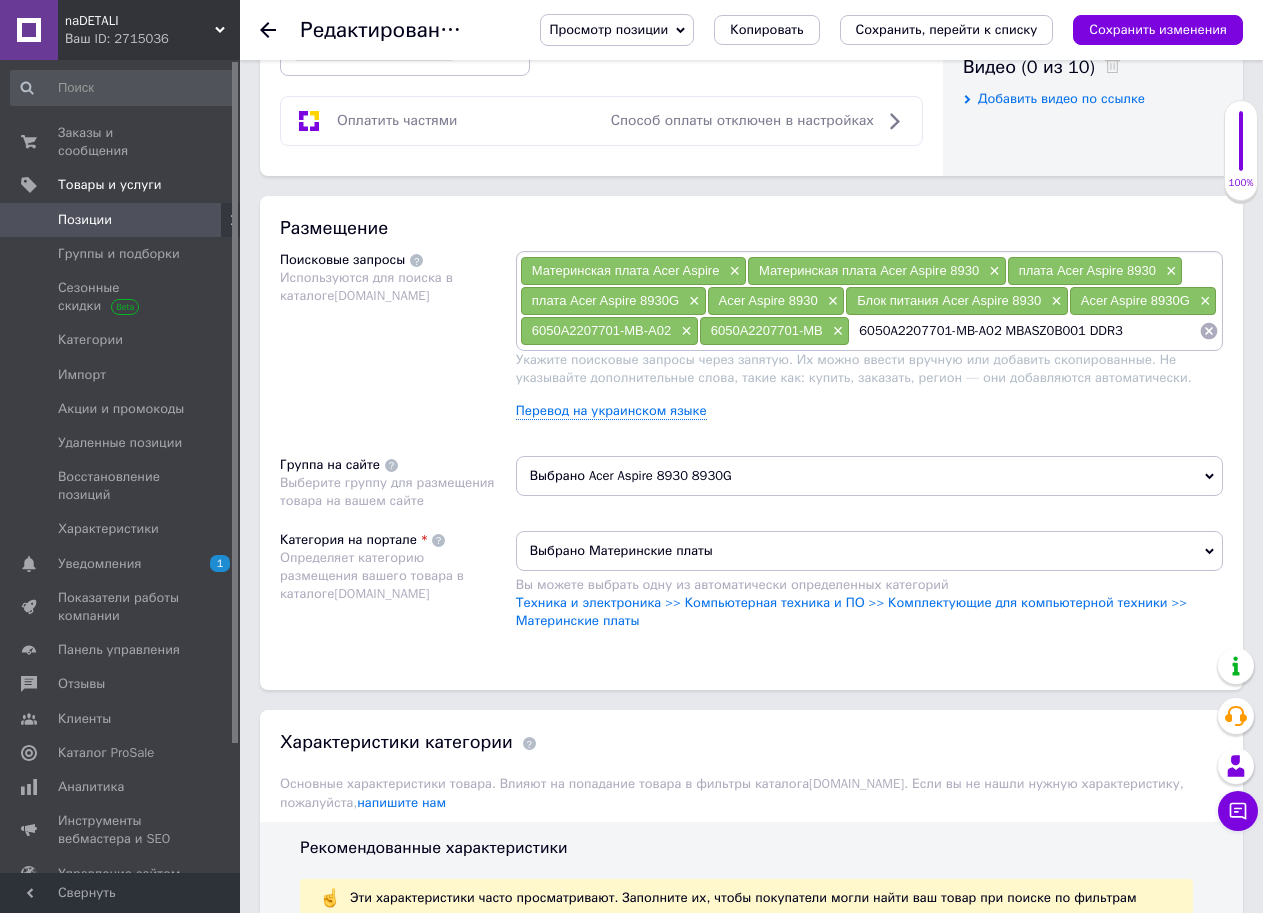 drag, startPoint x: 945, startPoint y: 329, endPoint x: 1271, endPoint y: 329, distance: 326 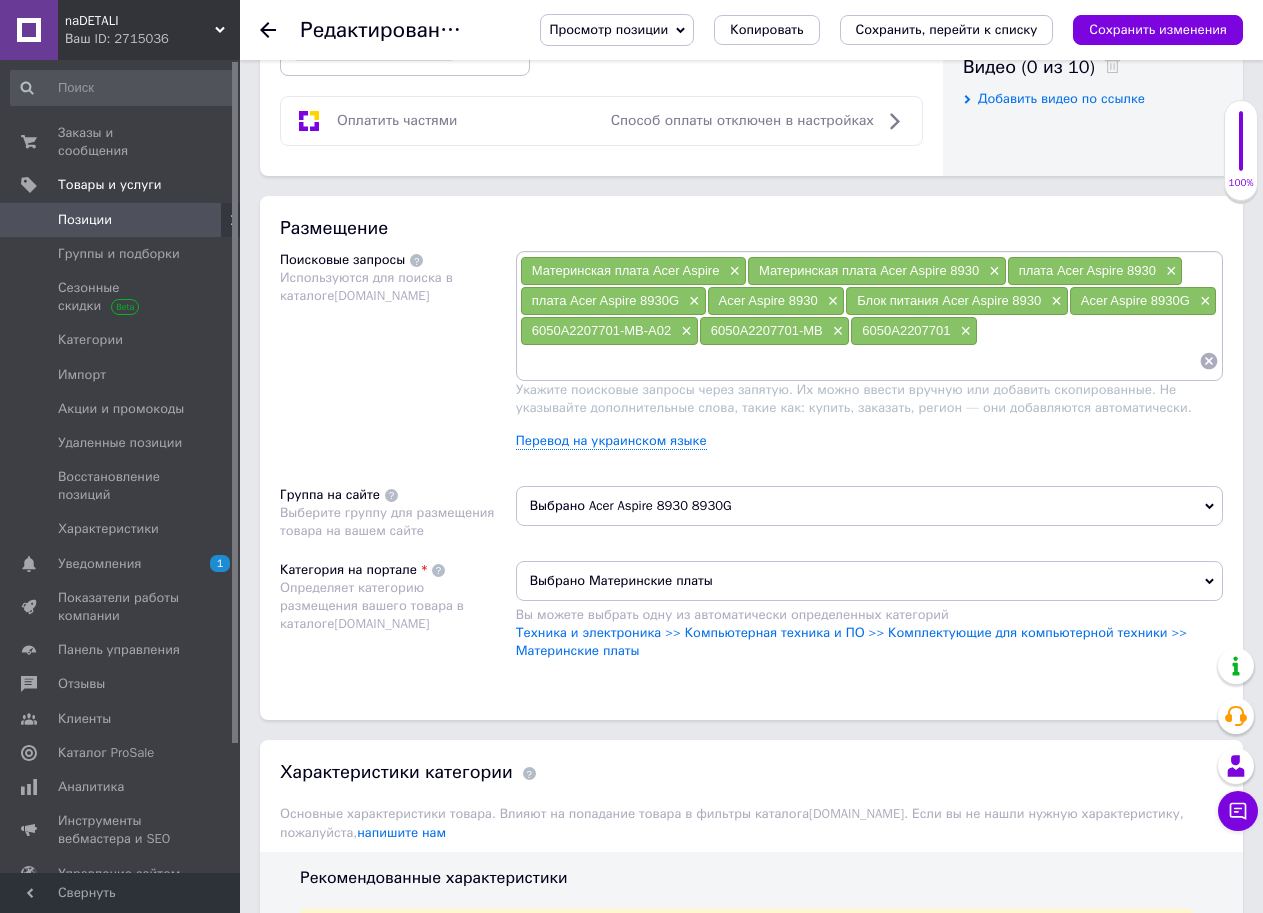 paste on "Материнская плата Acer Aspire 8930 8930G 6050A2207701-MB-A02 MBASZ0B001 DDR3" 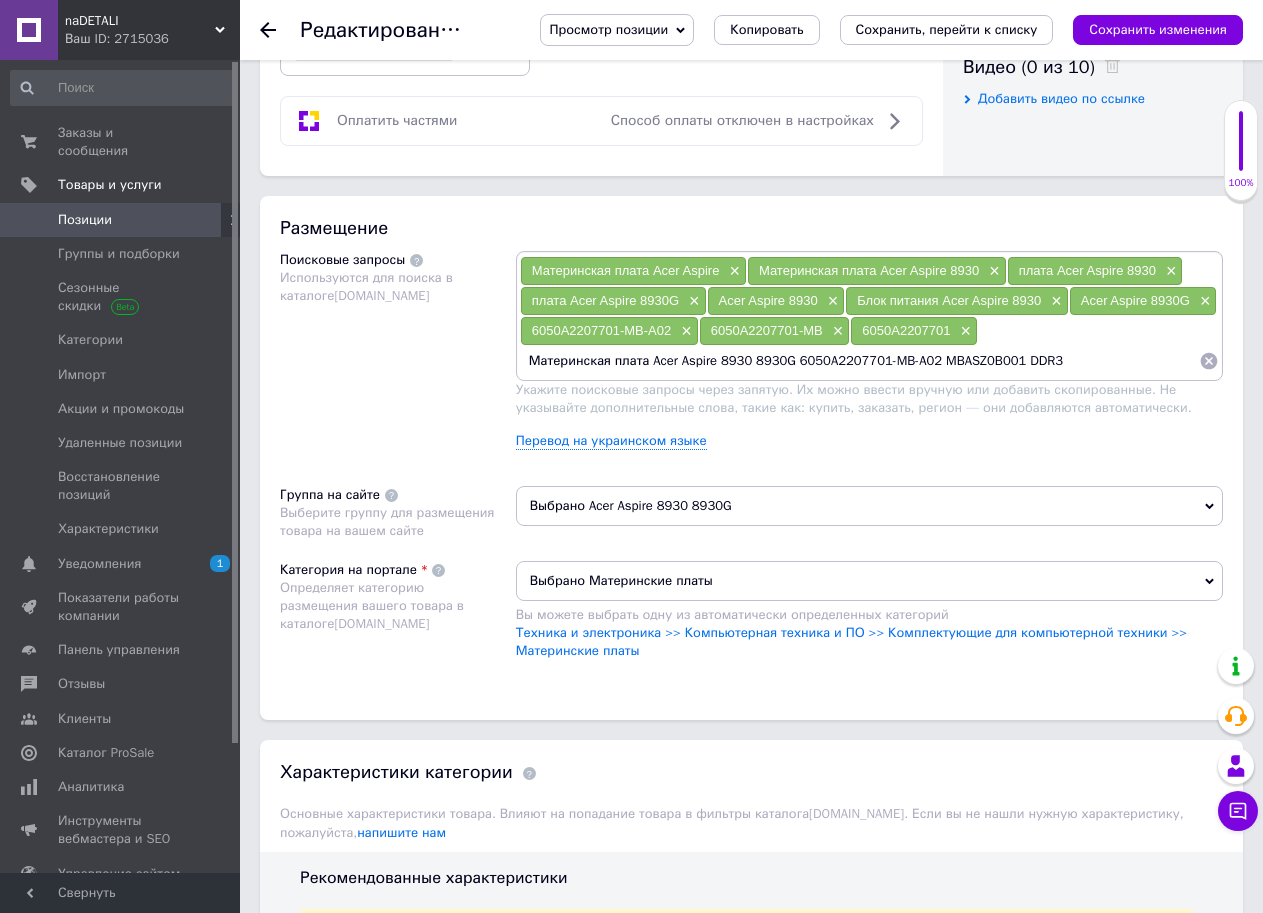 drag, startPoint x: 926, startPoint y: 357, endPoint x: 418, endPoint y: 429, distance: 513.07697 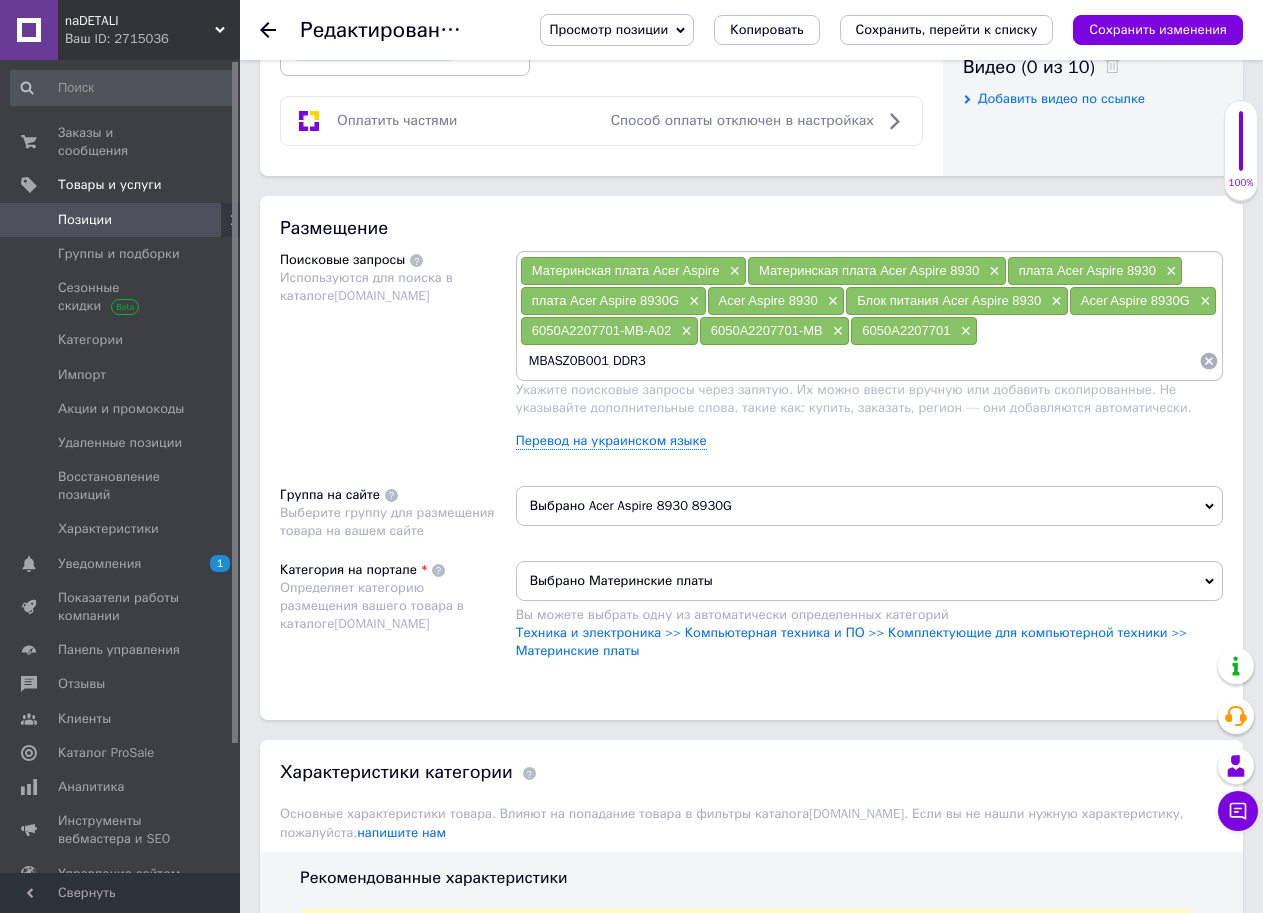 drag, startPoint x: 616, startPoint y: 366, endPoint x: 788, endPoint y: 366, distance: 172 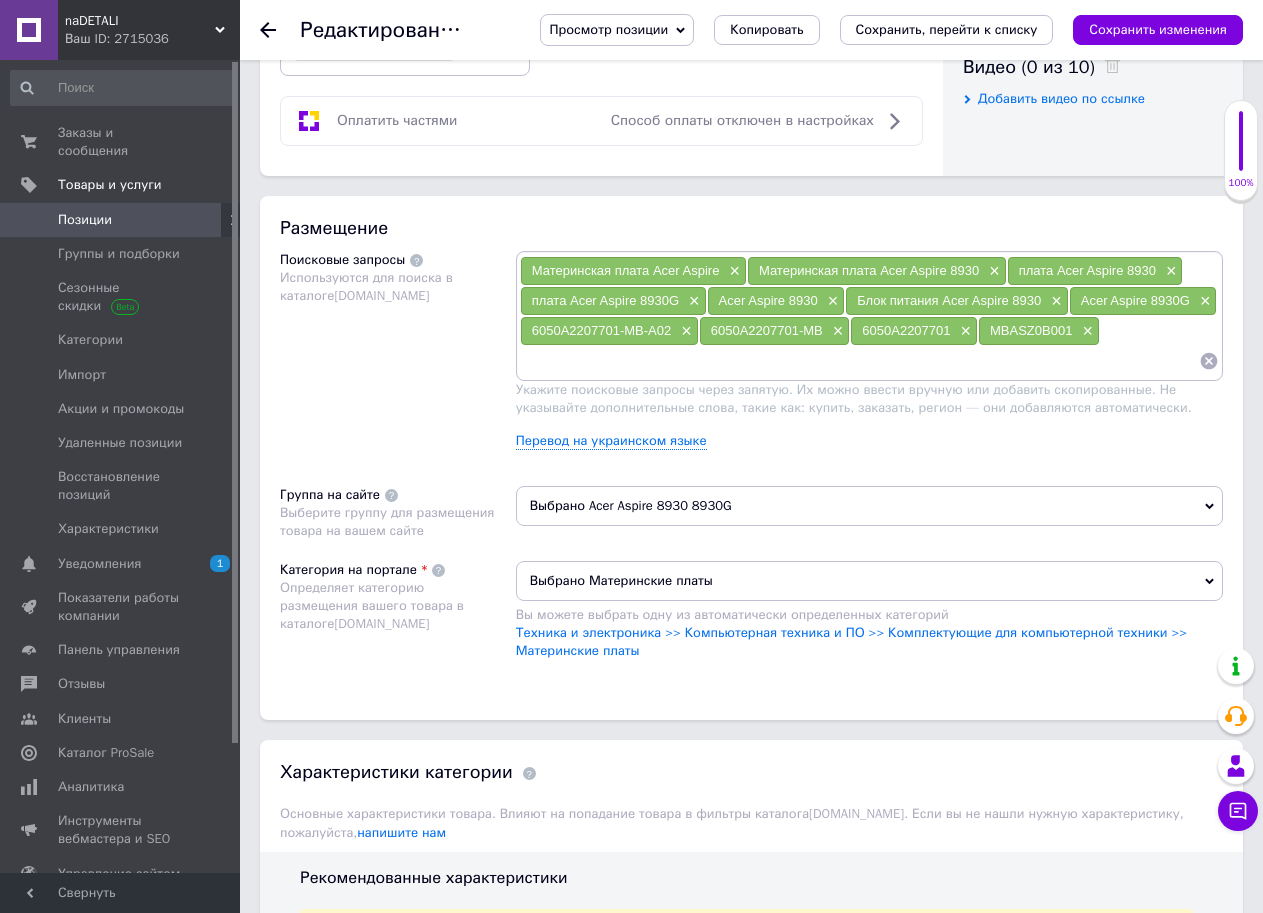 paste on "Материнская плата Acer Aspire 8930 8930G 6050A2207701-MB-A02 MBASZ0B001 DDR3" 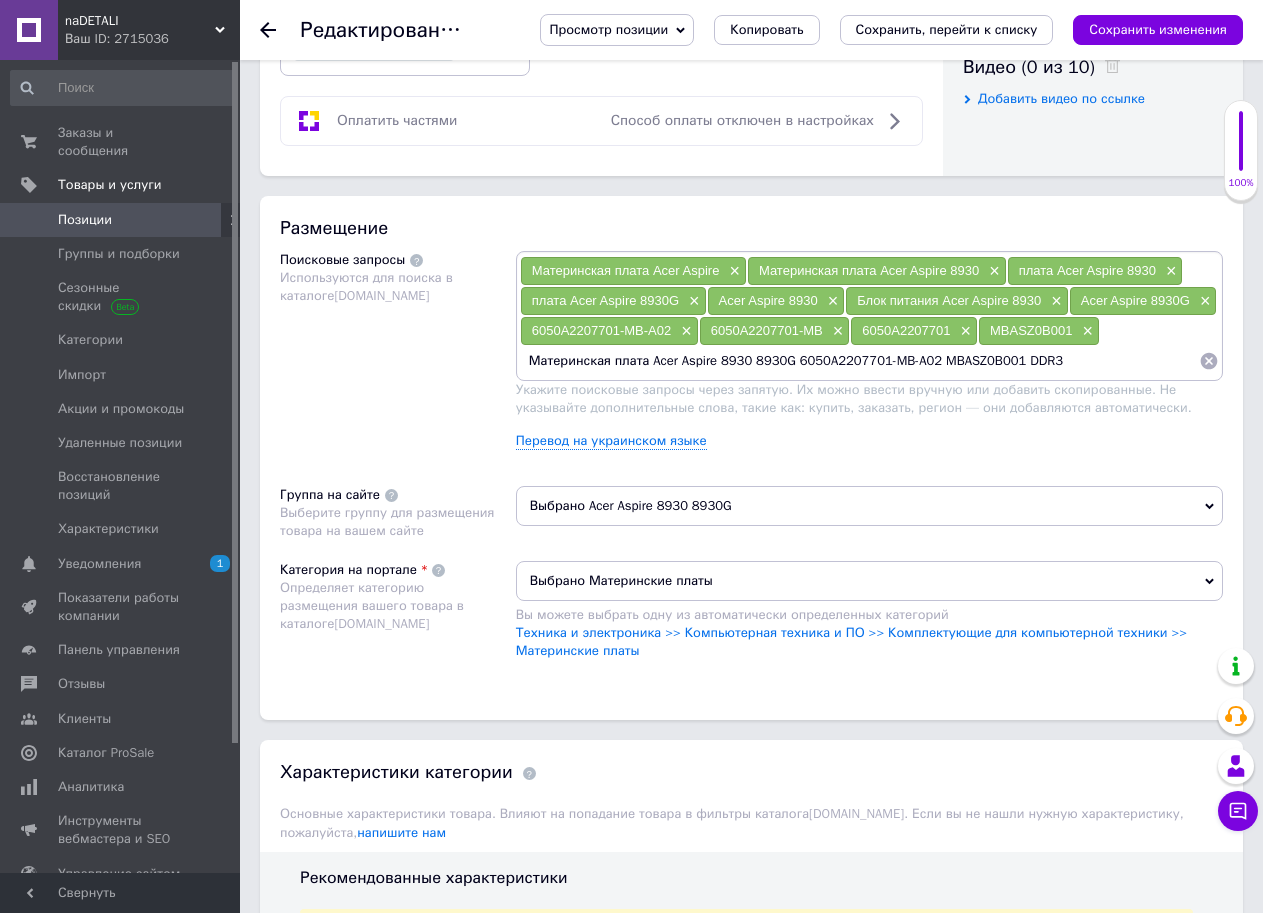 drag, startPoint x: 1011, startPoint y: 355, endPoint x: 445, endPoint y: 424, distance: 570.1903 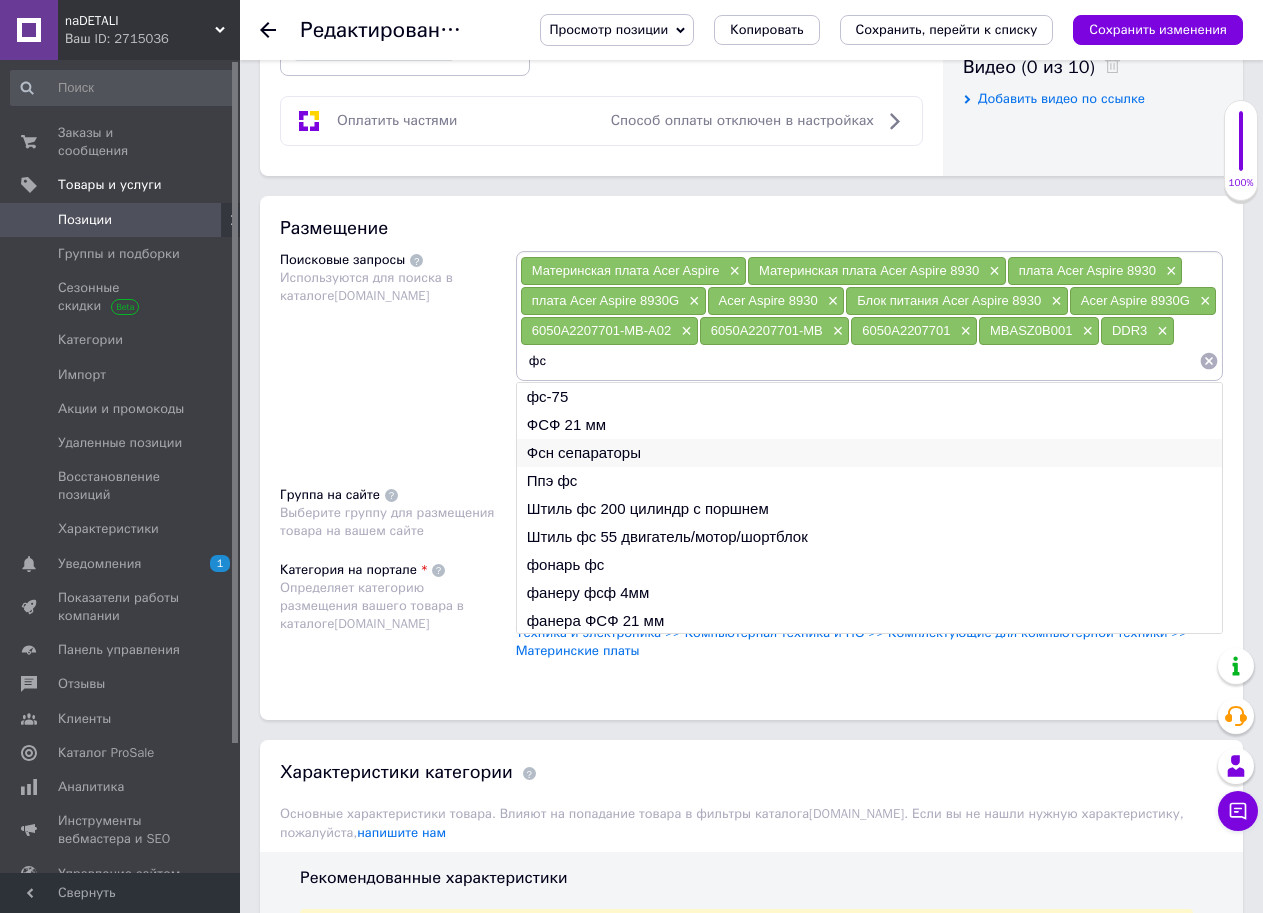 type on "ф" 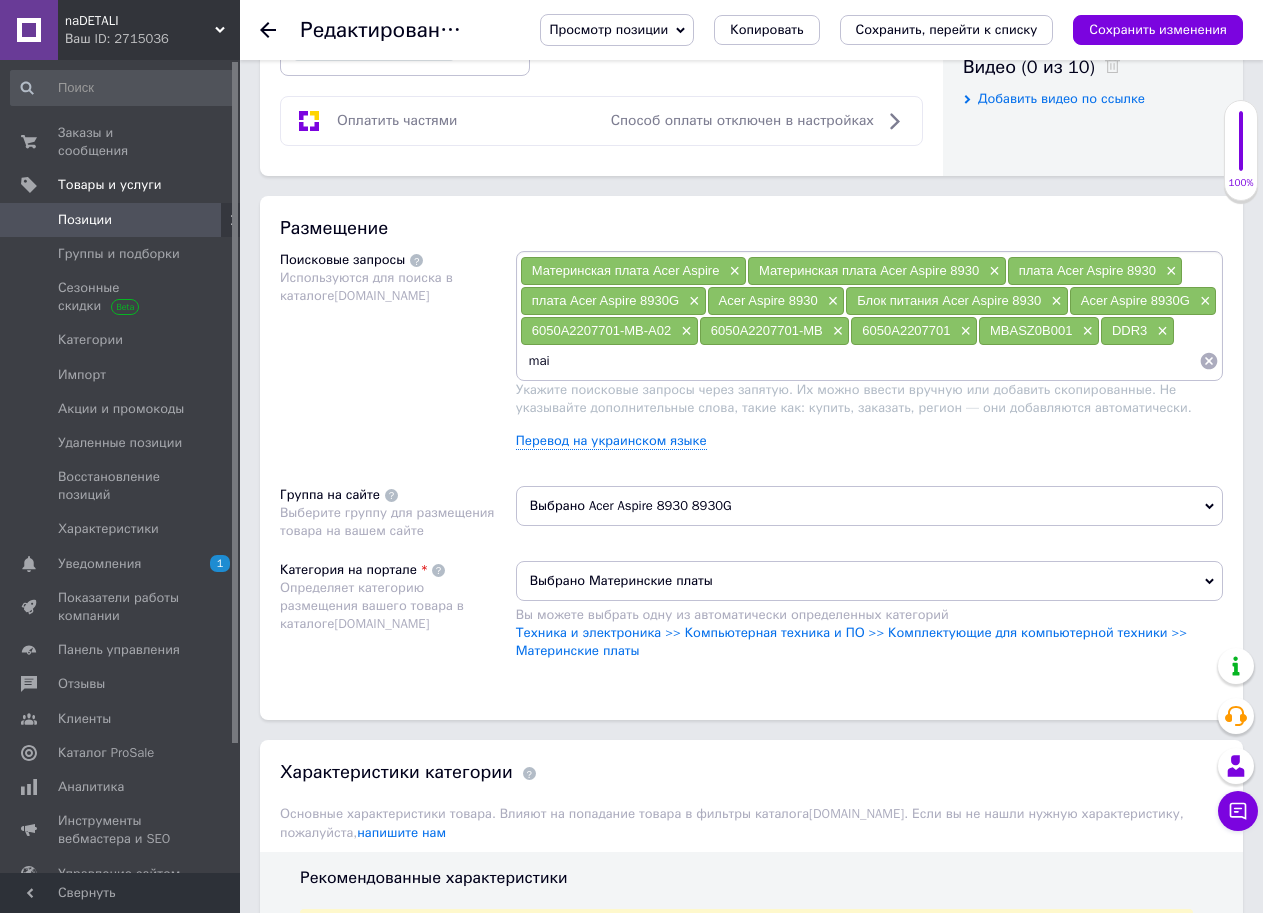 type on "main" 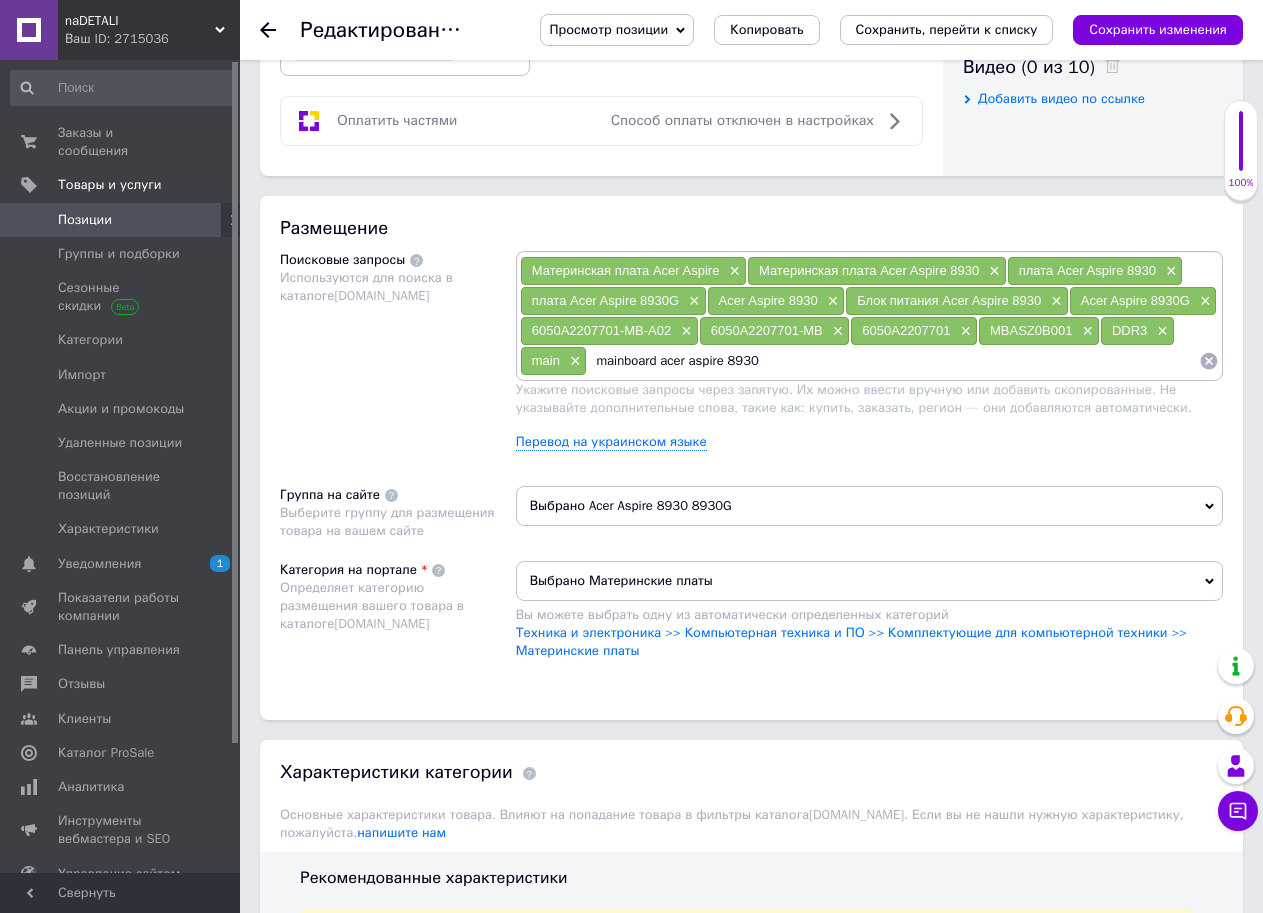 type on "mainboard acer aspire 8930g" 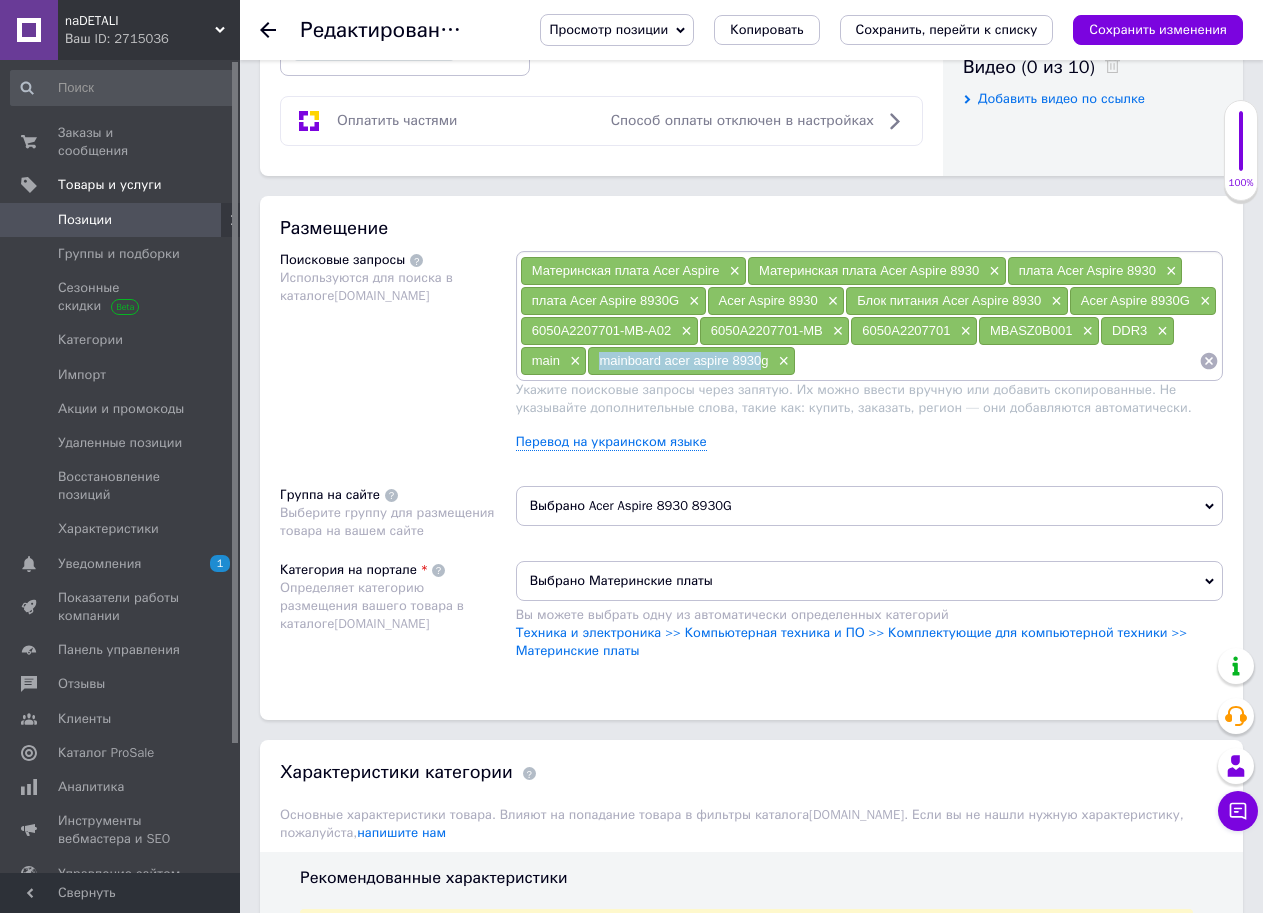 drag, startPoint x: 591, startPoint y: 361, endPoint x: 760, endPoint y: 362, distance: 169.00296 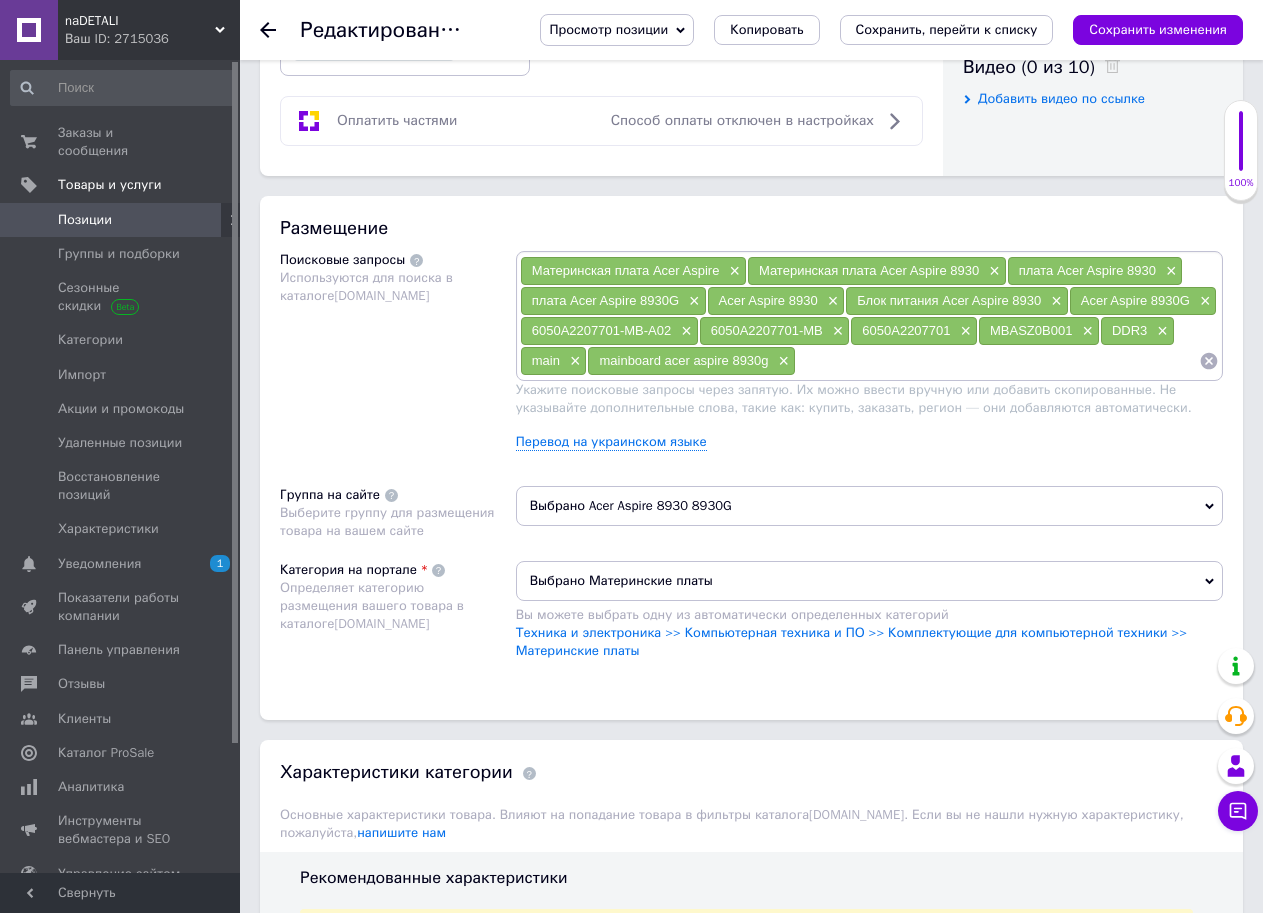 click at bounding box center [997, 361] 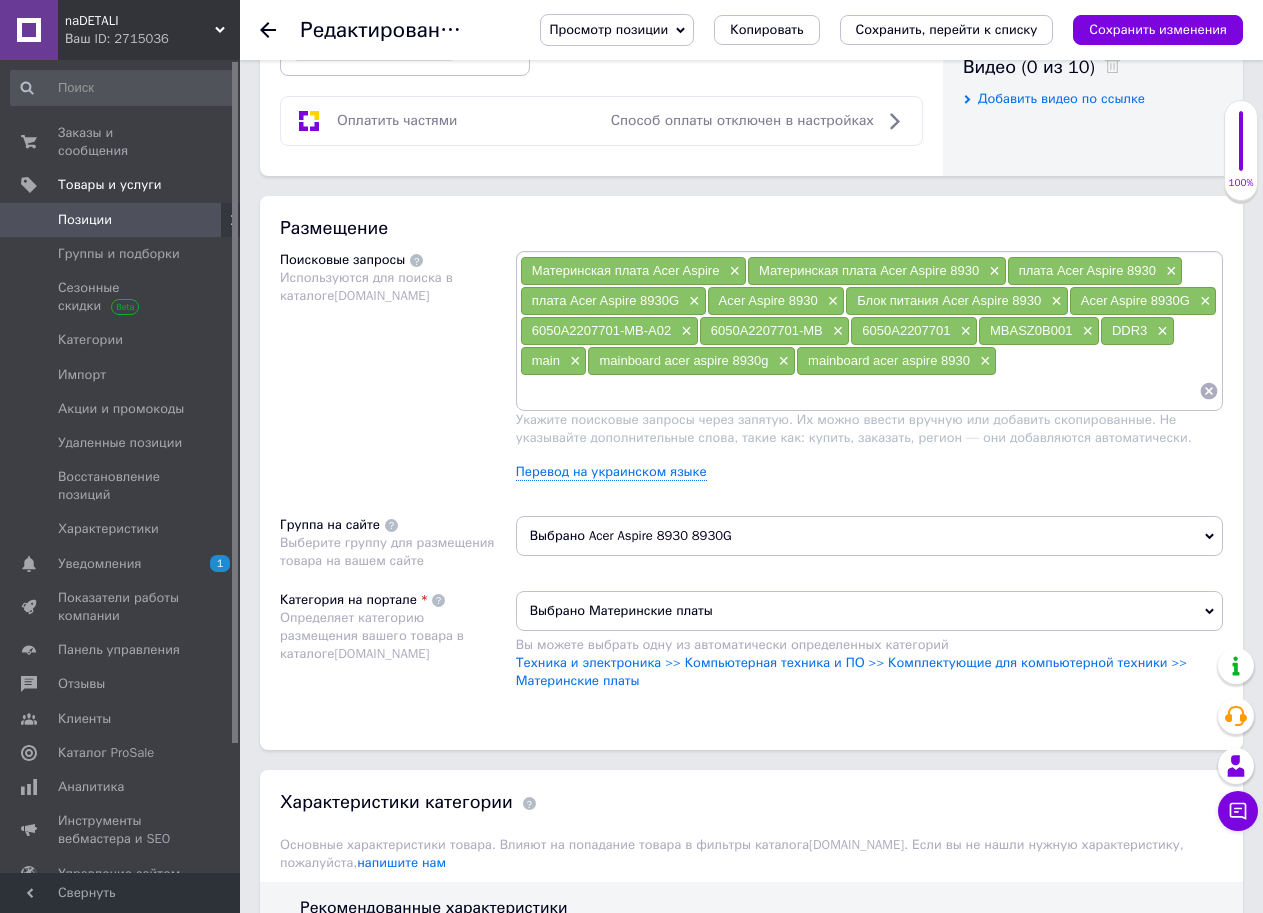 paste on "mainboard acer aspire 8930" 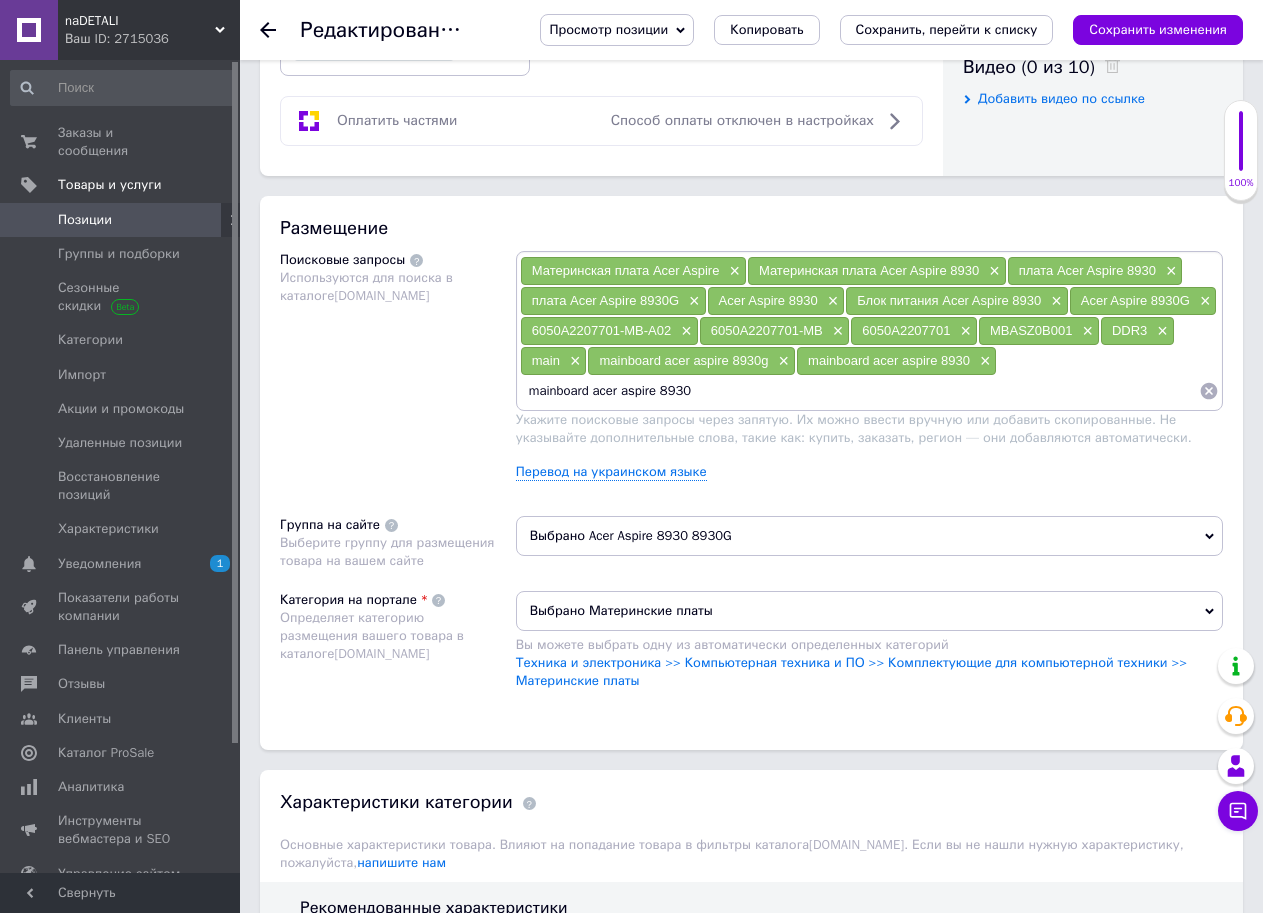 drag, startPoint x: 593, startPoint y: 387, endPoint x: 560, endPoint y: 387, distance: 33 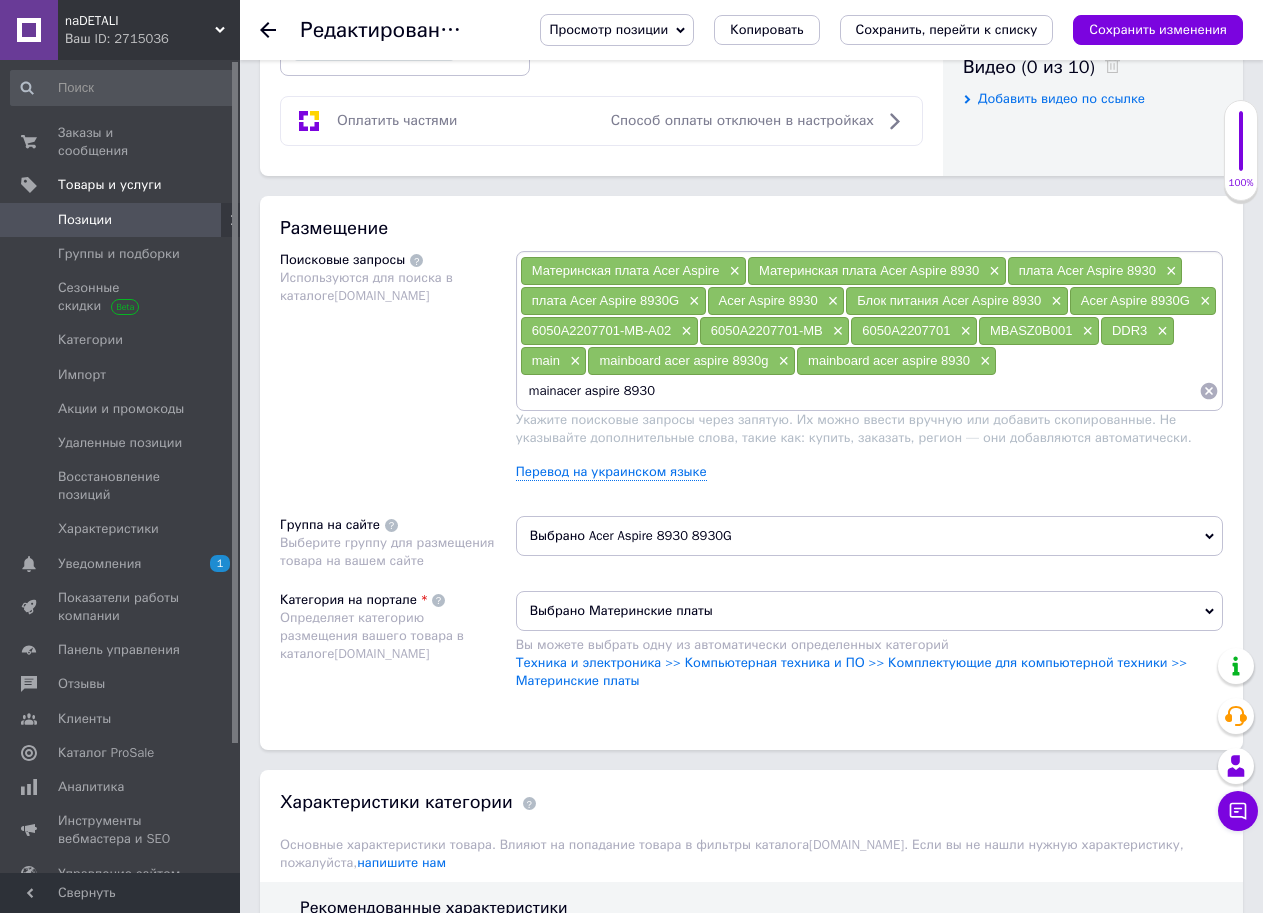 type on "main acer aspire 8930" 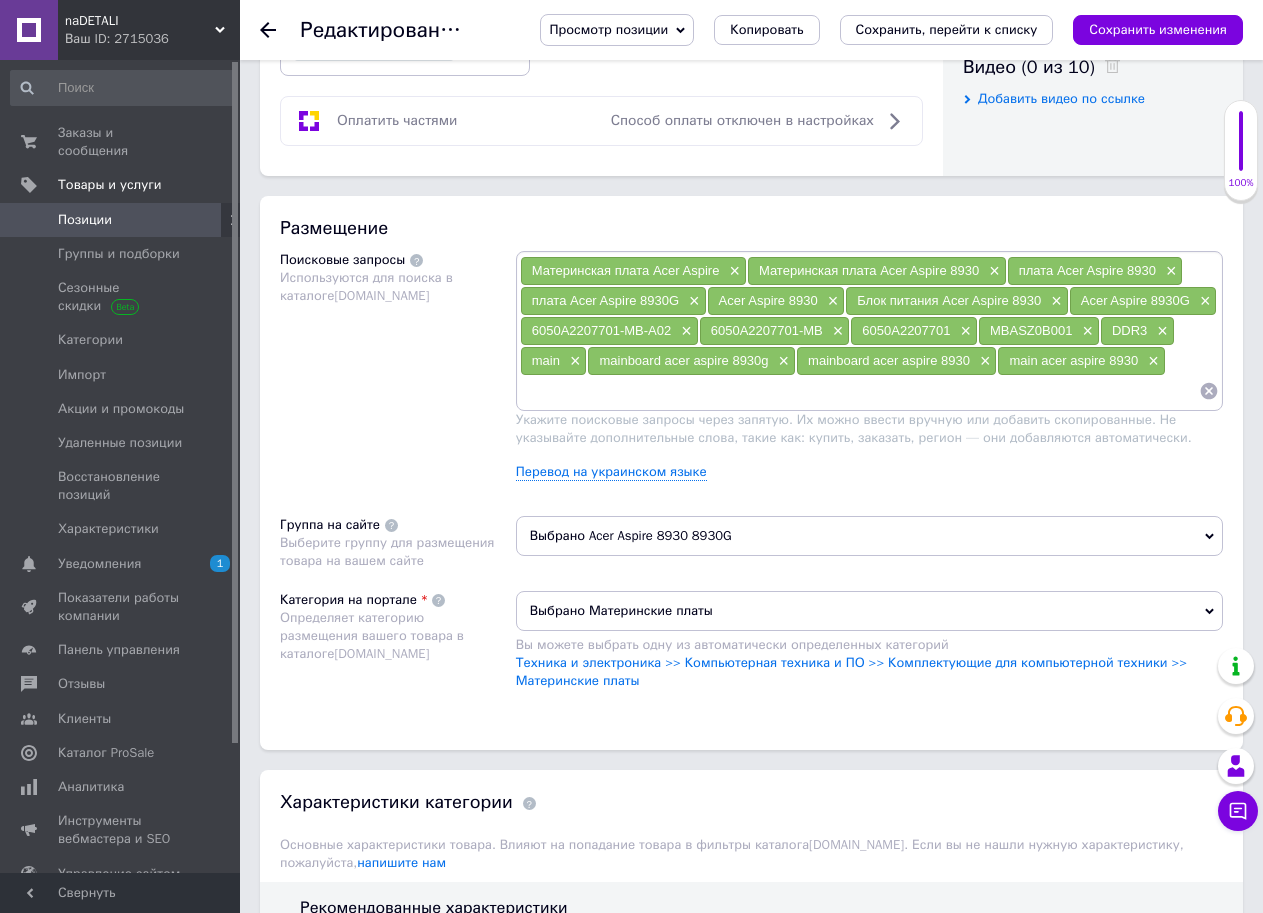 paste on "mainboard acer aspire 8930" 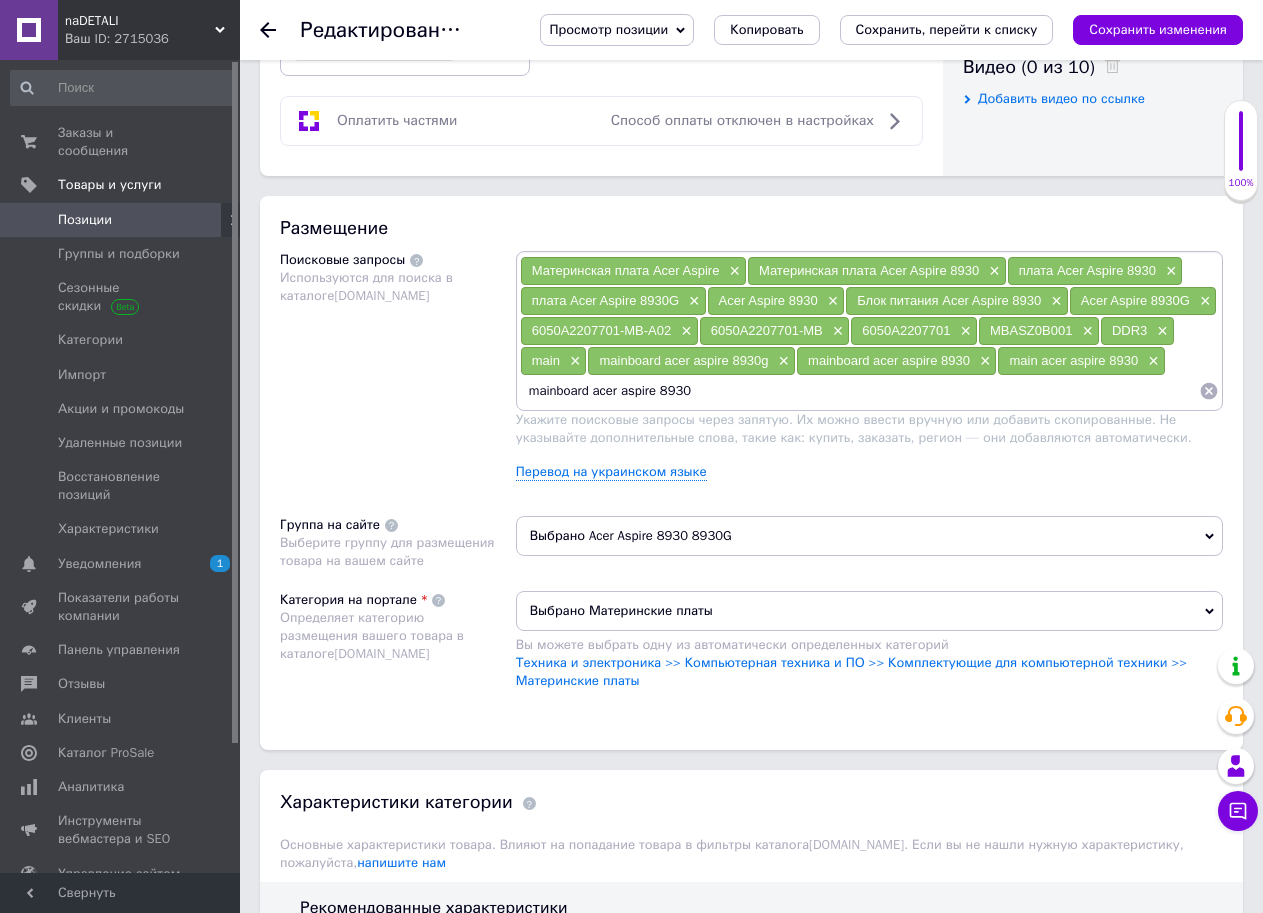 drag, startPoint x: 554, startPoint y: 396, endPoint x: 587, endPoint y: 398, distance: 33.06055 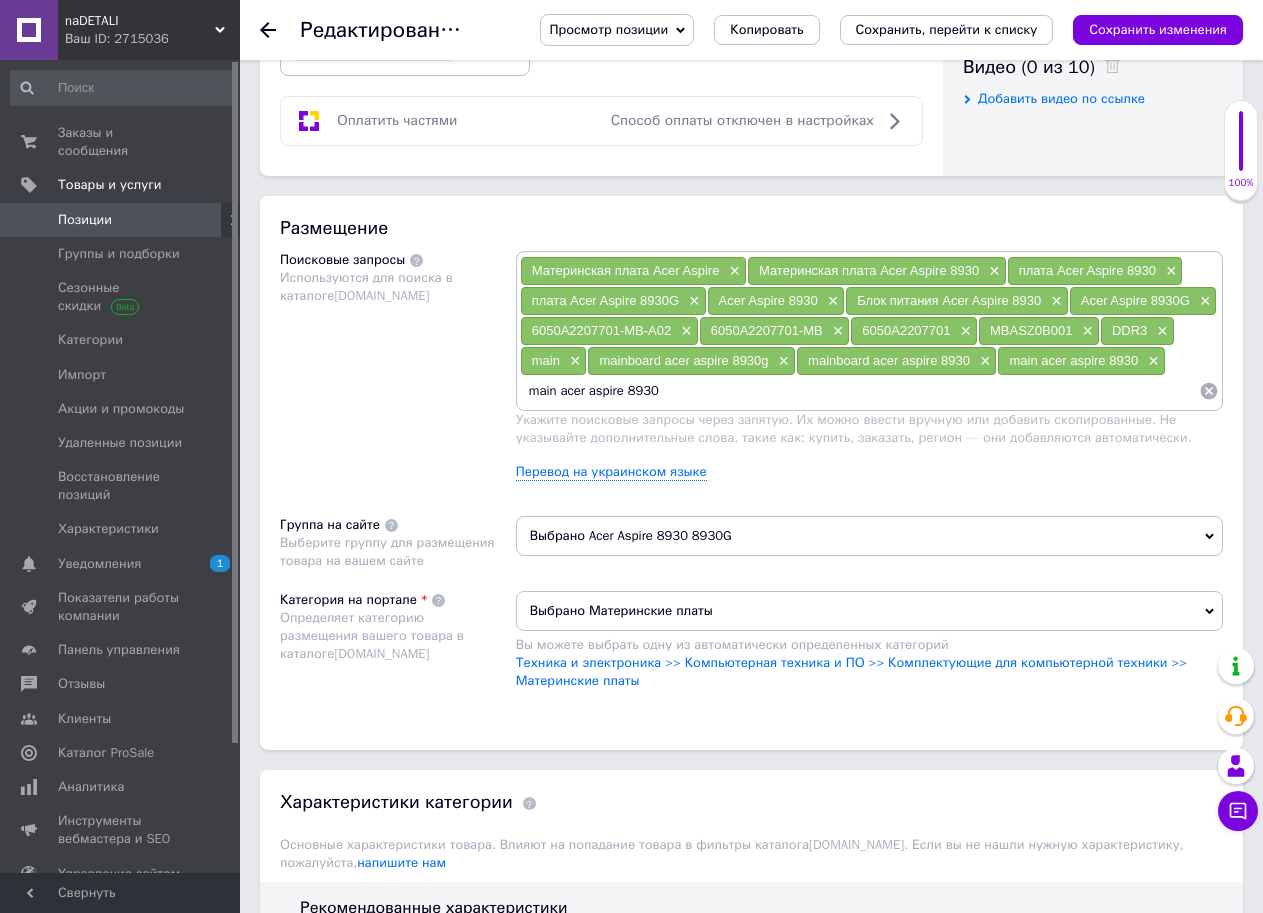 click on "main acer aspire 8930" at bounding box center (859, 391) 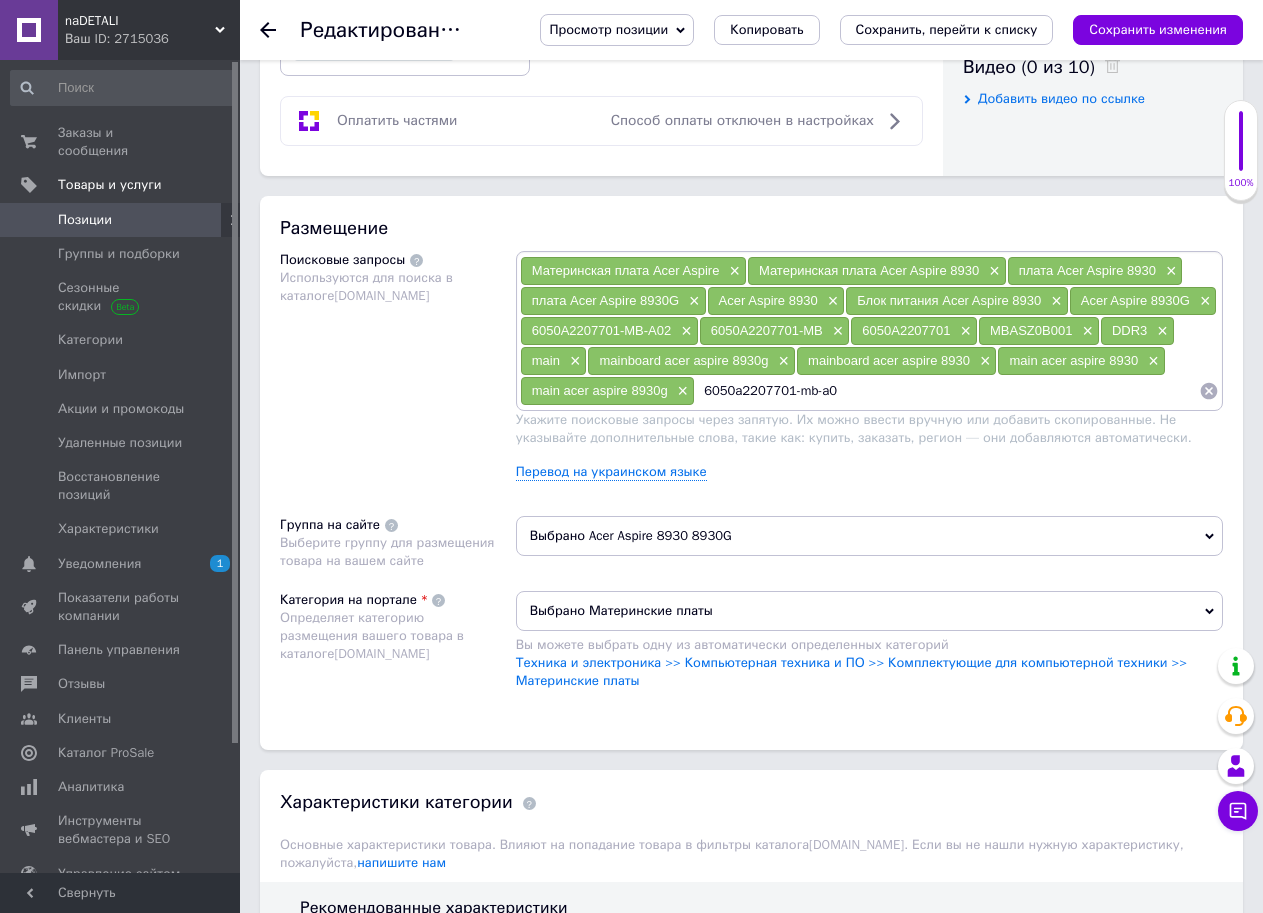 type on "6050a2207701-mb-a02" 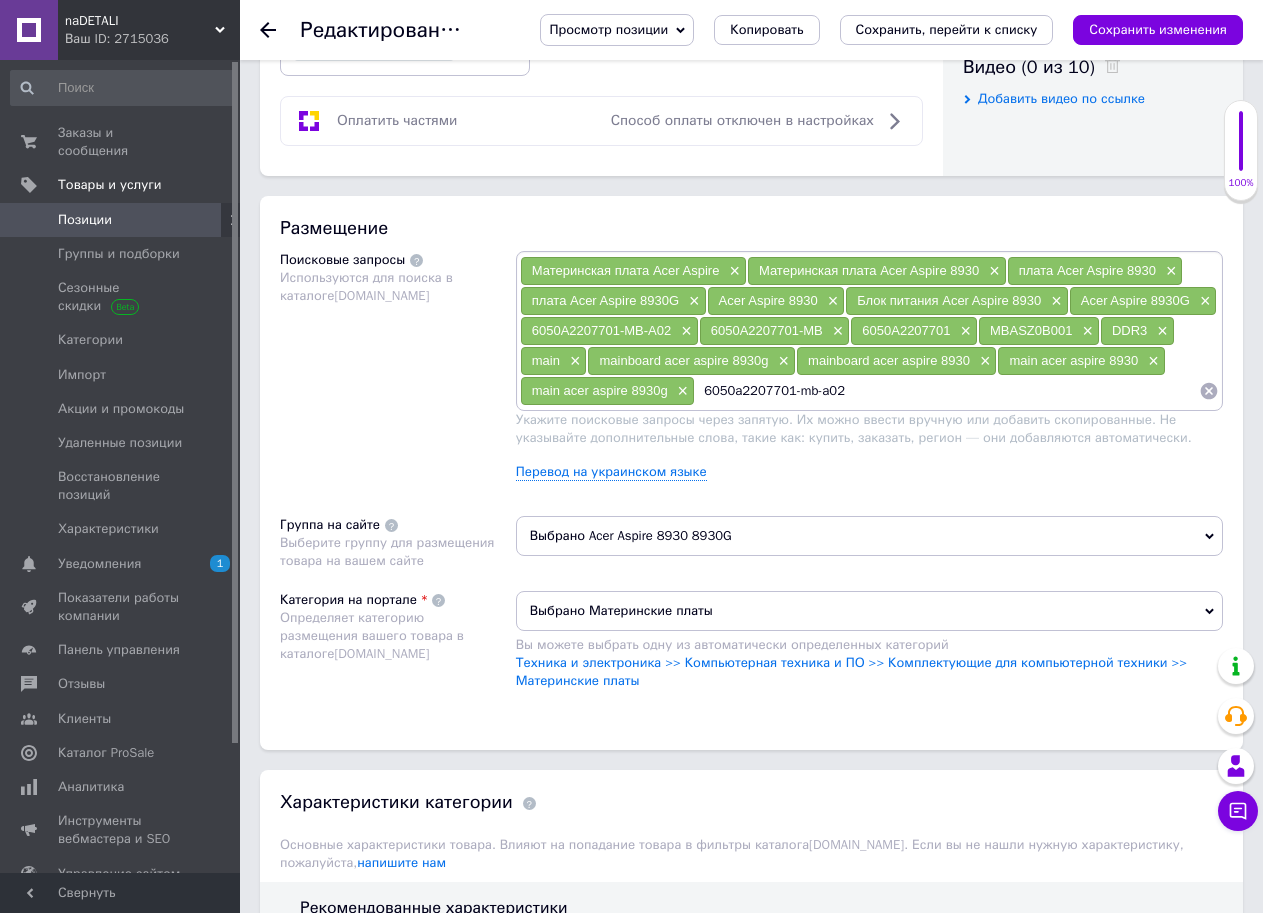 drag, startPoint x: 703, startPoint y: 392, endPoint x: 882, endPoint y: 384, distance: 179.17868 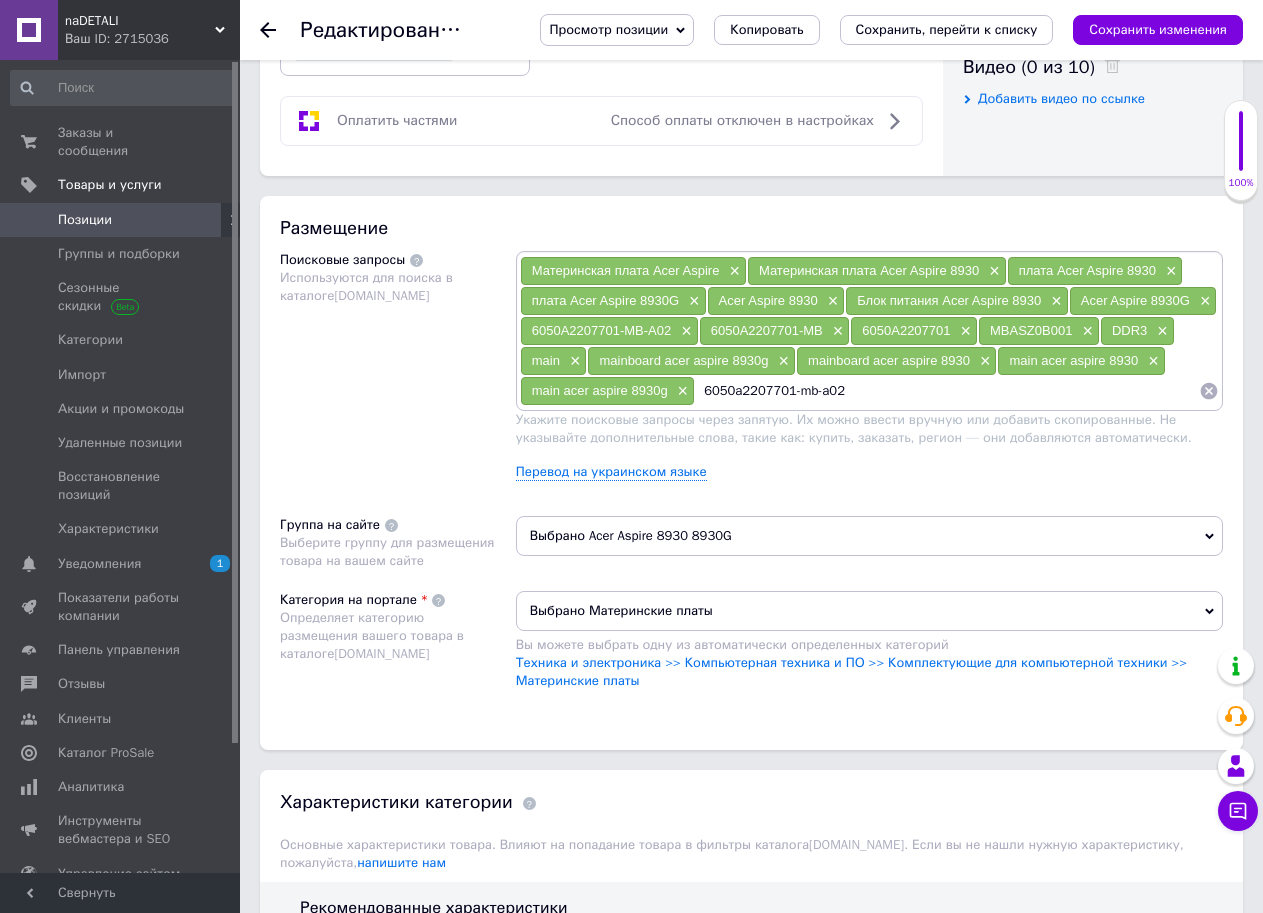 click on "6050a2207701-mb-a02" at bounding box center [947, 391] 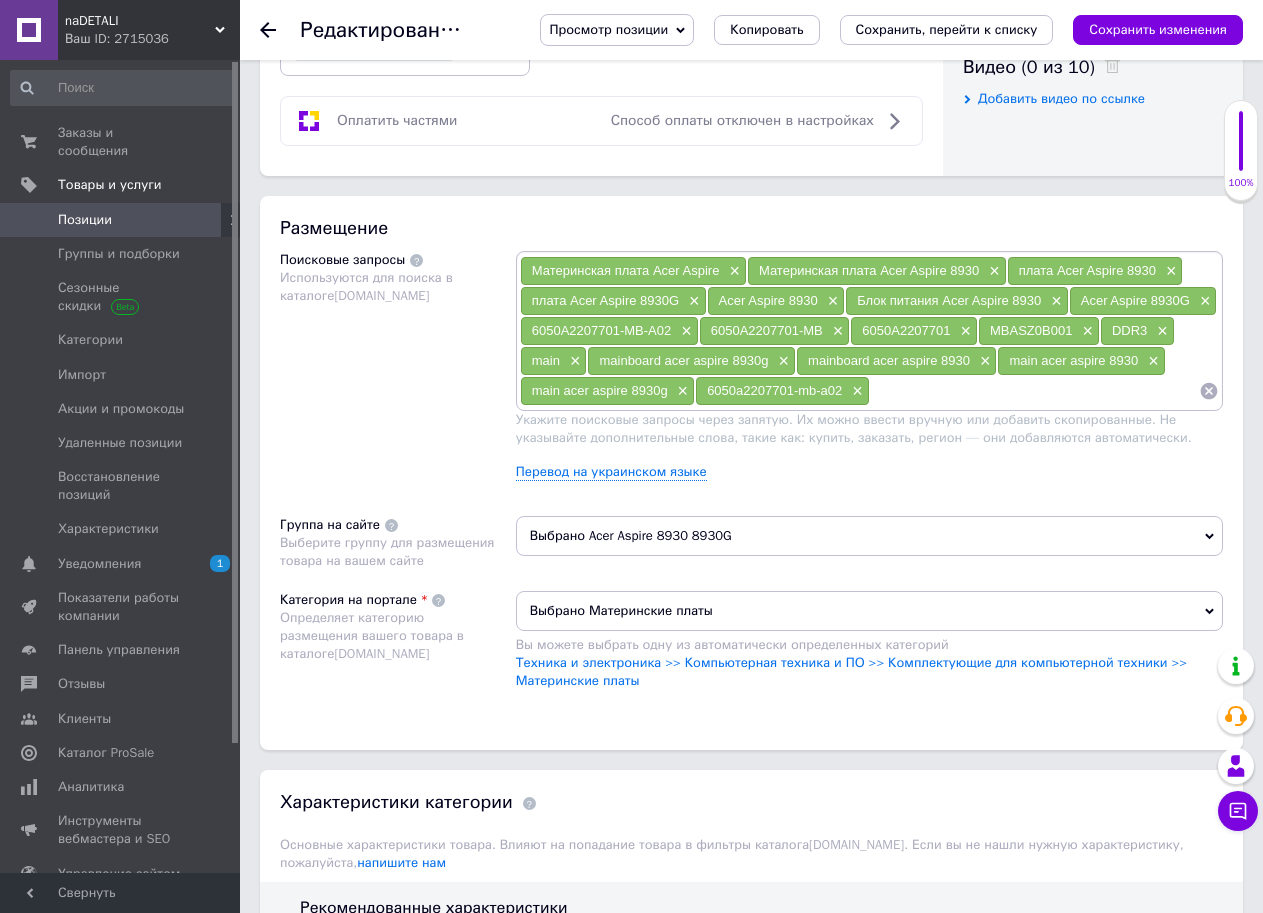 drag, startPoint x: 874, startPoint y: 415, endPoint x: 890, endPoint y: 392, distance: 28.01785 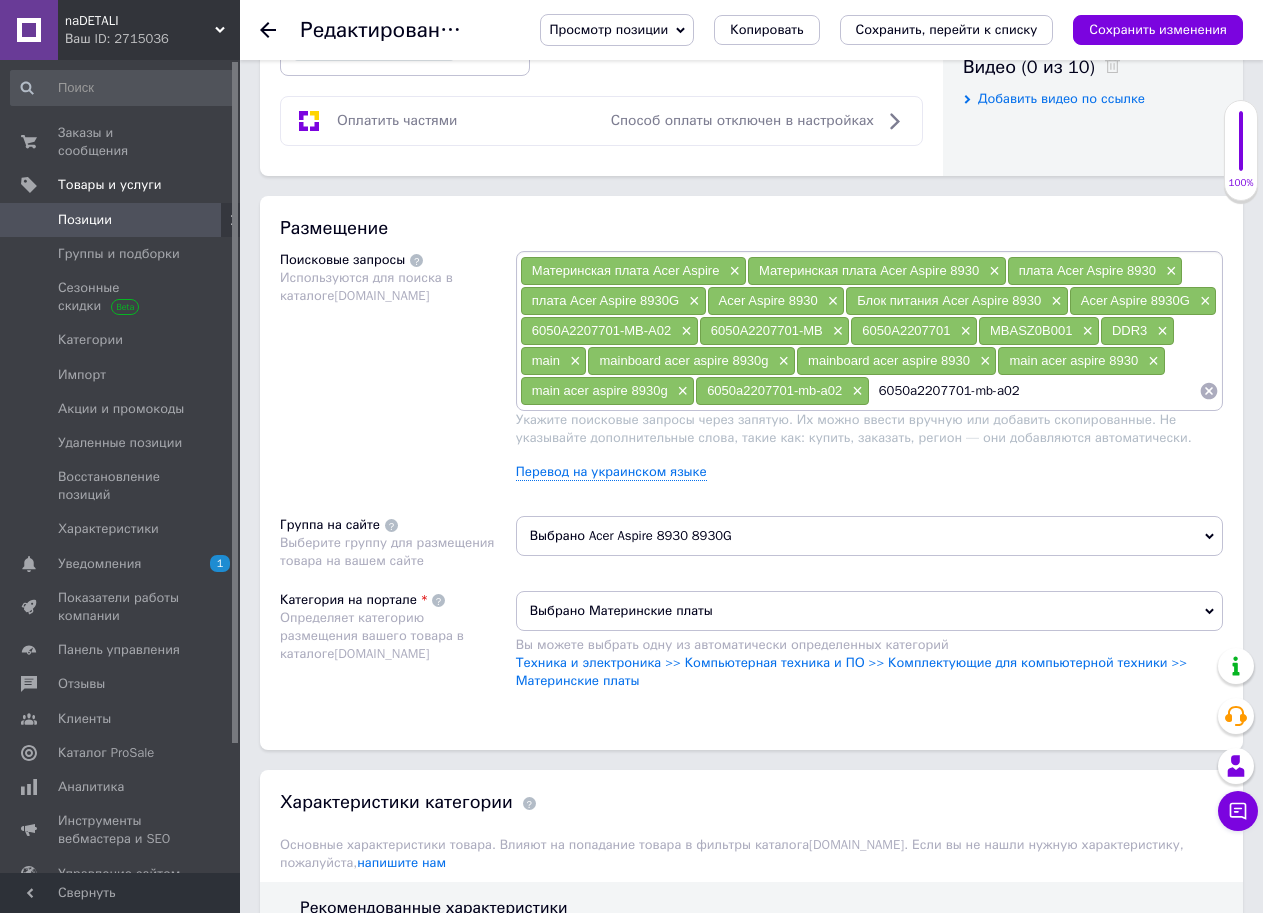 drag, startPoint x: 989, startPoint y: 399, endPoint x: 1082, endPoint y: 399, distance: 93 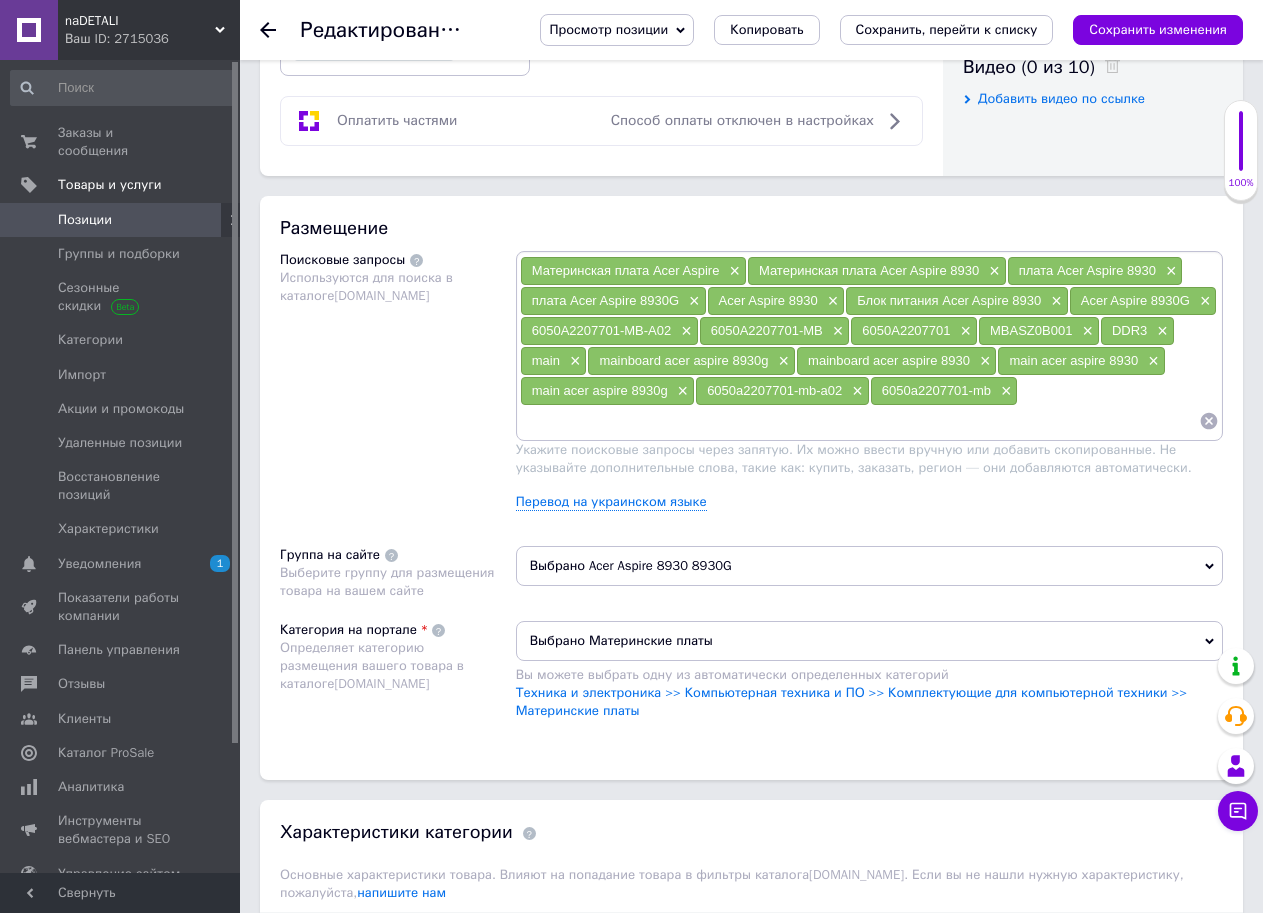 drag, startPoint x: 816, startPoint y: 404, endPoint x: 700, endPoint y: 430, distance: 118.87809 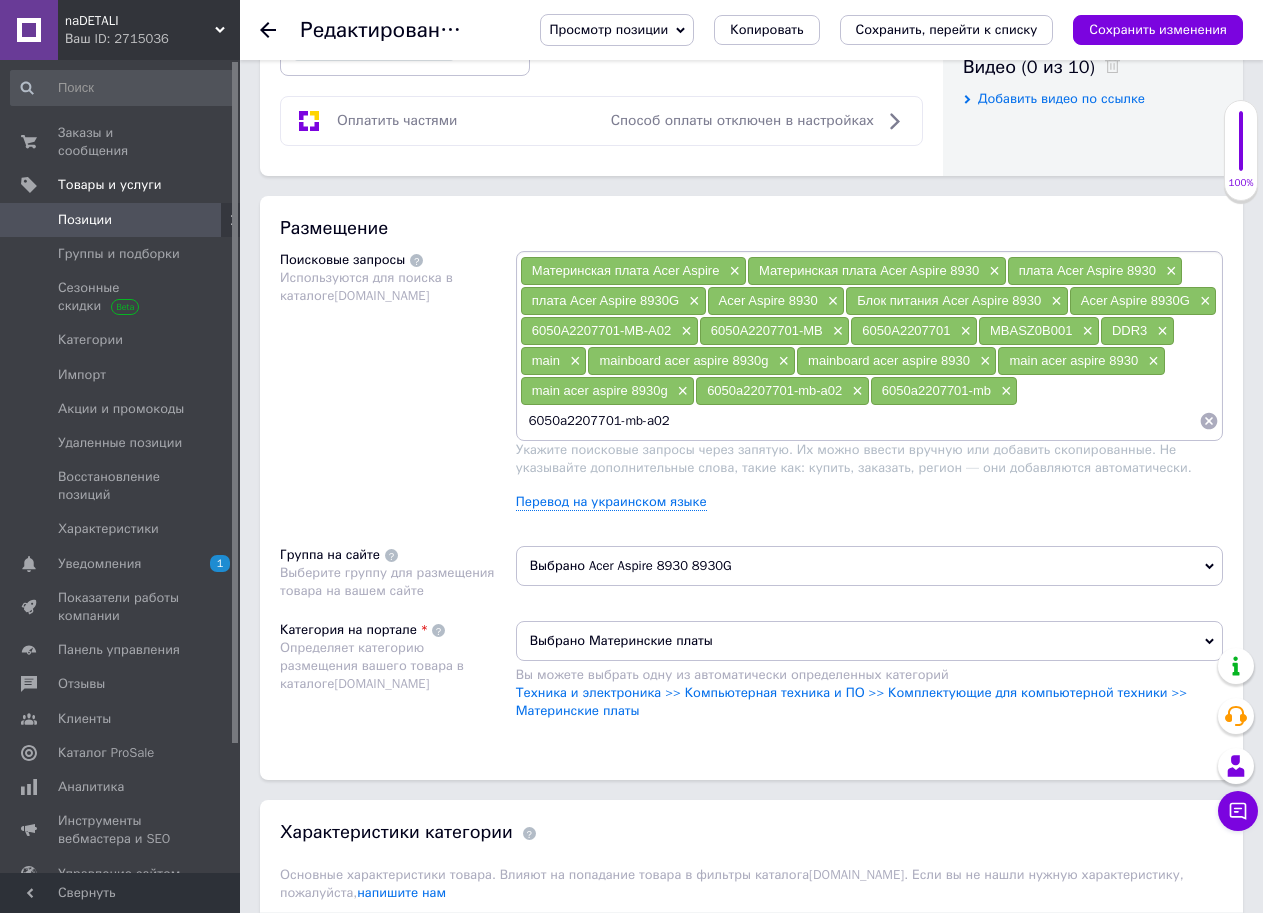 drag, startPoint x: 609, startPoint y: 431, endPoint x: 821, endPoint y: 431, distance: 212 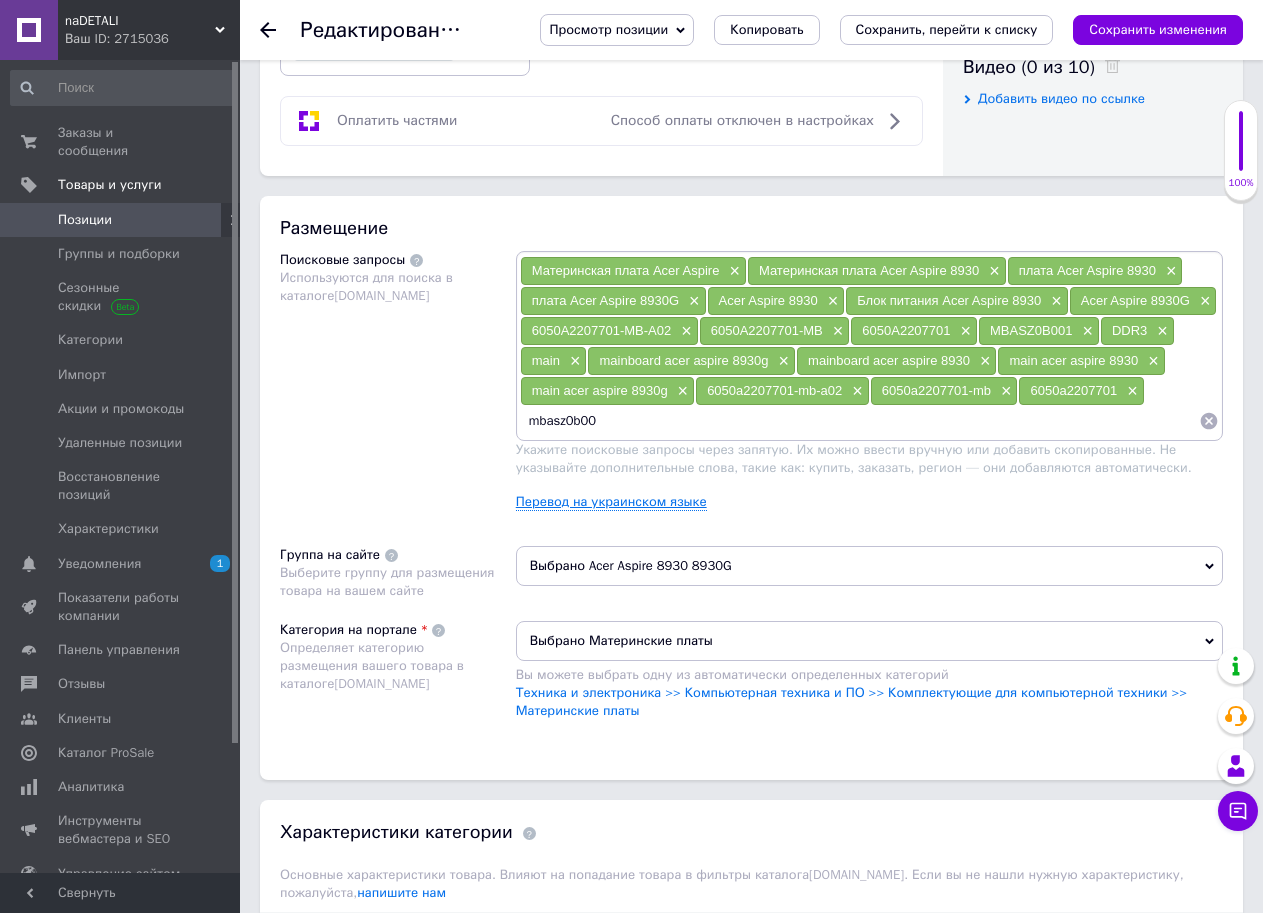 type on "mbasz0b001" 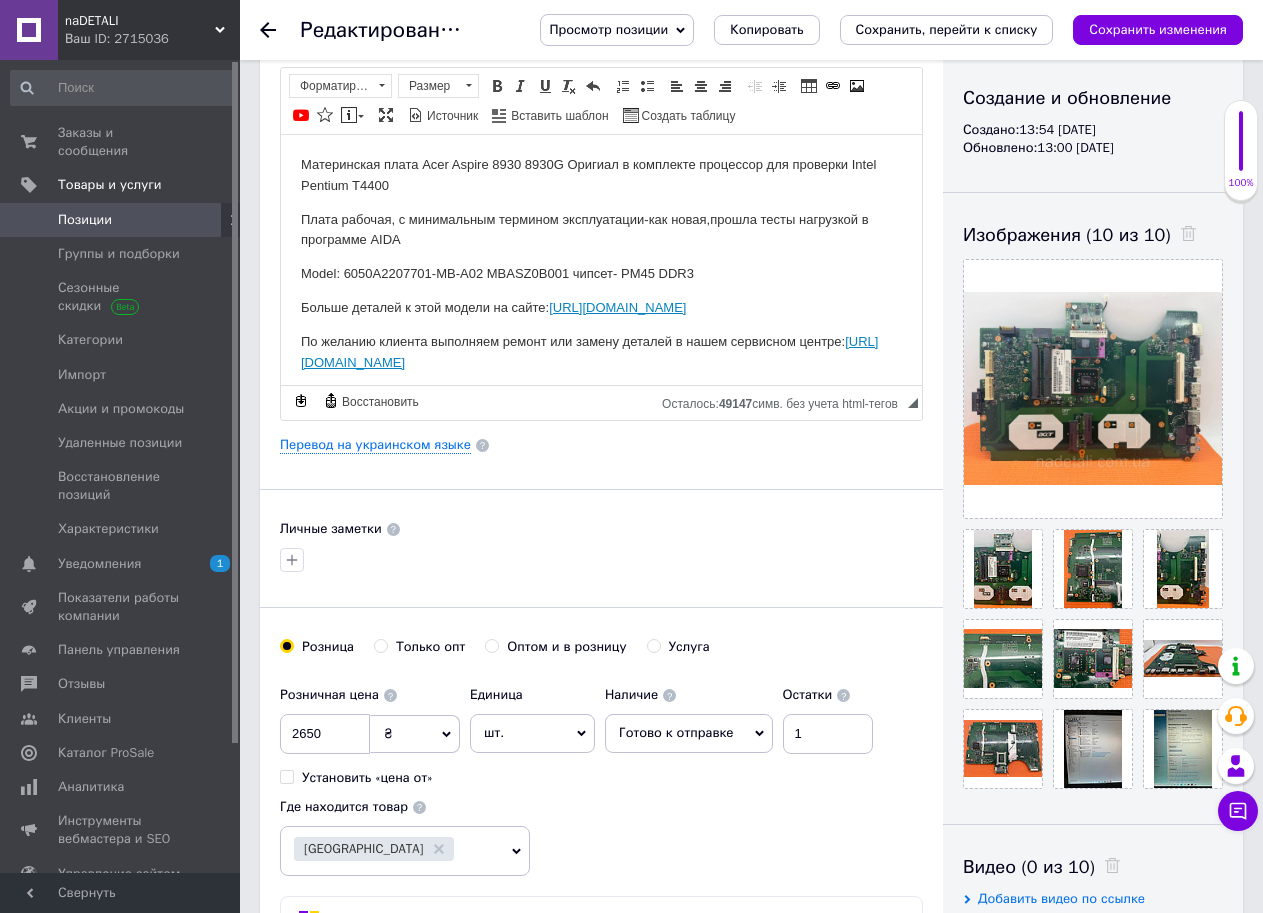scroll, scrollTop: 100, scrollLeft: 0, axis: vertical 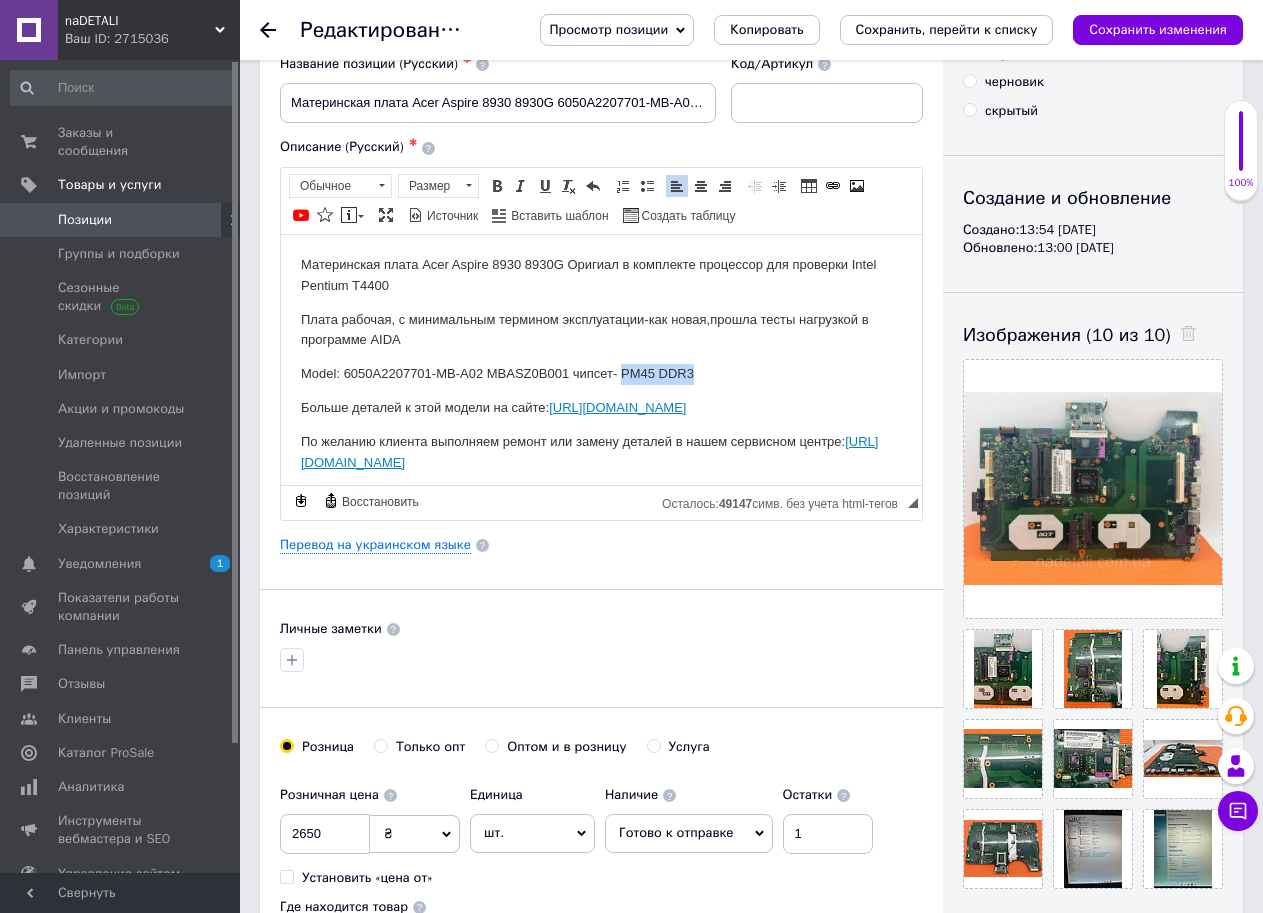 drag, startPoint x: 621, startPoint y: 373, endPoint x: 703, endPoint y: 365, distance: 82.38932 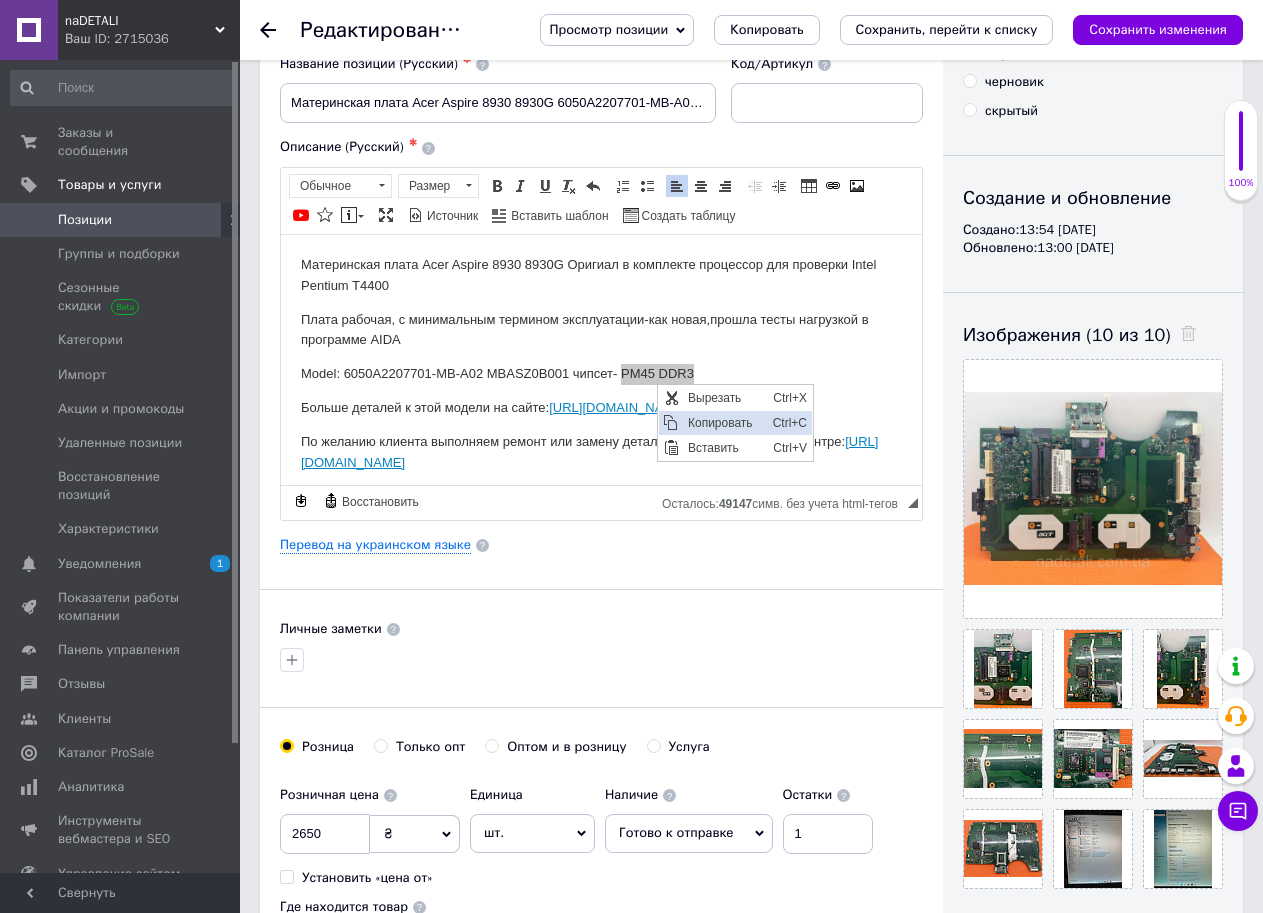 click on "Копировать" at bounding box center (725, 422) 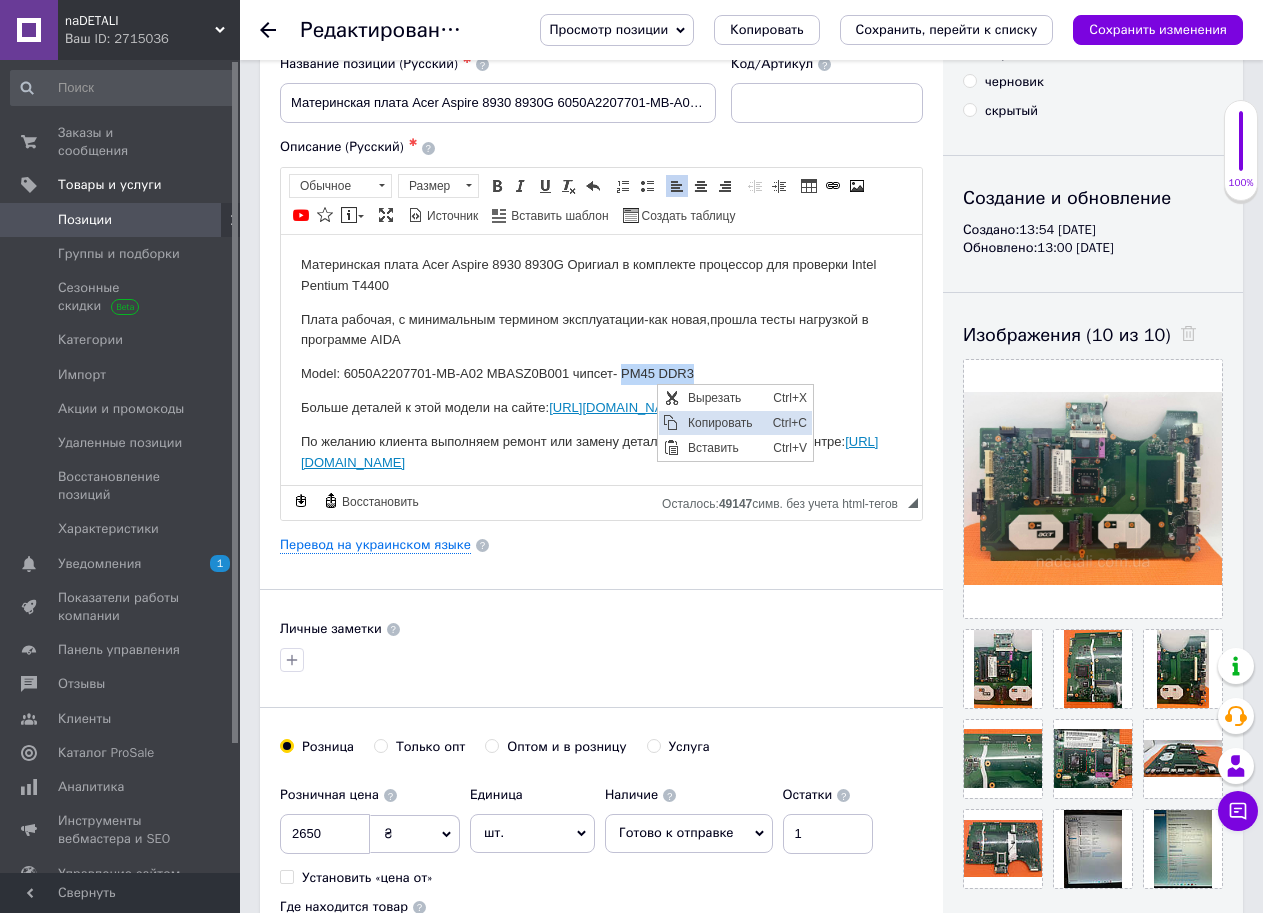 copy on "PM45 DDR3" 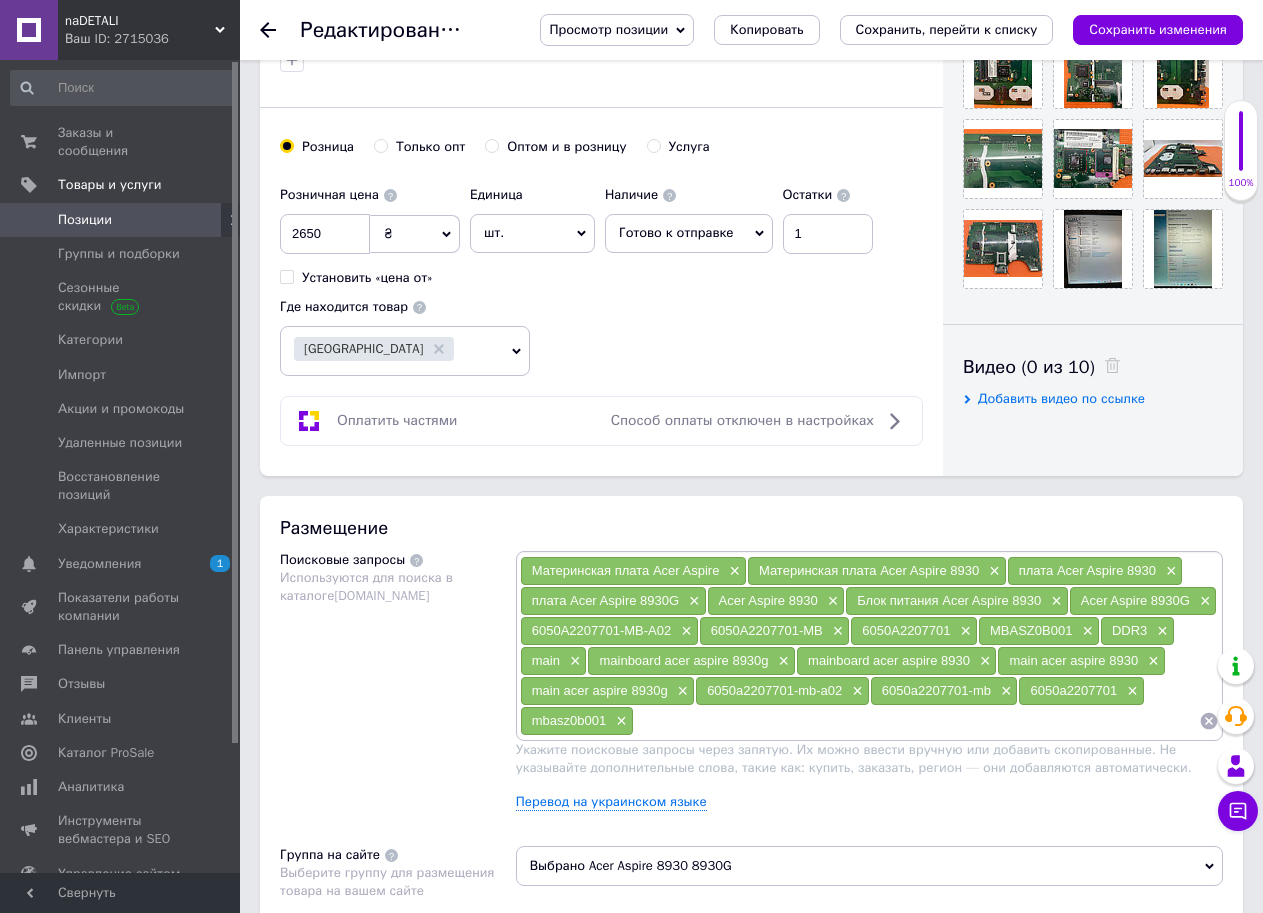 scroll, scrollTop: 800, scrollLeft: 0, axis: vertical 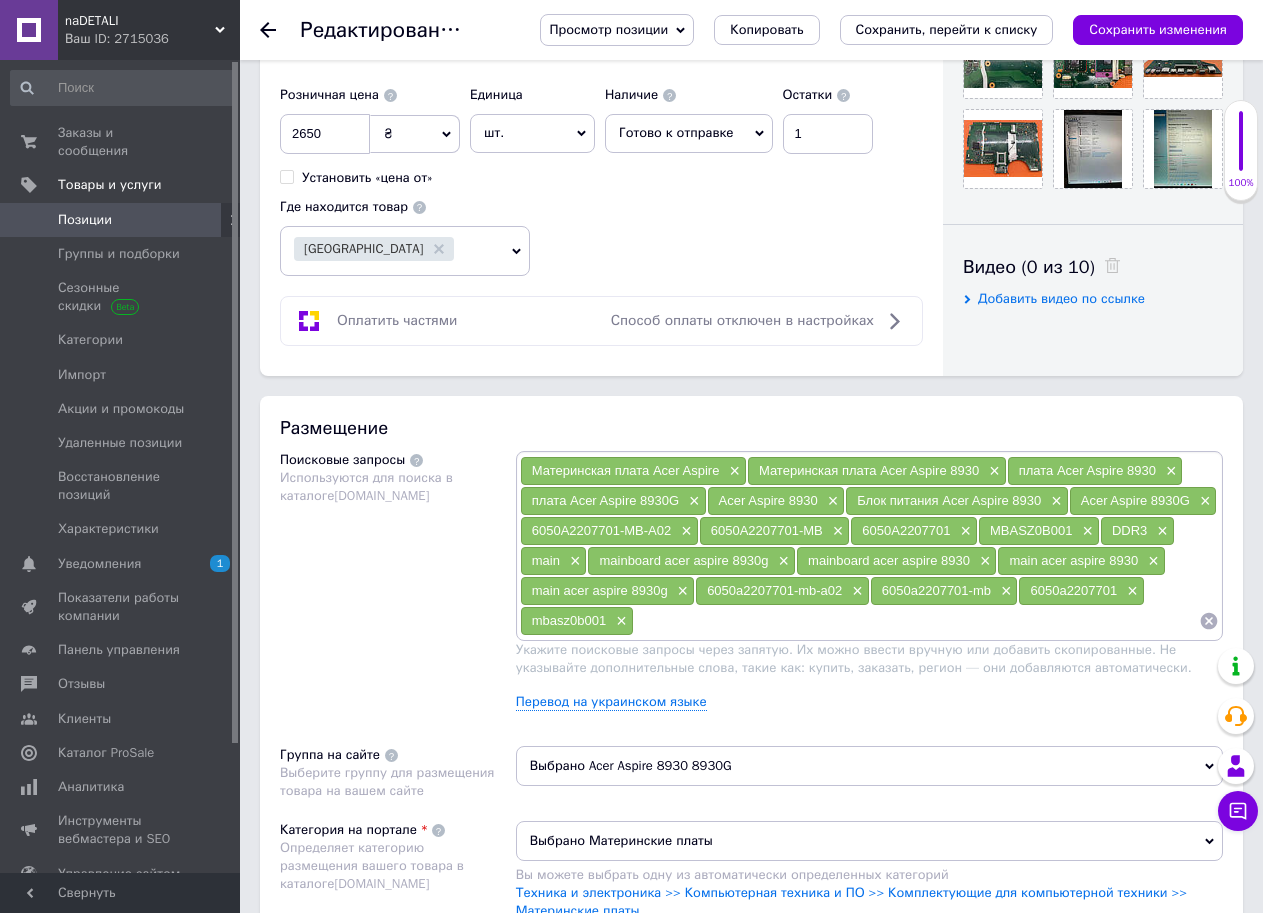 click at bounding box center (916, 621) 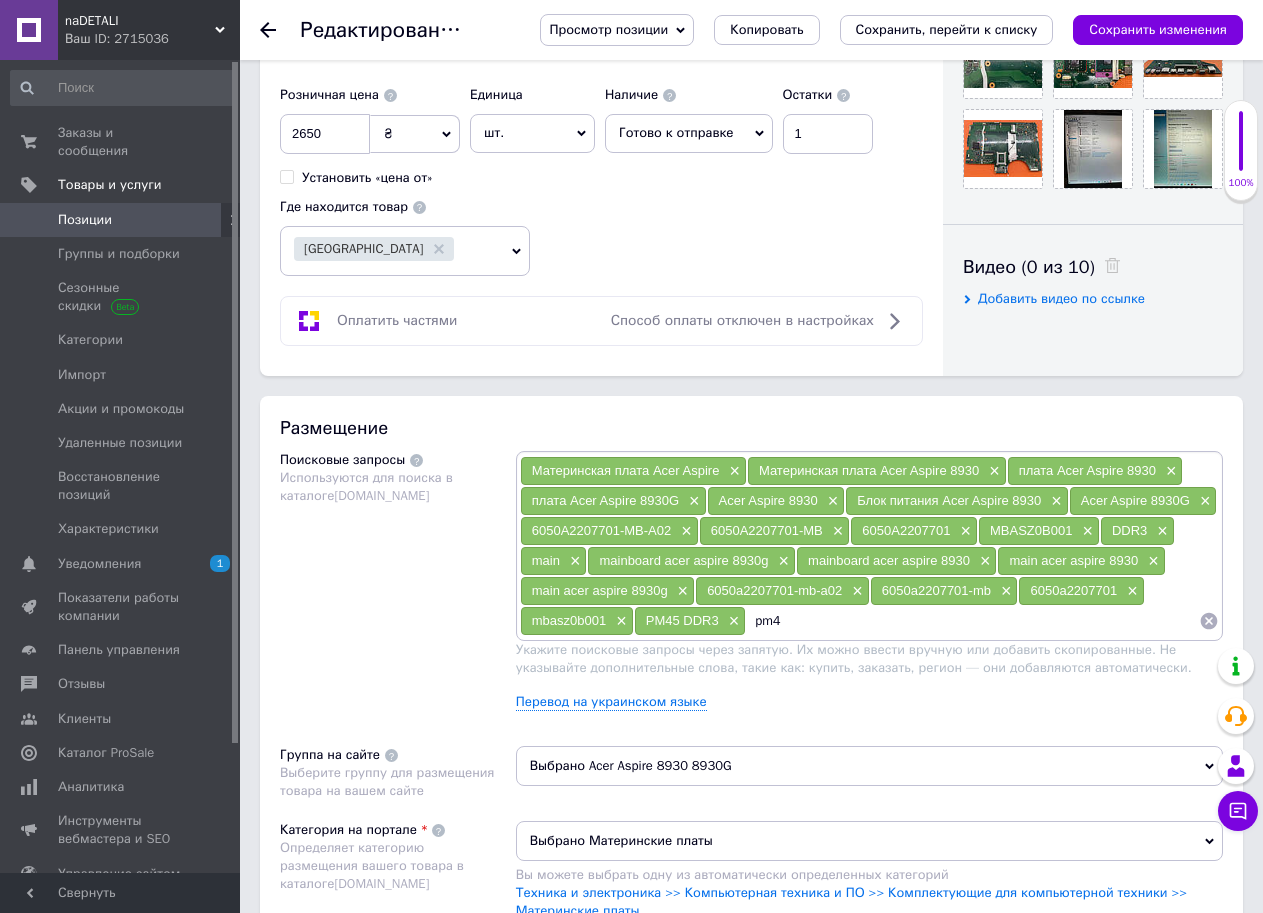 type on "pm45" 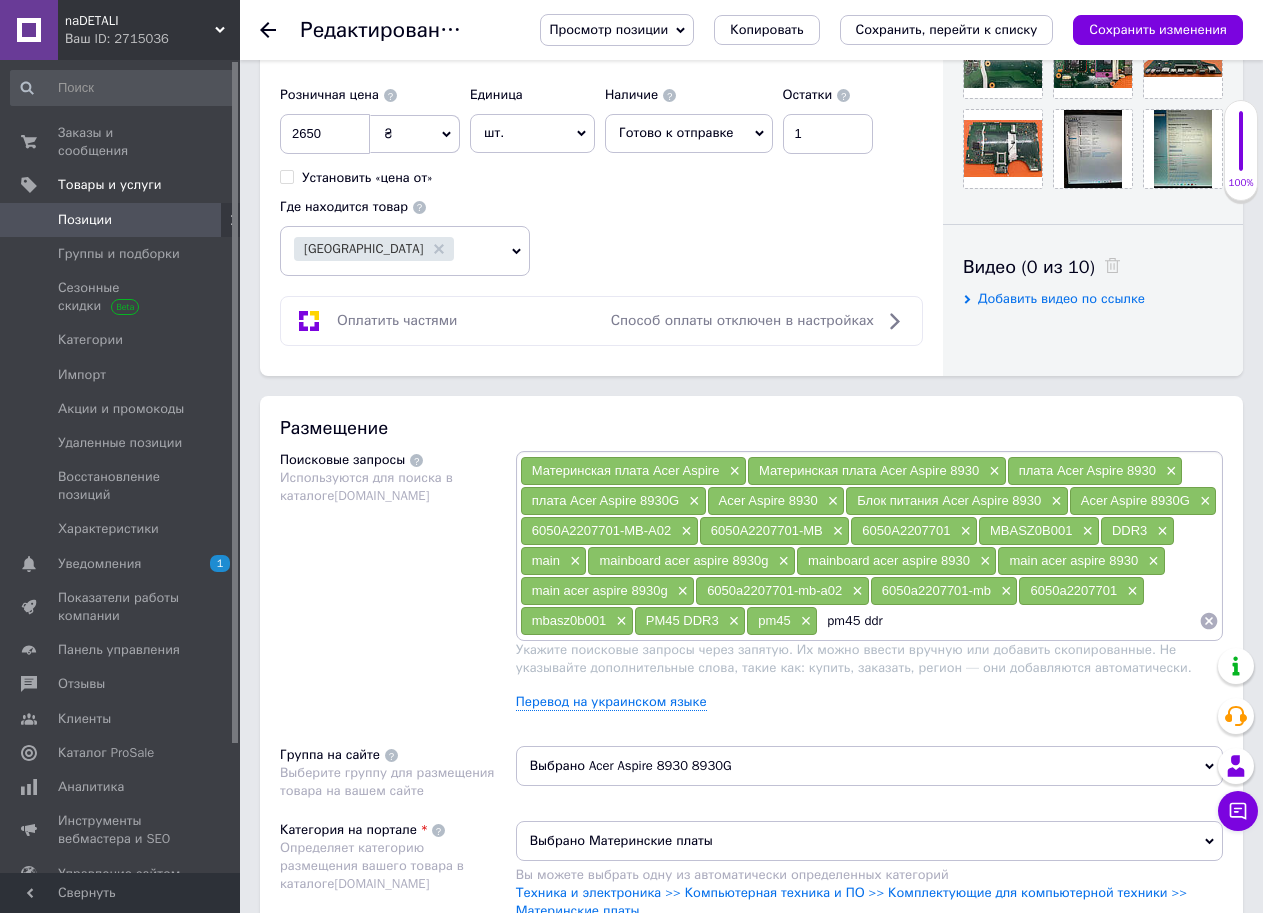 type on "pm45 ddr3" 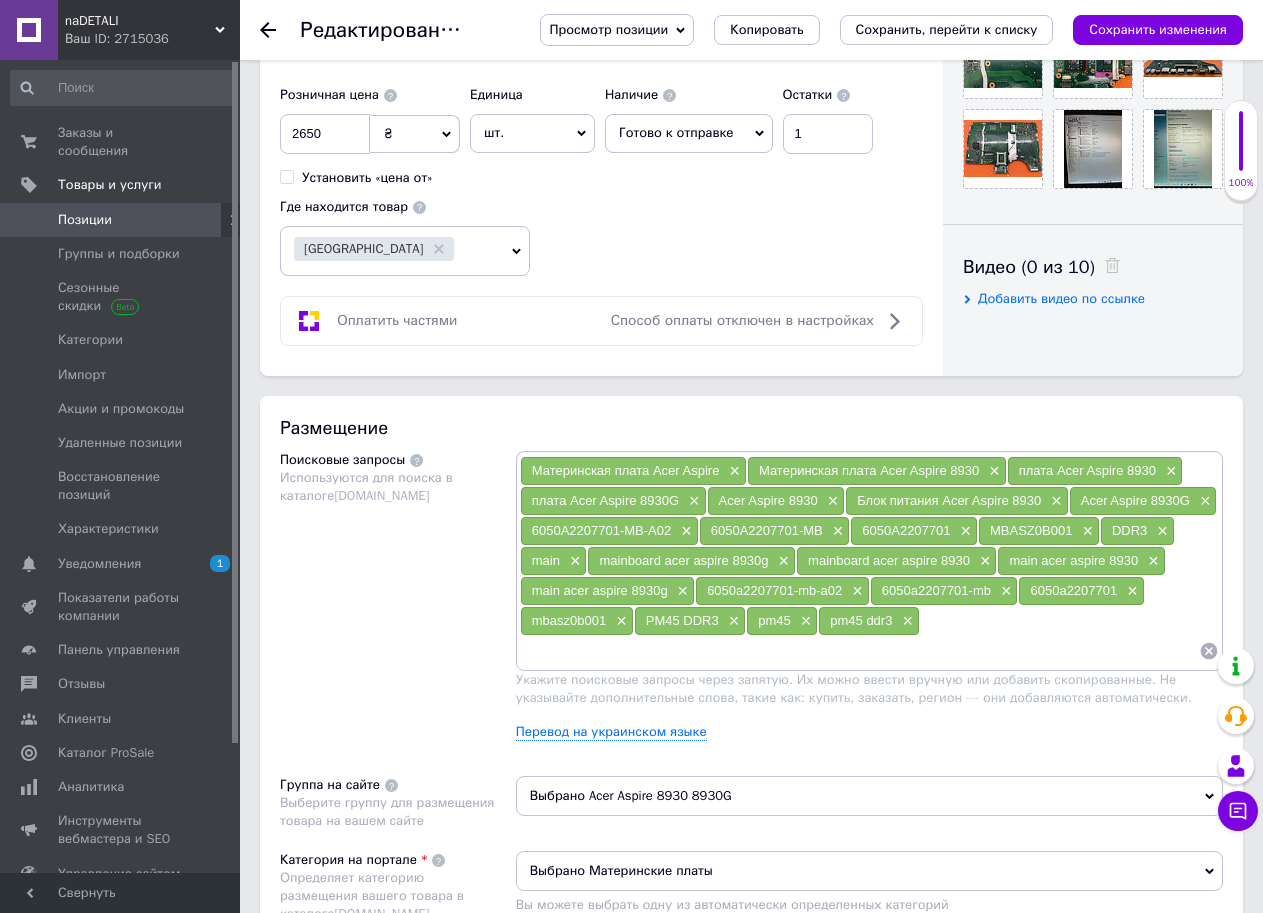 scroll, scrollTop: 300, scrollLeft: 0, axis: vertical 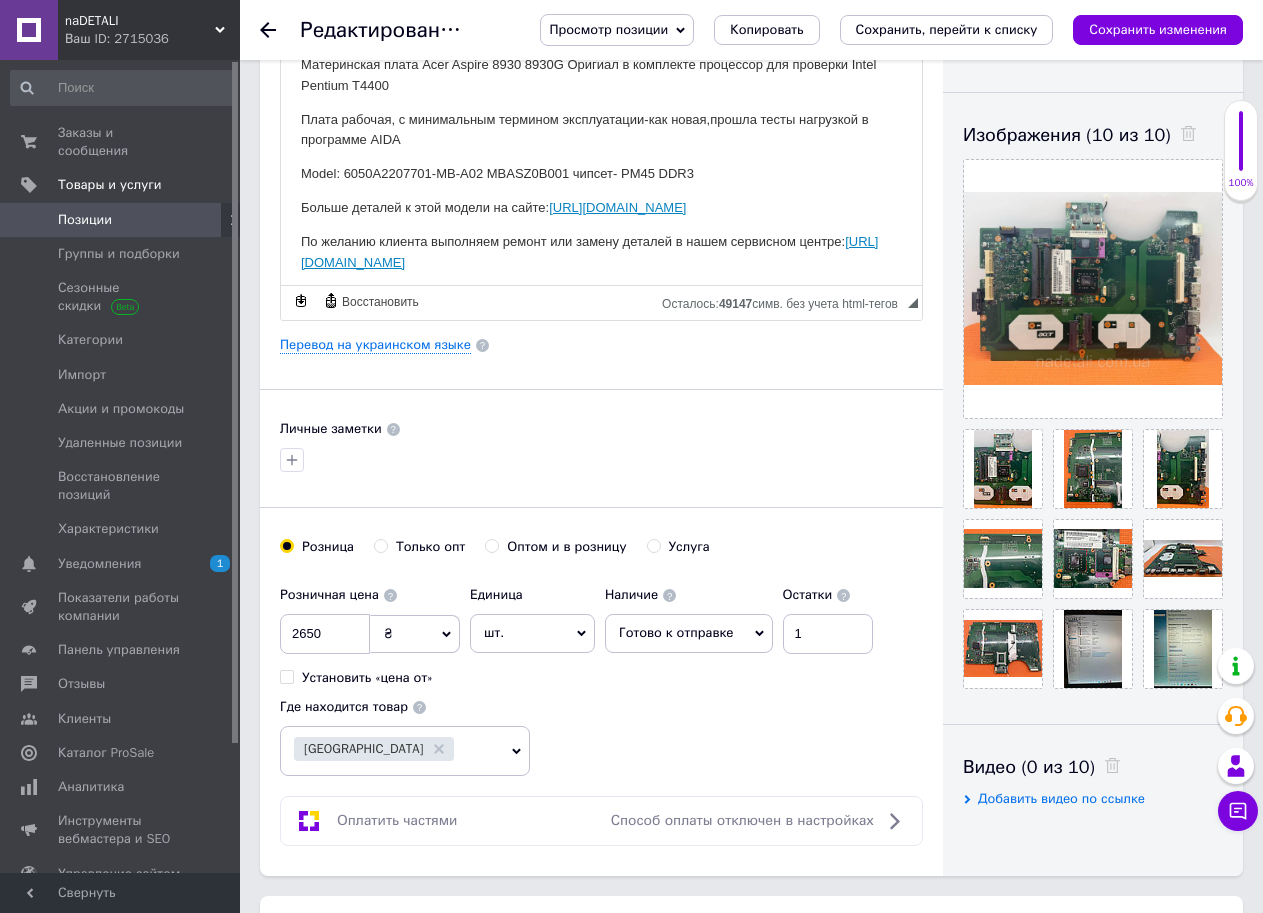 click on "Материнская плата Acer Aspire 8930 8930G Оригиал в комплекте процессор для проверки Intel Pentium T4400 Плата рабочая, с минимальным термином эксплуатации-как новая,прошла тесты нагрузкой в программе AIDA Model: 6050A2207701-MB-A02 MBASZ0B001 чипсет- PM45 DDR3 Больше деталей к этой модели на сайте:  [URL][DOMAIN_NAME] По желанию клиента выполняем ремонт или замену деталей в нашем сервисном центре:  [URL][DOMAIN_NAME] Всегда готовы ответить на любой Ваш вопрос:  [PHONE_NUMBER]  (Звонок, Viber, Telegram) Все детали проходят тщательную диагностику, перед публикацией и отправкой заказчику." at bounding box center [601, 241] 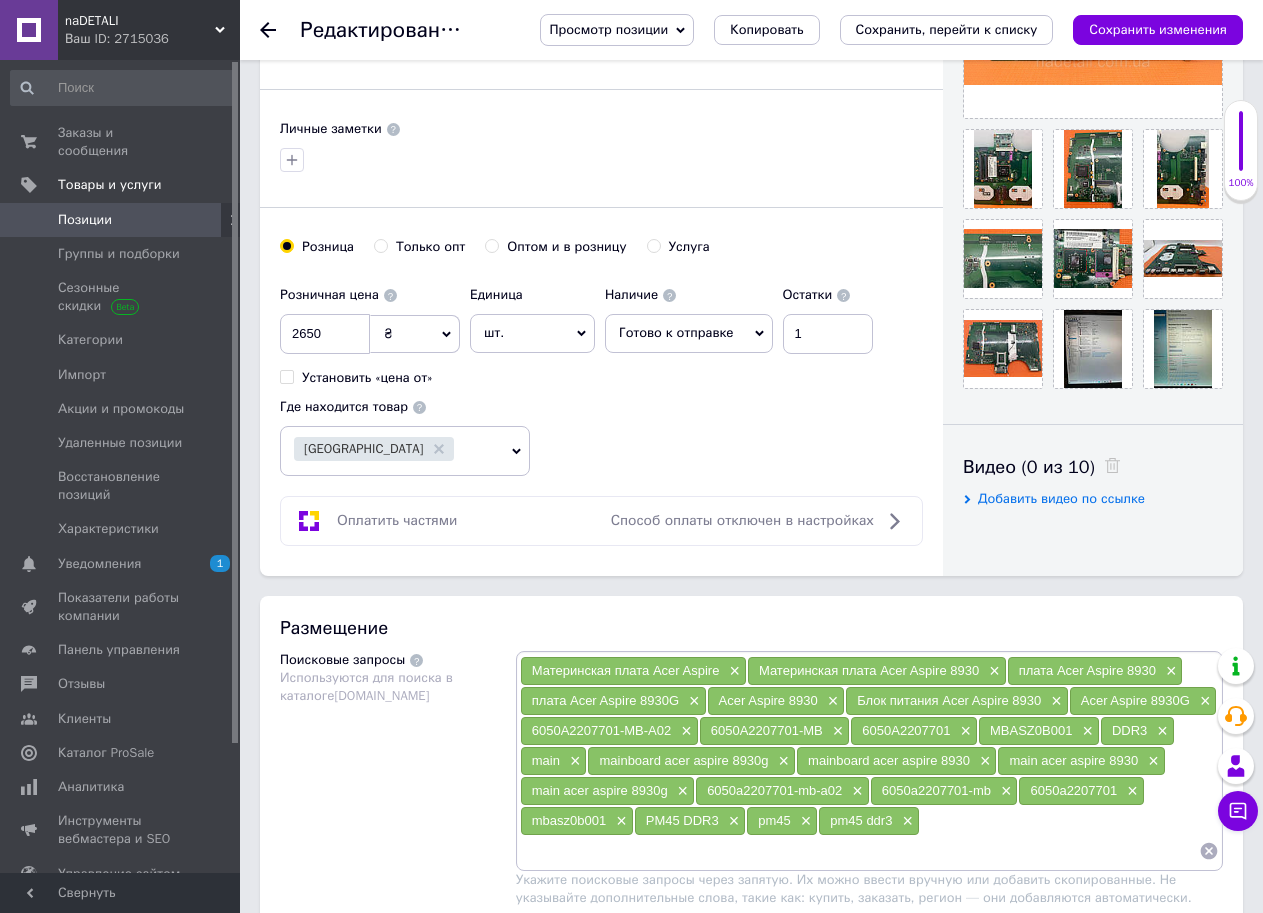 scroll, scrollTop: 900, scrollLeft: 0, axis: vertical 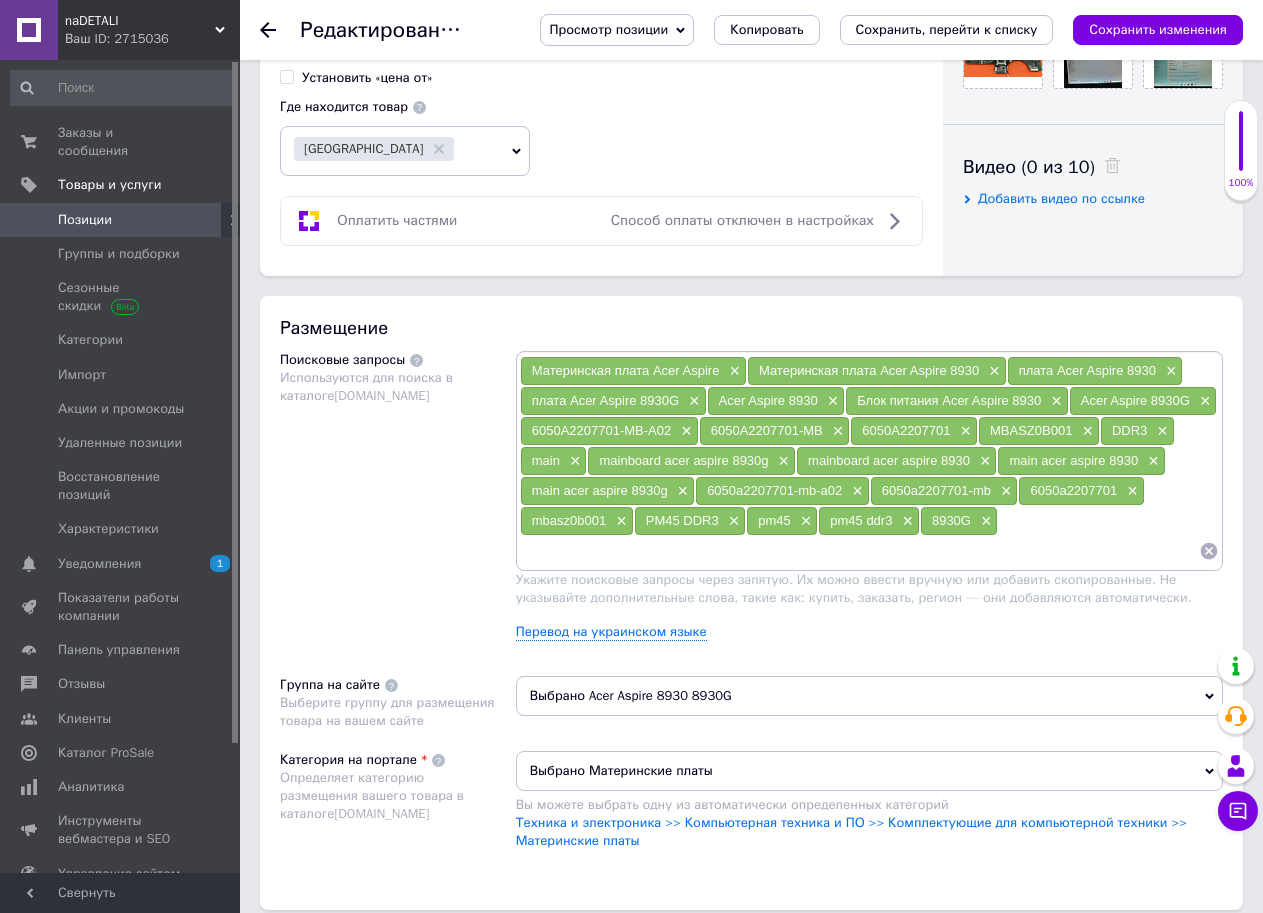drag, startPoint x: 675, startPoint y: 567, endPoint x: 600, endPoint y: 547, distance: 77.62087 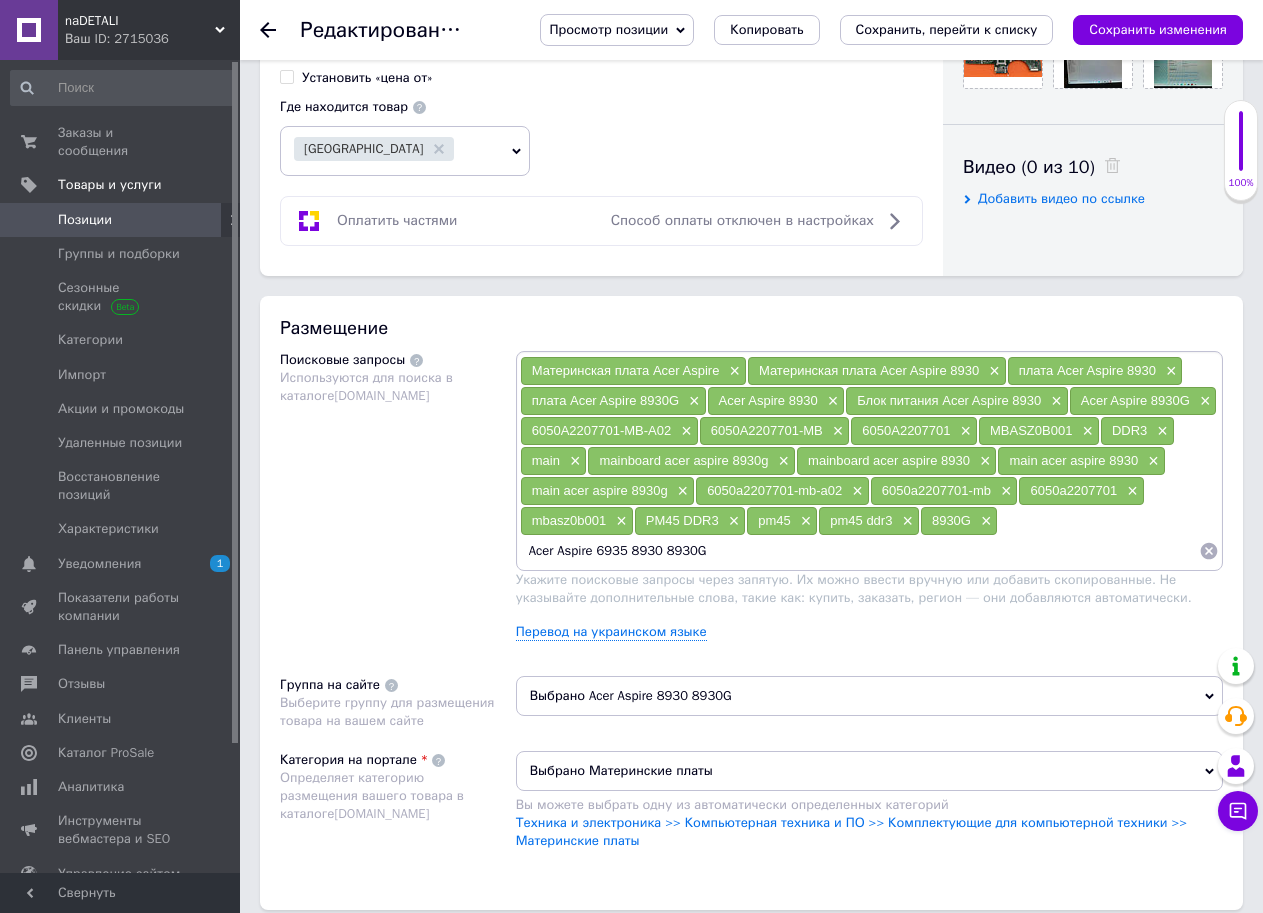 drag, startPoint x: 628, startPoint y: 547, endPoint x: 863, endPoint y: 596, distance: 240.05415 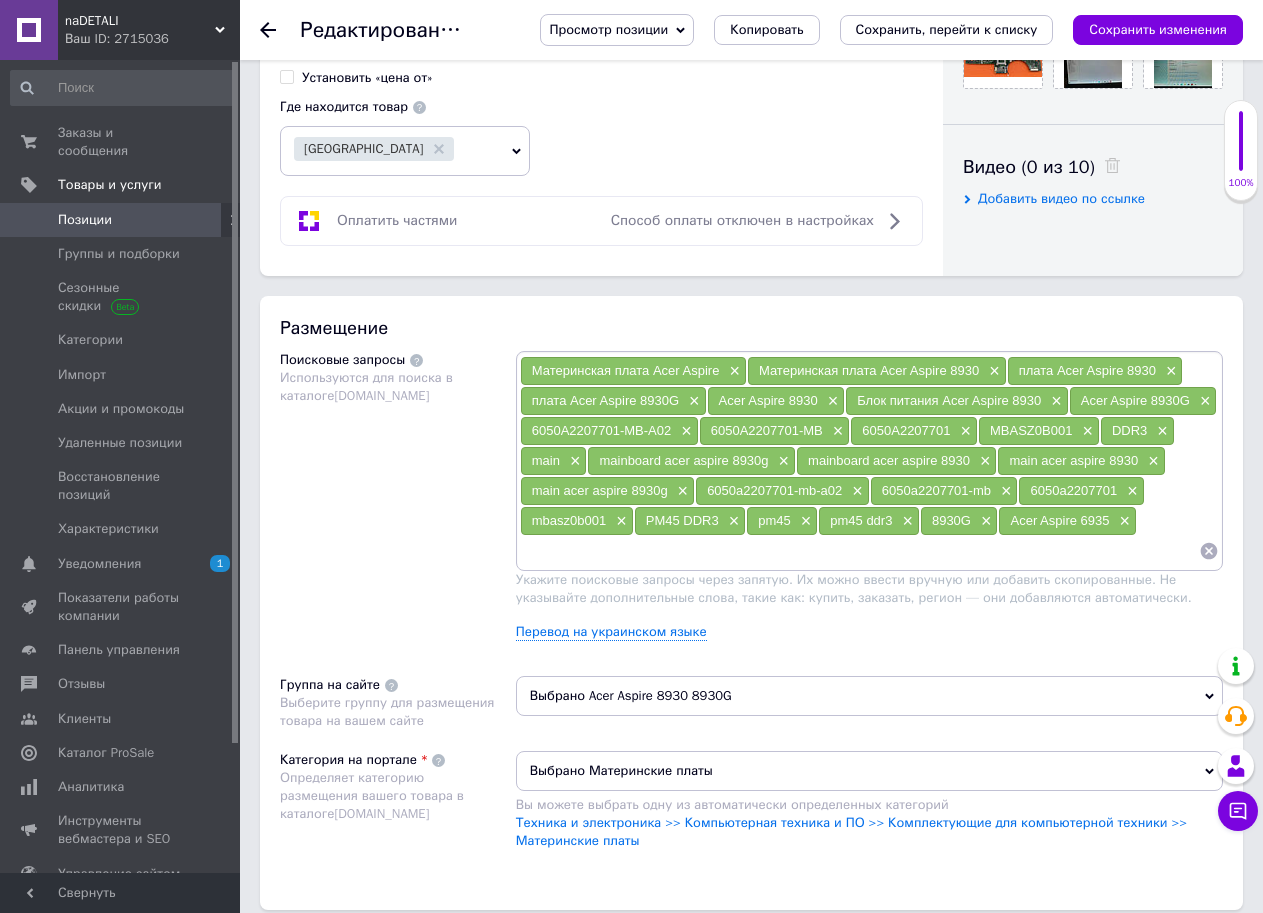paste on "Acer Aspire 6935 8930 8930G" 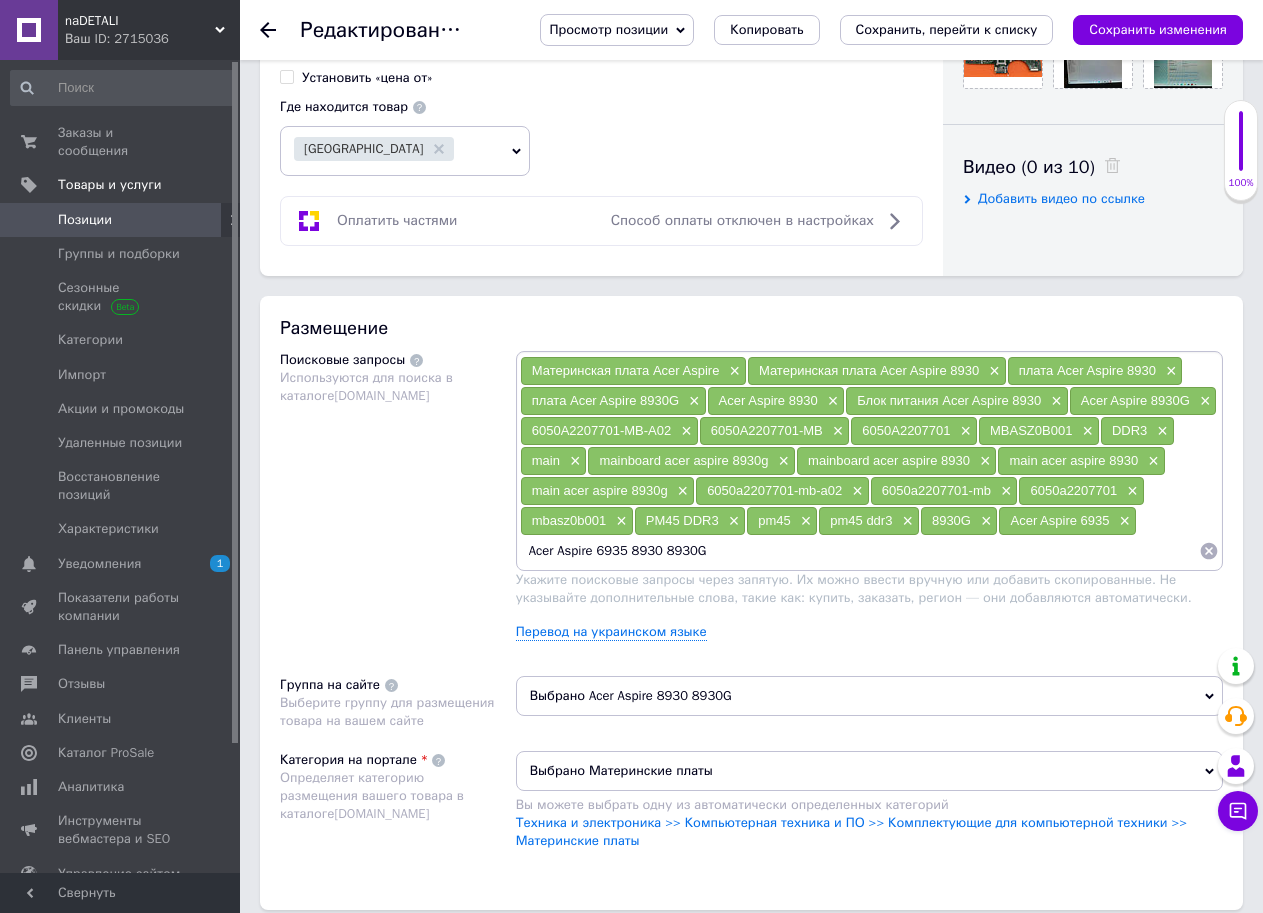 drag, startPoint x: 559, startPoint y: 553, endPoint x: 382, endPoint y: 572, distance: 178.01685 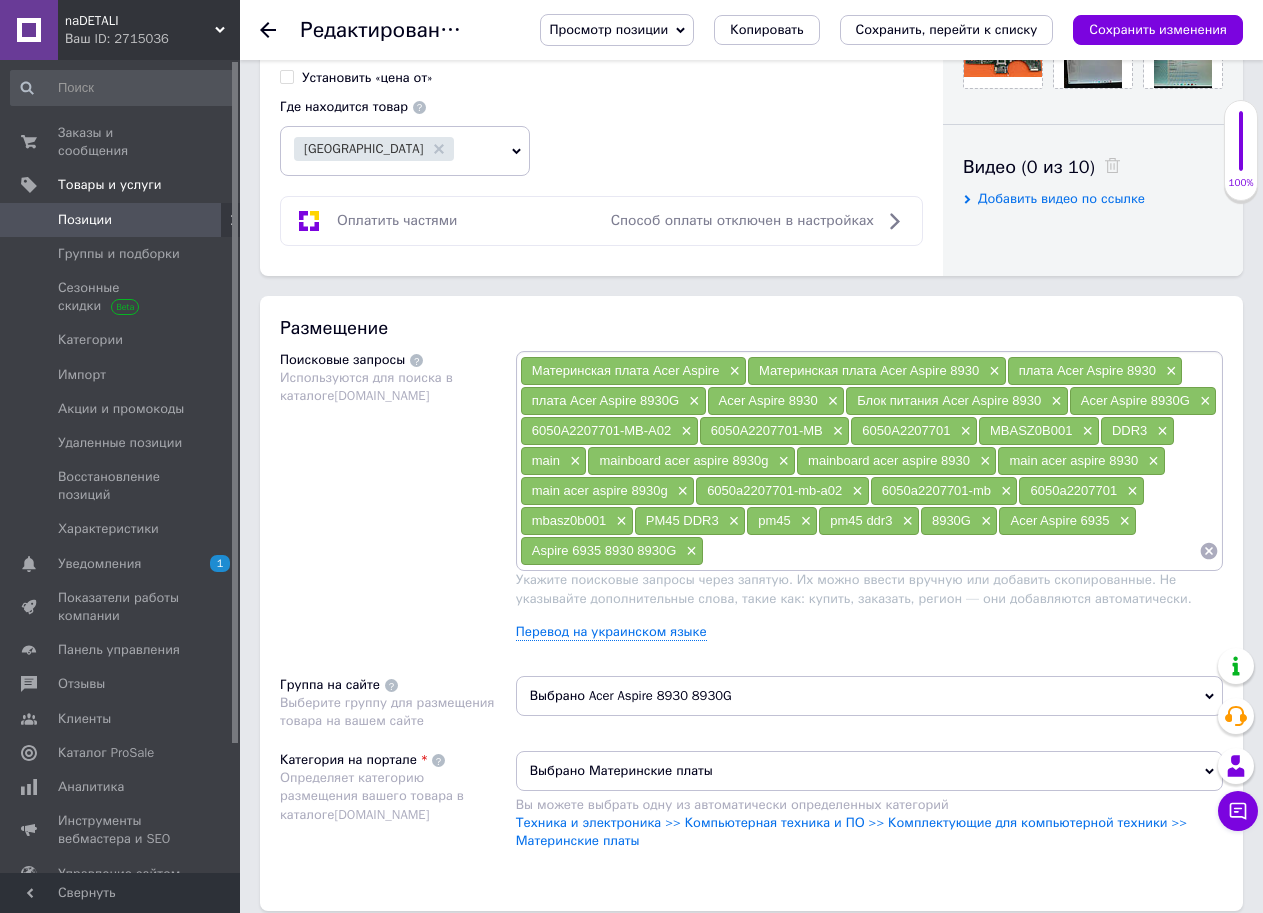 paste on "Acer Aspire 6935 8930 8930G" 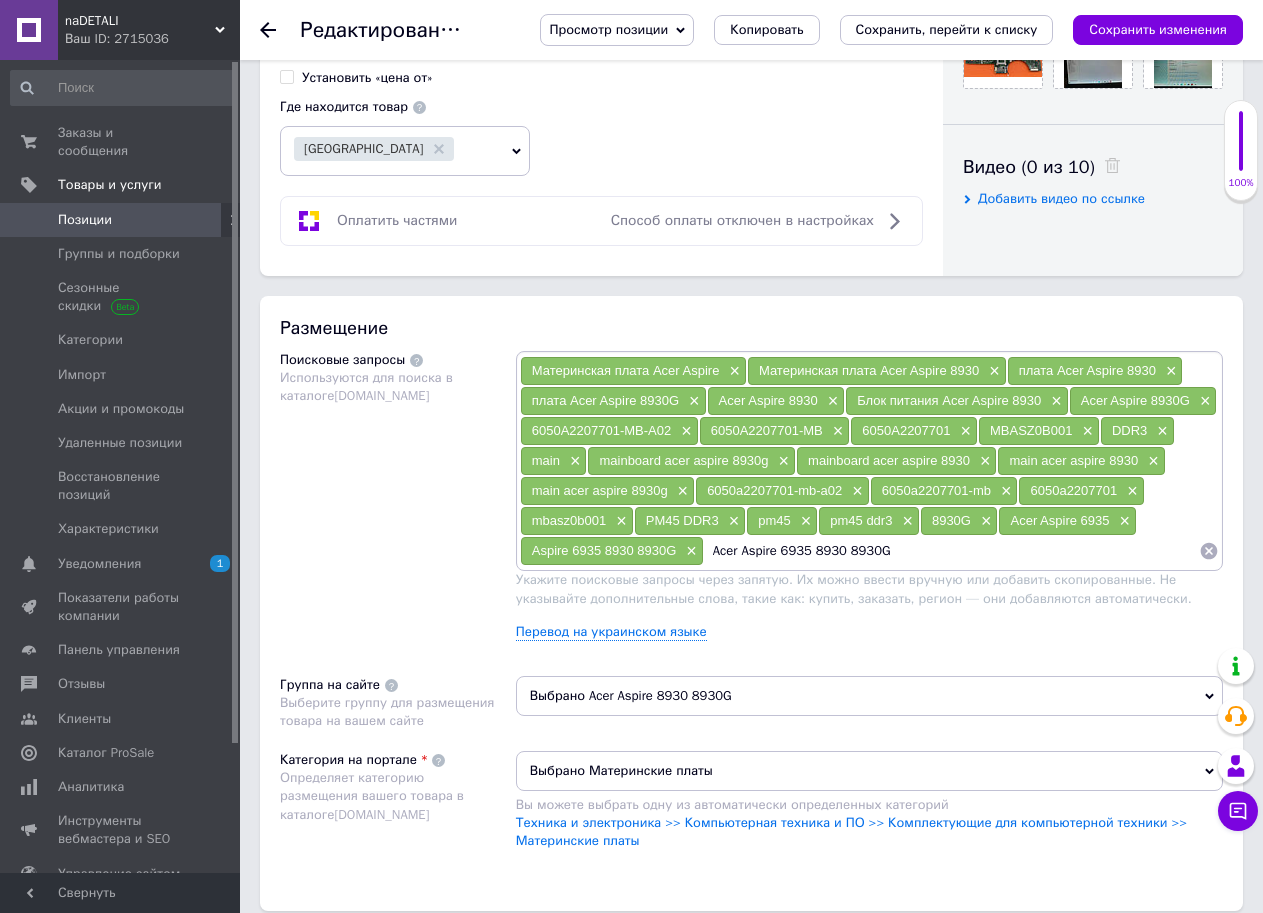 drag, startPoint x: 740, startPoint y: 552, endPoint x: 647, endPoint y: 552, distance: 93 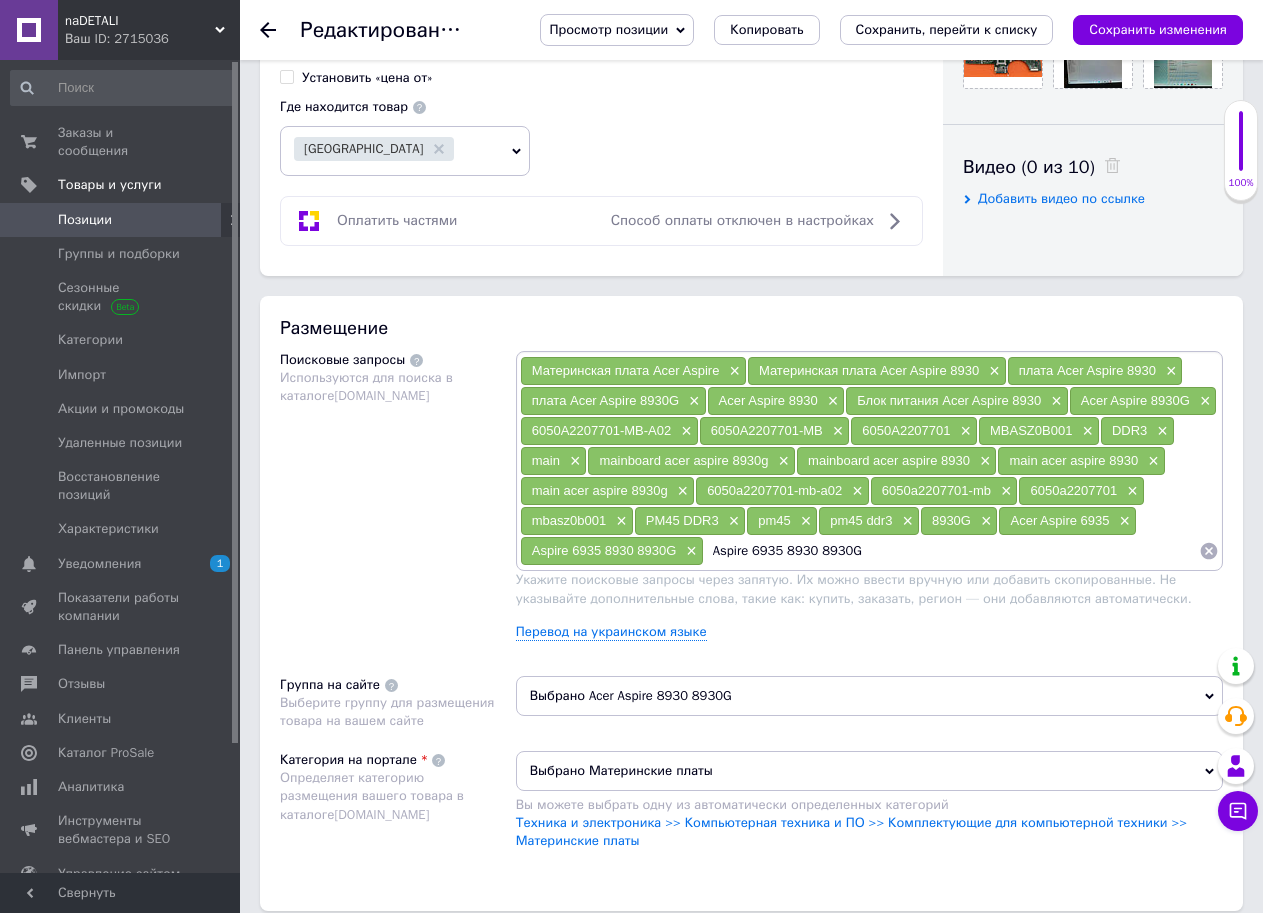 drag, startPoint x: 779, startPoint y: 559, endPoint x: 916, endPoint y: 561, distance: 137.0146 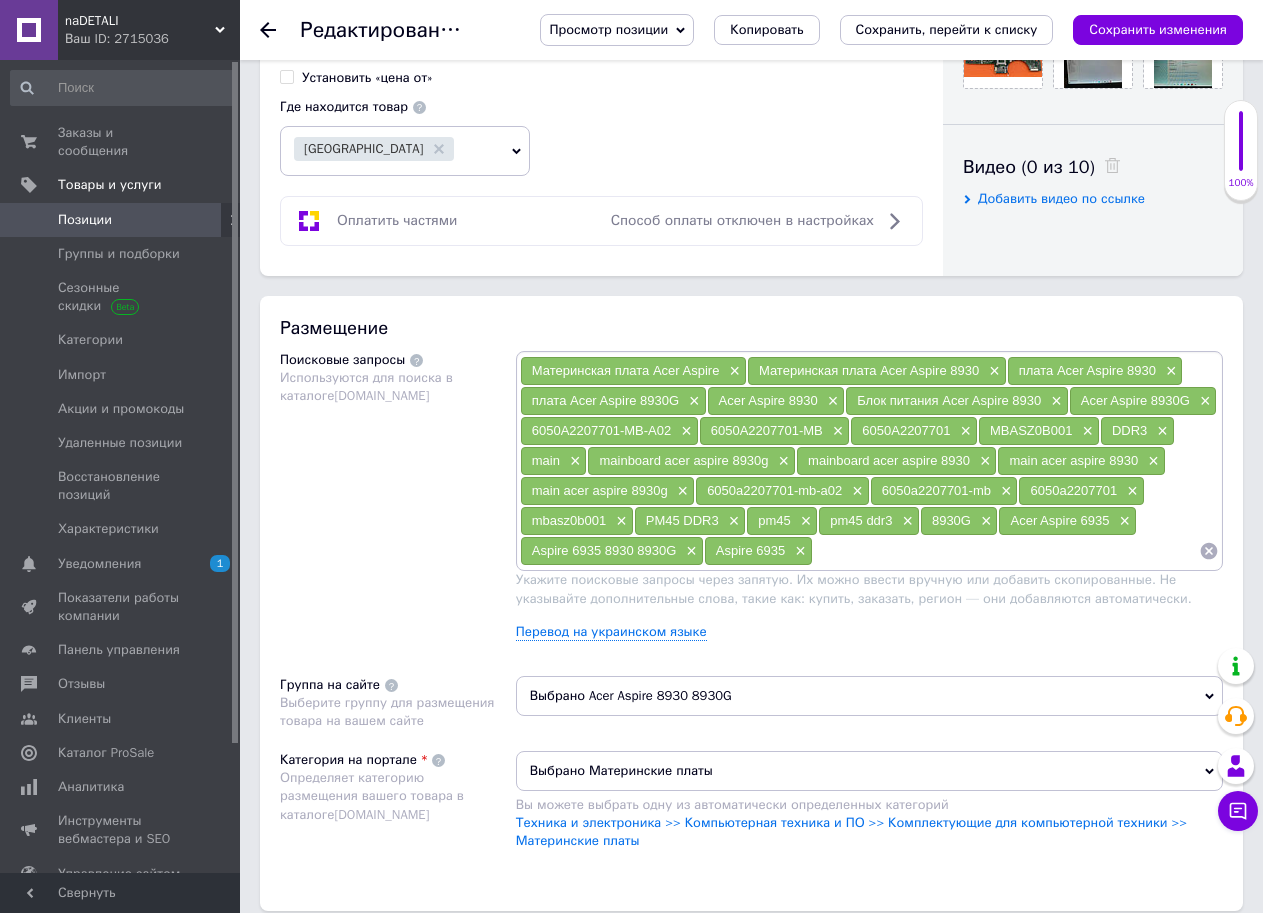 paste on "Acer Aspire 6935 8930 8930G" 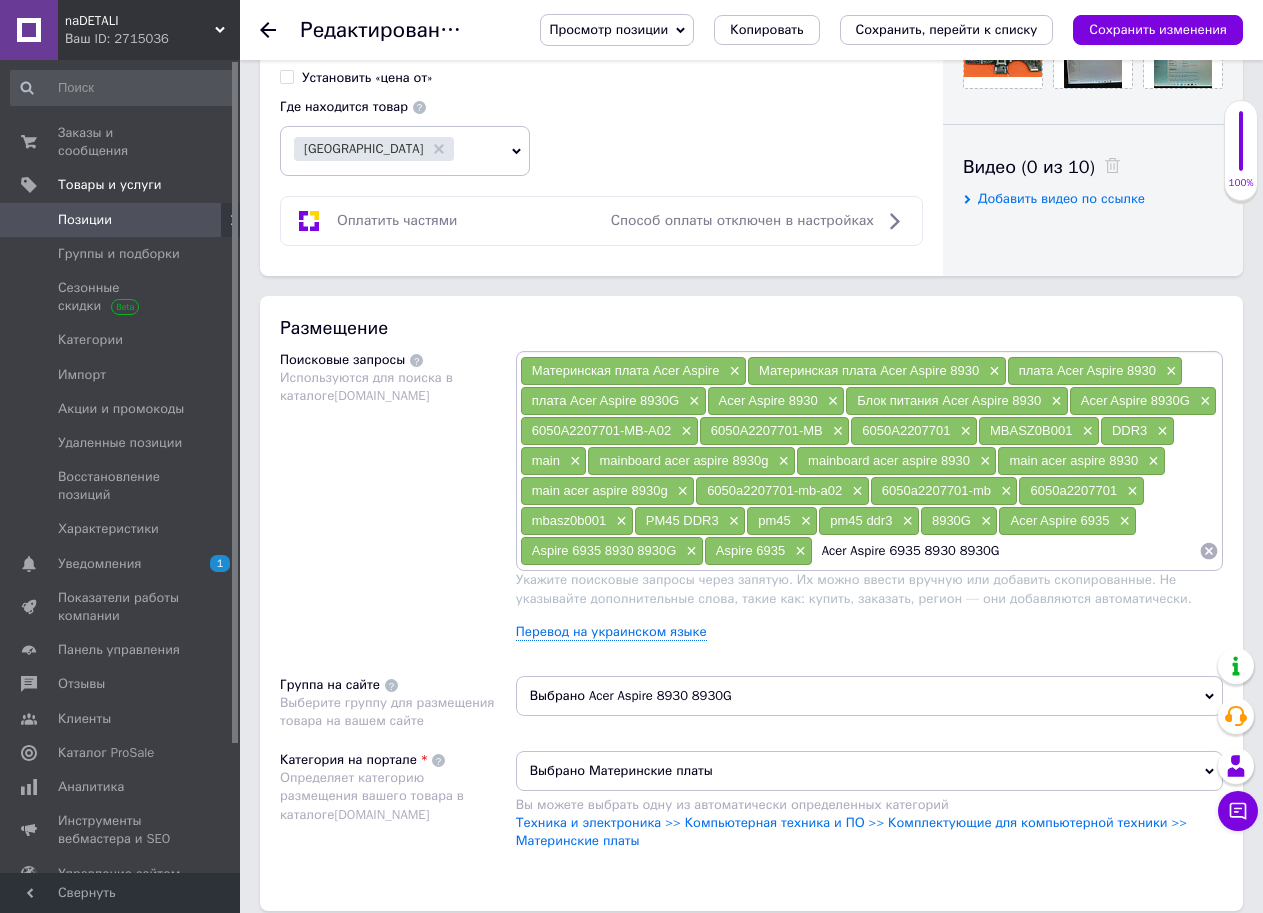 drag, startPoint x: 850, startPoint y: 548, endPoint x: 774, endPoint y: 559, distance: 76.79192 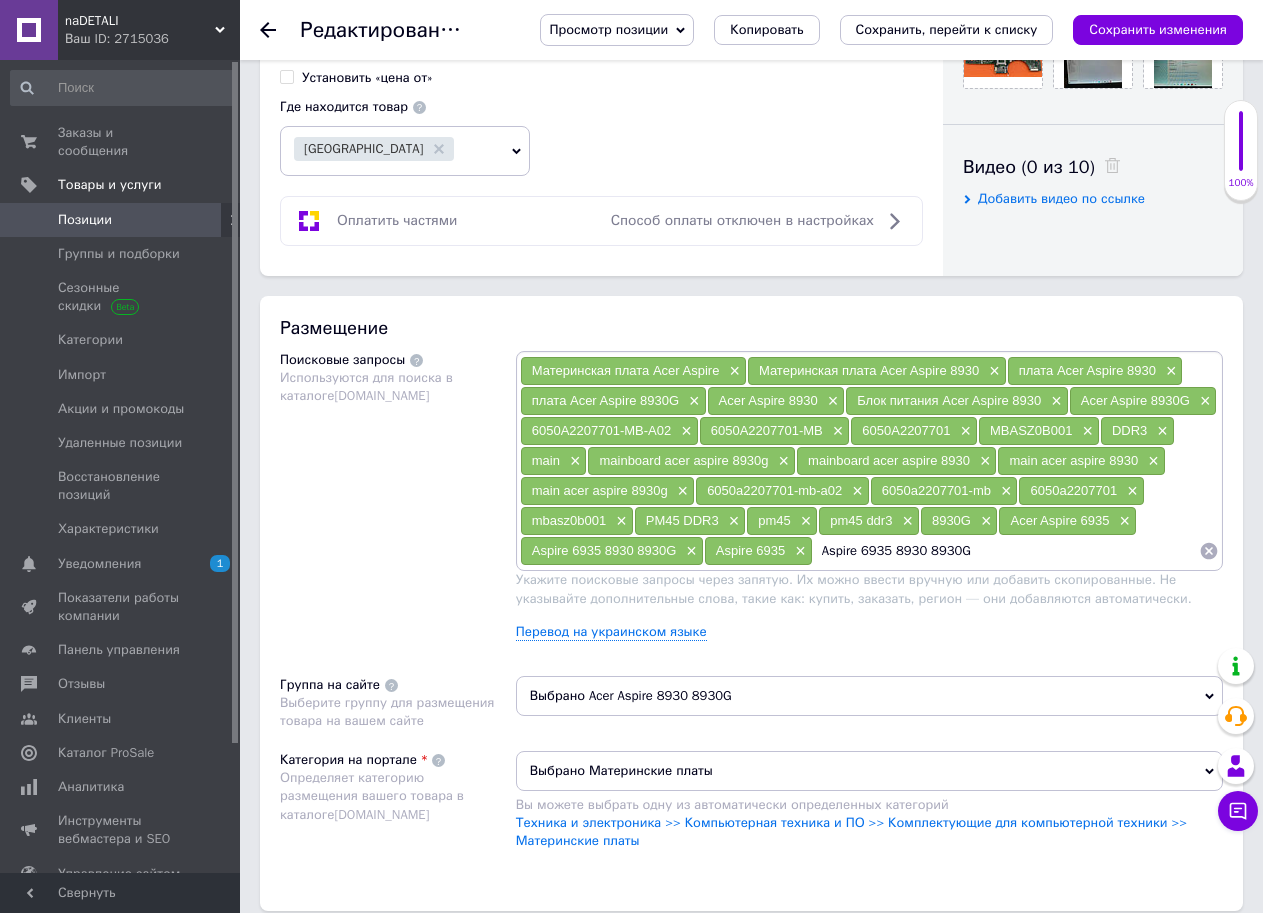 drag, startPoint x: 893, startPoint y: 555, endPoint x: 864, endPoint y: 555, distance: 29 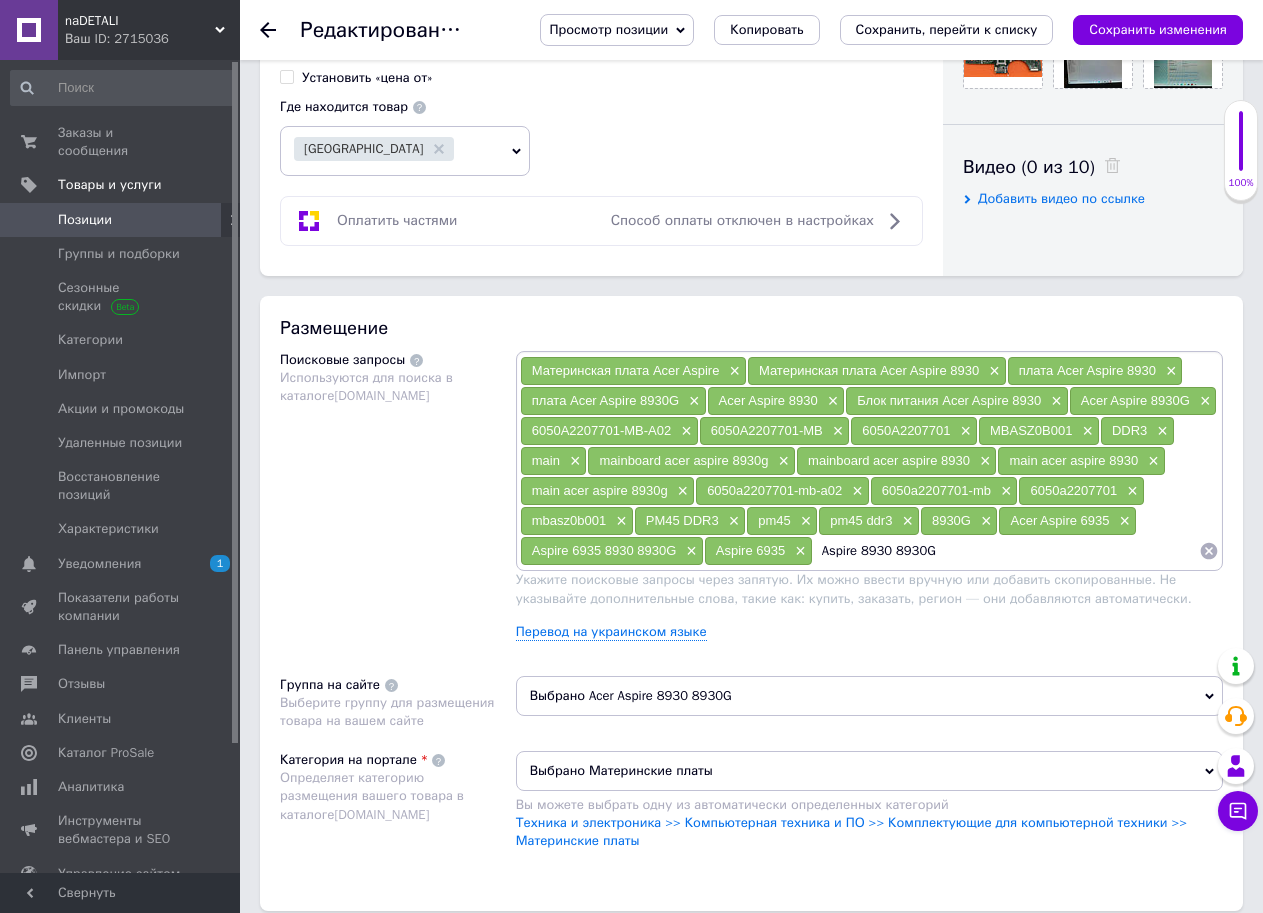 drag, startPoint x: 894, startPoint y: 550, endPoint x: 1058, endPoint y: 550, distance: 164 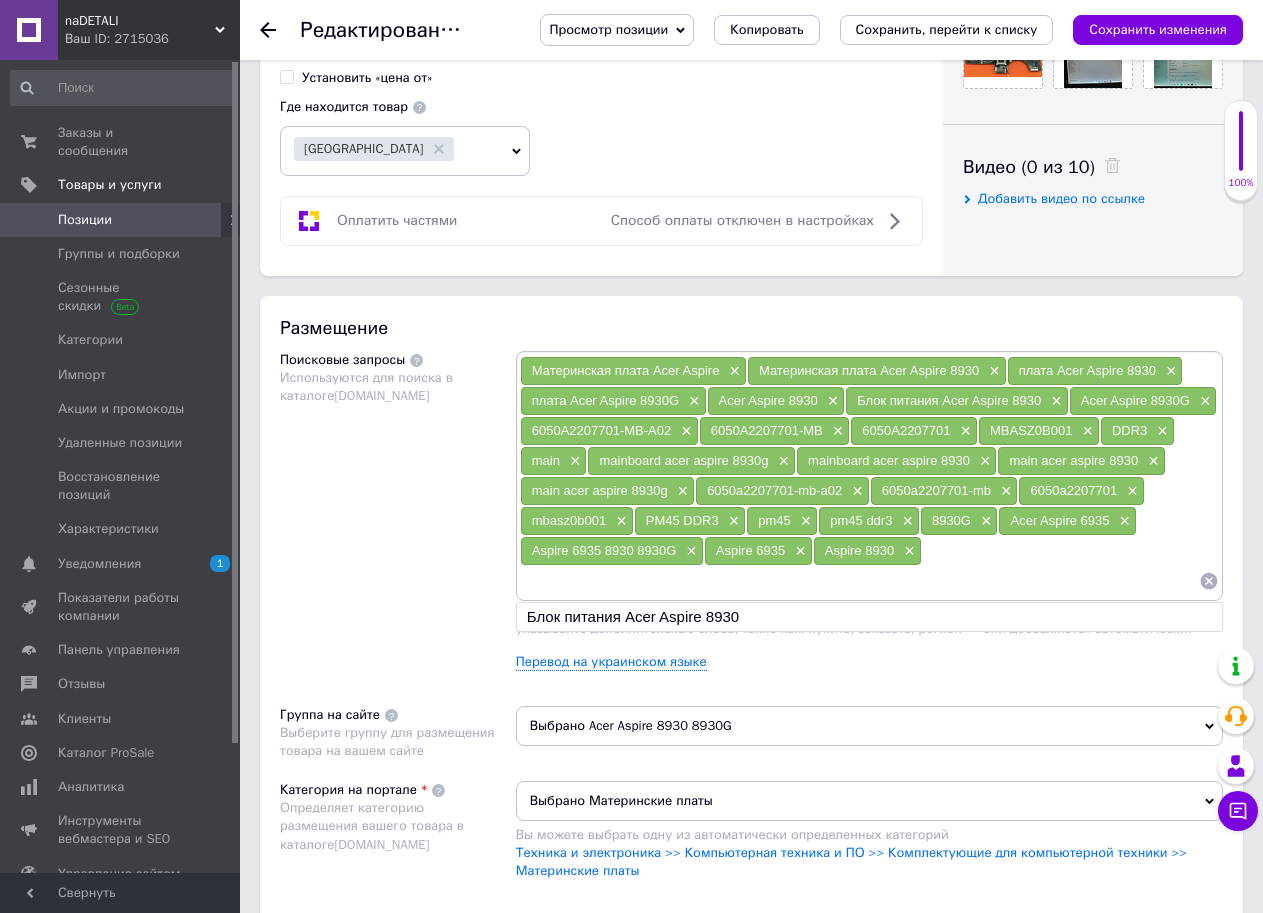 drag, startPoint x: 940, startPoint y: 554, endPoint x: 578, endPoint y: 582, distance: 363.08127 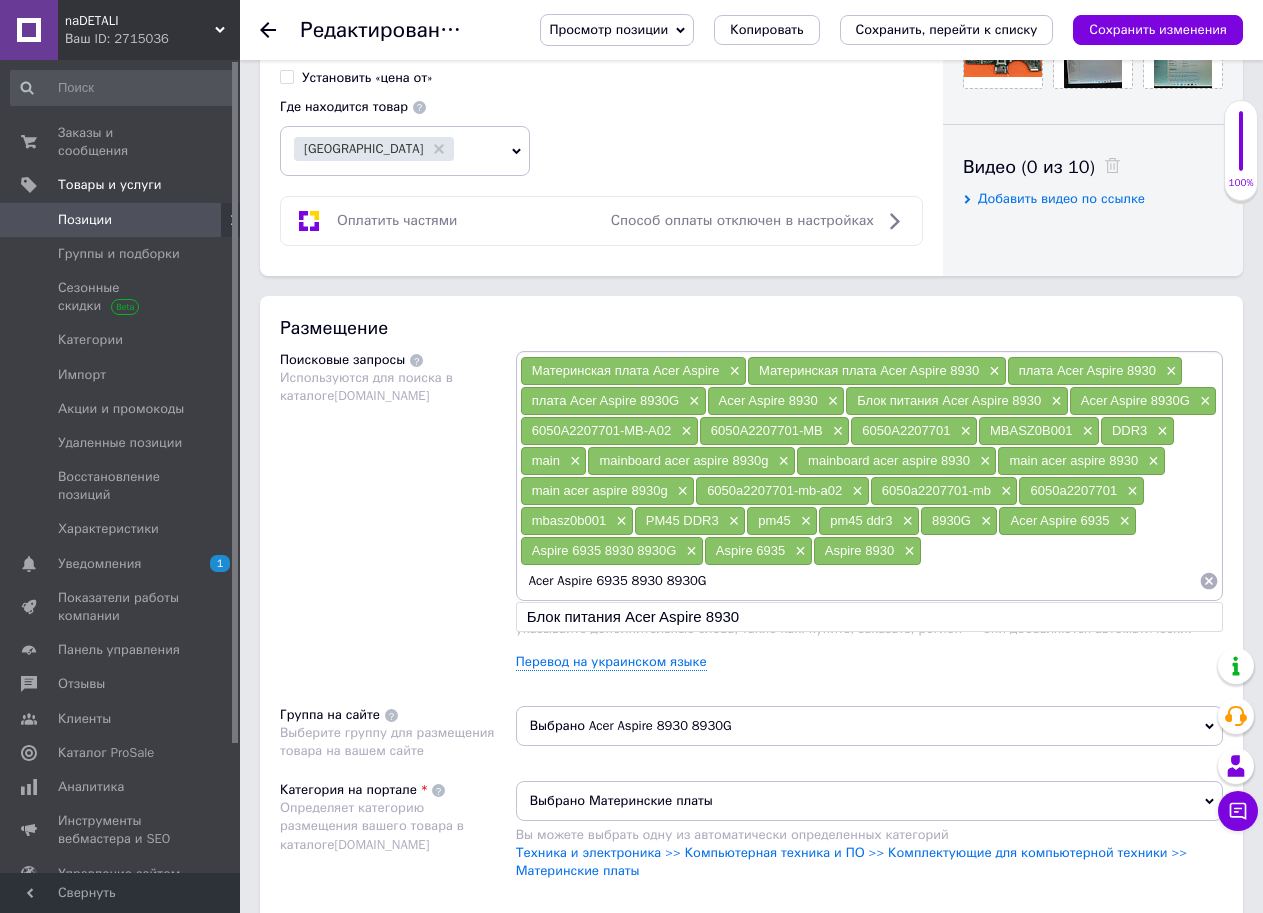 drag, startPoint x: 660, startPoint y: 582, endPoint x: 597, endPoint y: 583, distance: 63.007935 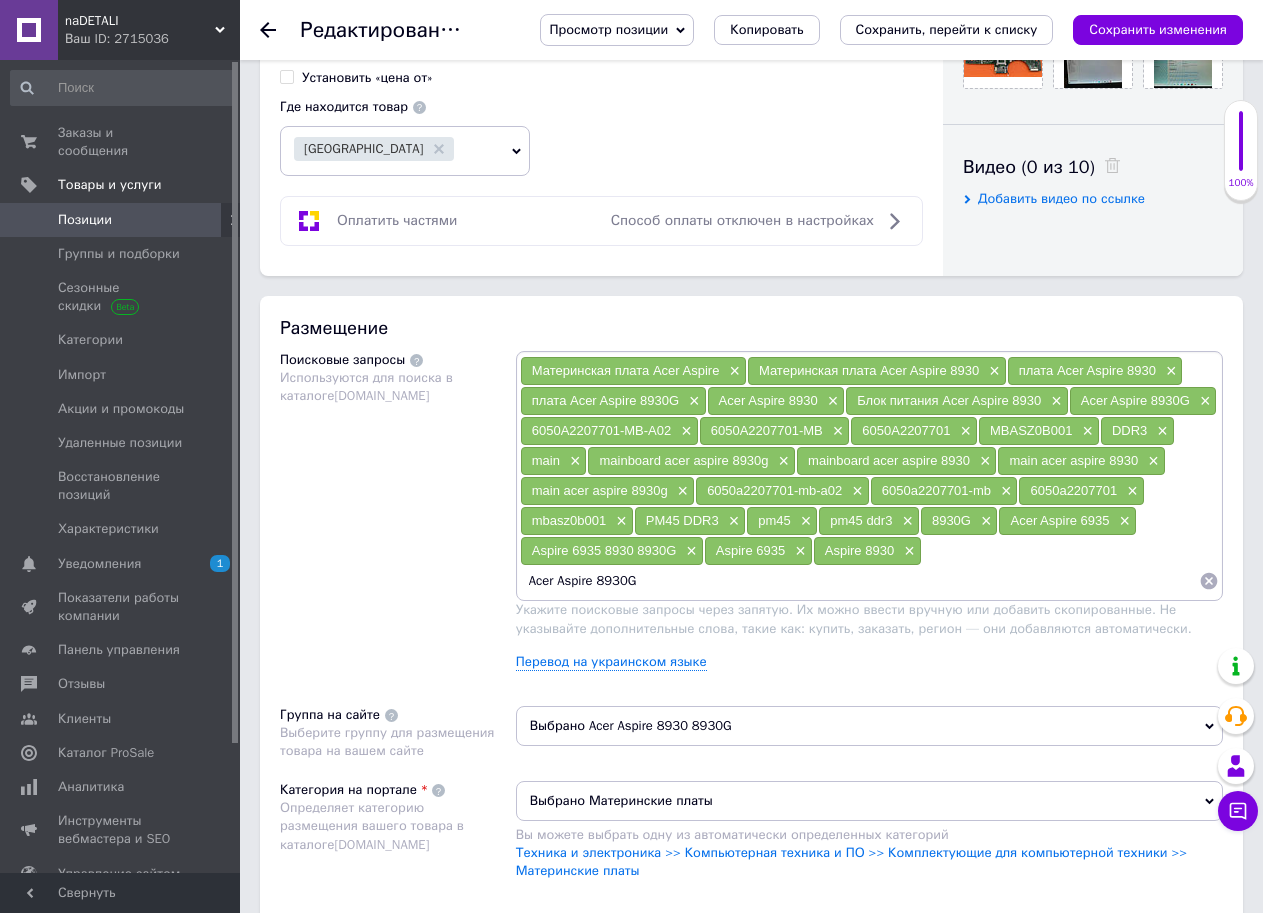 drag, startPoint x: 556, startPoint y: 575, endPoint x: 452, endPoint y: 595, distance: 105.90562 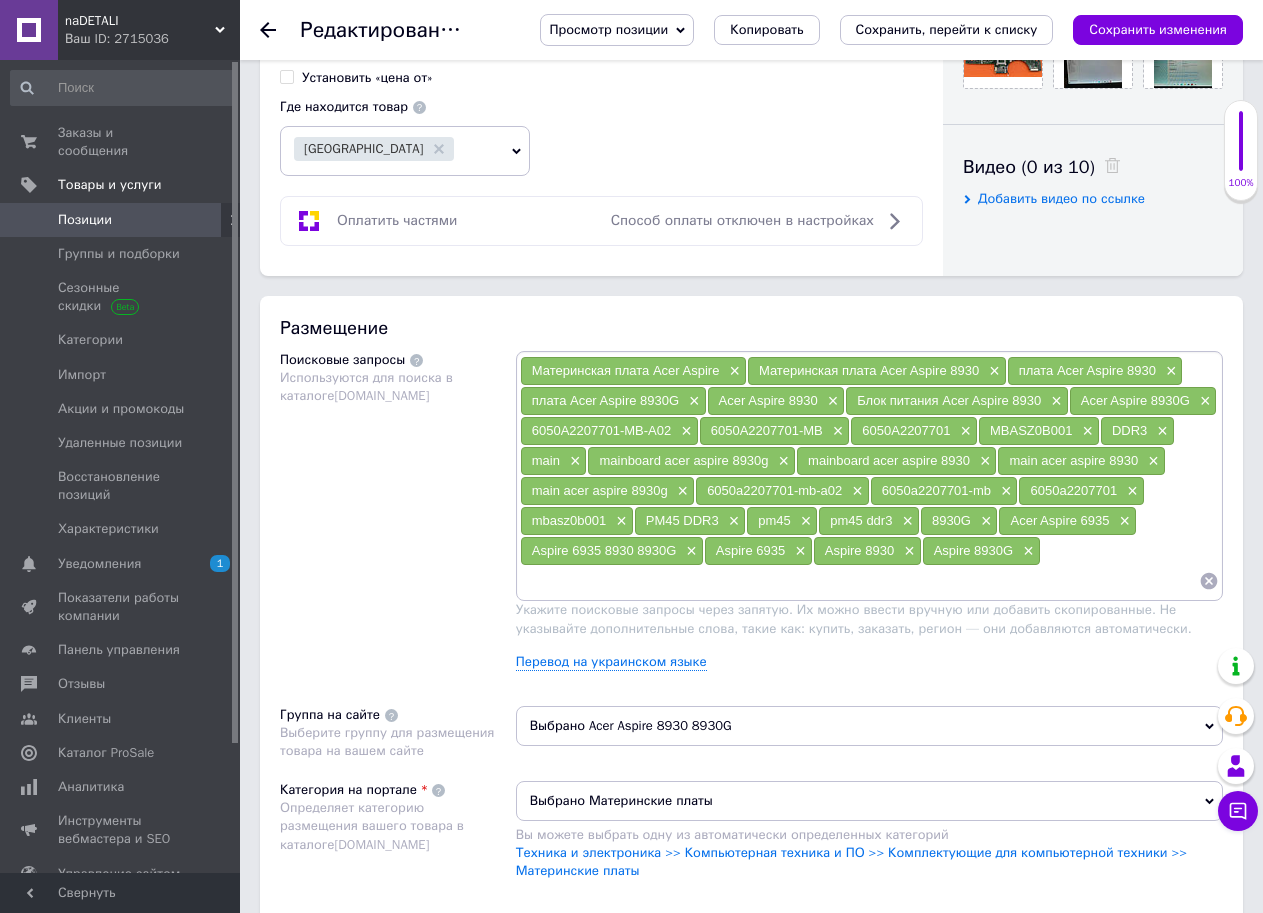 paste on "INVENTEC TETON2" 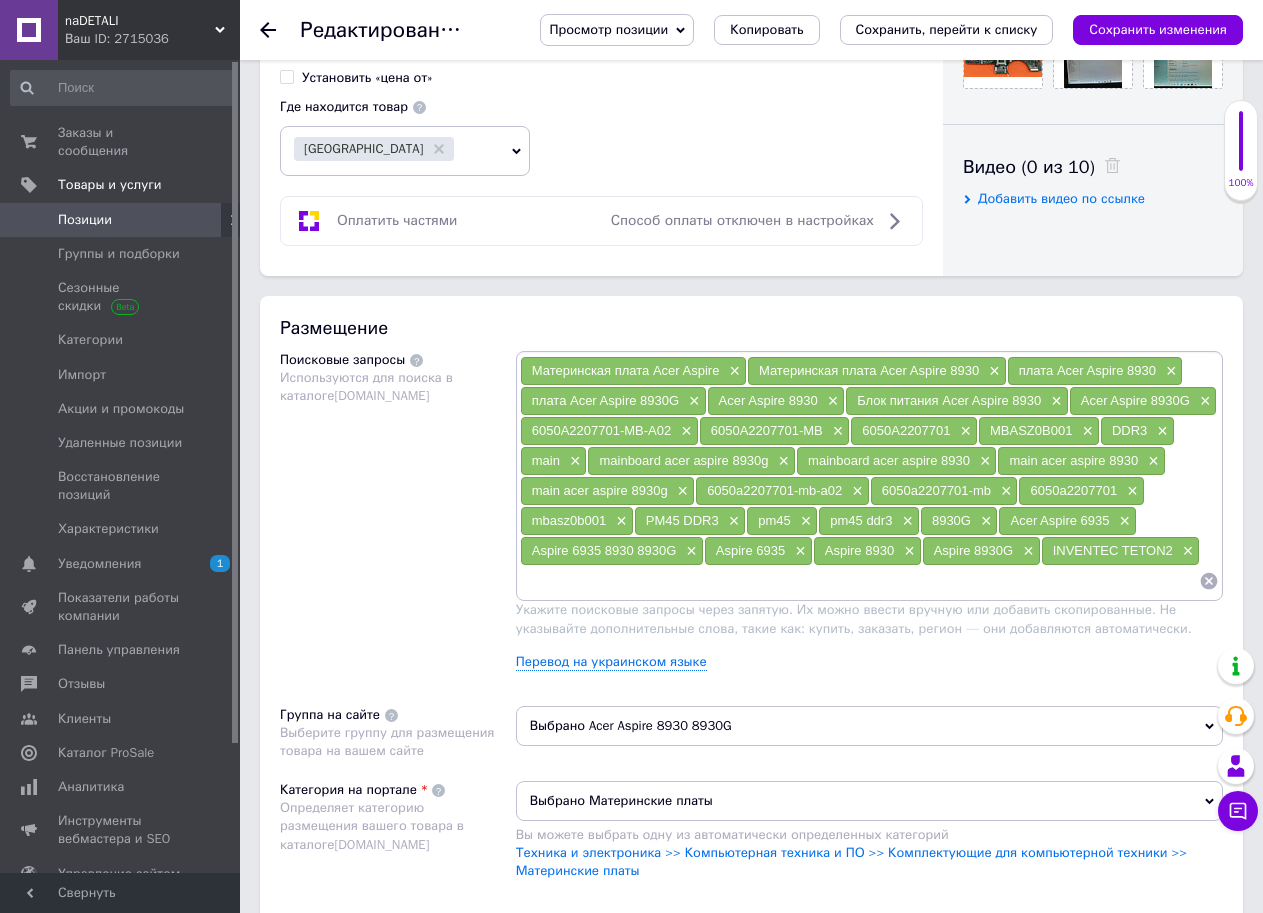 paste on "INVENTEC TETON2" 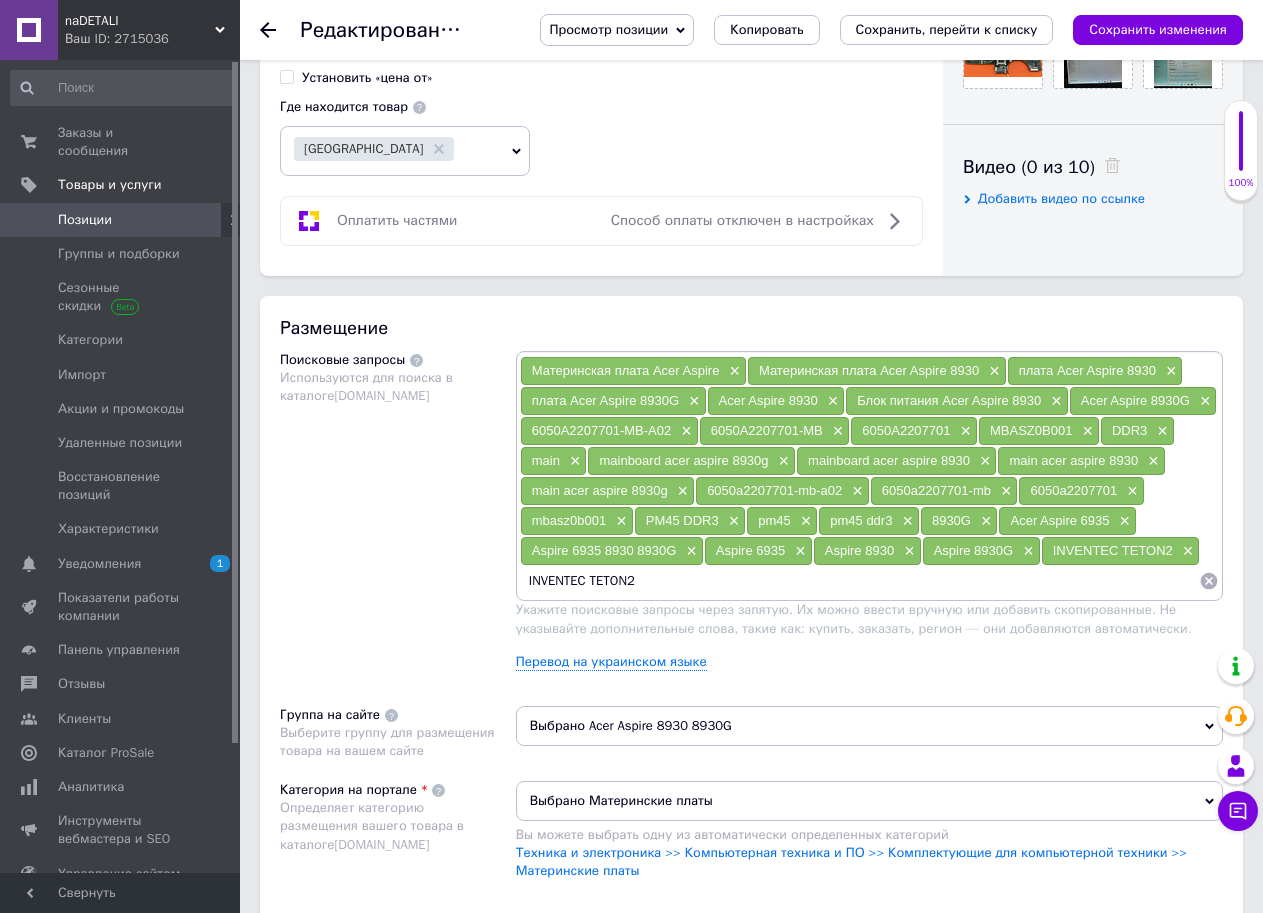 drag, startPoint x: 592, startPoint y: 584, endPoint x: 925, endPoint y: 581, distance: 333.01352 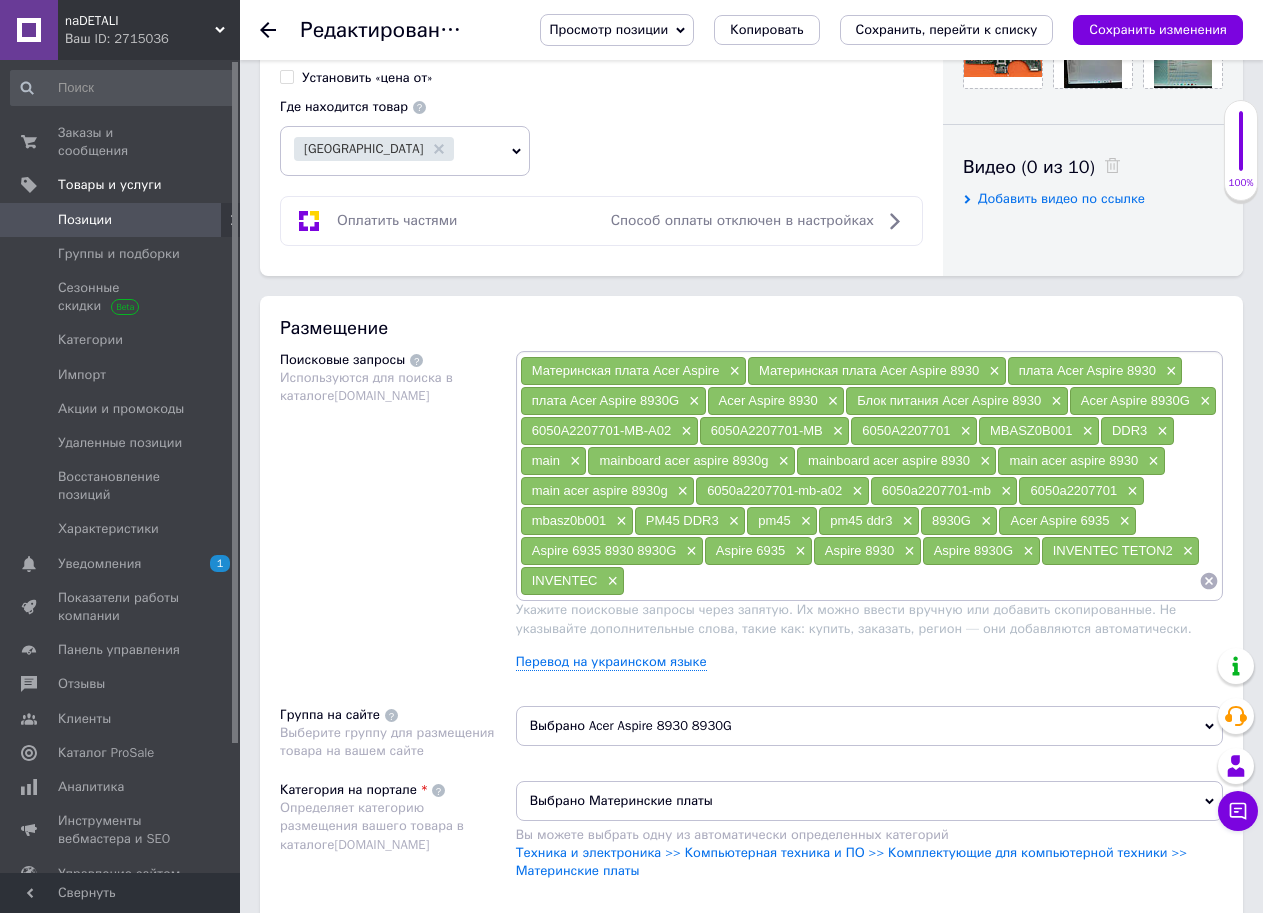 paste on "Acer 6050A2207701-MB-A02" 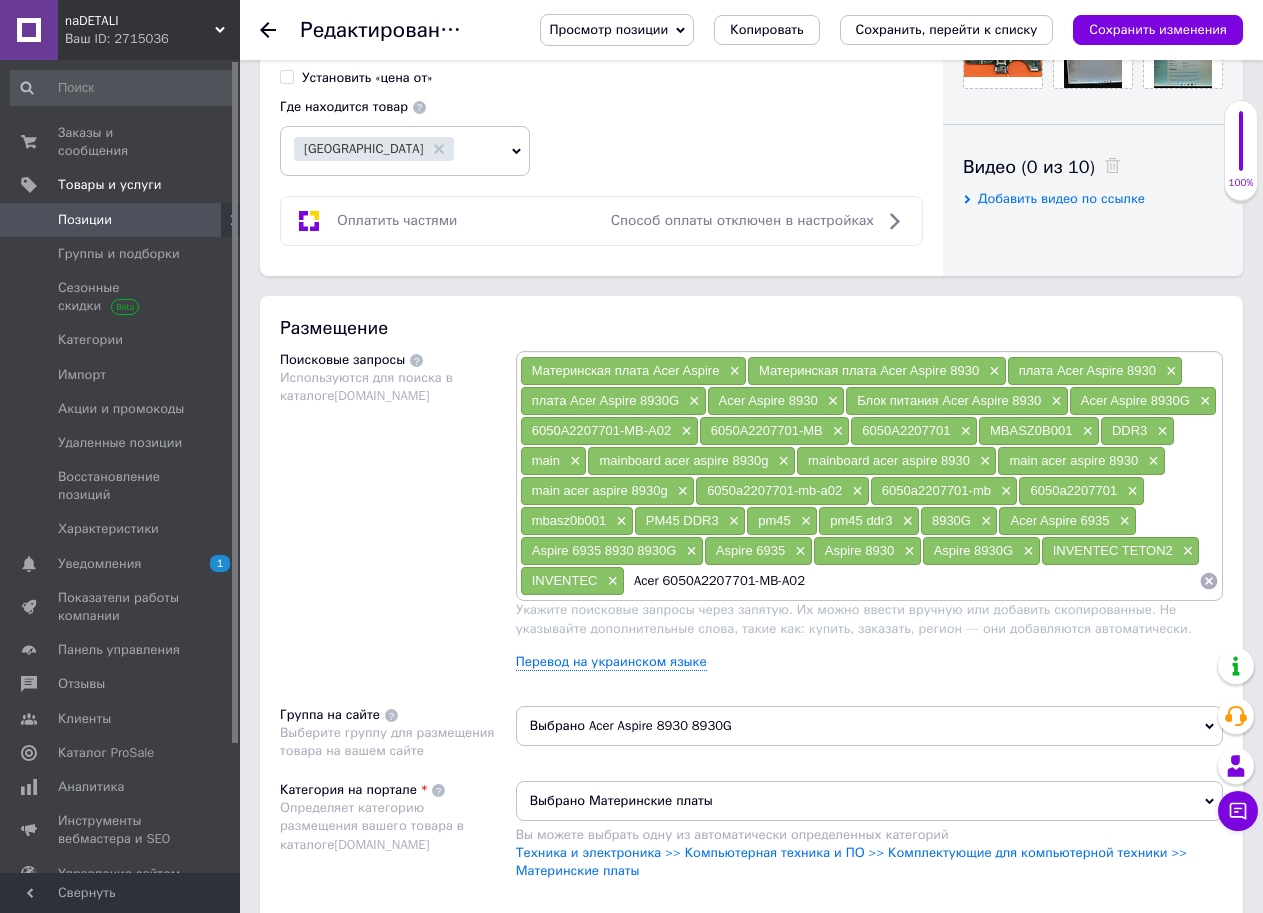 type 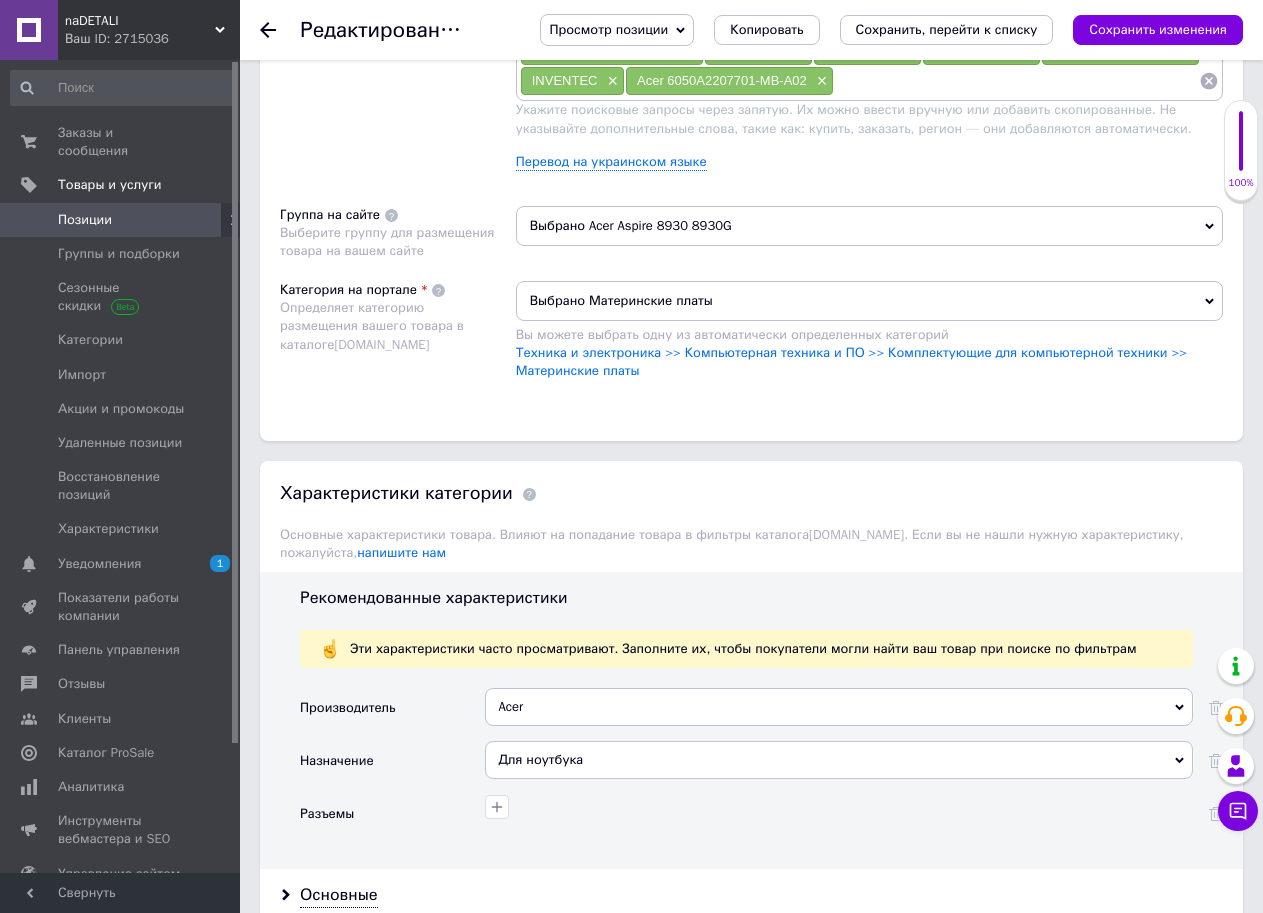 scroll, scrollTop: 900, scrollLeft: 0, axis: vertical 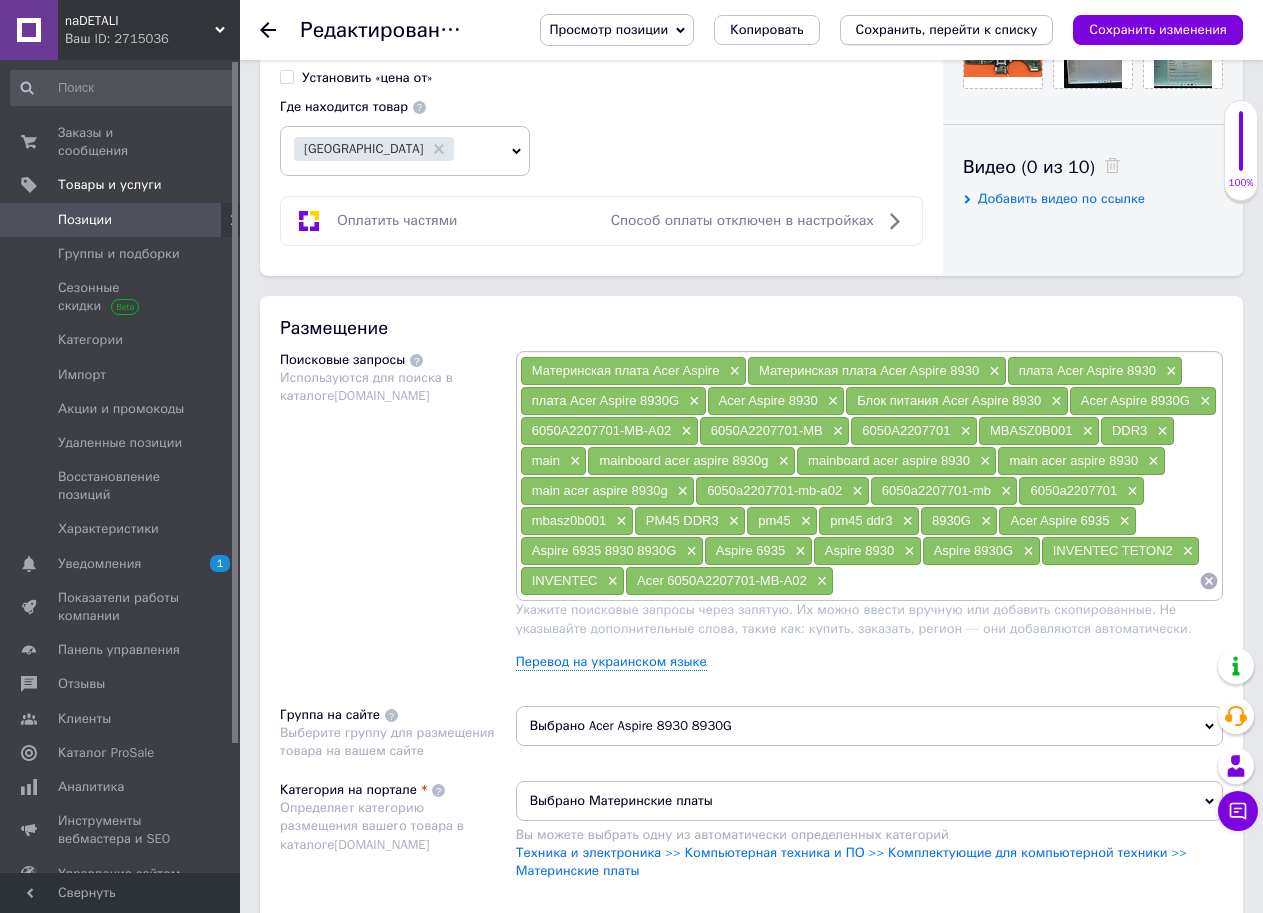 click on "Сохранить, перейти к списку" at bounding box center (947, 29) 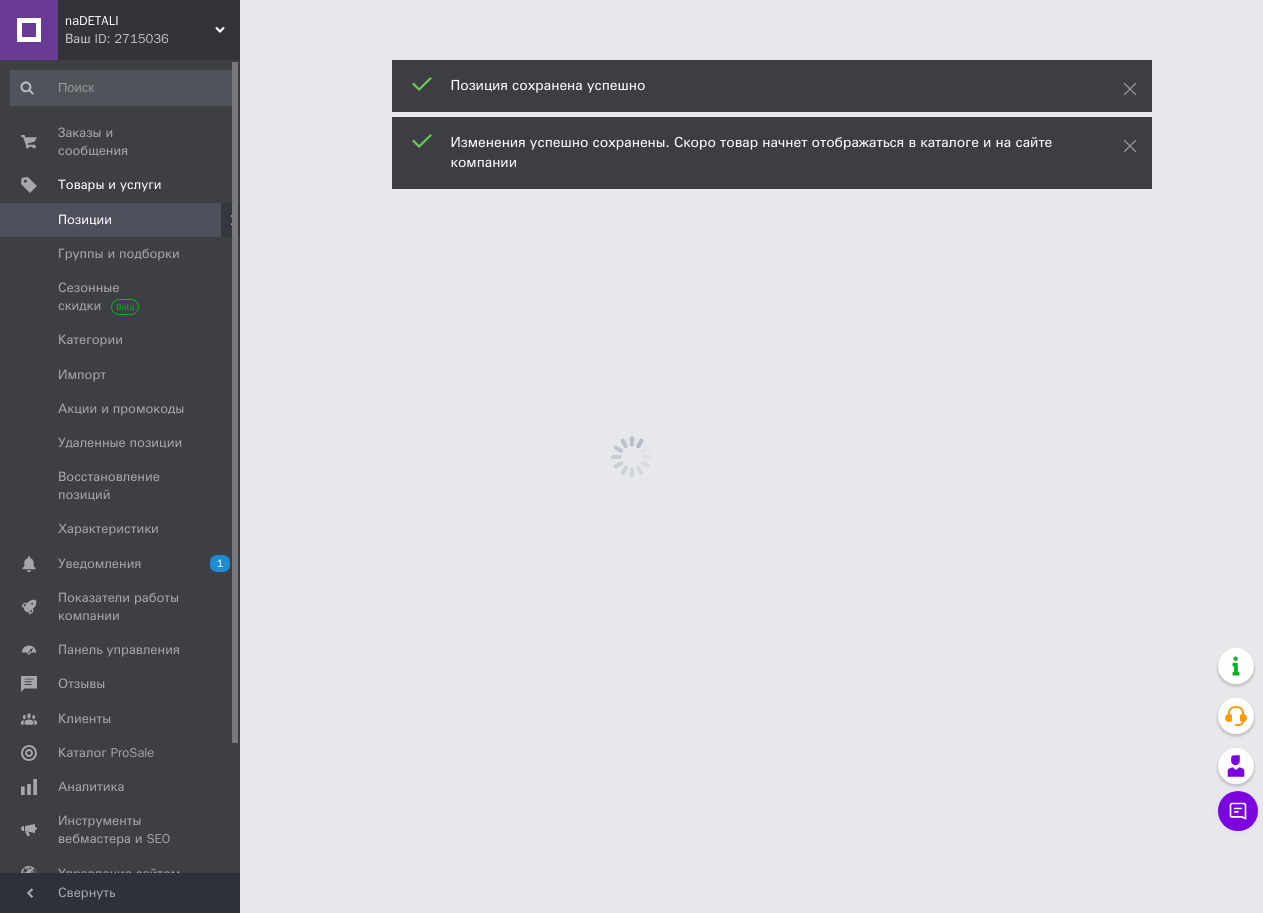 scroll, scrollTop: 0, scrollLeft: 0, axis: both 